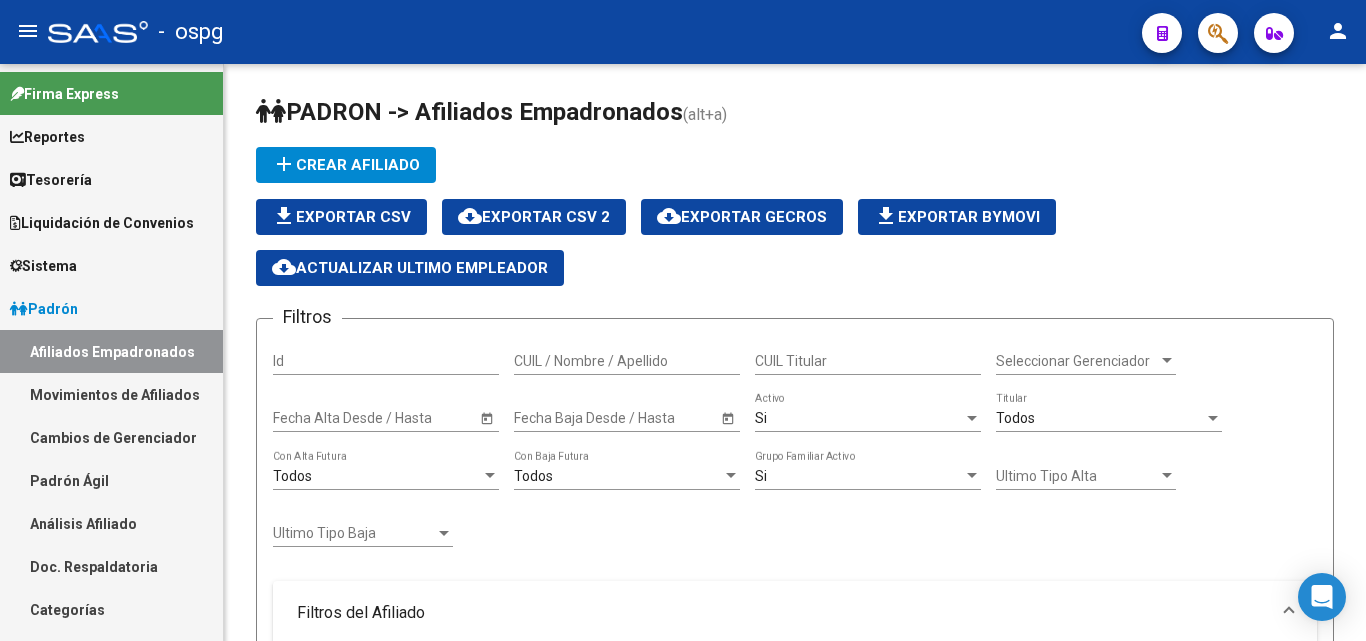 scroll, scrollTop: 0, scrollLeft: 0, axis: both 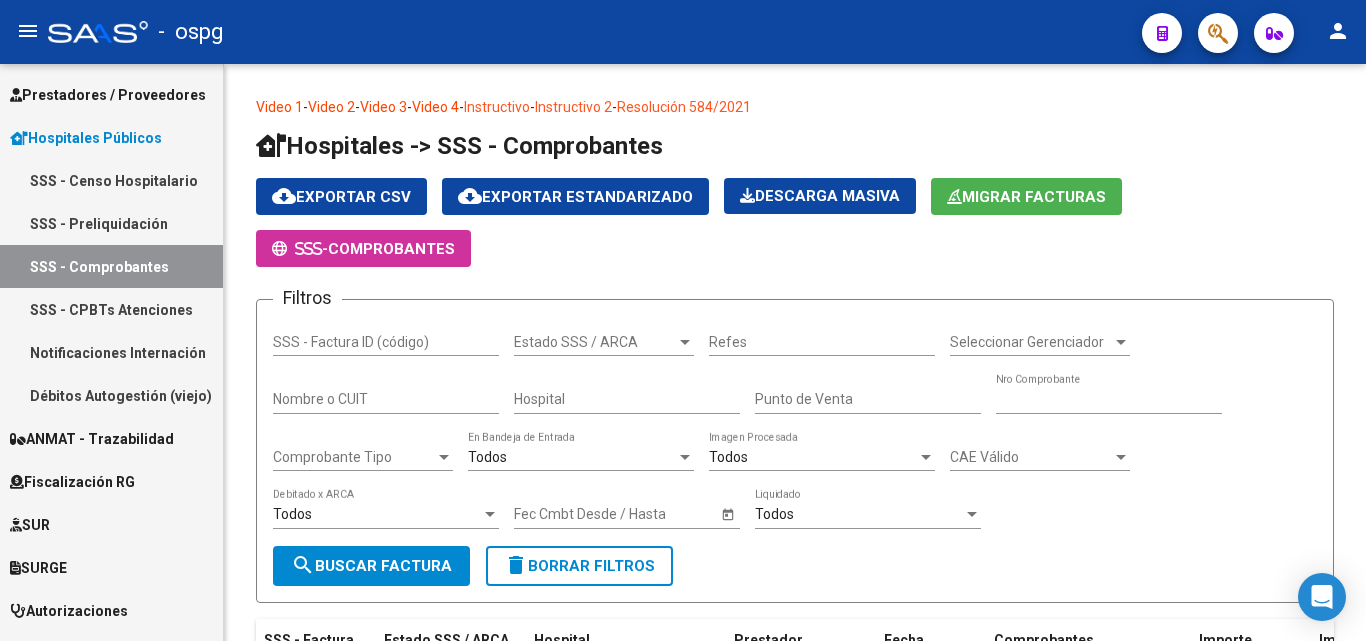 click on "SURGE" at bounding box center (111, 567) 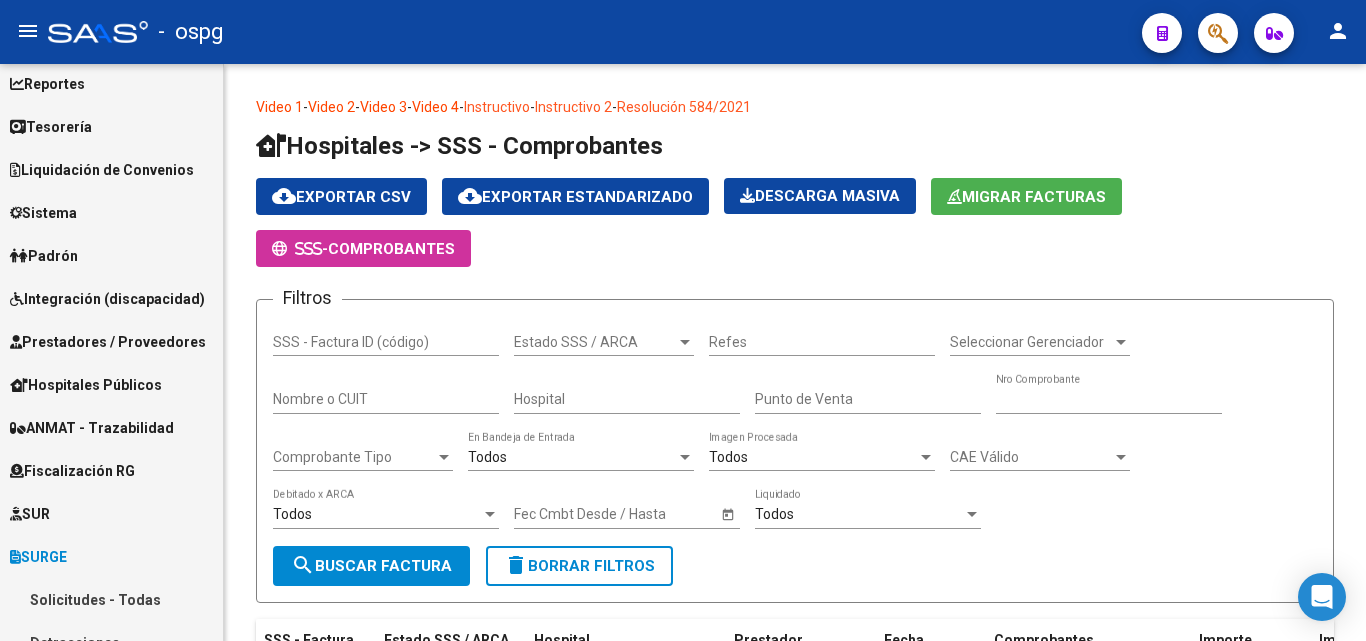 scroll, scrollTop: 0, scrollLeft: 0, axis: both 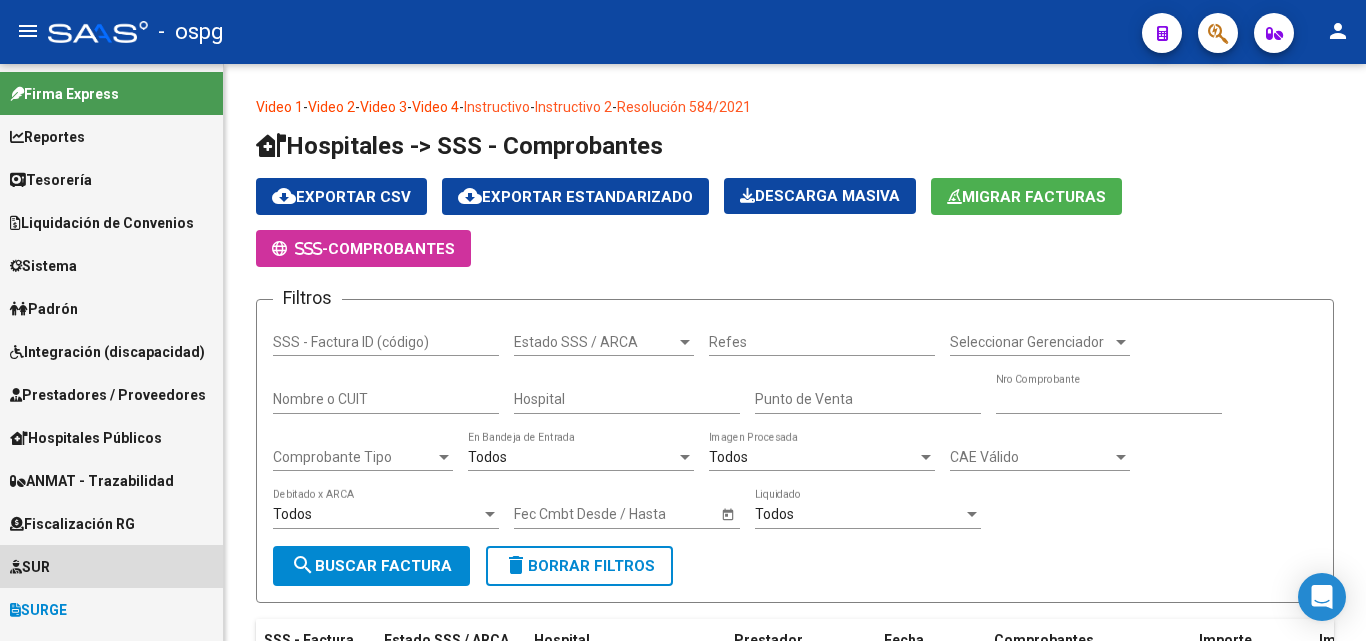 click on "SUR" at bounding box center [111, 566] 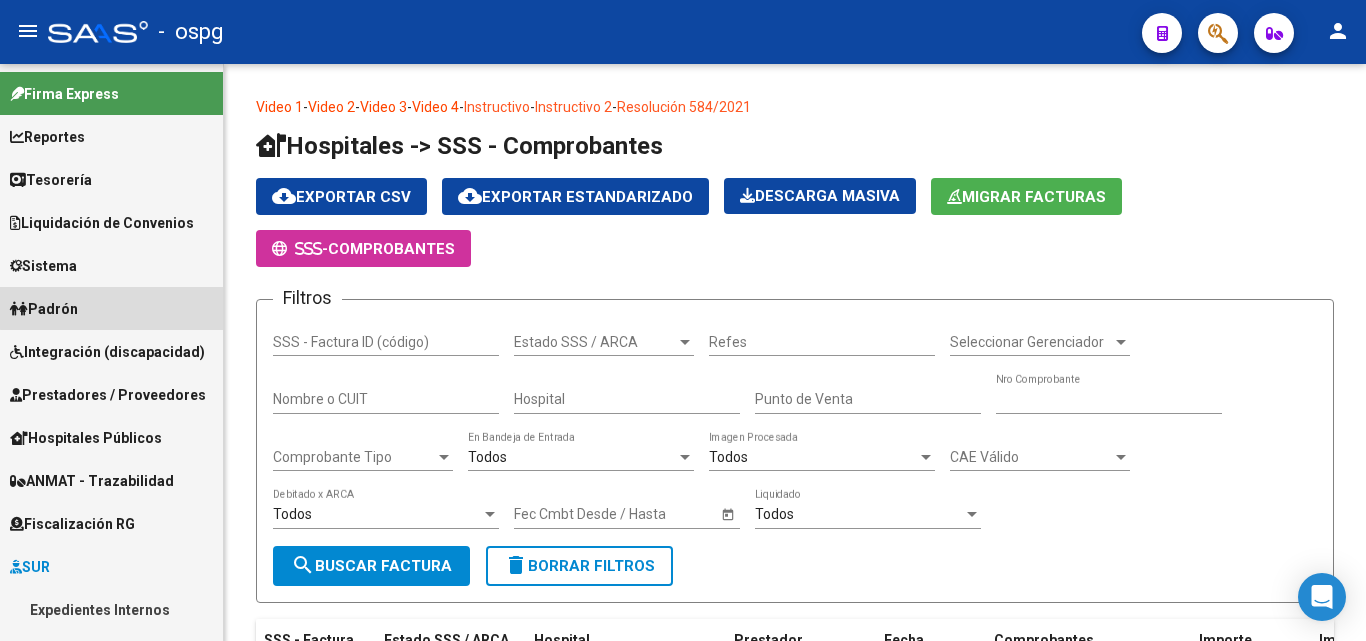 click on "Padrón" at bounding box center [111, 308] 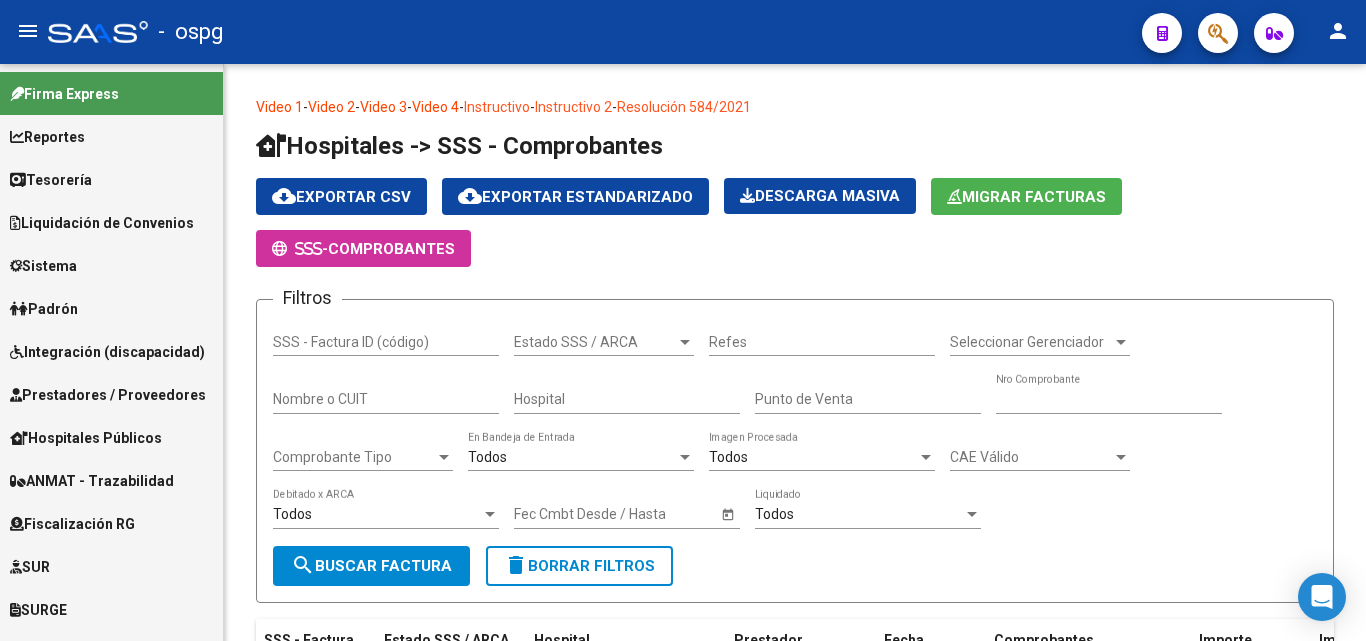 click on "Prestadores / Proveedores" at bounding box center [108, 395] 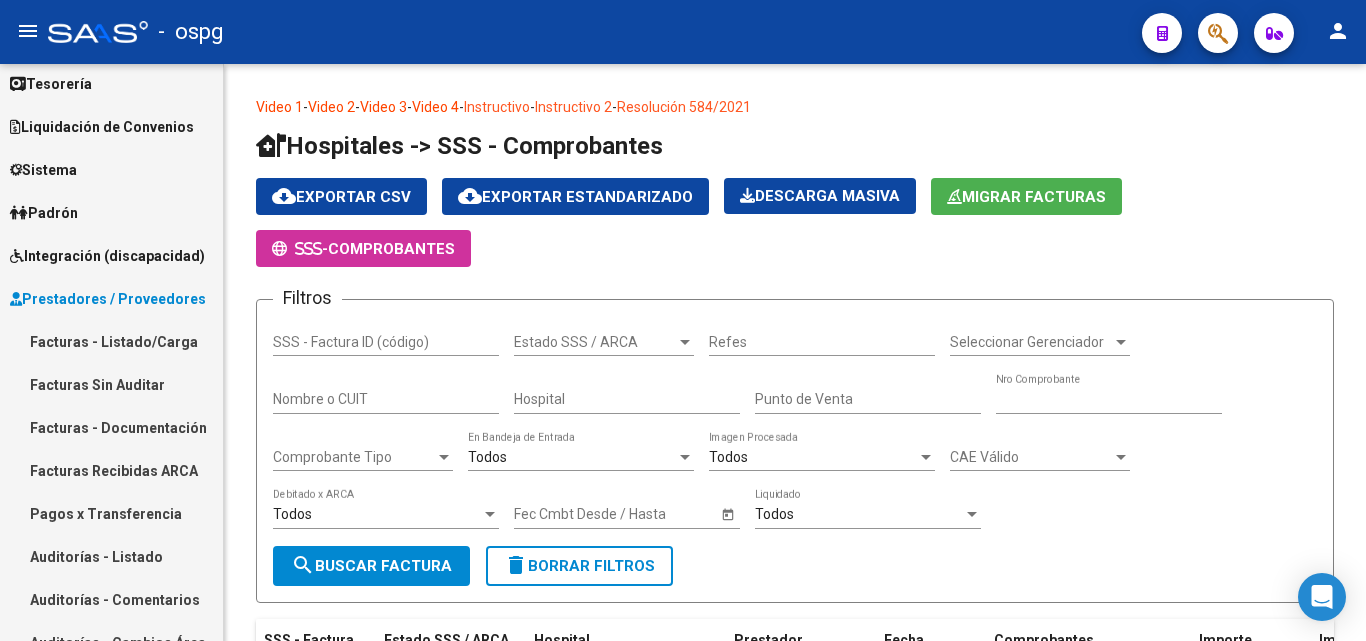 scroll, scrollTop: 200, scrollLeft: 0, axis: vertical 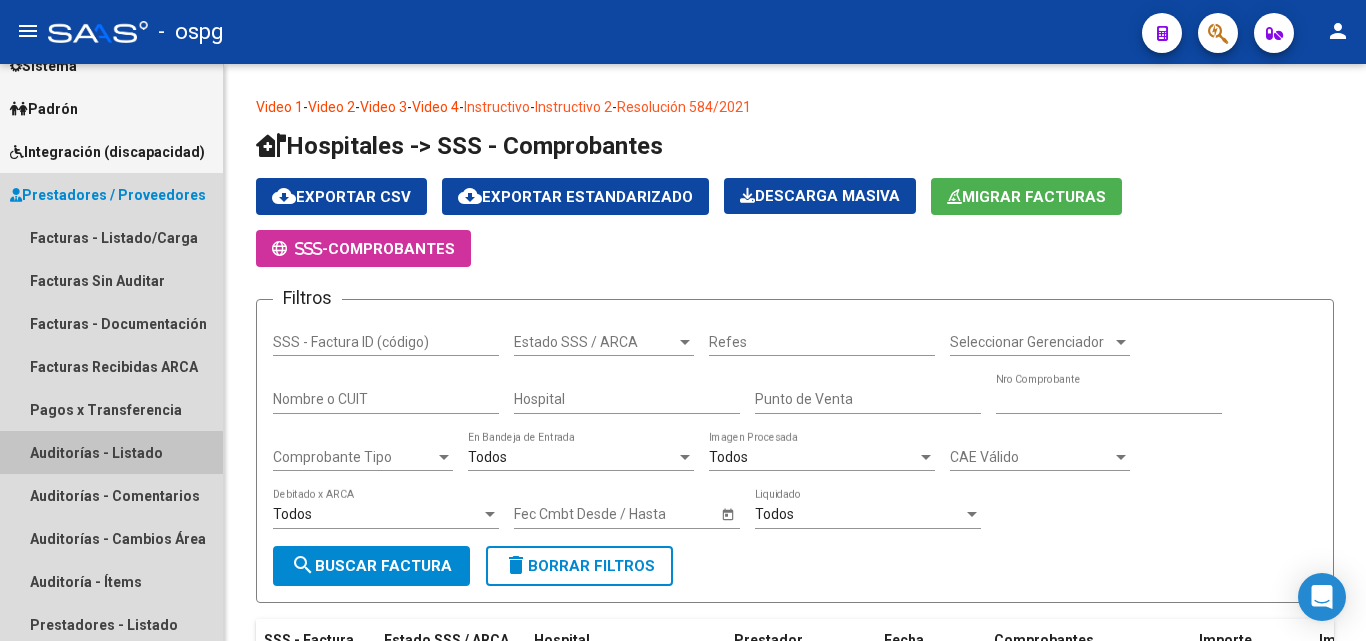 click on "Auditorías - Listado" at bounding box center (111, 452) 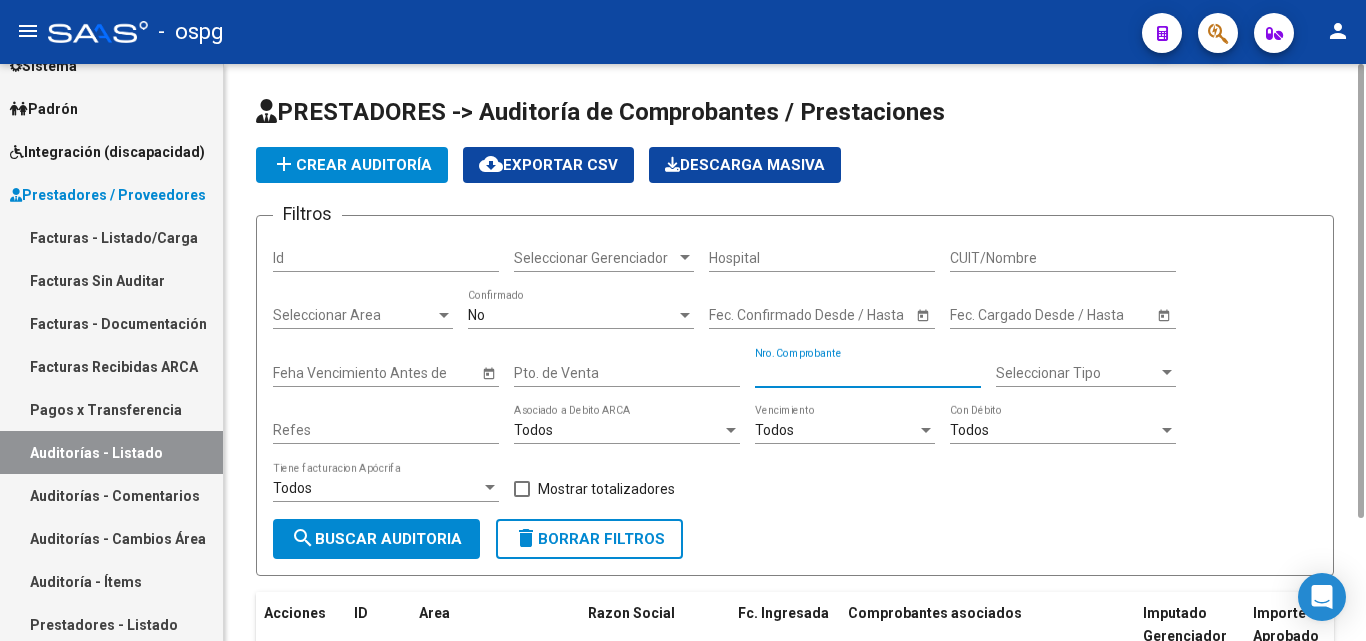 click on "Nro. Comprobante" at bounding box center (868, 373) 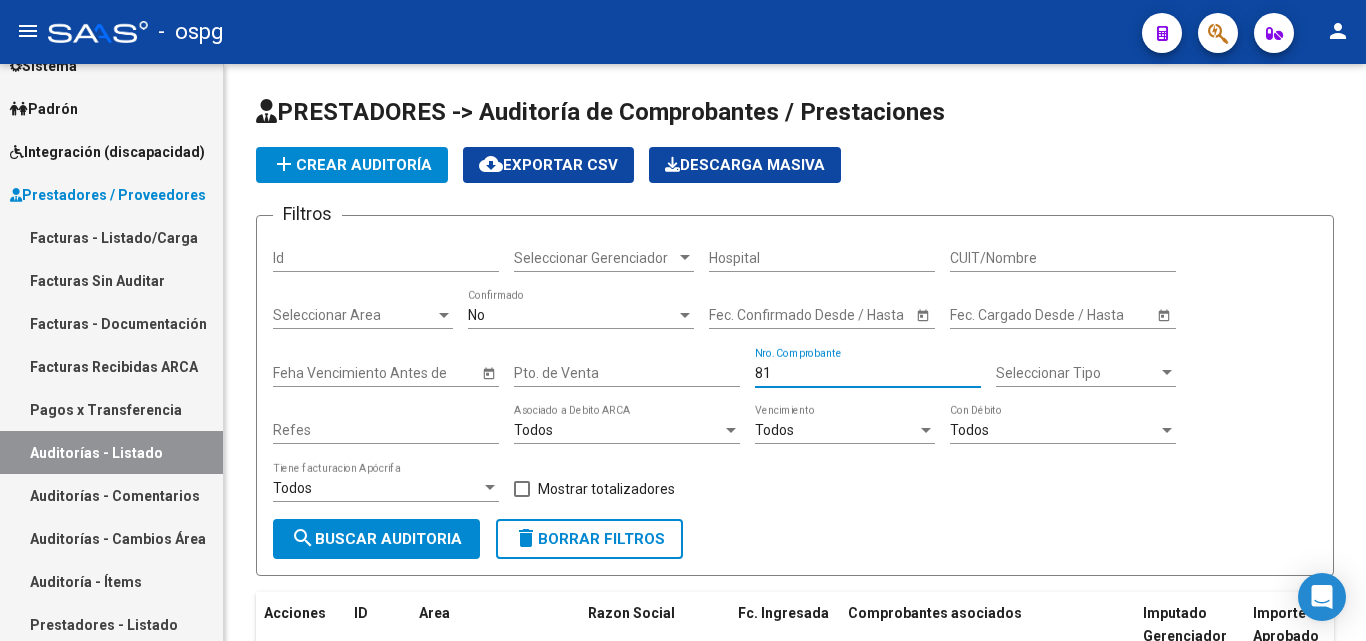 type on "8" 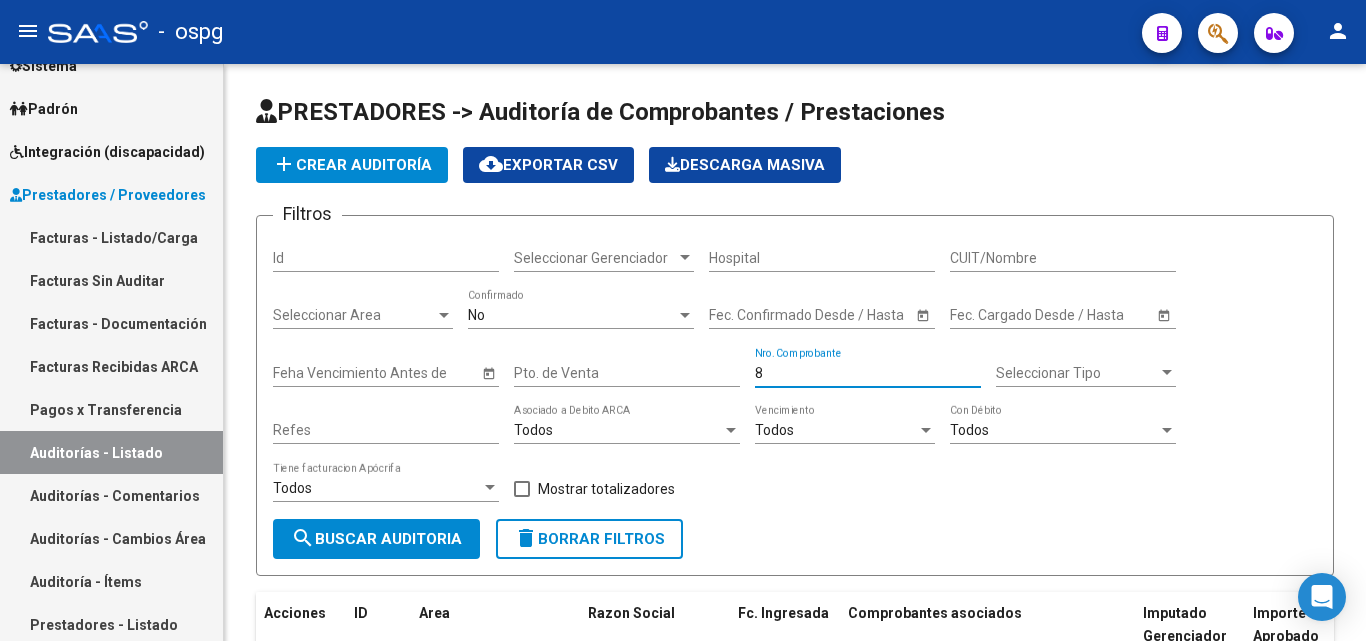 type 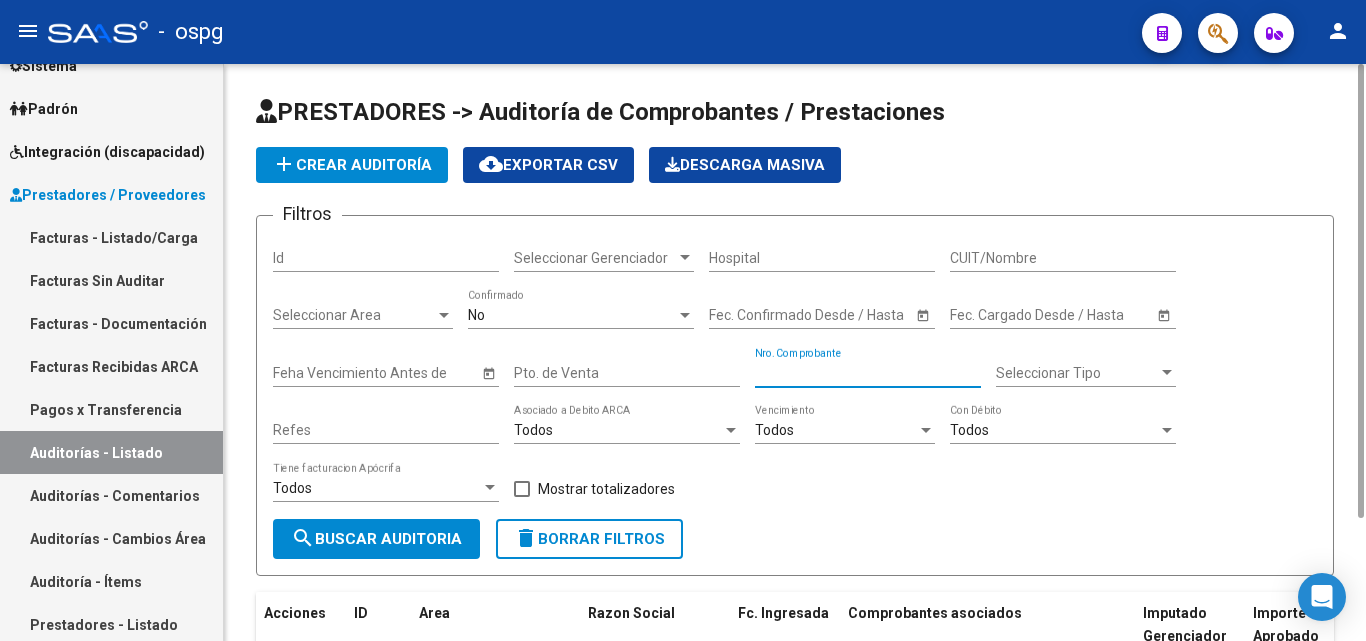 click on "add  Crear Auditoría" 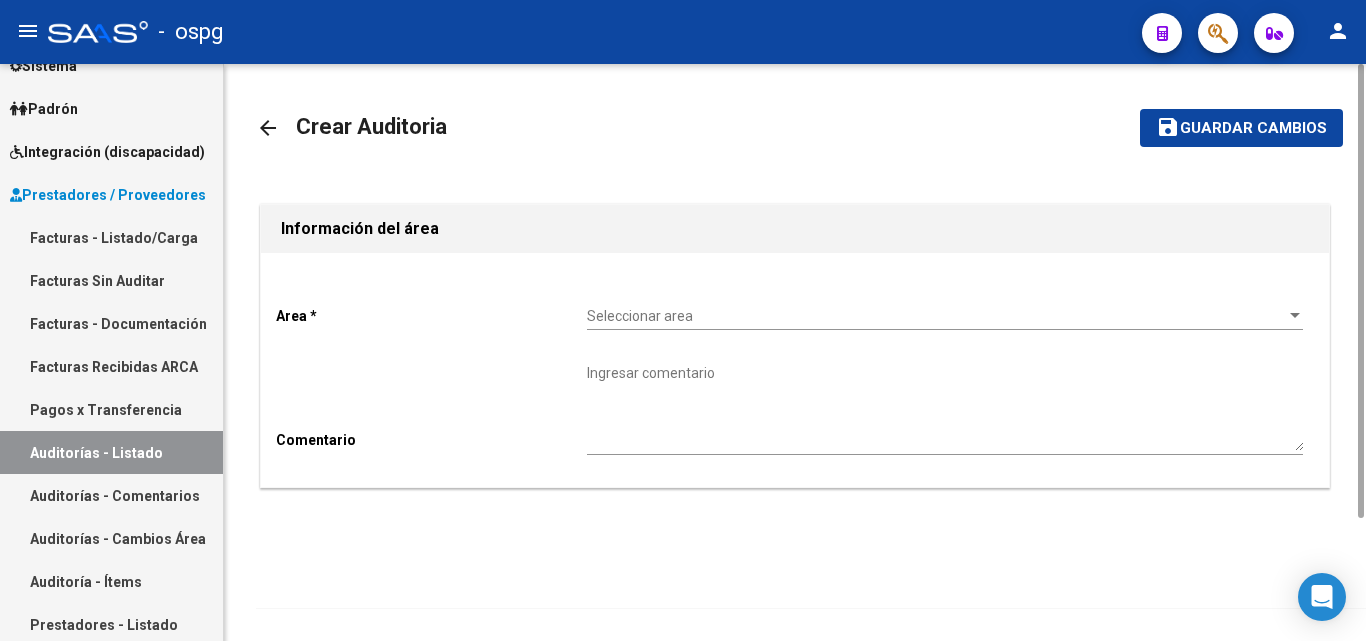 click on "Seleccionar area" at bounding box center (936, 316) 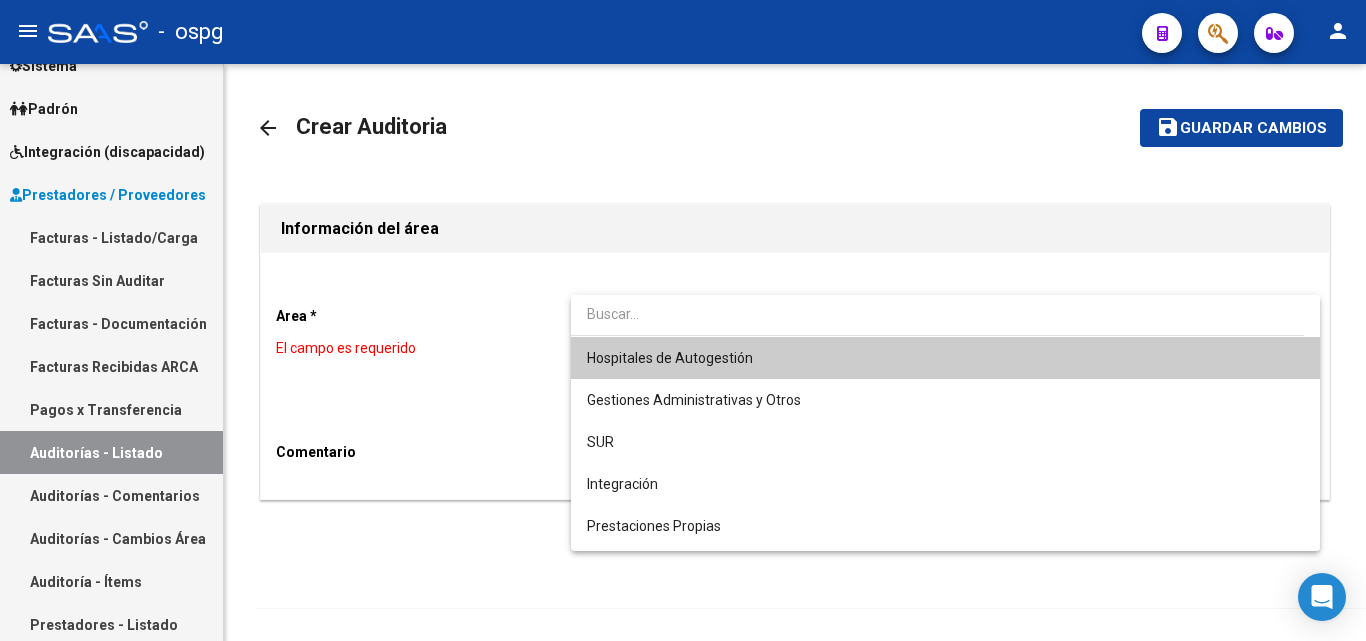click on "Hospitales de Autogestión" at bounding box center (945, 358) 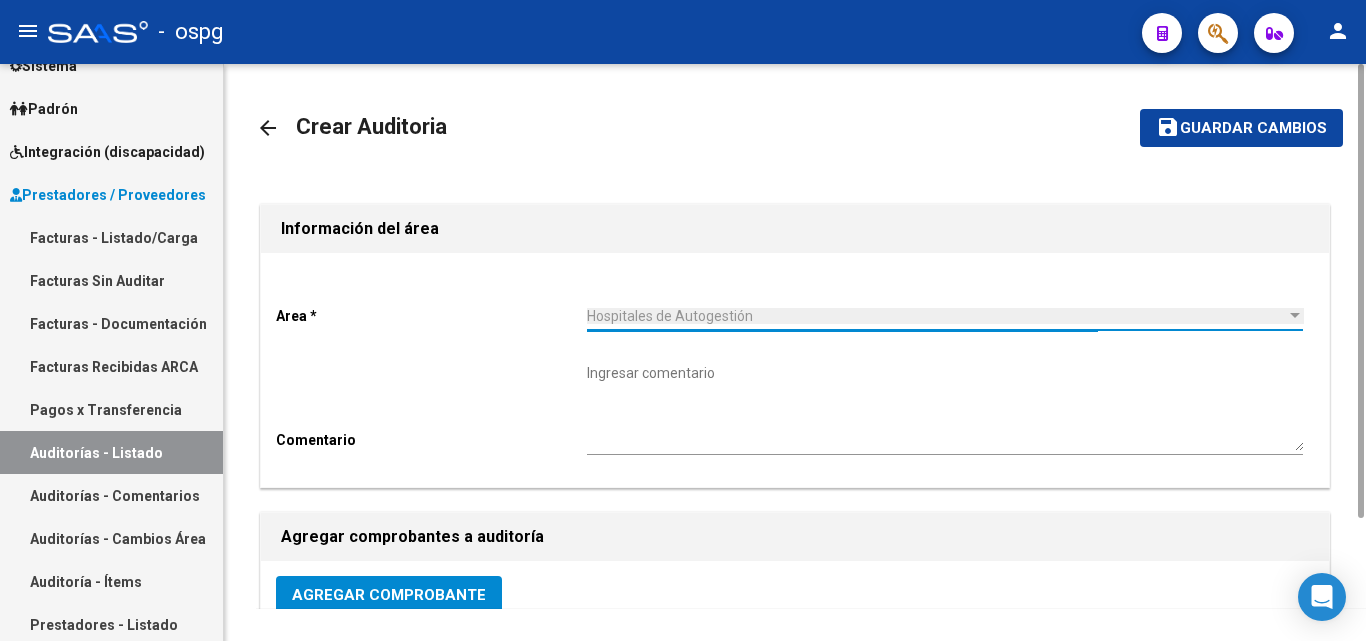scroll, scrollTop: 478, scrollLeft: 0, axis: vertical 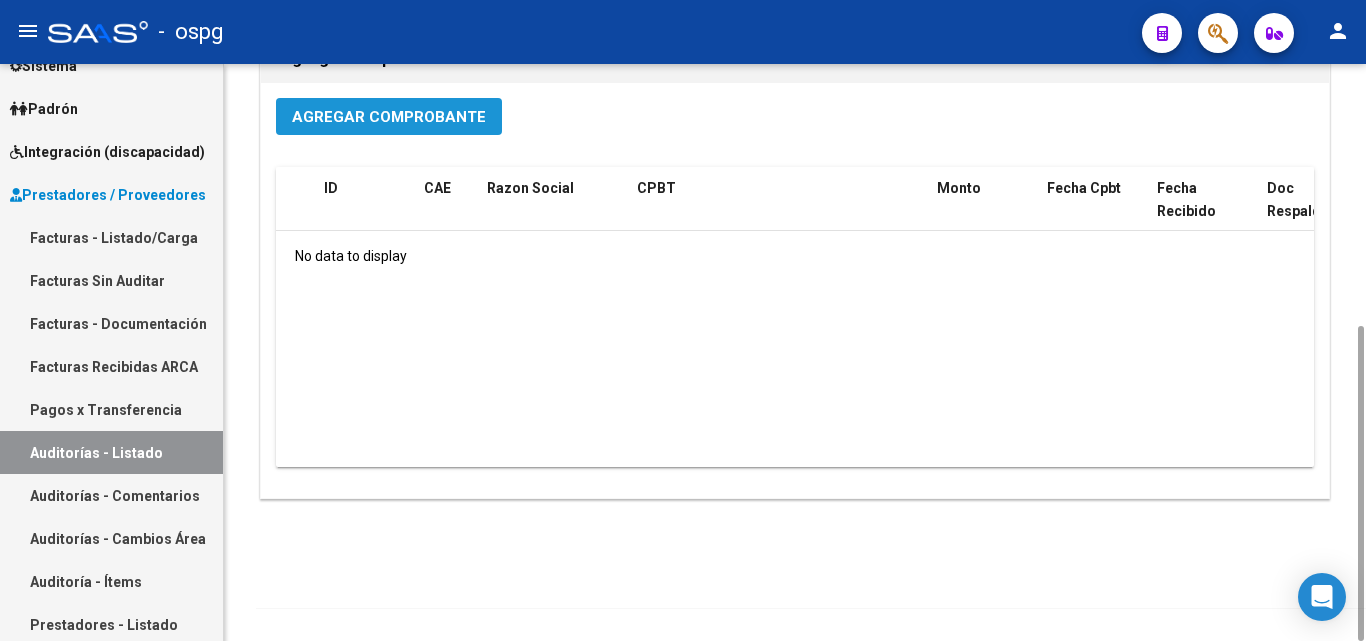 click on "Agregar Comprobante" 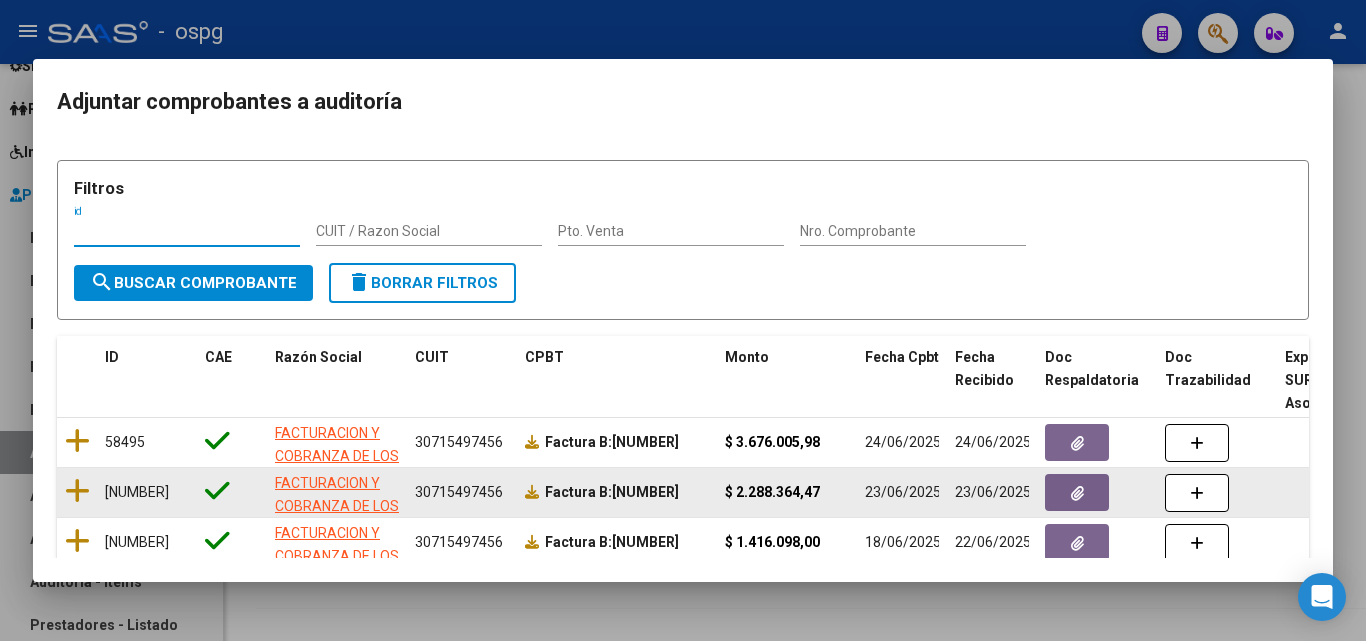 scroll, scrollTop: 100, scrollLeft: 0, axis: vertical 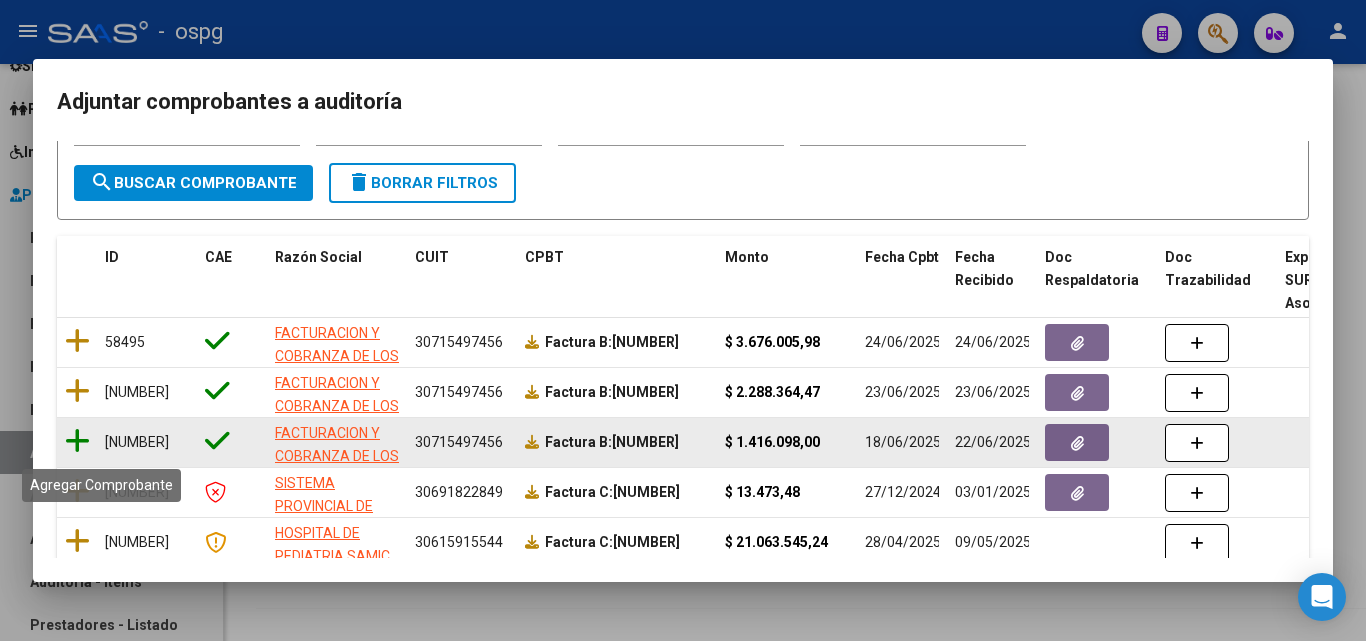 click 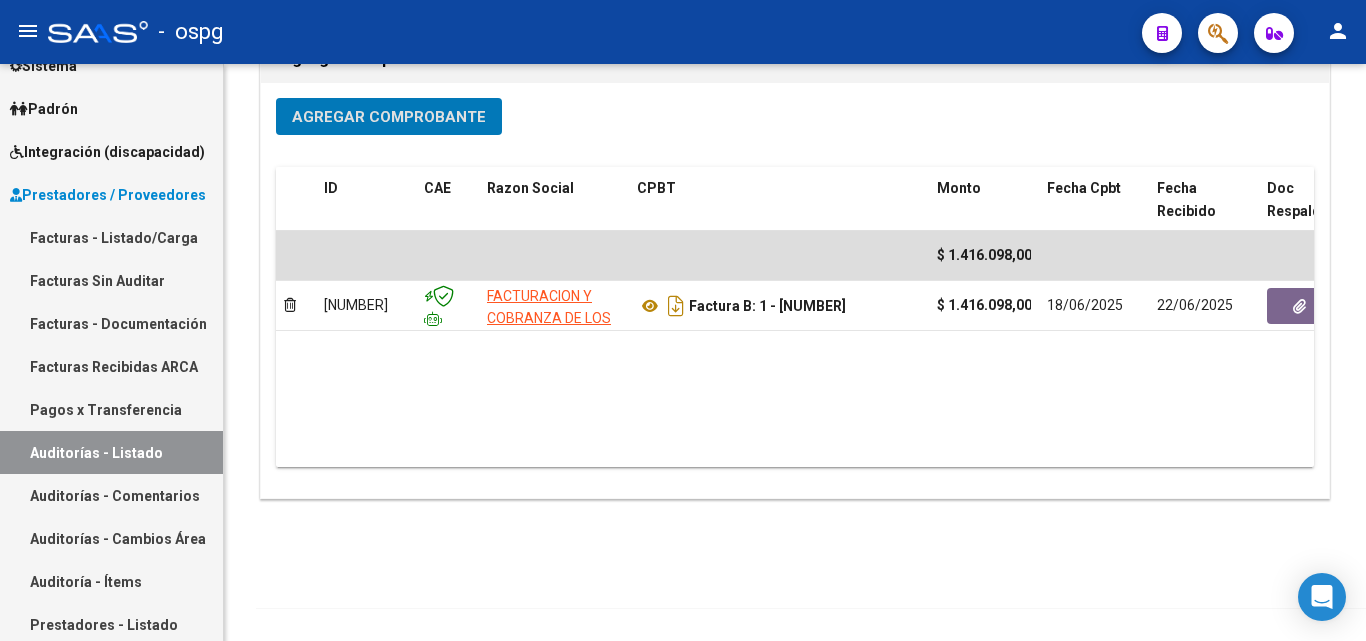 scroll, scrollTop: 0, scrollLeft: 0, axis: both 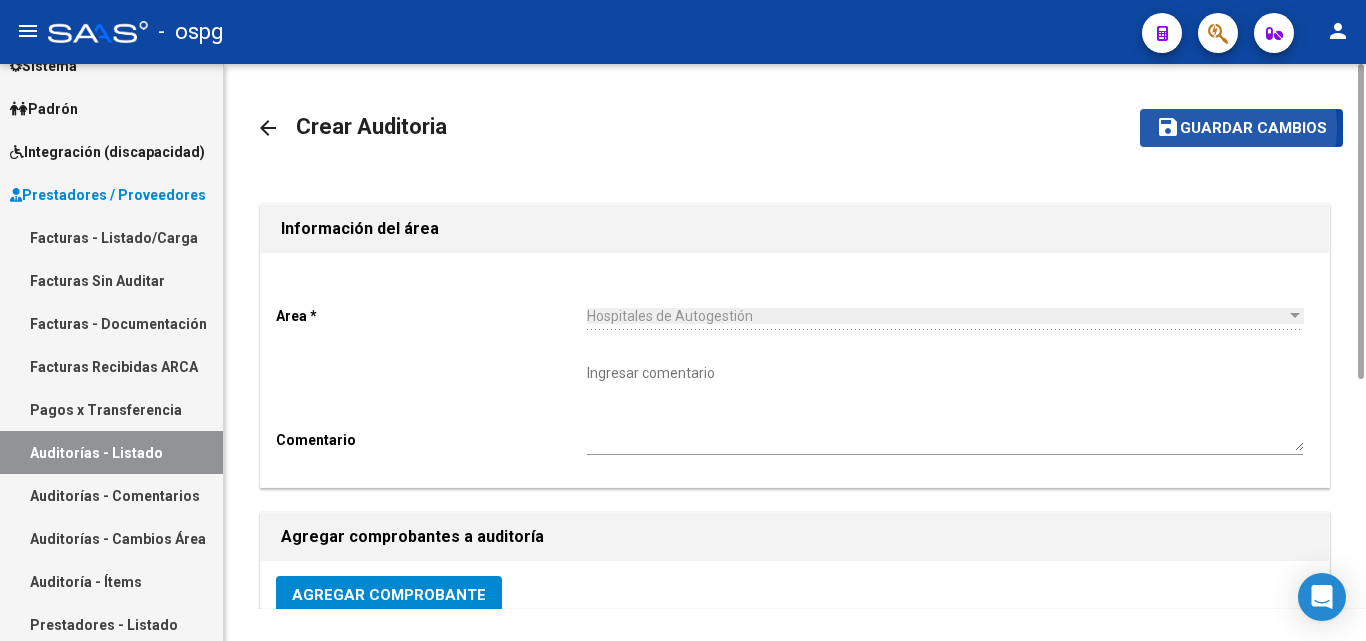 click on "Guardar cambios" 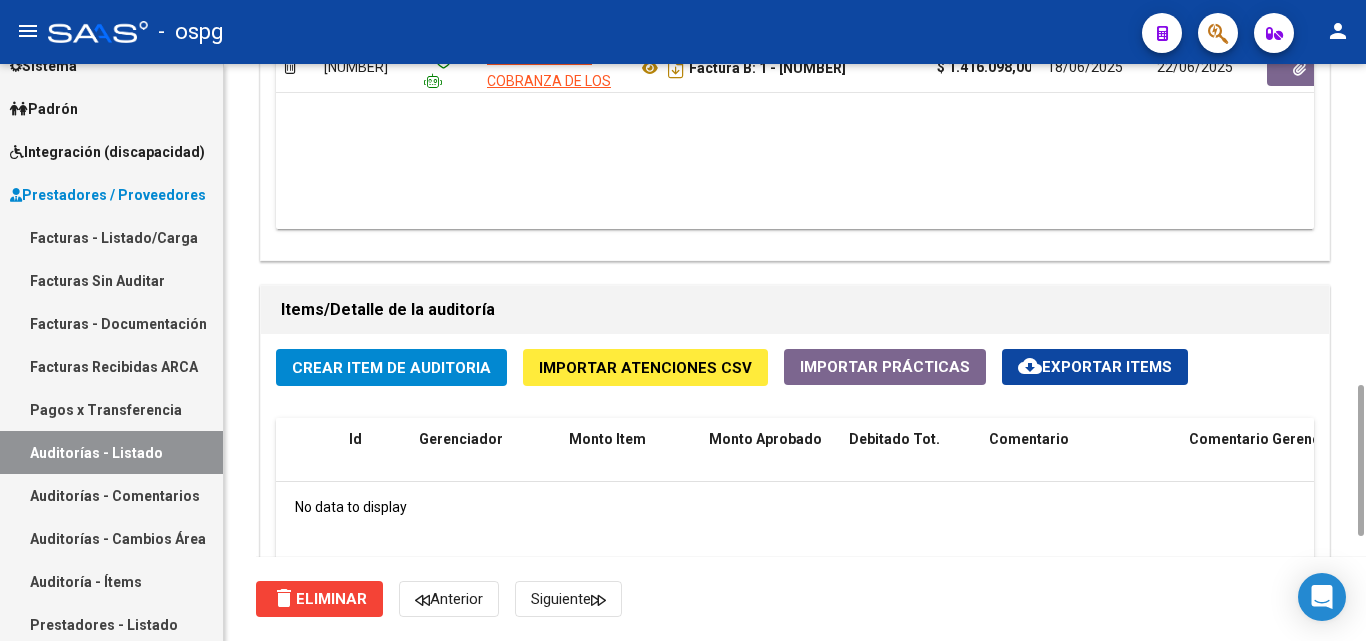 scroll, scrollTop: 1023, scrollLeft: 0, axis: vertical 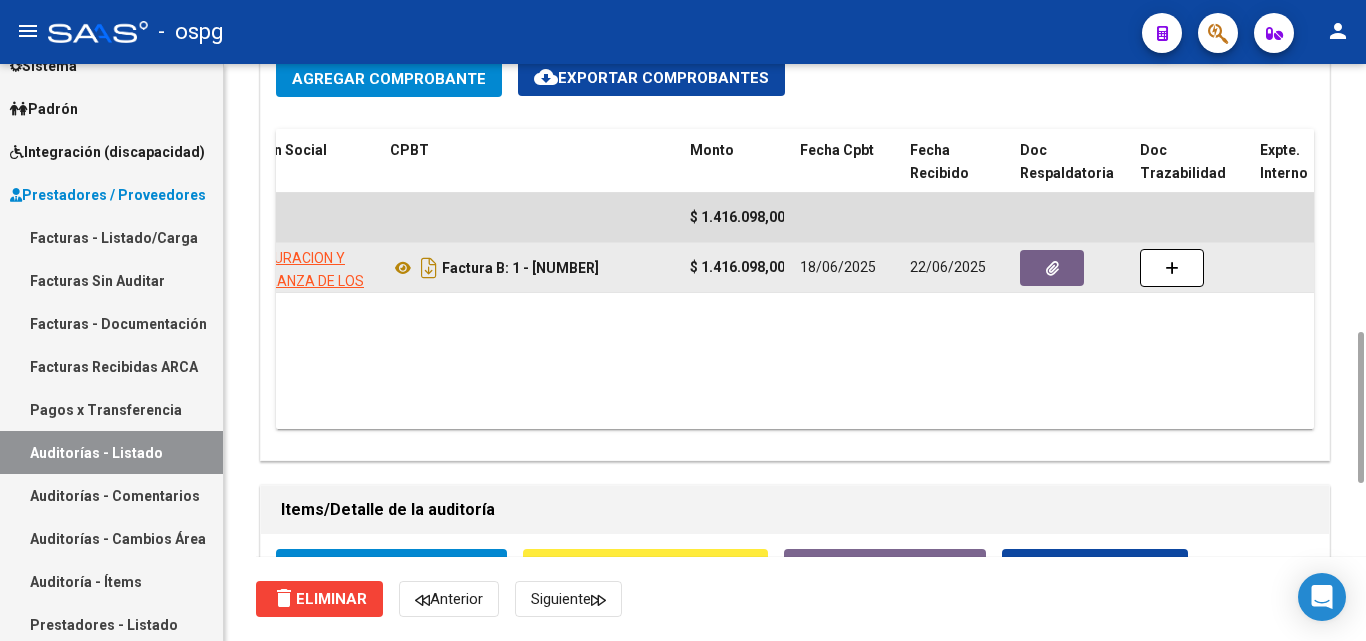 click 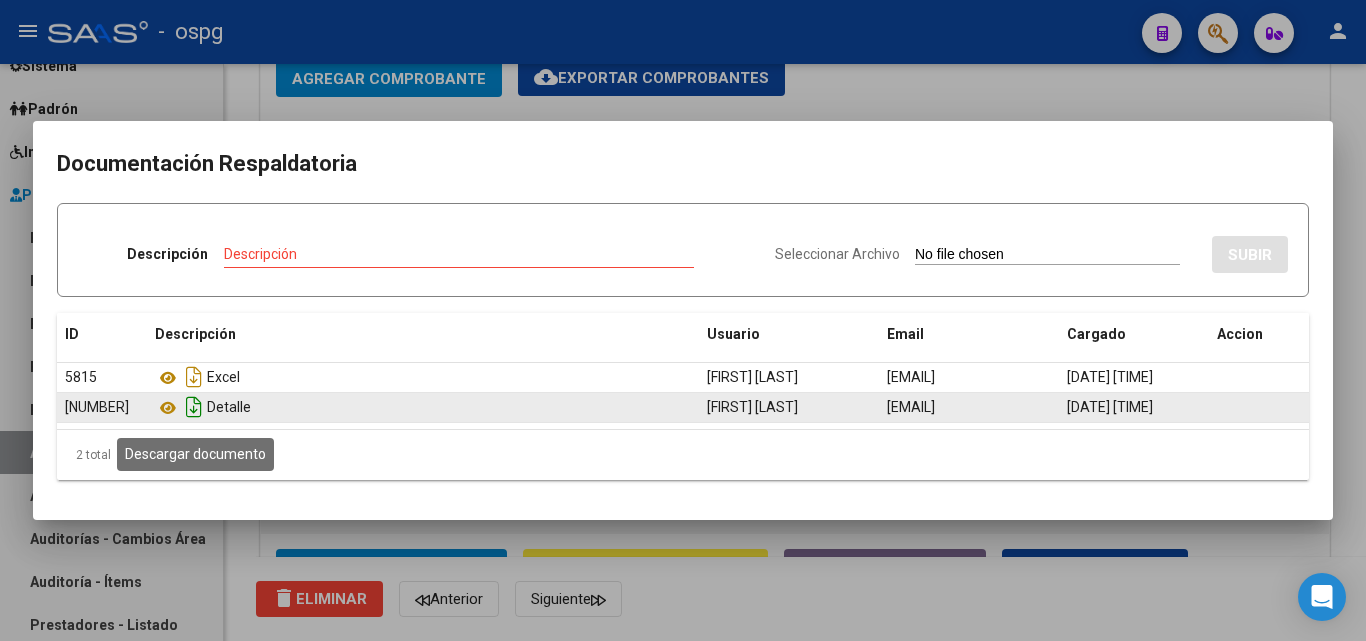 click 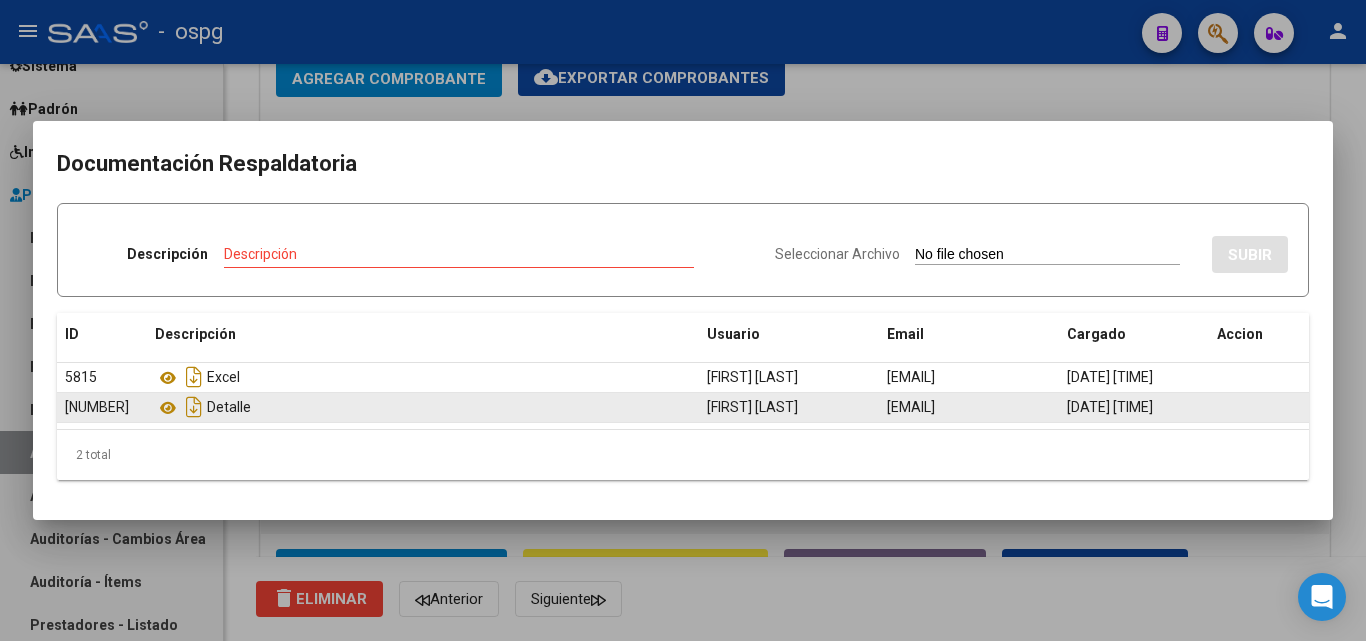 click at bounding box center [683, 320] 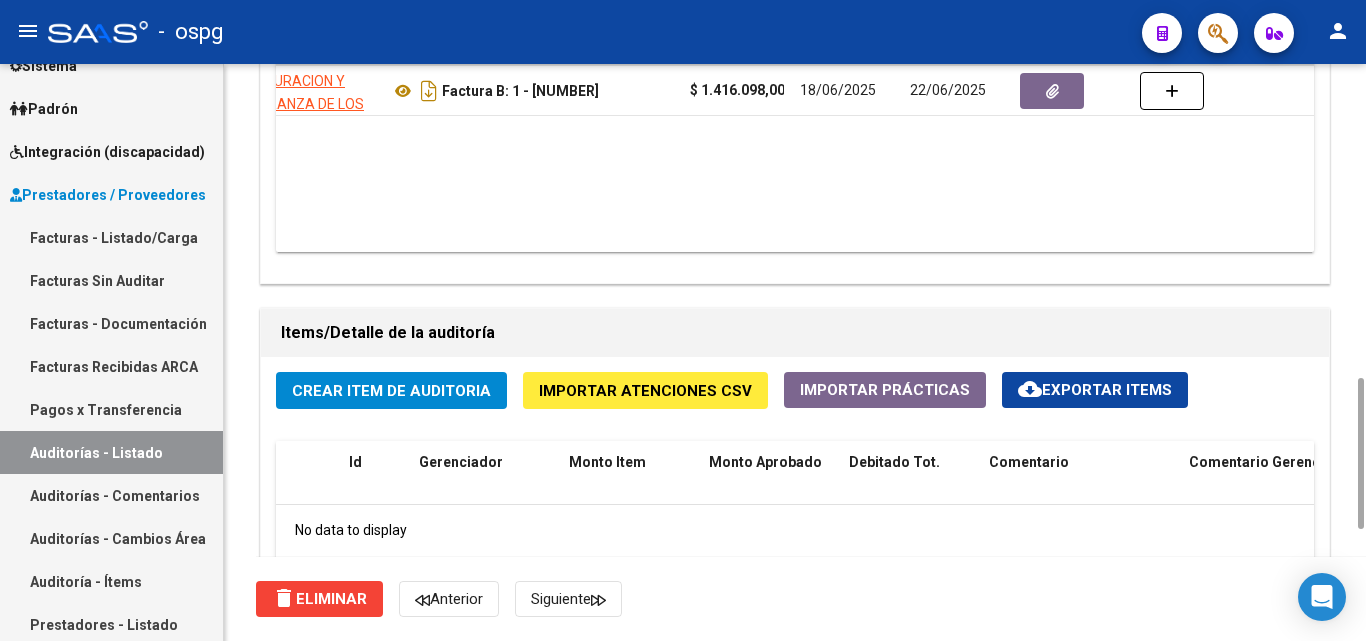 scroll, scrollTop: 1000, scrollLeft: 0, axis: vertical 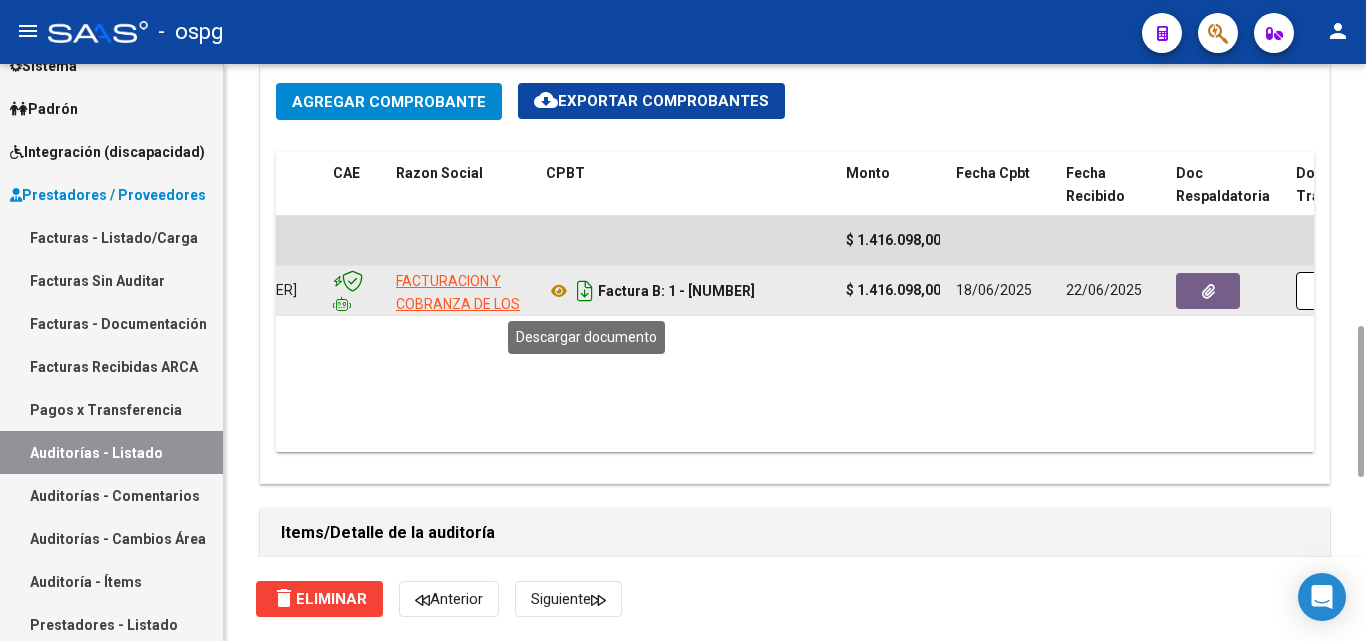 click 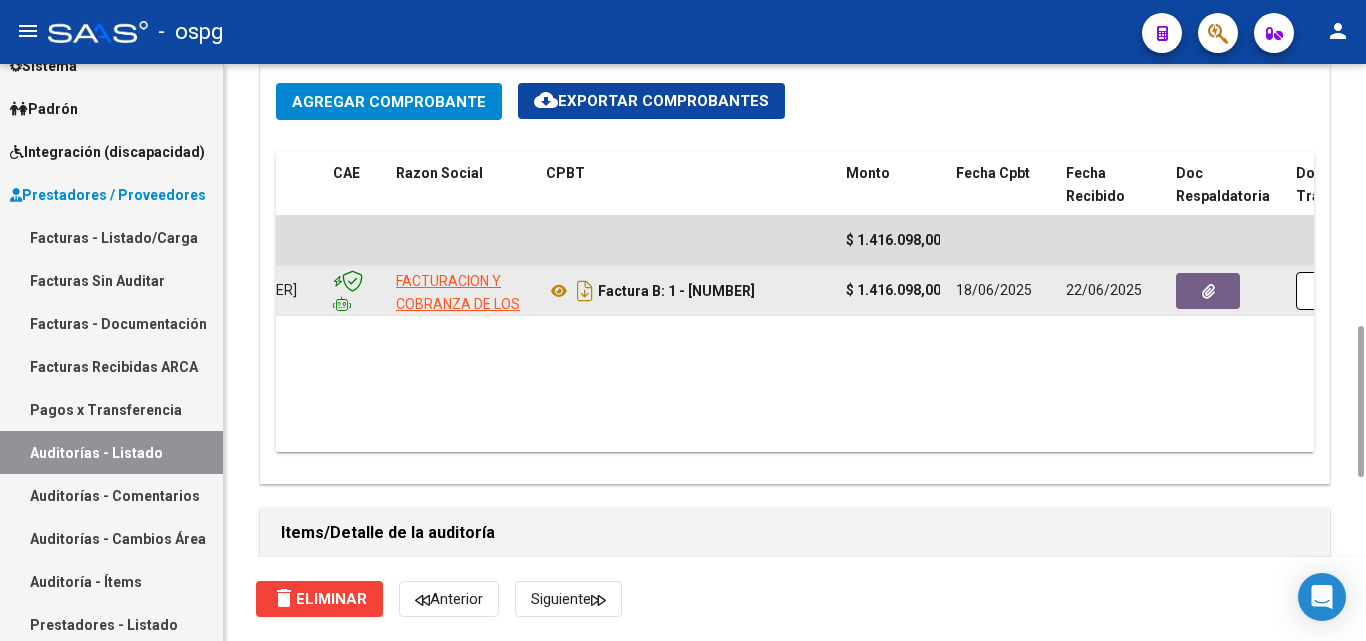 scroll, scrollTop: 200, scrollLeft: 0, axis: vertical 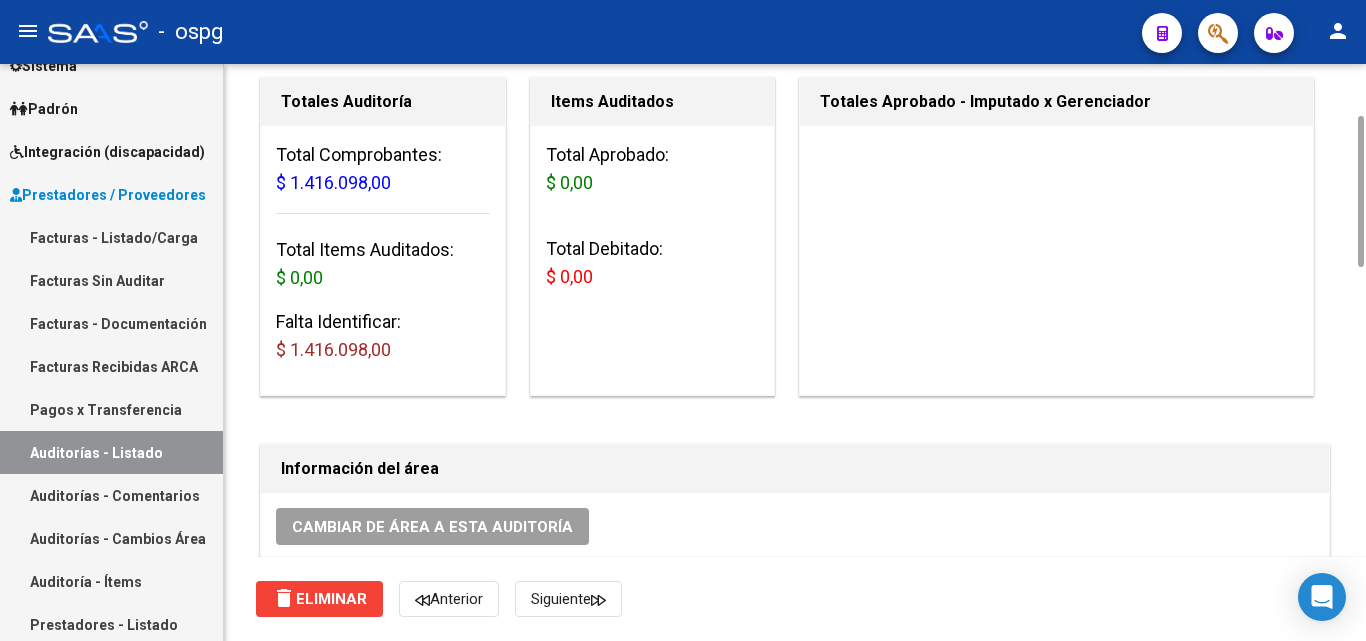 click on "Totales Auditoría Total Comprobantes:  $ 1.416.098,00 Total Items Auditados:  $ 0,00 Falta Identificar:   $ 1.416.098,00 Items Auditados Total Aprobado: $ 0,00 Total Debitado: $ 0,00 Totales Aprobado - Imputado x Gerenciador Información del área Cambiar de área a esta auditoría  Area * Hospitales de Autogestión Seleccionar area Comentario    Ingresar comentario  save  Guardar Comentario  Comprobantes Asociados a la Auditoría Agregar Comprobante cloud_download  Exportar Comprobantes  ID CAE Razon Social CPBT Monto Fecha Cpbt Fecha Recibido Doc Respaldatoria Doc Trazabilidad Expte. Interno Creado Usuario $ 1.416.098,00 58493 FACTURACION Y COBRANZA DE LOS EFECTORES PUBLICOS S.E.  Factura B: 1 - 81447  $ 1.416.098,00 18/06/2025 22/06/2025 22/06/2025 Yessica Velasquez - yessica.velasquez@ospg.org.ar Items/Detalle de la auditoría Crear Item de Auditoria Importar Atenciones CSV  Importar Prácticas
cloud_download  Exportar Items  Id Gerenciador Monto Item Monto Aprobado Debitado Tot. Comentario CUIL" 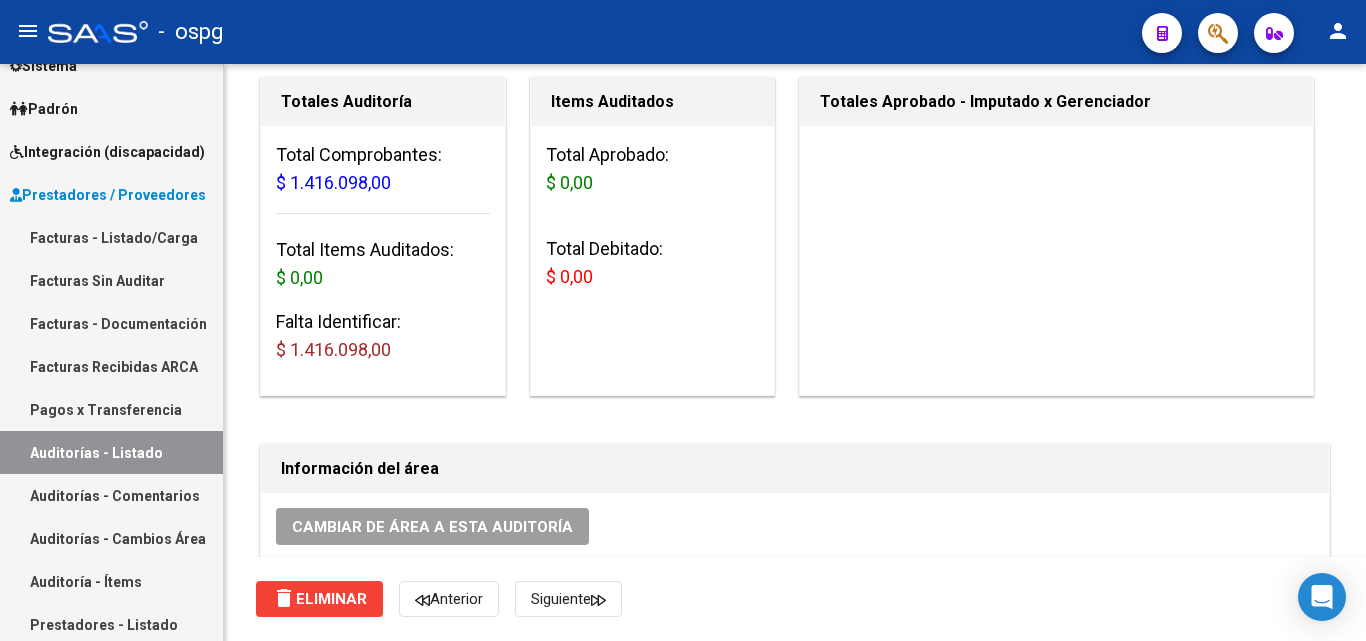 scroll, scrollTop: 0, scrollLeft: 0, axis: both 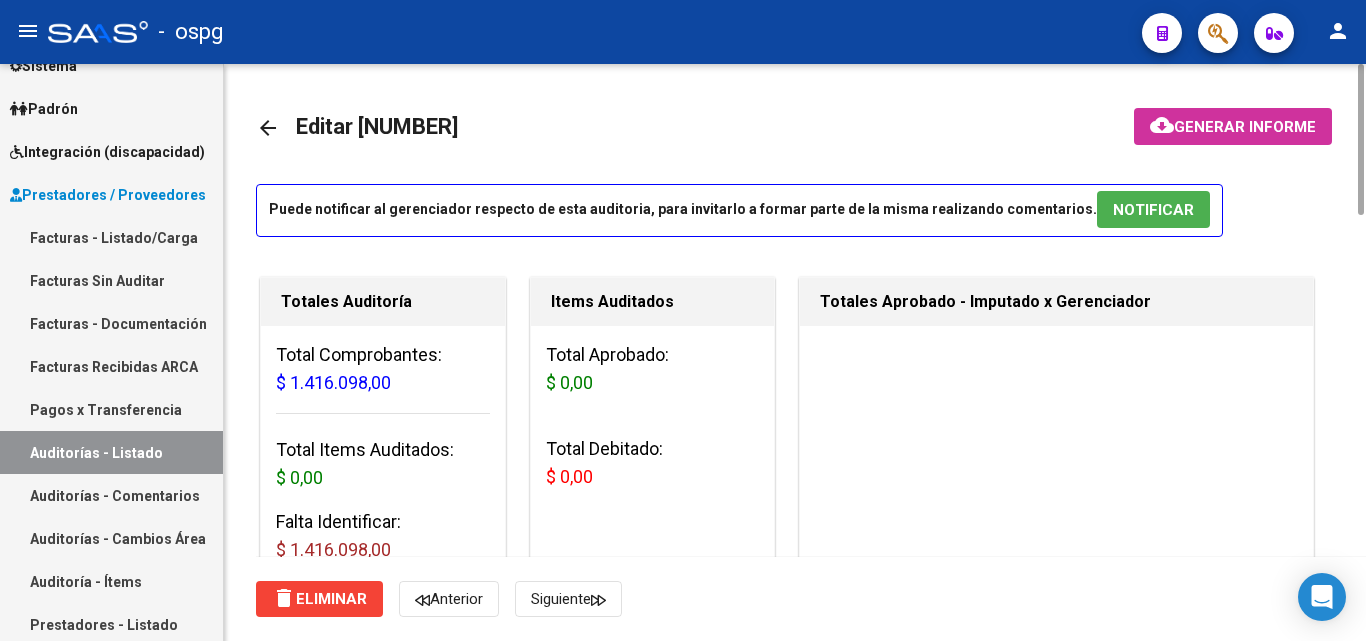 click on "Total Aprobado: $ 0,00 Total Debitado: $ 0,00" 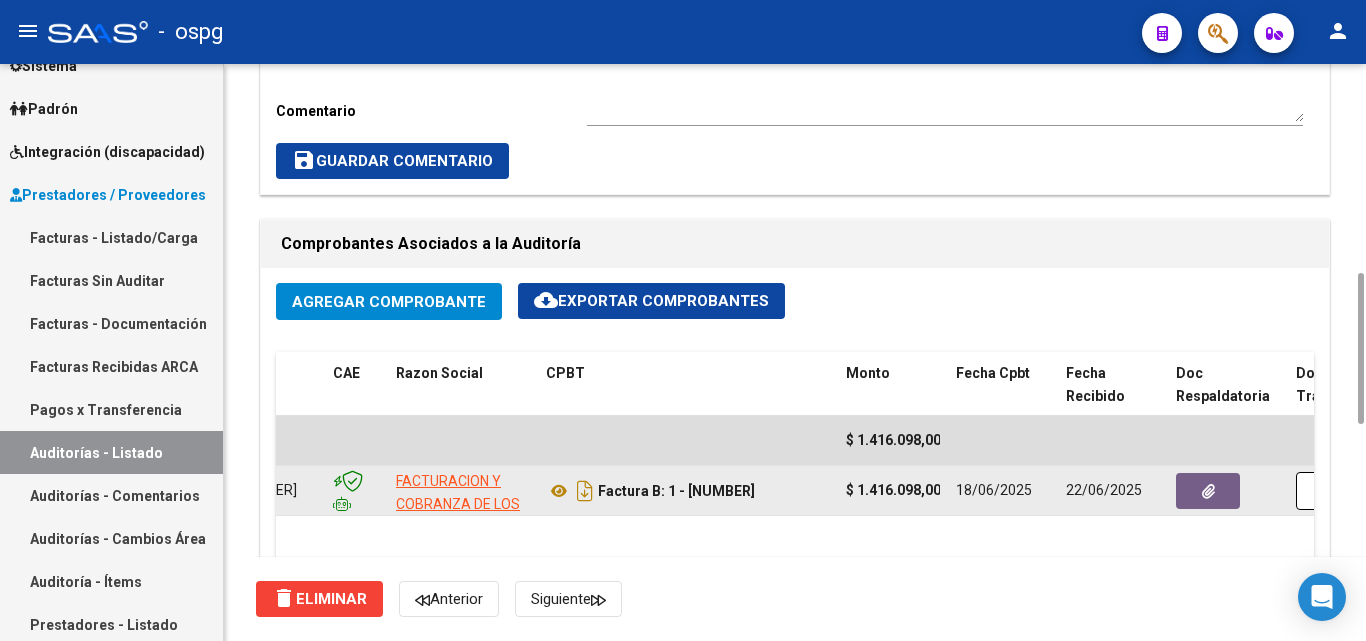 scroll, scrollTop: 1400, scrollLeft: 0, axis: vertical 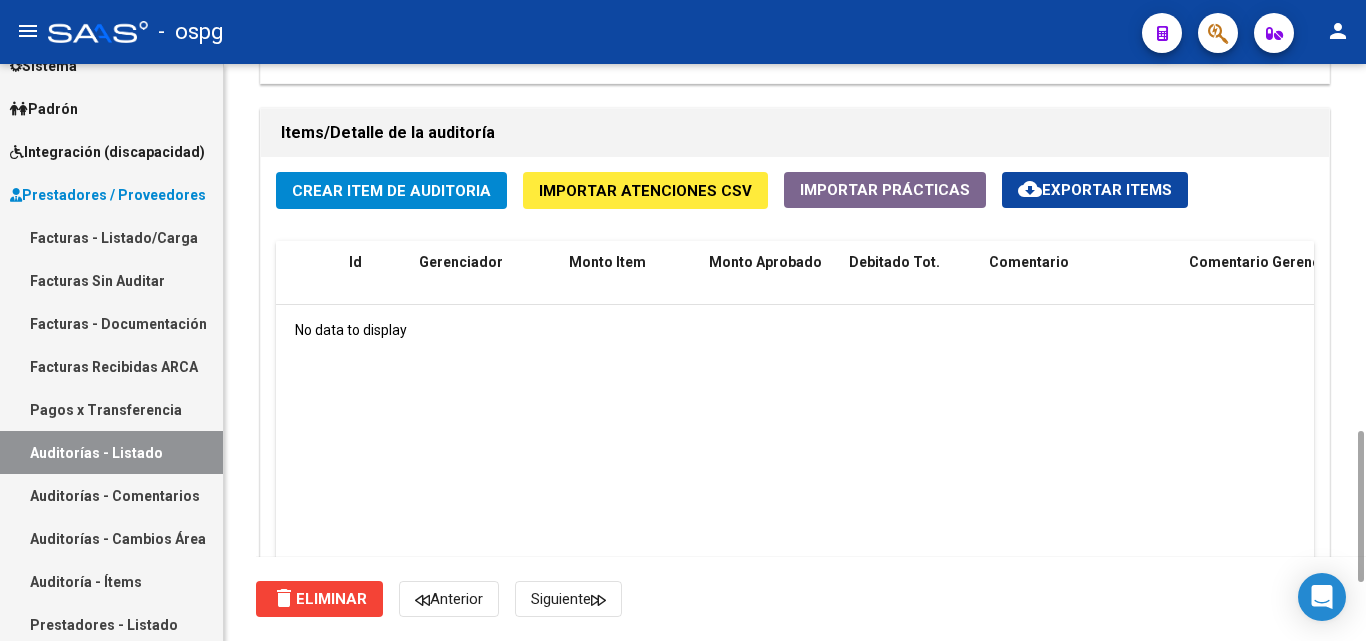 click on "No data to display" 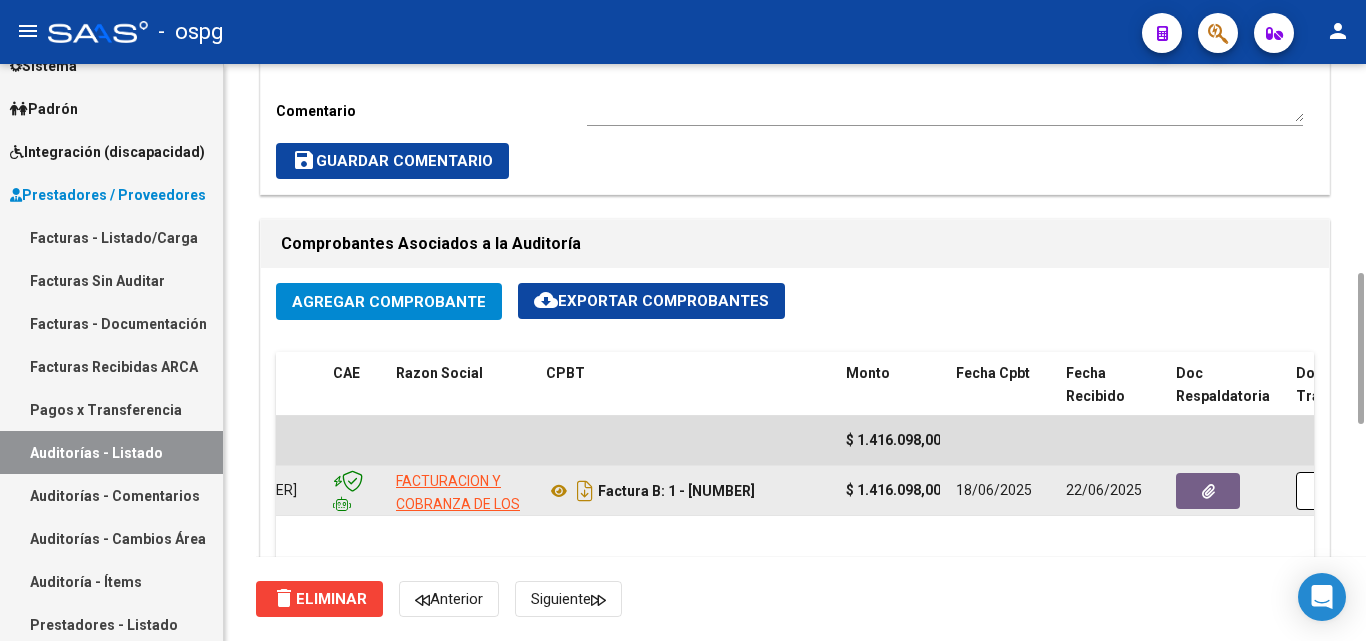 scroll, scrollTop: 0, scrollLeft: 0, axis: both 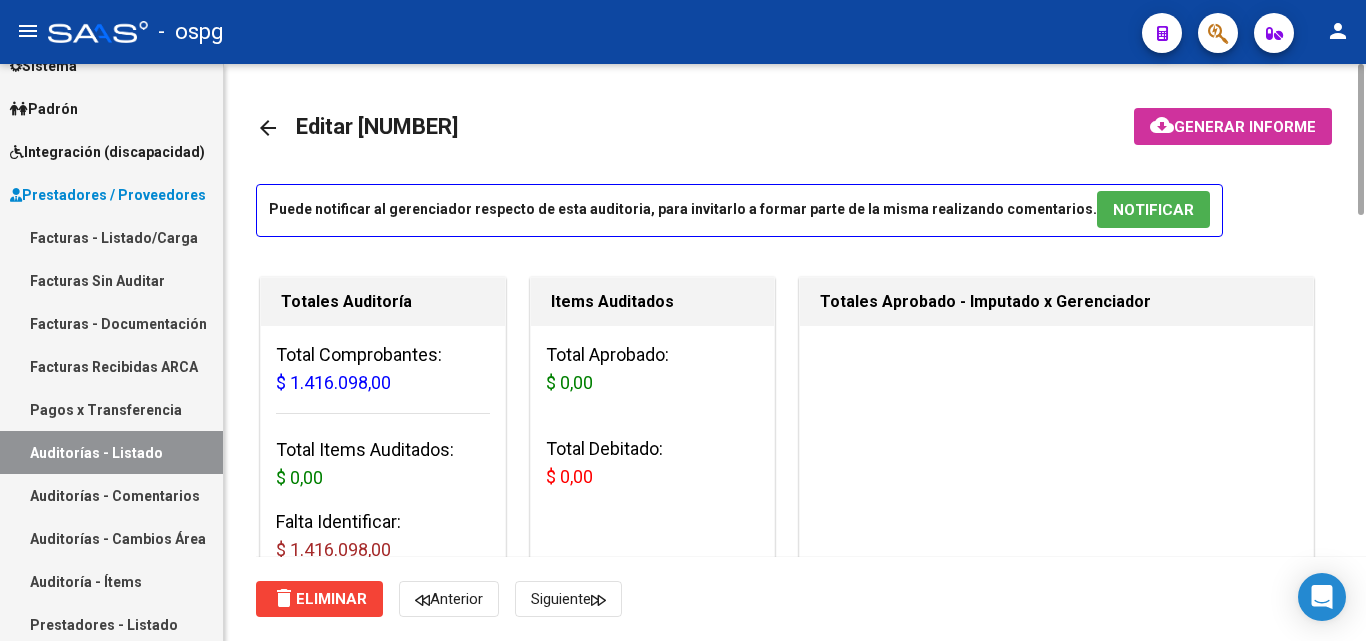 click on "Total Aprobado: $ 0,00" 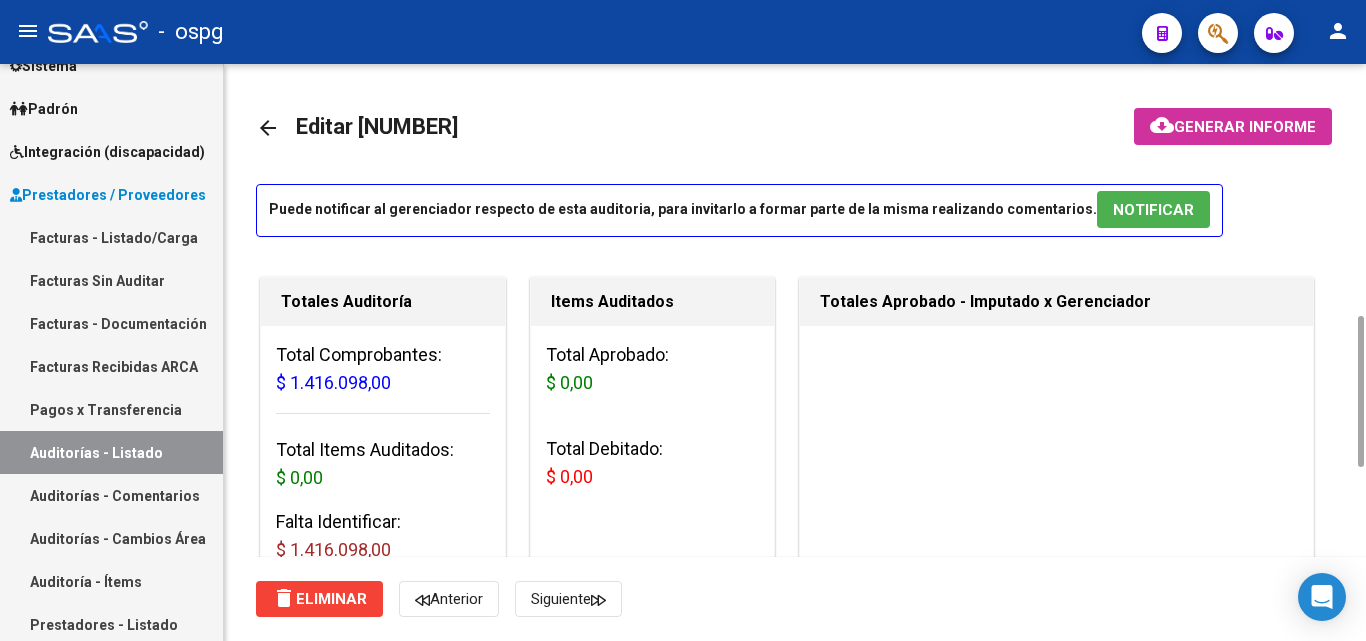 scroll, scrollTop: 200, scrollLeft: 0, axis: vertical 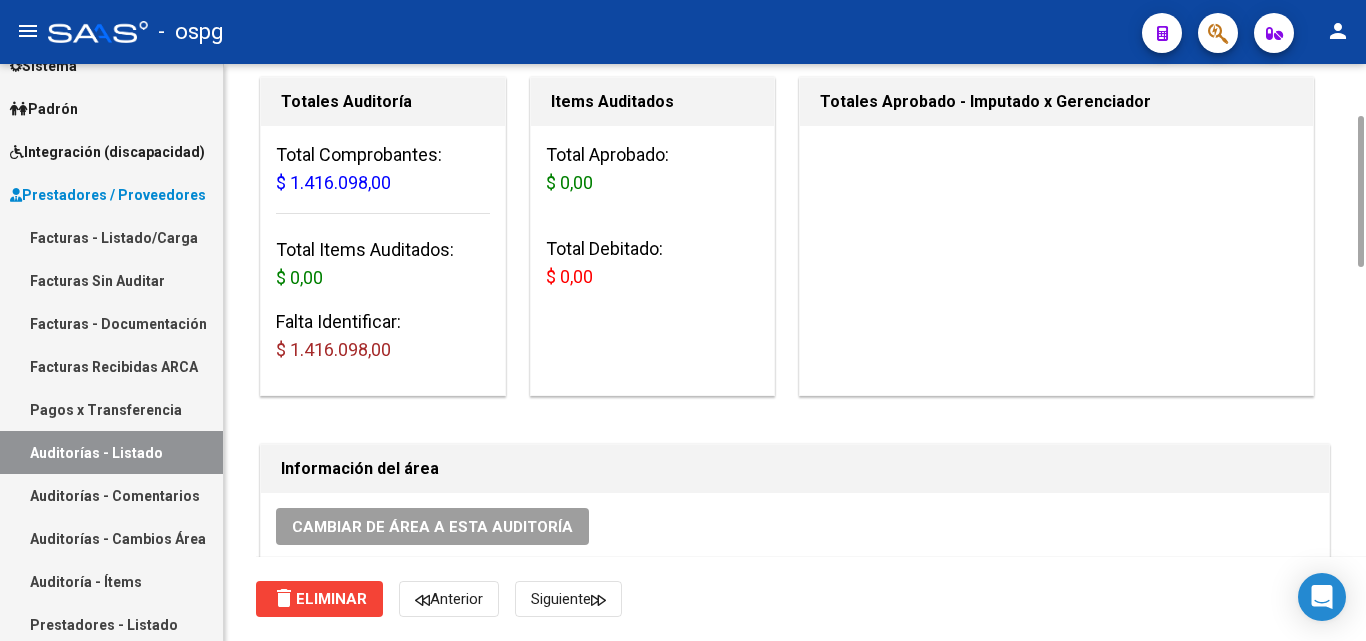 click on "Total Aprobado: $ 0,00 Total Debitado: $ 0,00" 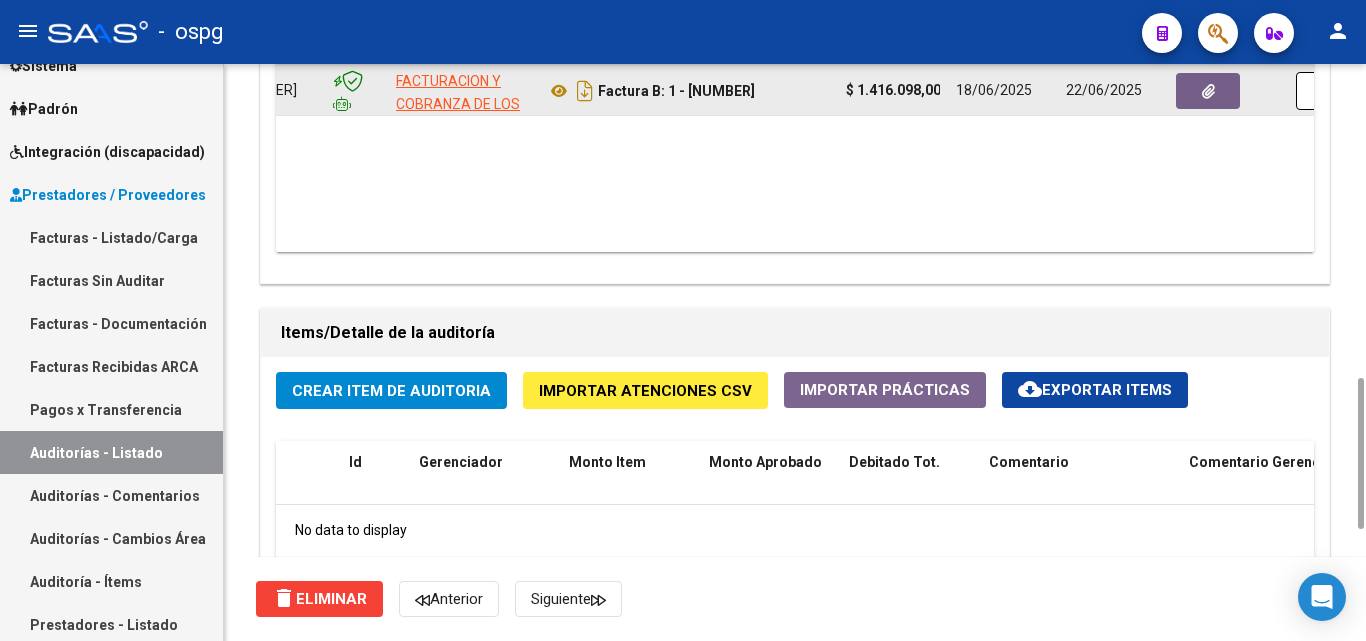 scroll, scrollTop: 800, scrollLeft: 0, axis: vertical 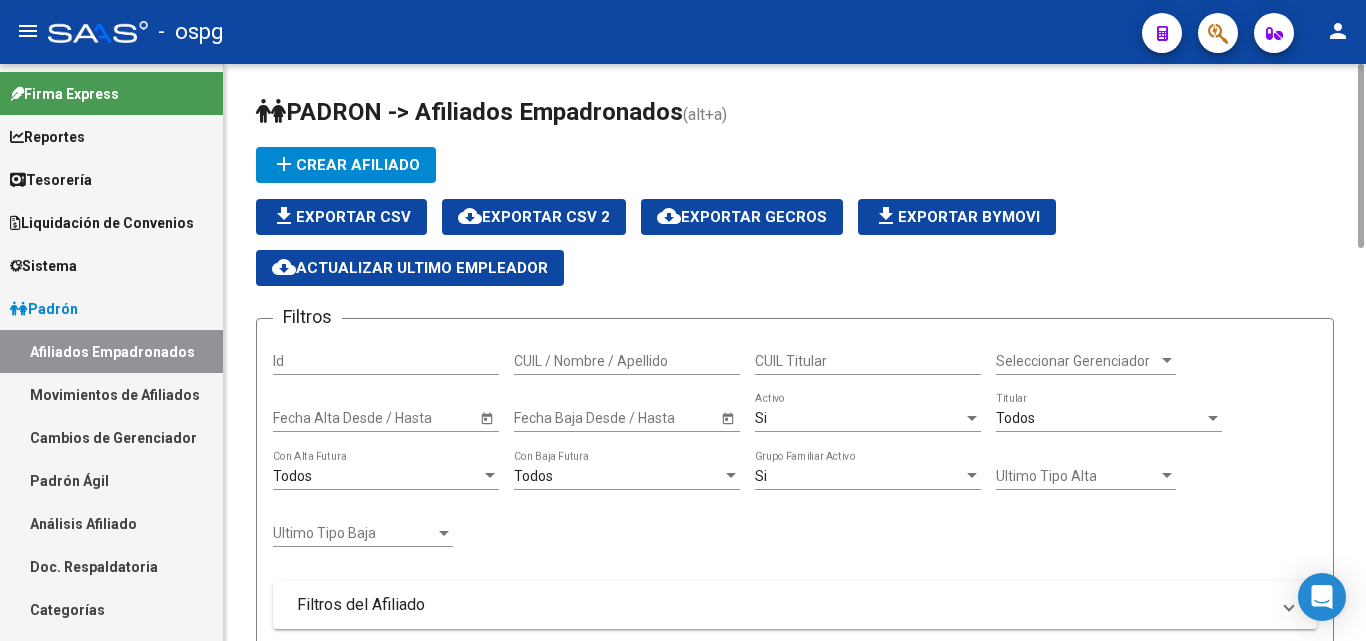 drag, startPoint x: 737, startPoint y: 546, endPoint x: 751, endPoint y: 552, distance: 15.231546 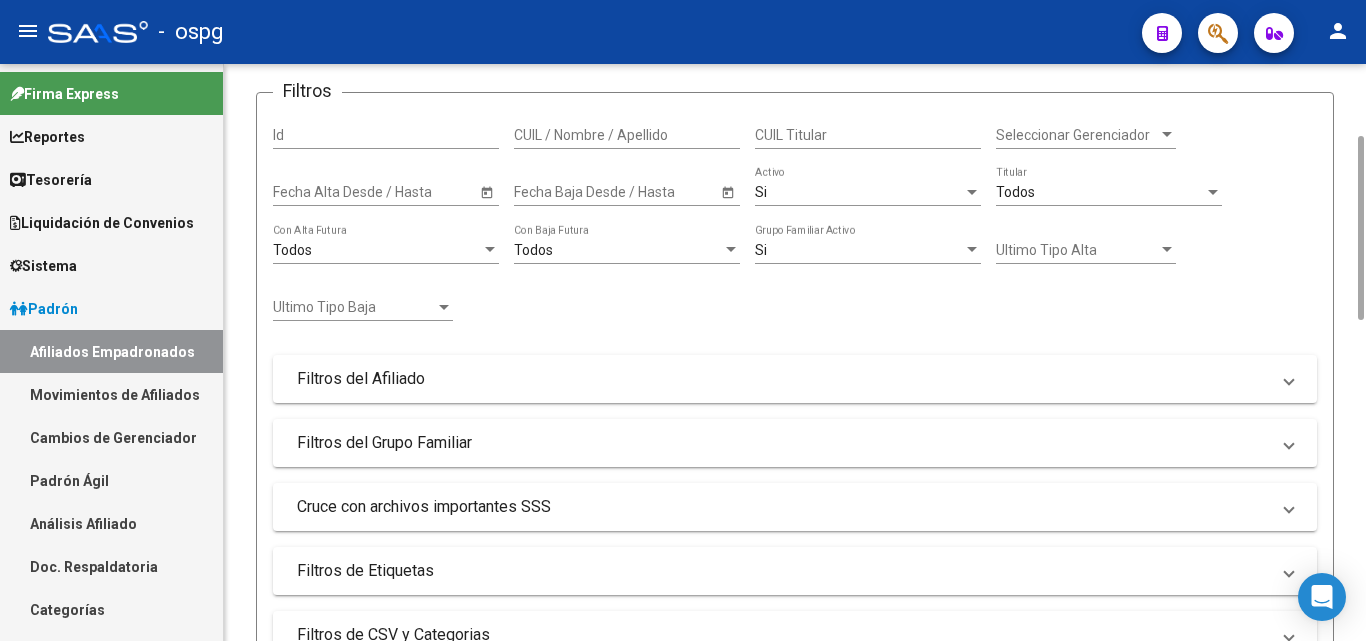 scroll, scrollTop: 0, scrollLeft: 0, axis: both 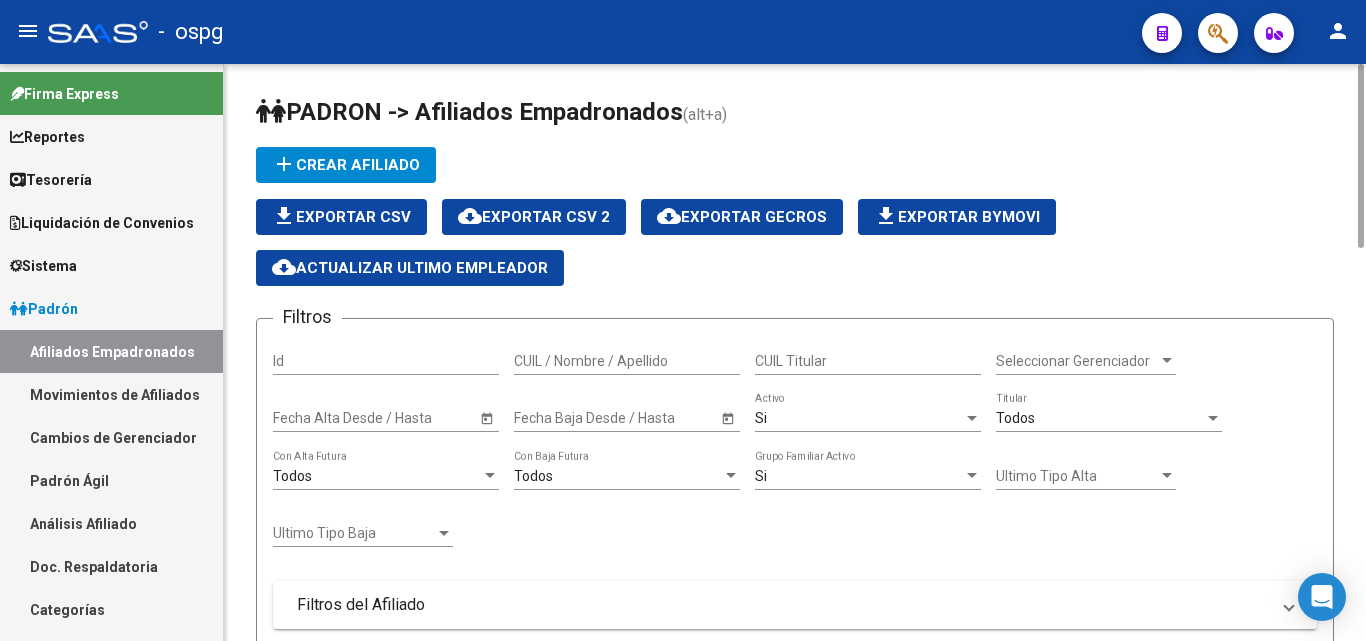 click on "PADRON -> Afiliados Empadronados  (alt+a) add  Crear Afiliado
file_download  Exportar CSV  cloud_download  Exportar CSV 2  cloud_download  Exportar GECROS  file_download  Exportar Bymovi  cloud_download  Actualizar ultimo Empleador  Filtros Id CUIL / Nombre / Apellido CUIL Titular Seleccionar Gerenciador Seleccionar Gerenciador Start date – Fecha Alta Desde / Hasta Start date – Fecha Baja Desde / Hasta Si  Activo Todos  Titular Todos  Con Alta Futura Todos  Con Baja Futura Si  Grupo Familiar Activo Ultimo Tipo Alta Ultimo Tipo Alta Ultimo Tipo Baja Ultimo Tipo Baja  Filtros del Afiliado  Edades Edades Sexo Sexo Discapacitado Discapacitado Nacionalidad Nacionalidad Provincia Provincia Estado Civil Estado Civil Start date – Fecha Nacimiento Desde / Hasta Todos  Tiene PMI Todos  Certificado Estudio Codigo Postal Localidad  Filtros del Grupo Familiar  Tipo Beneficiario Titular Tipo Beneficiario Titular Situacion Revista Titular Situacion Revista Titular CUIT Empleador Seleccionar Cobertura" 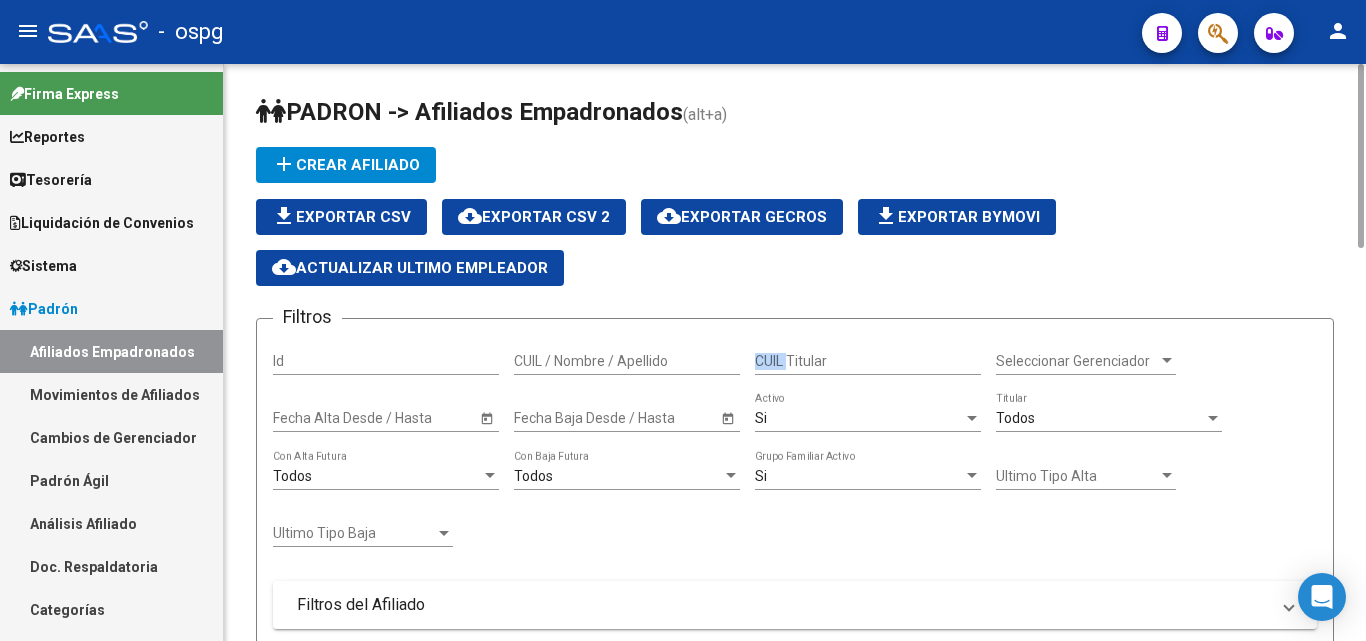 click on "PADRON -> Afiliados Empadronados  (alt+a) add  Crear Afiliado
file_download  Exportar CSV  cloud_download  Exportar CSV 2  cloud_download  Exportar GECROS  file_download  Exportar Bymovi  cloud_download  Actualizar ultimo Empleador  Filtros Id CUIL / Nombre / Apellido CUIL Titular Seleccionar Gerenciador Seleccionar Gerenciador Start date – Fecha Alta Desde / Hasta Start date – Fecha Baja Desde / Hasta Si  Activo Todos  Titular Todos  Con Alta Futura Todos  Con Baja Futura Si  Grupo Familiar Activo Ultimo Tipo Alta Ultimo Tipo Alta Ultimo Tipo Baja Ultimo Tipo Baja  Filtros del Afiliado  Edades Edades Sexo Sexo Discapacitado Discapacitado Nacionalidad Nacionalidad Provincia Provincia Estado Civil Estado Civil Start date – Fecha Nacimiento Desde / Hasta Todos  Tiene PMI Todos  Certificado Estudio Codigo Postal Localidad  Filtros del Grupo Familiar  Tipo Beneficiario Titular Tipo Beneficiario Titular Situacion Revista Titular Situacion Revista Titular CUIT Empleador Seleccionar Cobertura" 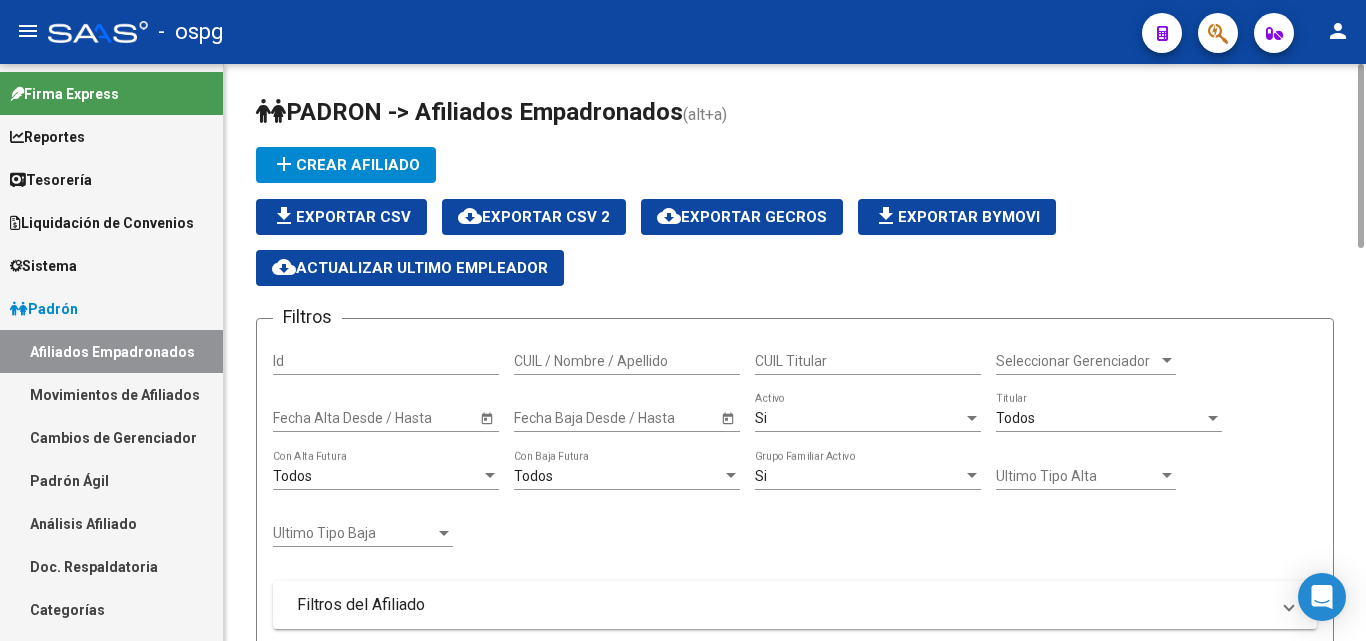 click on "PADRON -> Afiliados Empadronados  (alt+a) add  Crear Afiliado
file_download  Exportar CSV  cloud_download  Exportar CSV 2  cloud_download  Exportar GECROS  file_download  Exportar Bymovi  cloud_download  Actualizar ultimo Empleador  Filtros Id CUIL / Nombre / Apellido CUIL Titular Seleccionar Gerenciador Seleccionar Gerenciador Start date – Fecha Alta Desde / Hasta Start date – Fecha Baja Desde / Hasta Si  Activo Todos  Titular Todos  Con Alta Futura Todos  Con Baja Futura Si  Grupo Familiar Activo Ultimo Tipo Alta Ultimo Tipo Alta Ultimo Tipo Baja Ultimo Tipo Baja  Filtros del Afiliado  Edades Edades Sexo Sexo Discapacitado Discapacitado Nacionalidad Nacionalidad Provincia Provincia Estado Civil Estado Civil Start date – Fecha Nacimiento Desde / Hasta Todos  Tiene PMI Todos  Certificado Estudio Codigo Postal Localidad  Filtros del Grupo Familiar  Tipo Beneficiario Titular Tipo Beneficiario Titular Situacion Revista Titular Situacion Revista Titular CUIT Empleador Seleccionar Cobertura" 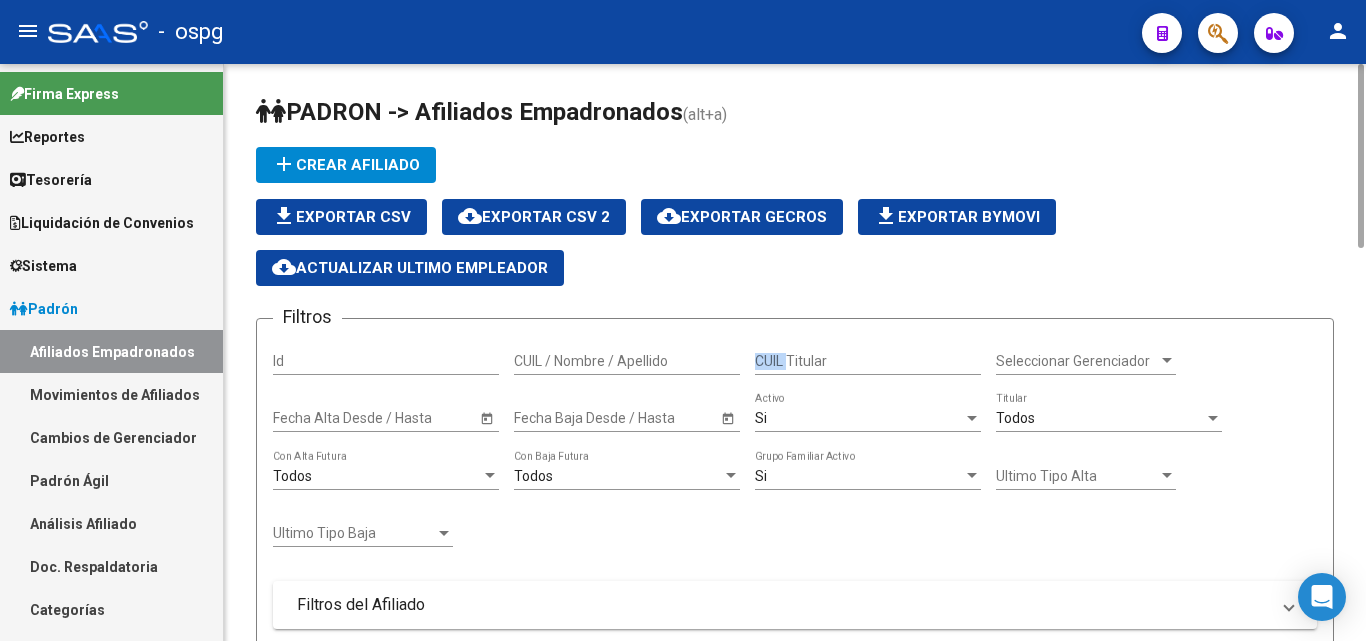 click on "PADRON -> Afiliados Empadronados  (alt+a) add  Crear Afiliado
file_download  Exportar CSV  cloud_download  Exportar CSV 2  cloud_download  Exportar GECROS  file_download  Exportar Bymovi  cloud_download  Actualizar ultimo Empleador  Filtros Id CUIL / Nombre / Apellido CUIL Titular Seleccionar Gerenciador Seleccionar Gerenciador Start date – Fecha Alta Desde / Hasta Start date – Fecha Baja Desde / Hasta Si  Activo Todos  Titular Todos  Con Alta Futura Todos  Con Baja Futura Si  Grupo Familiar Activo Ultimo Tipo Alta Ultimo Tipo Alta Ultimo Tipo Baja Ultimo Tipo Baja  Filtros del Afiliado  Edades Edades Sexo Sexo Discapacitado Discapacitado Nacionalidad Nacionalidad Provincia Provincia Estado Civil Estado Civil Start date – Fecha Nacimiento Desde / Hasta Todos  Tiene PMI Todos  Certificado Estudio Codigo Postal Localidad  Filtros del Grupo Familiar  Tipo Beneficiario Titular Tipo Beneficiario Titular Situacion Revista Titular Situacion Revista Titular CUIT Empleador Seleccionar Cobertura" 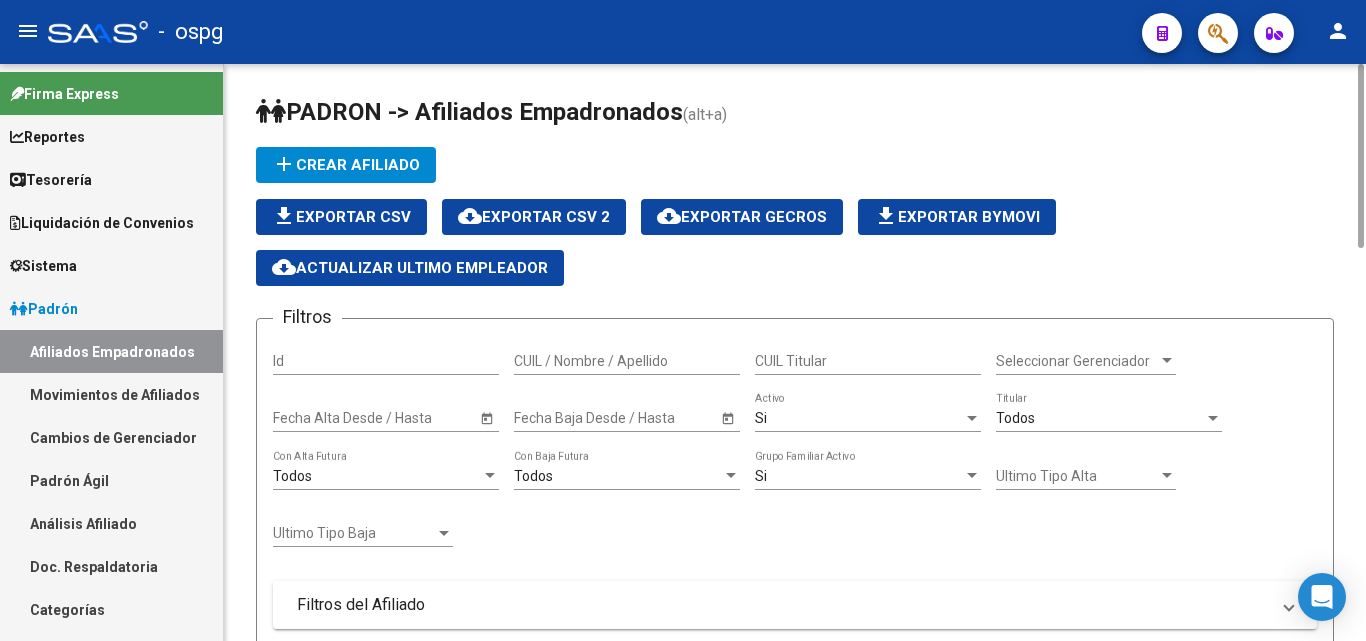click on "PADRON -> Afiliados Empadronados  (alt+a) add  Crear Afiliado
file_download  Exportar CSV  cloud_download  Exportar CSV 2  cloud_download  Exportar GECROS  file_download  Exportar Bymovi  cloud_download  Actualizar ultimo Empleador  Filtros Id CUIL / Nombre / Apellido CUIL Titular Seleccionar Gerenciador Seleccionar Gerenciador Start date – Fecha Alta Desde / Hasta Start date – Fecha Baja Desde / Hasta Si  Activo Todos  Titular Todos  Con Alta Futura Todos  Con Baja Futura Si  Grupo Familiar Activo Ultimo Tipo Alta Ultimo Tipo Alta Ultimo Tipo Baja Ultimo Tipo Baja  Filtros del Afiliado  Edades Edades Sexo Sexo Discapacitado Discapacitado Nacionalidad Nacionalidad Provincia Provincia Estado Civil Estado Civil Start date – Fecha Nacimiento Desde / Hasta Todos  Tiene PMI Todos  Certificado Estudio Codigo Postal Localidad  Filtros del Grupo Familiar  Tipo Beneficiario Titular Tipo Beneficiario Titular Situacion Revista Titular Situacion Revista Titular CUIT Empleador Seleccionar Cobertura" 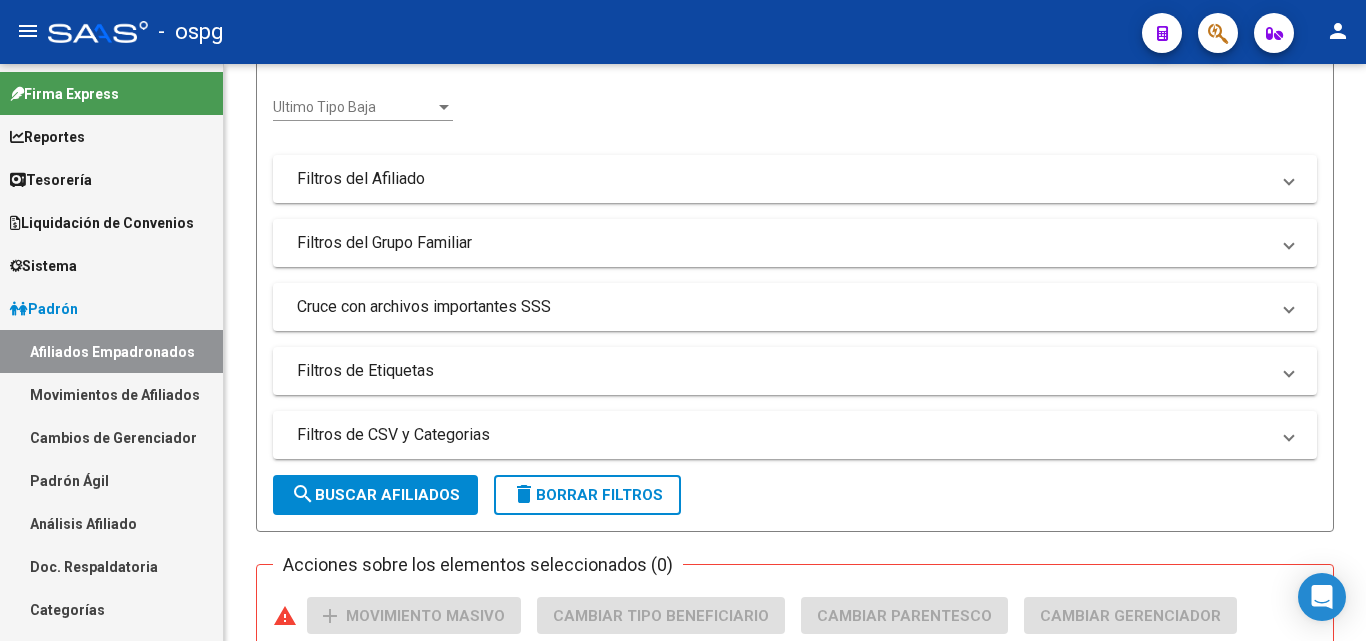 scroll, scrollTop: 0, scrollLeft: 0, axis: both 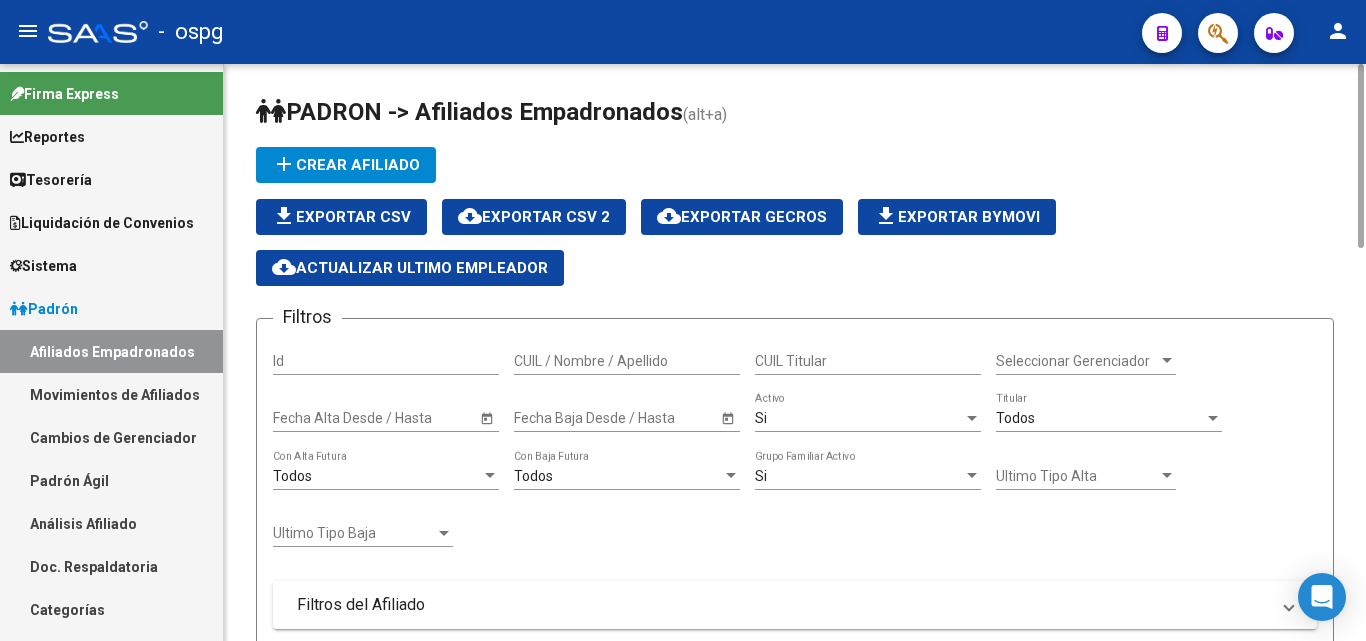 click on "PADRON -> Afiliados Empadronados  (alt+a) add  Crear Afiliado
file_download  Exportar CSV  cloud_download  Exportar CSV 2  cloud_download  Exportar GECROS  file_download  Exportar Bymovi  cloud_download  Actualizar ultimo Empleador  Filtros Id CUIL / Nombre / Apellido CUIL Titular Seleccionar Gerenciador Seleccionar Gerenciador Start date – Fecha Alta Desde / Hasta Start date – Fecha Baja Desde / Hasta Si  Activo Todos  Titular Todos  Con Alta Futura Todos  Con Baja Futura Si  Grupo Familiar Activo Ultimo Tipo Alta Ultimo Tipo Alta Ultimo Tipo Baja Ultimo Tipo Baja  Filtros del Afiliado  Edades Edades Sexo Sexo Discapacitado Discapacitado Nacionalidad Nacionalidad Provincia Provincia Estado Civil Estado Civil Start date – Fecha Nacimiento Desde / Hasta Todos  Tiene PMI Todos  Certificado Estudio Codigo Postal Localidad  Filtros del Grupo Familiar  Tipo Beneficiario Titular Tipo Beneficiario Titular Situacion Revista Titular Situacion Revista Titular CUIT Empleador Seleccionar Cobertura" 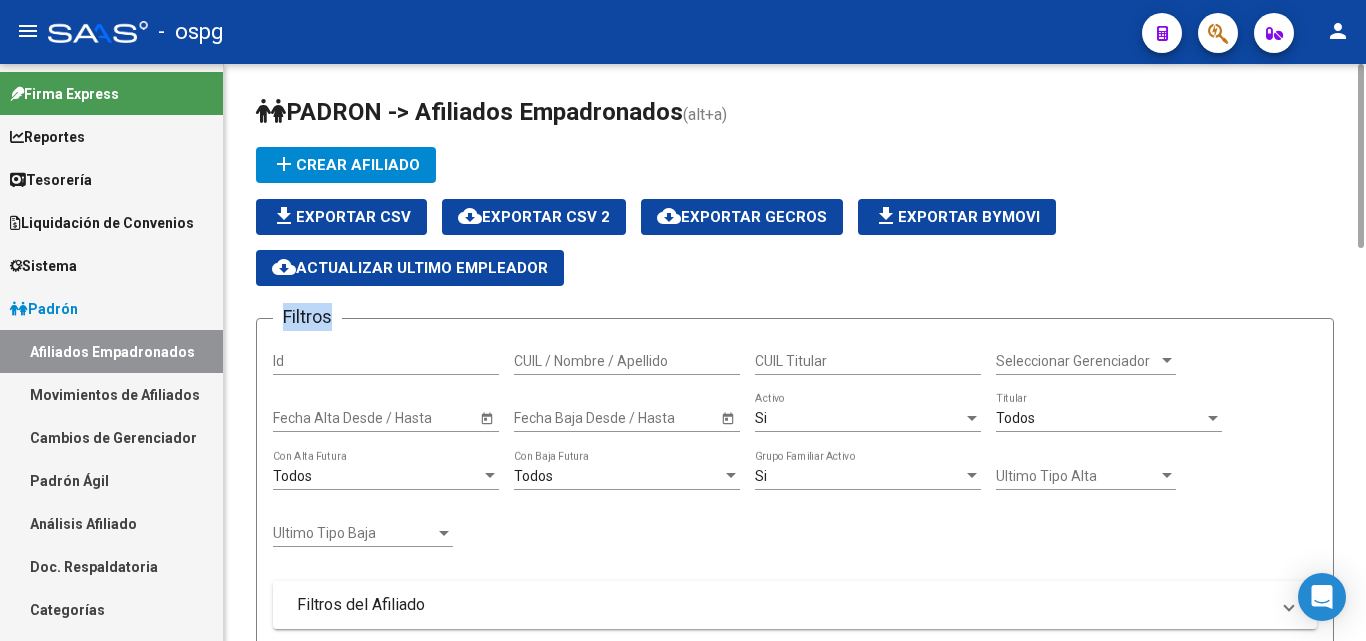 click on "PADRON -> Afiliados Empadronados  (alt+a) add  Crear Afiliado
file_download  Exportar CSV  cloud_download  Exportar CSV 2  cloud_download  Exportar GECROS  file_download  Exportar Bymovi  cloud_download  Actualizar ultimo Empleador  Filtros Id CUIL / Nombre / Apellido CUIL Titular Seleccionar Gerenciador Seleccionar Gerenciador Start date – Fecha Alta Desde / Hasta Start date – Fecha Baja Desde / Hasta Si  Activo Todos  Titular Todos  Con Alta Futura Todos  Con Baja Futura Si  Grupo Familiar Activo Ultimo Tipo Alta Ultimo Tipo Alta Ultimo Tipo Baja Ultimo Tipo Baja  Filtros del Afiliado  Edades Edades Sexo Sexo Discapacitado Discapacitado Nacionalidad Nacionalidad Provincia Provincia Estado Civil Estado Civil Start date – Fecha Nacimiento Desde / Hasta Todos  Tiene PMI Todos  Certificado Estudio Codigo Postal Localidad  Filtros del Grupo Familiar  Tipo Beneficiario Titular Tipo Beneficiario Titular Situacion Revista Titular Situacion Revista Titular CUIT Empleador Seleccionar Cobertura" 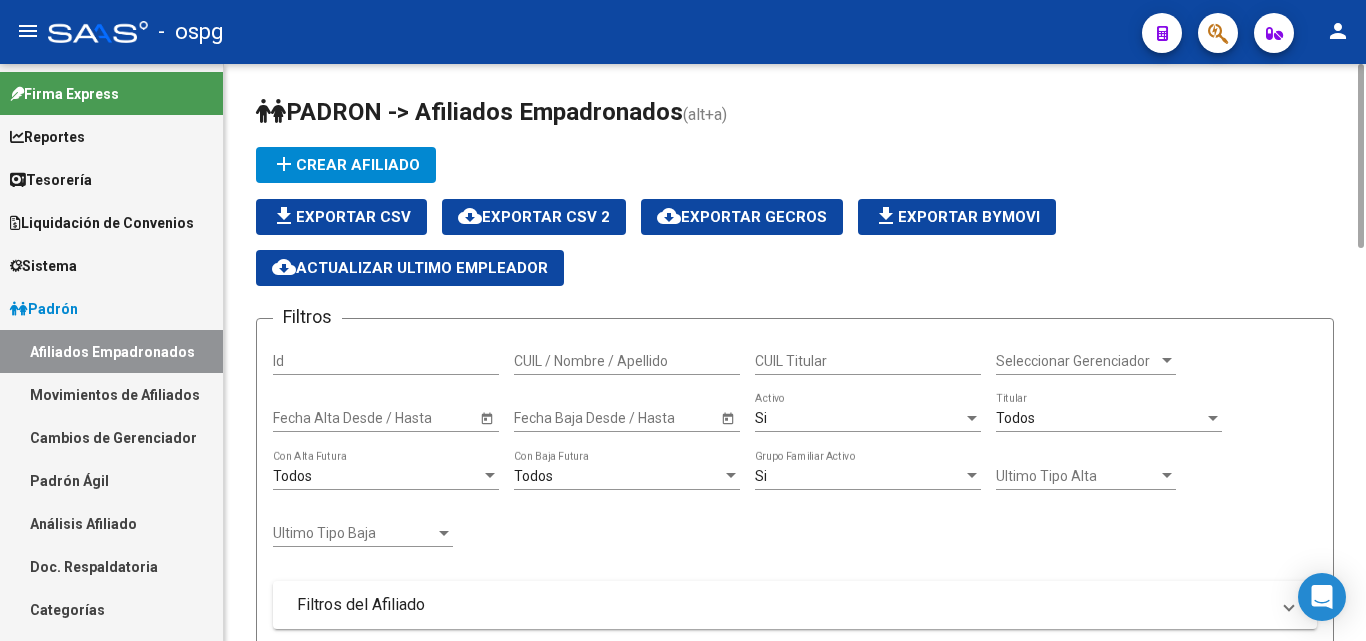click on "PADRON -> Afiliados Empadronados" 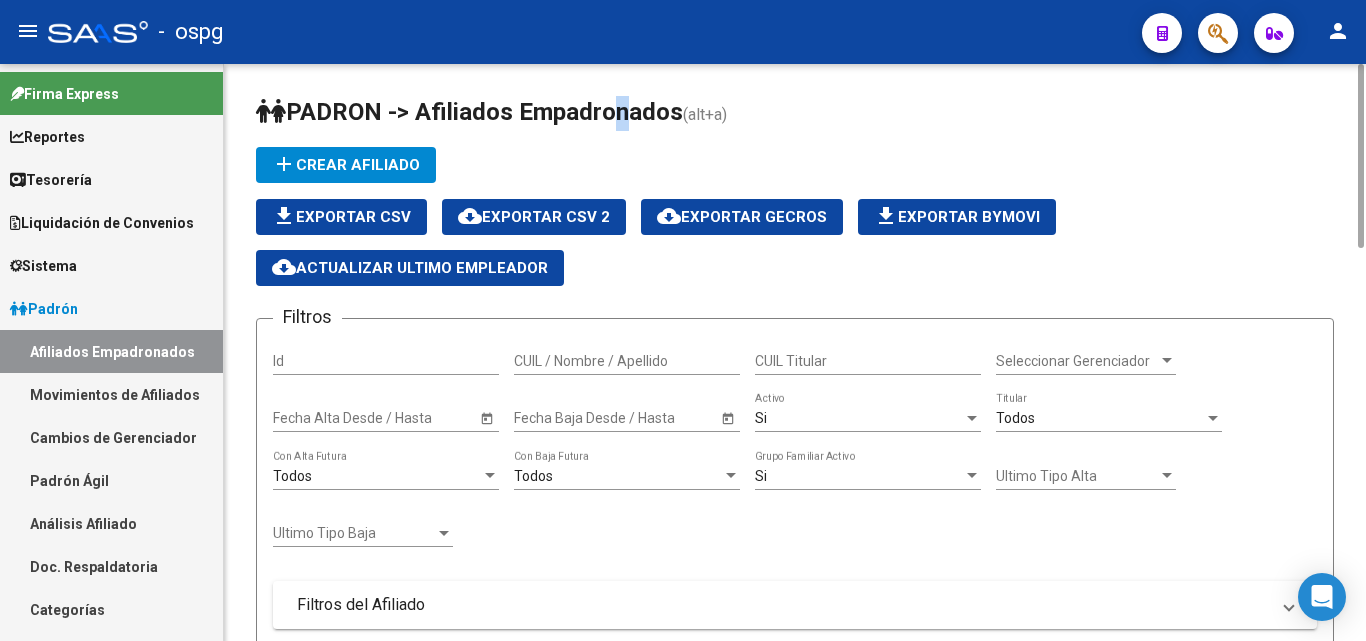 click on "PADRON -> Afiliados Empadronados" 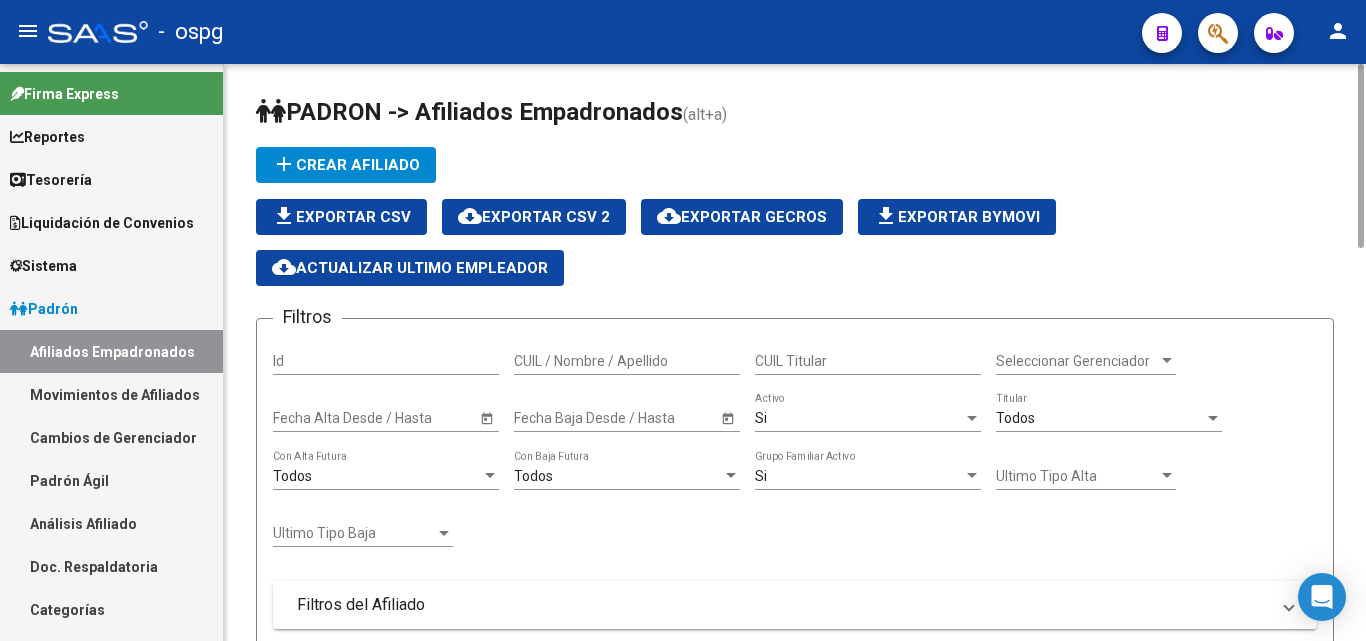 click on "(alt+a)" 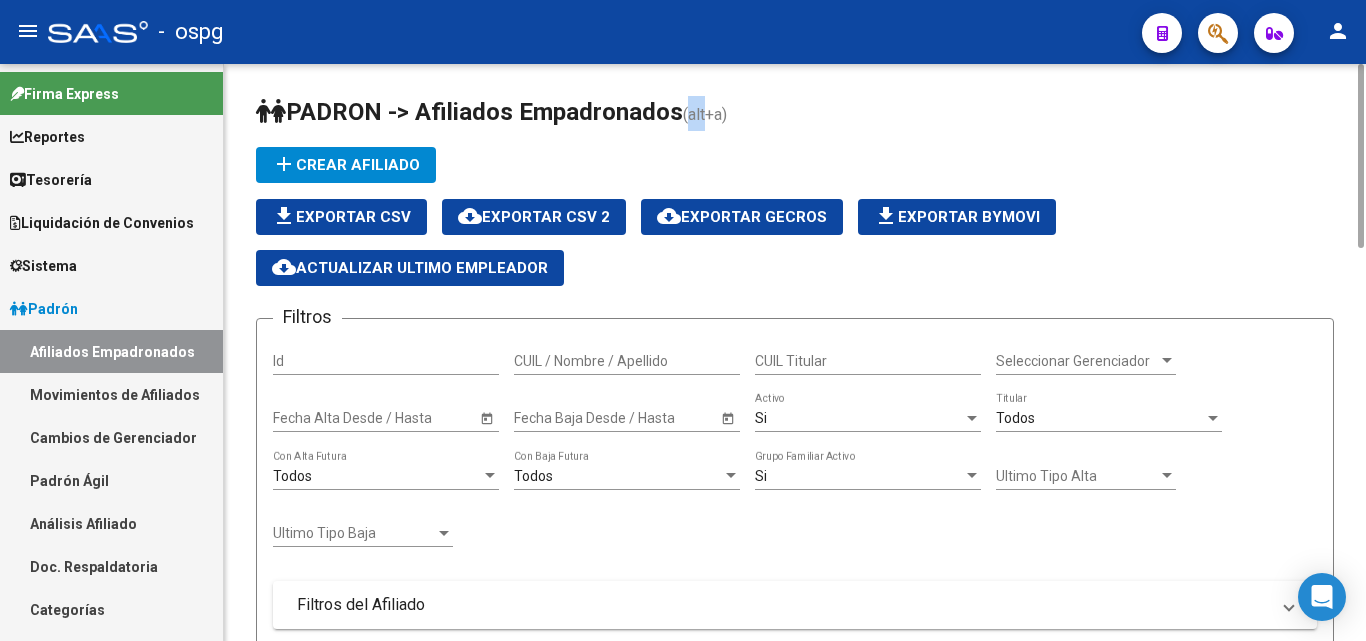 click on "(alt+a)" 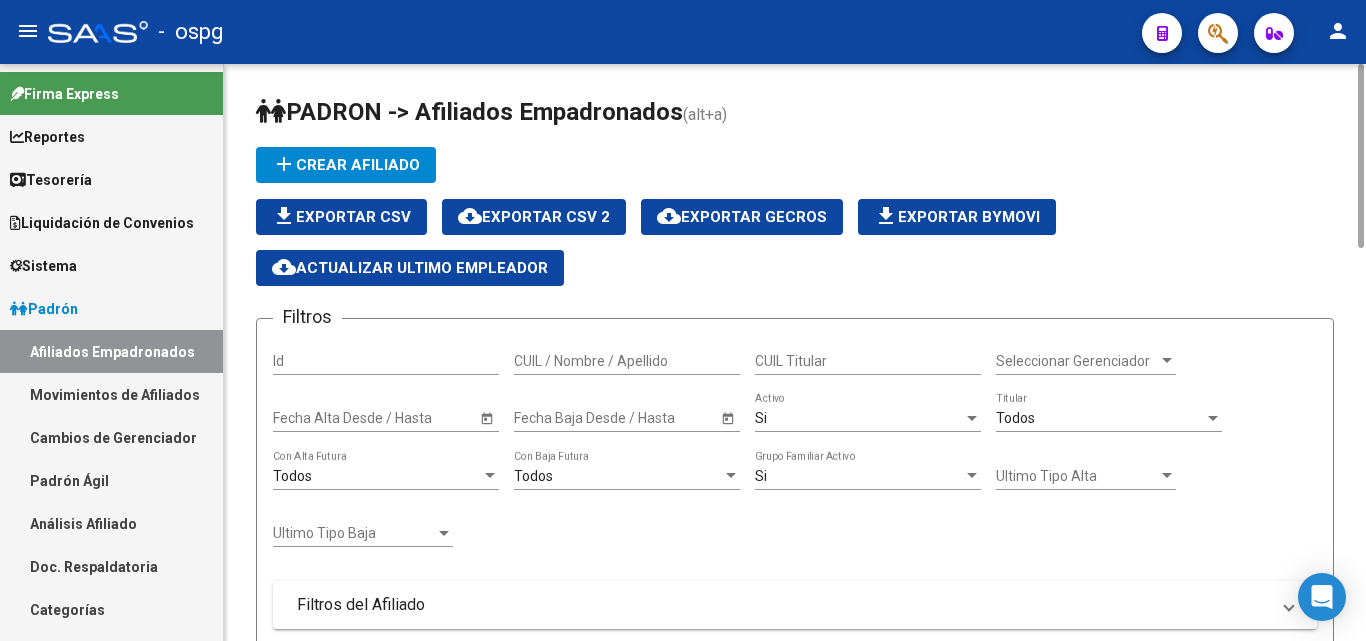 click on "file_download  Exportar CSV  cloud_download  Exportar CSV 2  cloud_download  Exportar GECROS  file_download  Exportar Bymovi  cloud_download  Actualizar ultimo Empleador" 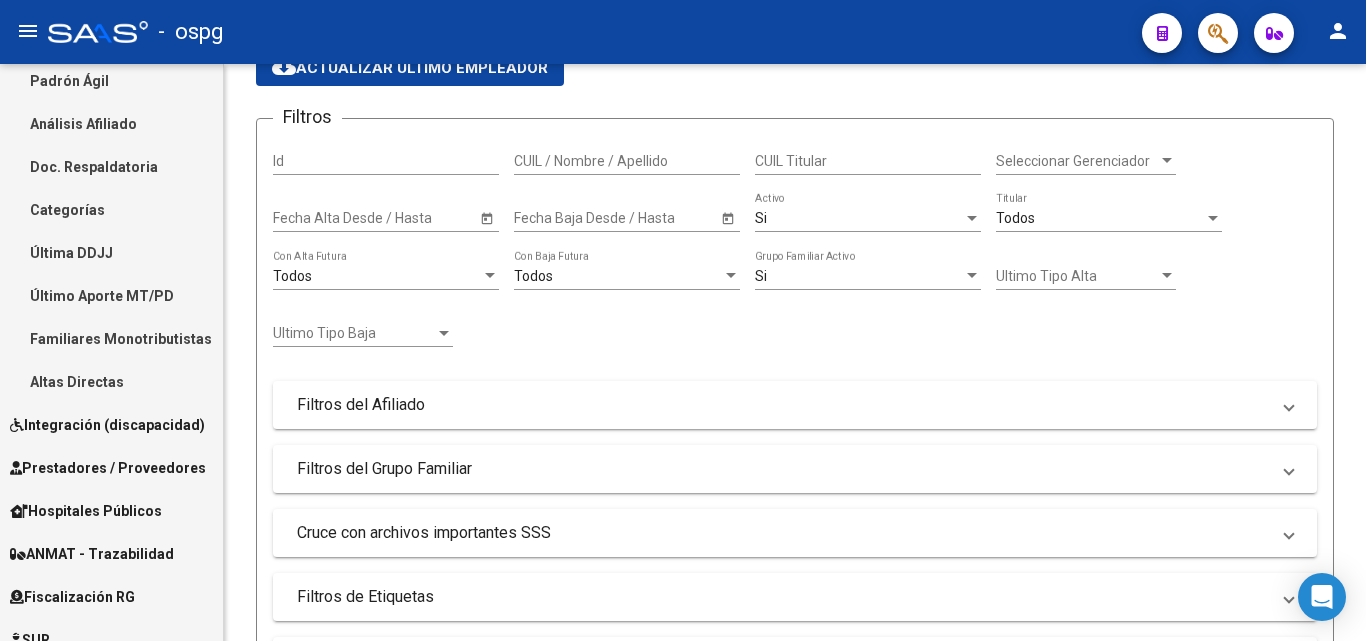scroll, scrollTop: 500, scrollLeft: 0, axis: vertical 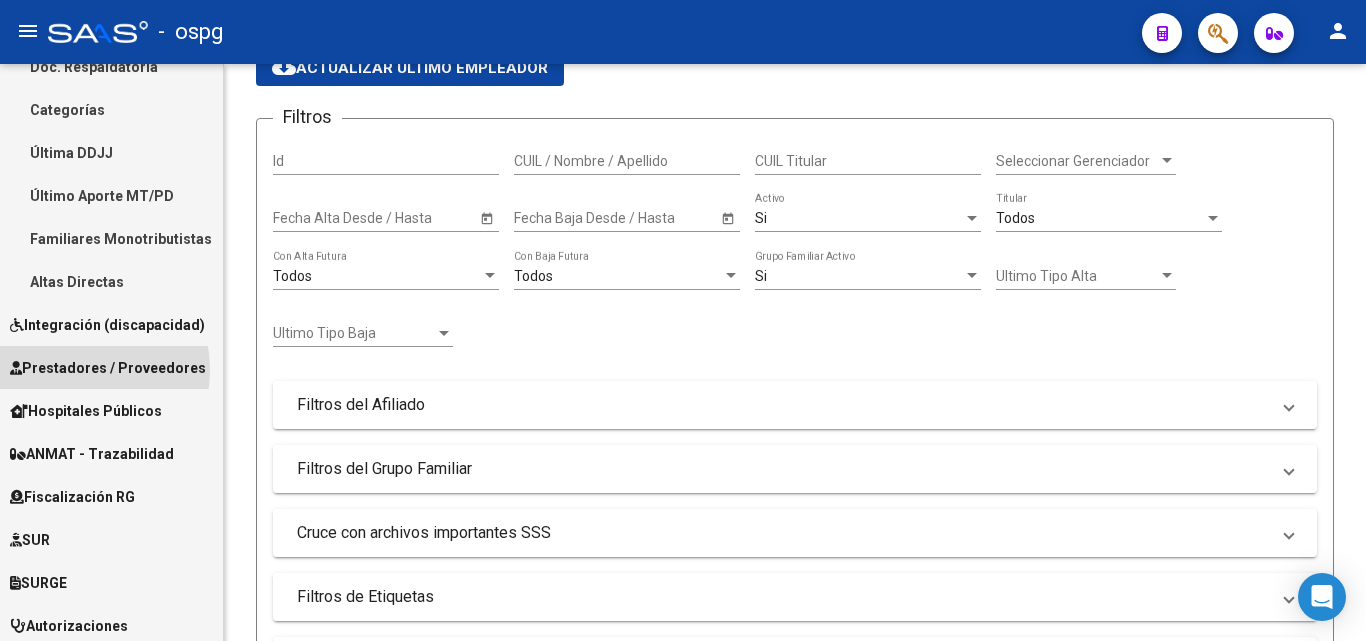 click on "Prestadores / Proveedores" at bounding box center [108, 368] 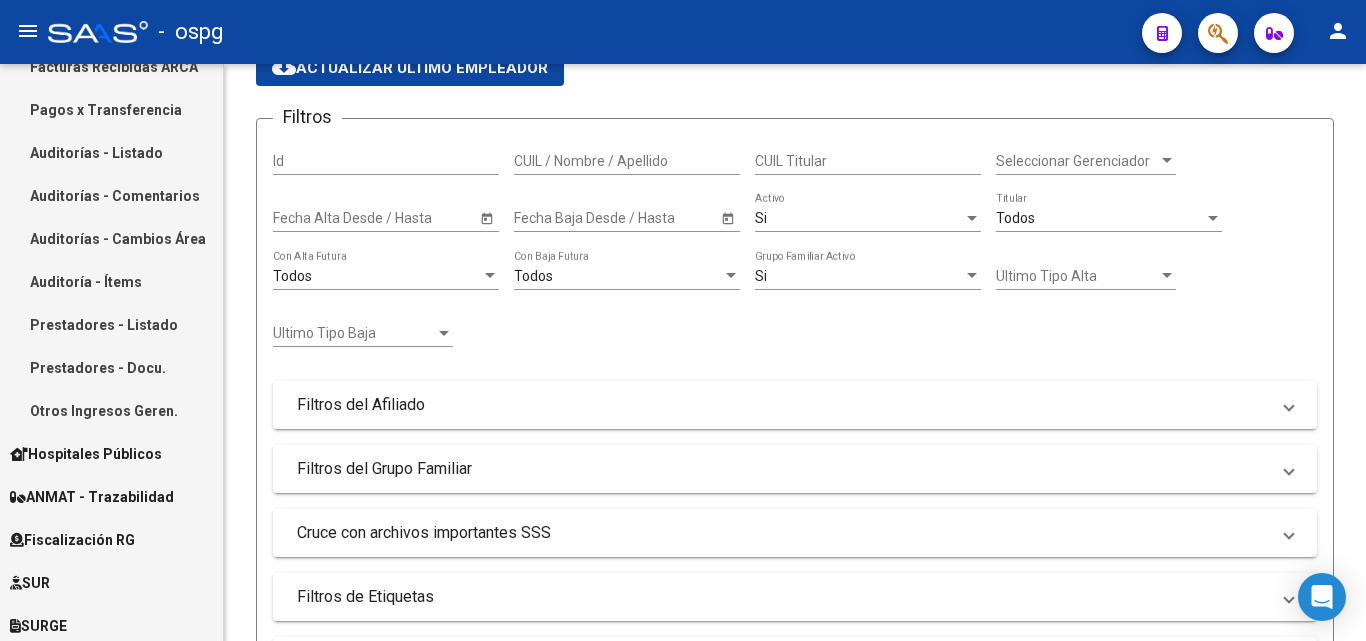 click on "Auditorías - Listado" at bounding box center [111, 152] 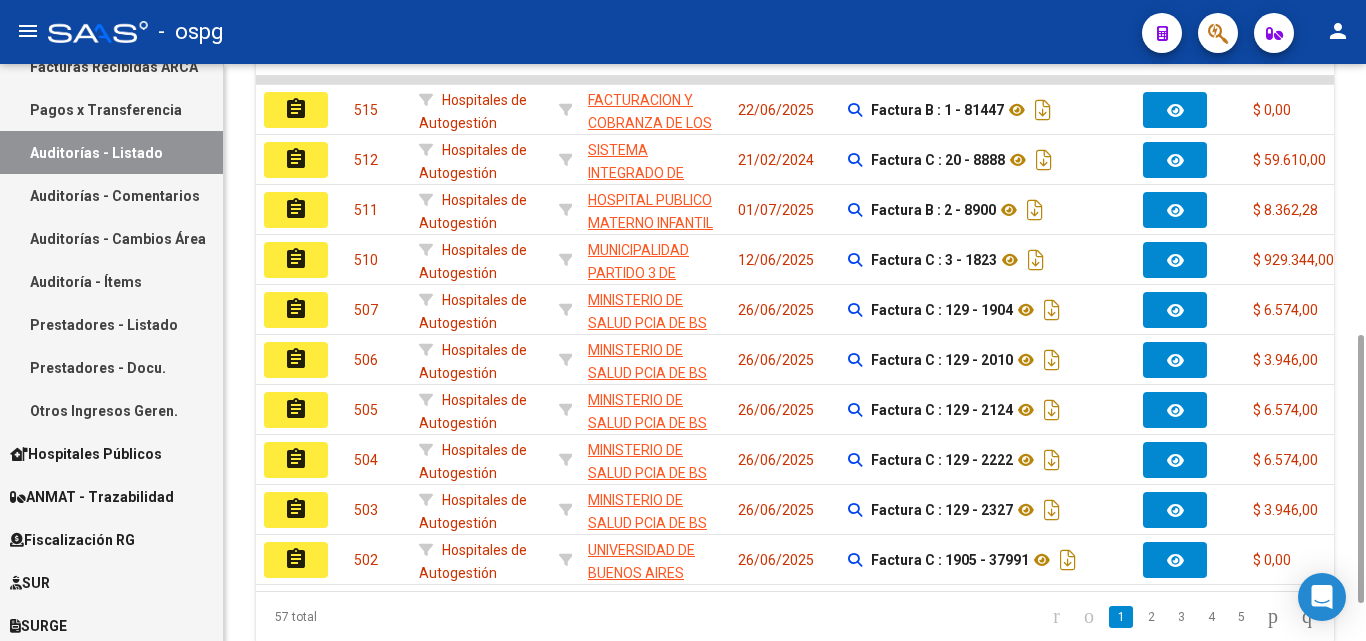 scroll, scrollTop: 0, scrollLeft: 0, axis: both 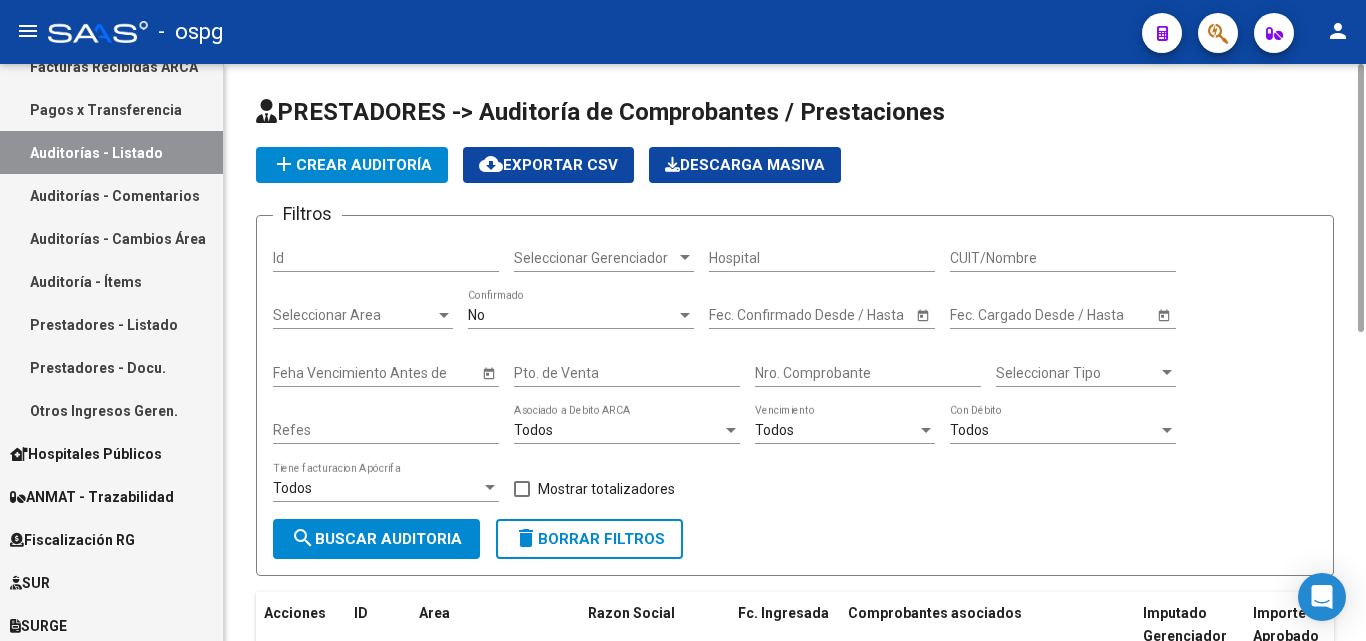 click on "Nro. Comprobante" 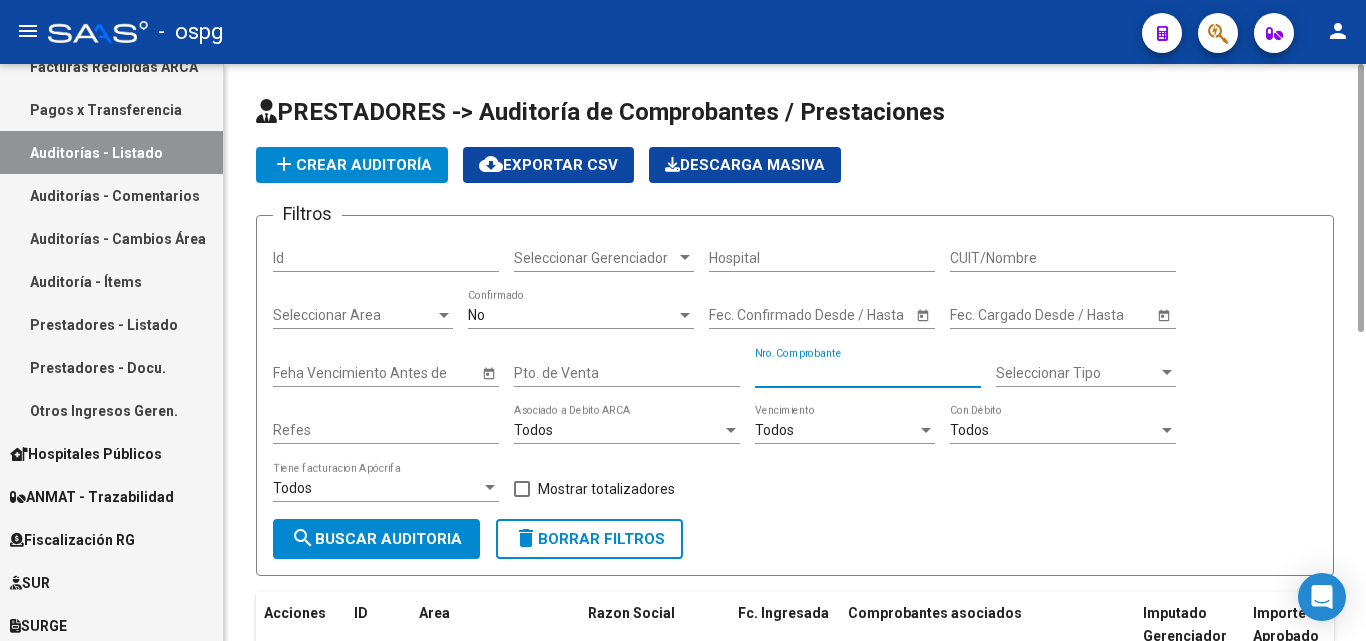 type on "[NUMBER]" 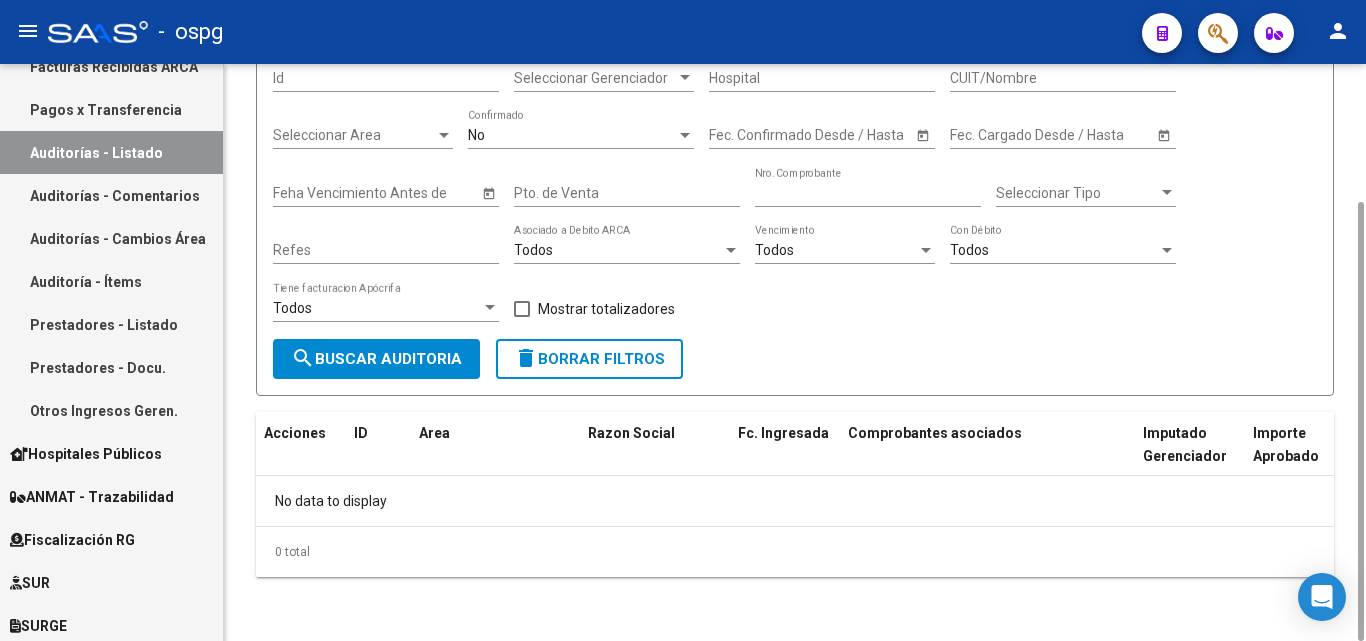 scroll, scrollTop: 0, scrollLeft: 0, axis: both 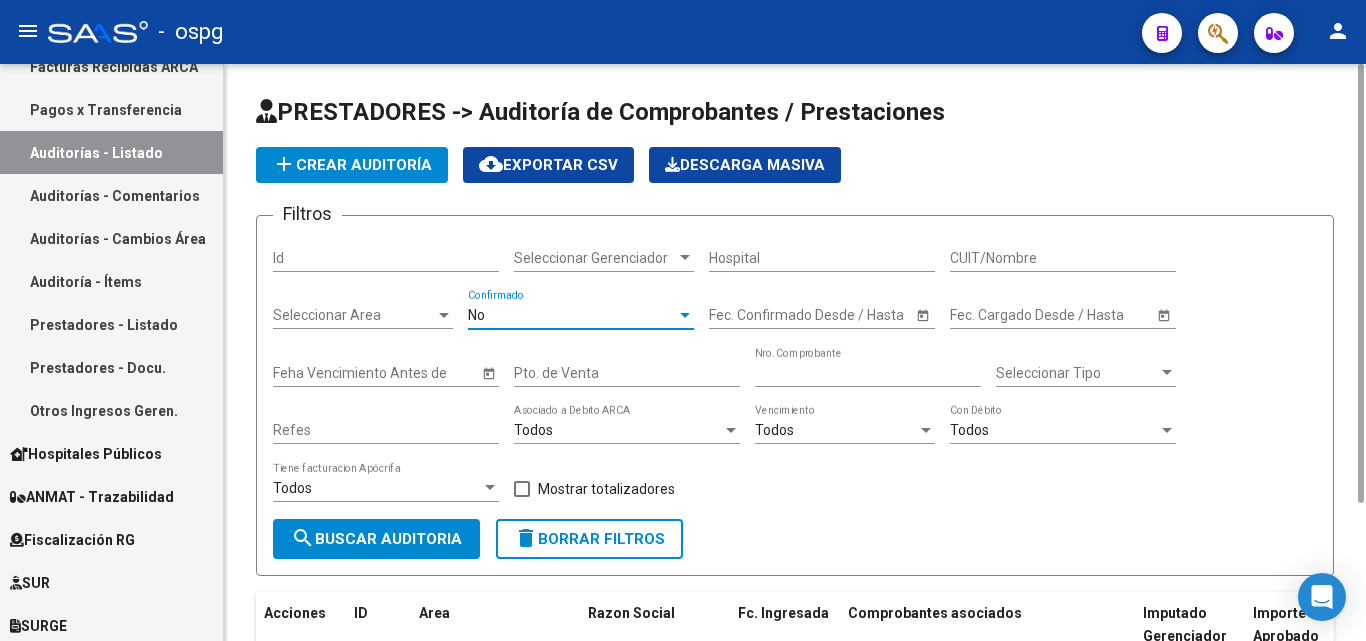 click on "No" at bounding box center [572, 315] 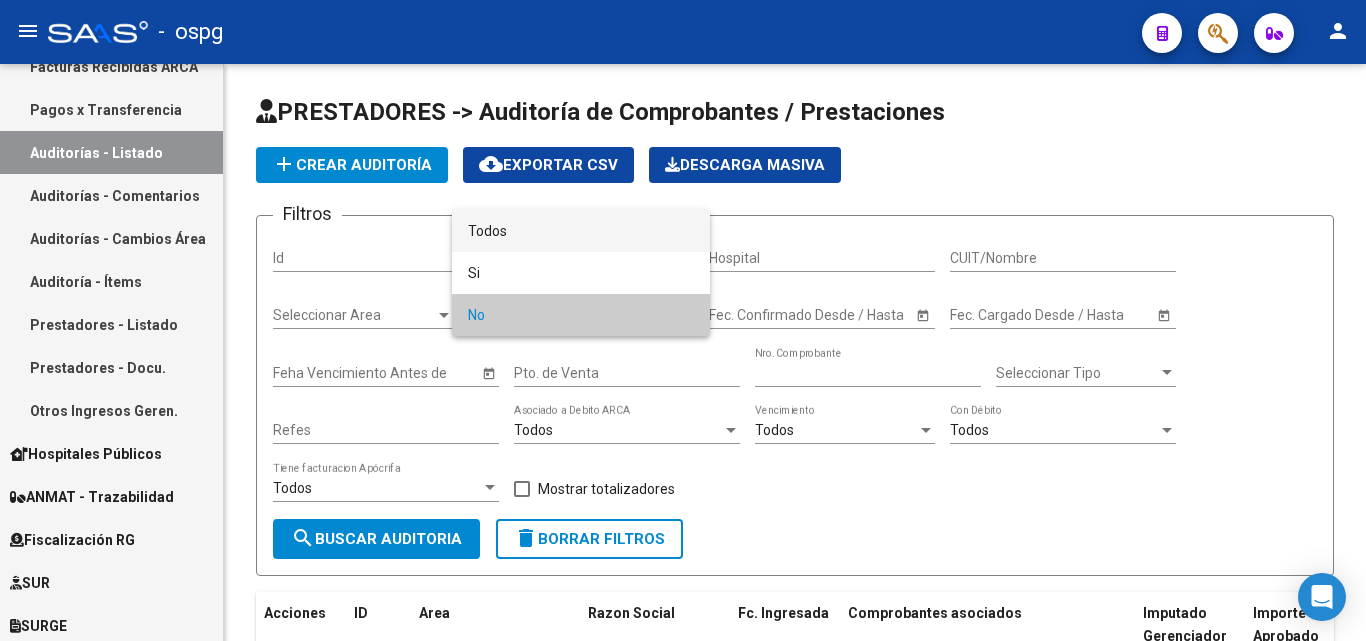 click on "Todos" at bounding box center (581, 231) 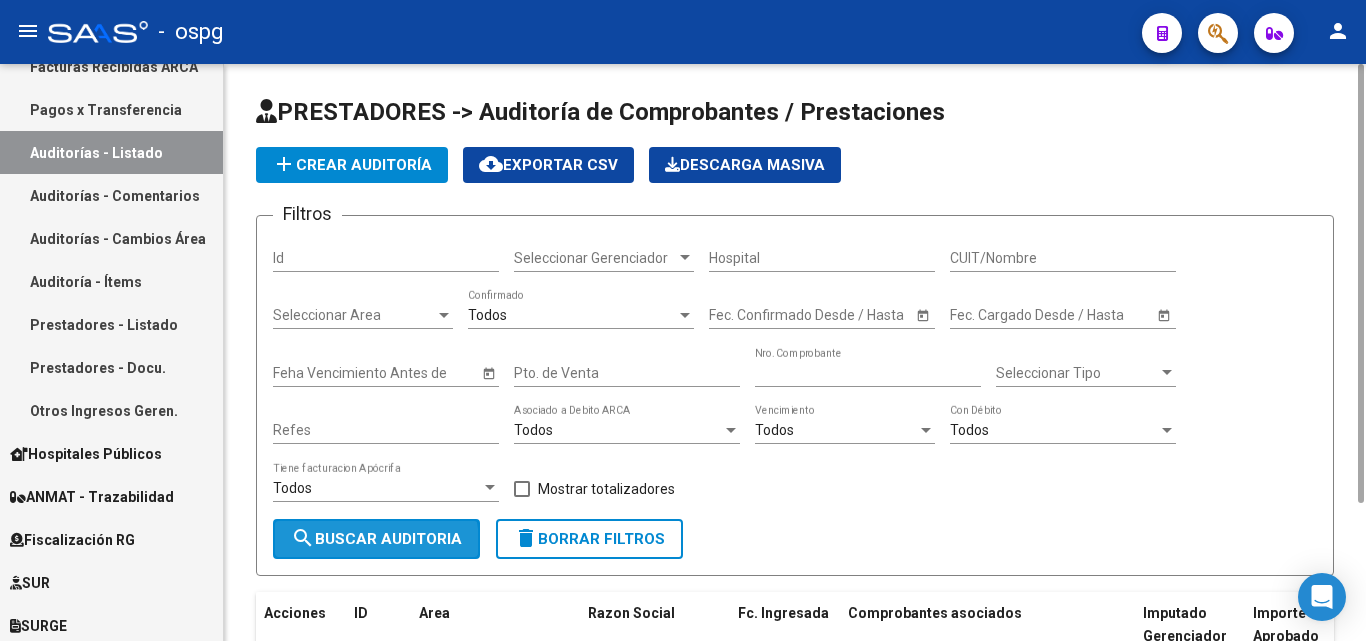 click on "search  Buscar Auditoria" 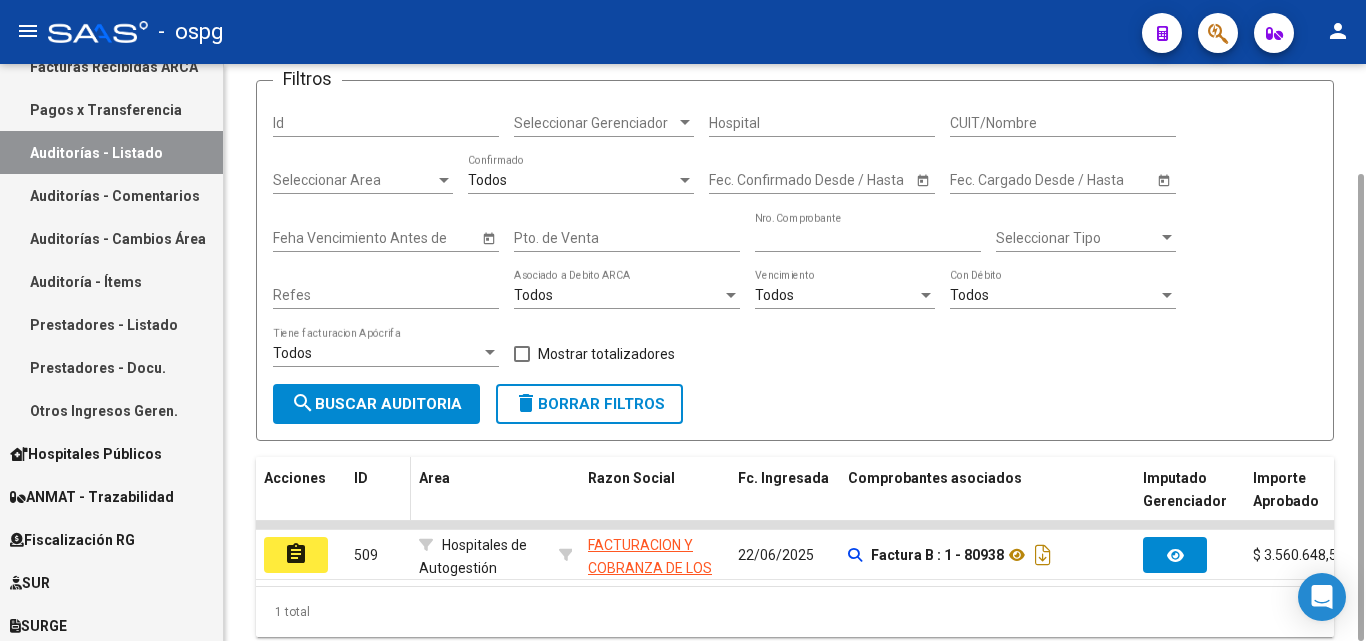 scroll, scrollTop: 211, scrollLeft: 0, axis: vertical 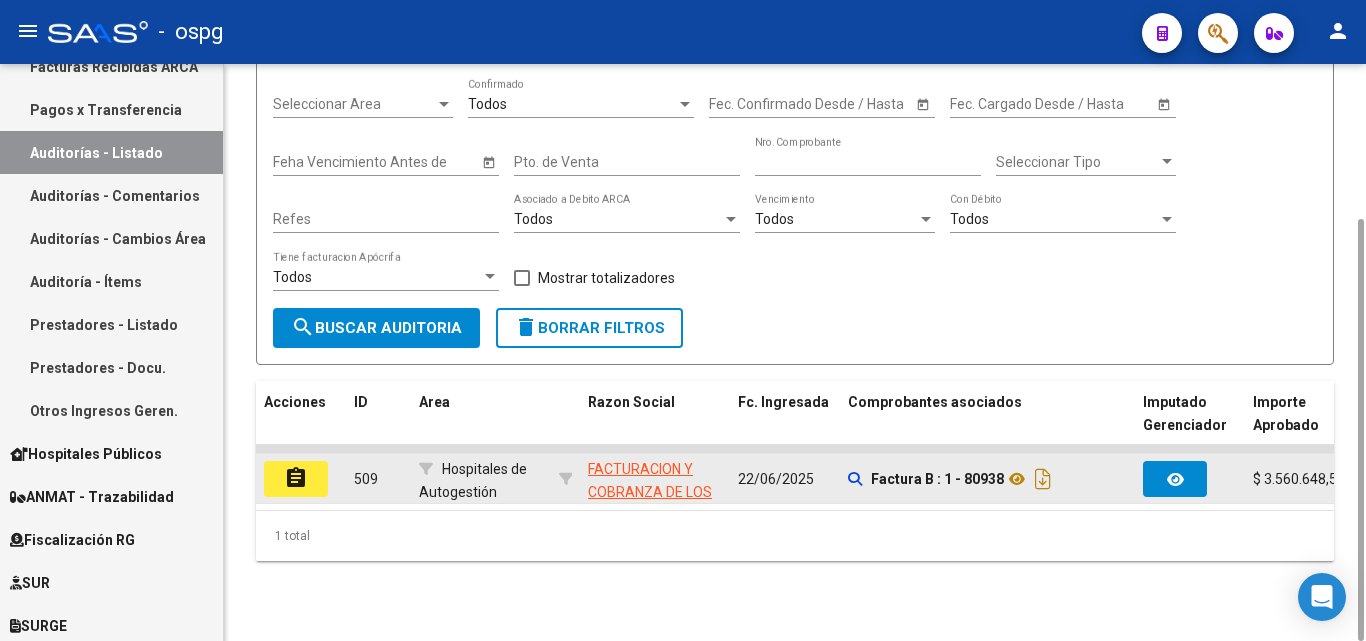 click on "assignment" 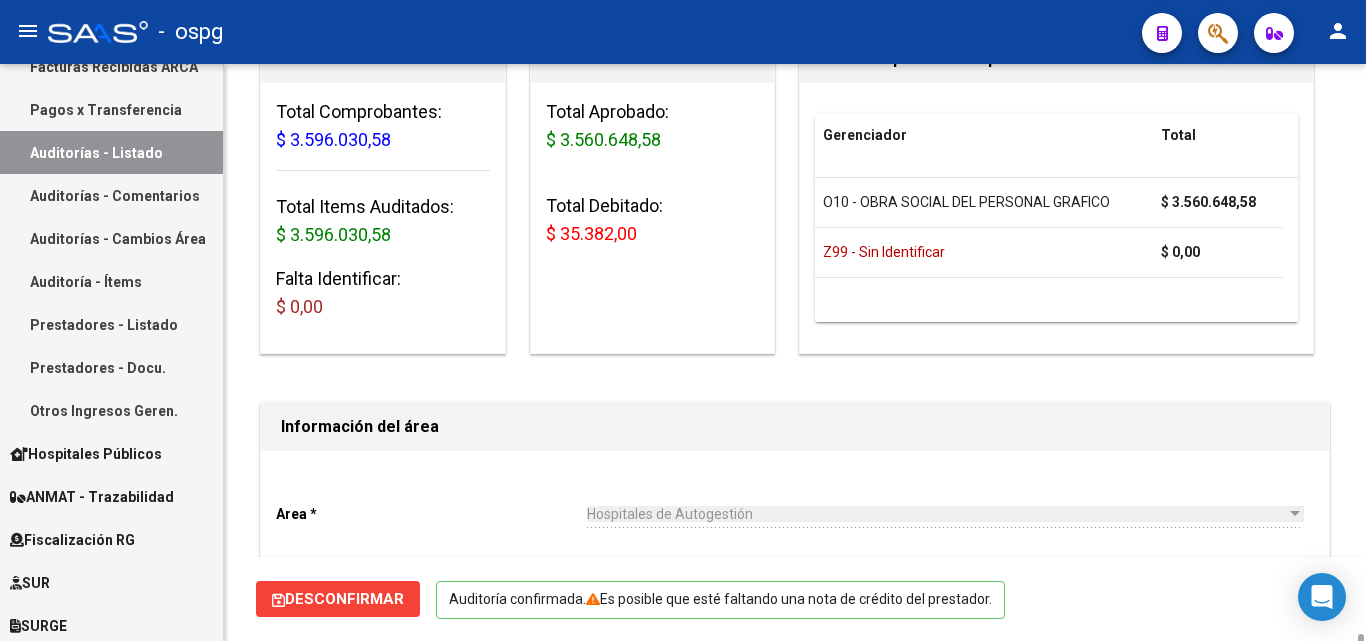 scroll, scrollTop: 0, scrollLeft: 0, axis: both 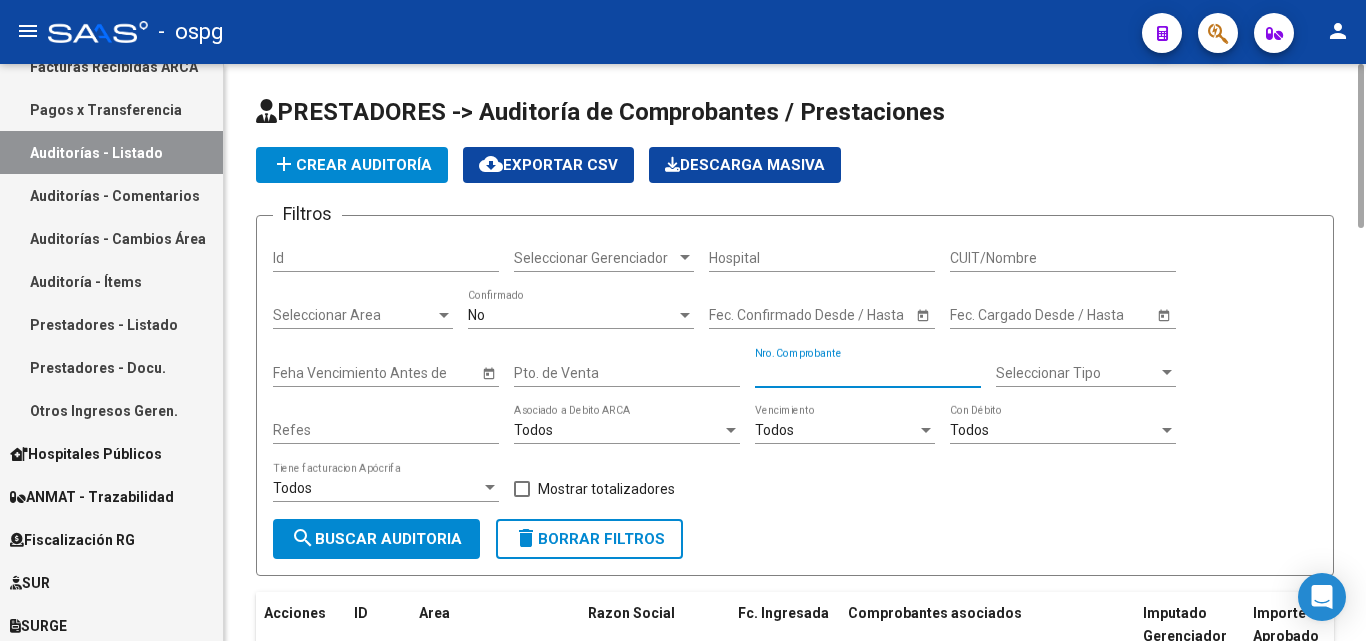 click on "Nro. Comprobante" at bounding box center (868, 373) 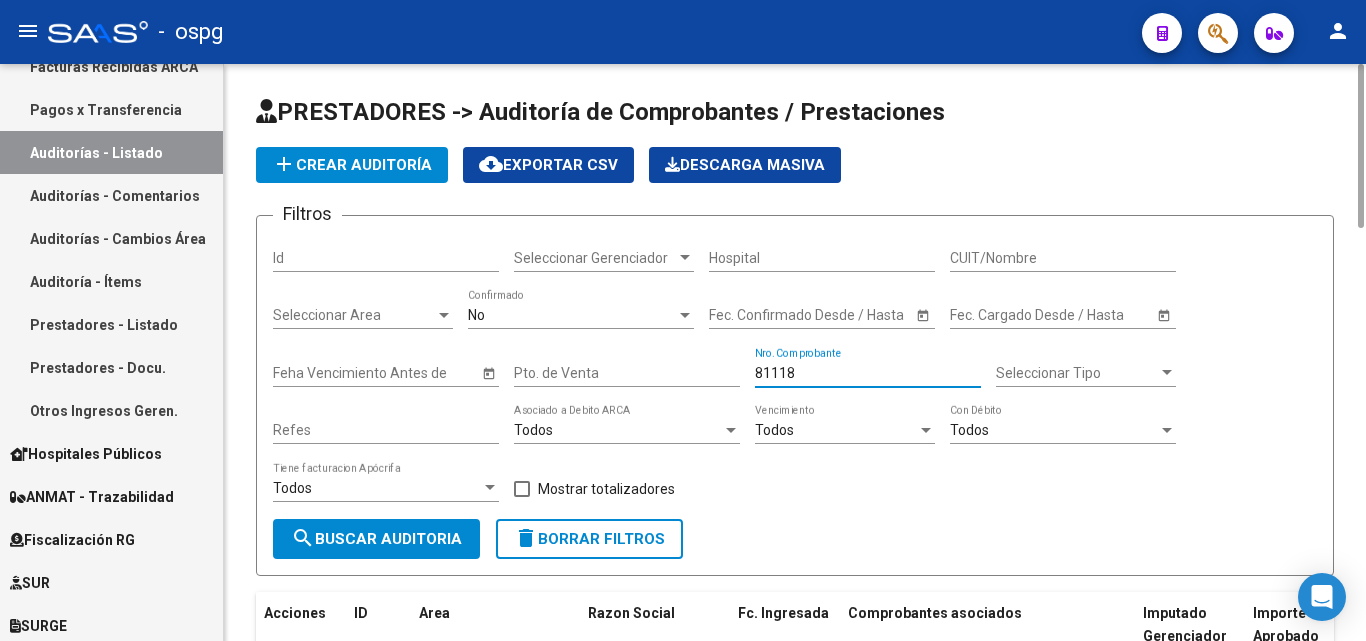type on "81118" 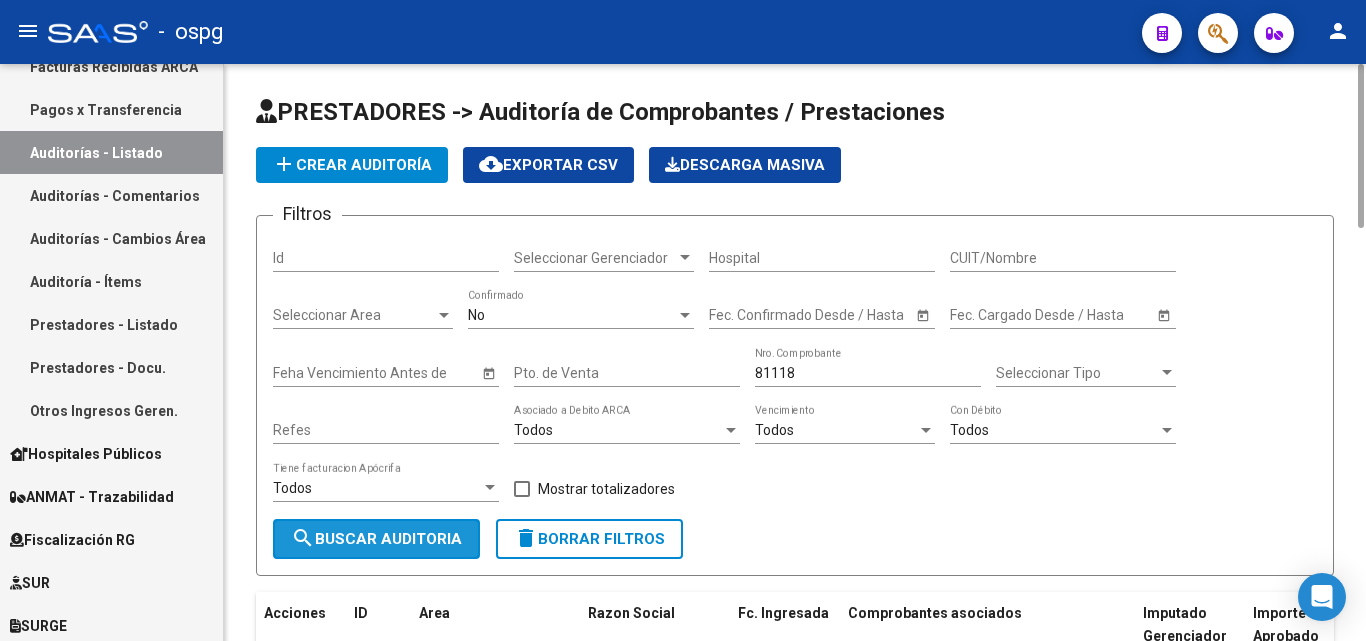click on "search  Buscar Auditoria" 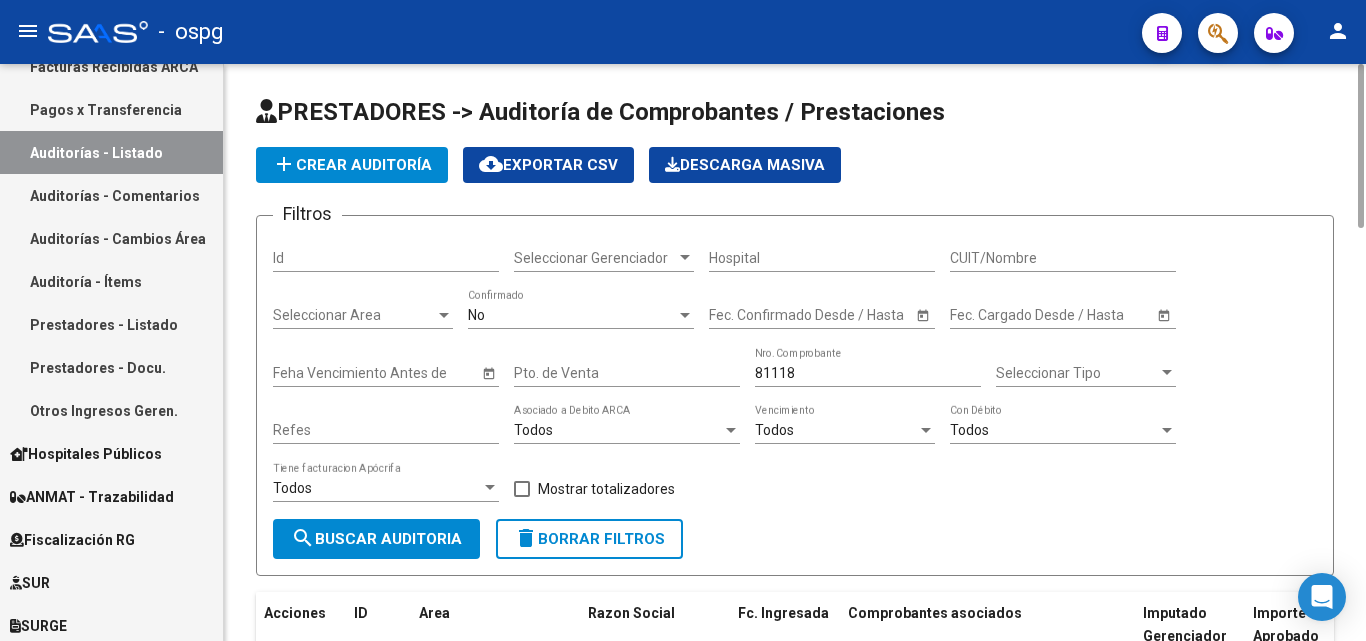 scroll, scrollTop: 180, scrollLeft: 0, axis: vertical 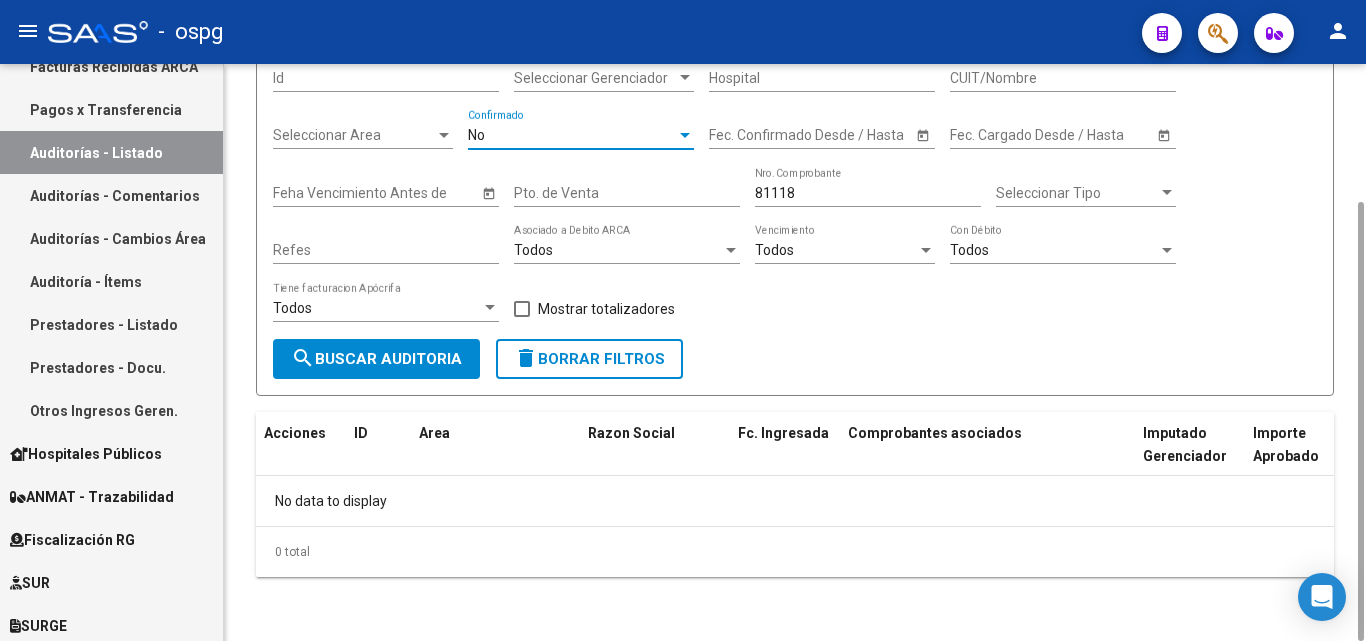 click on "No" at bounding box center (572, 135) 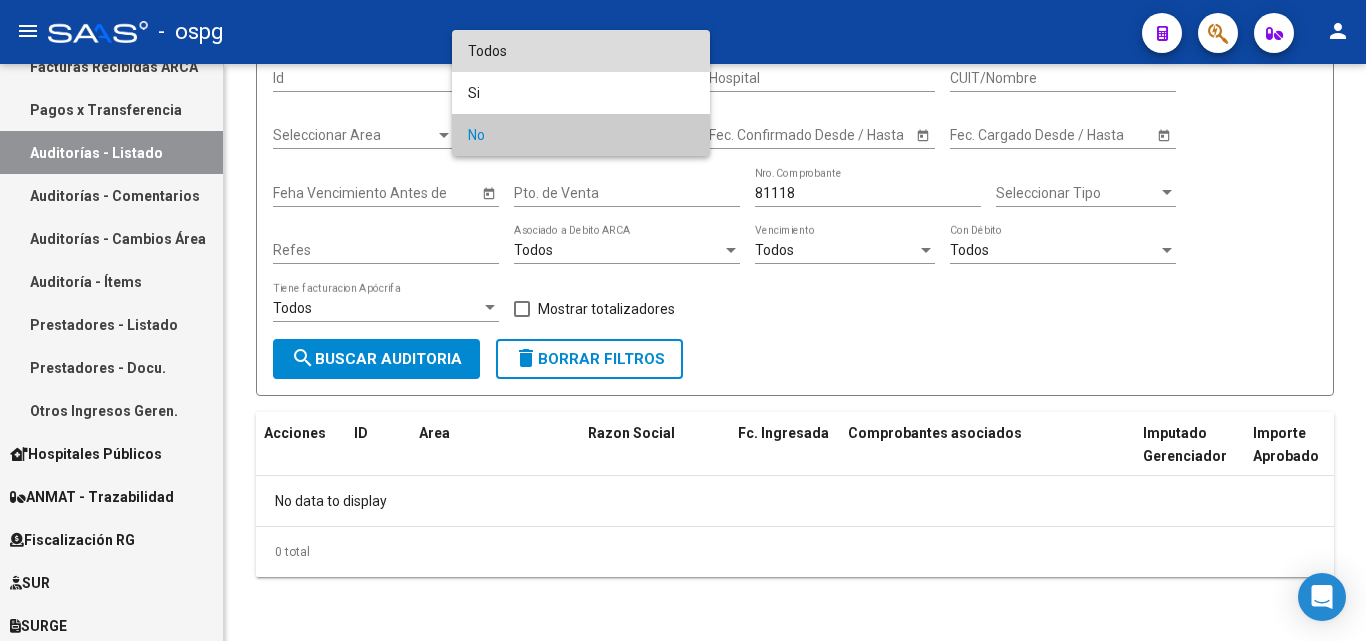 click on "Todos" at bounding box center (581, 51) 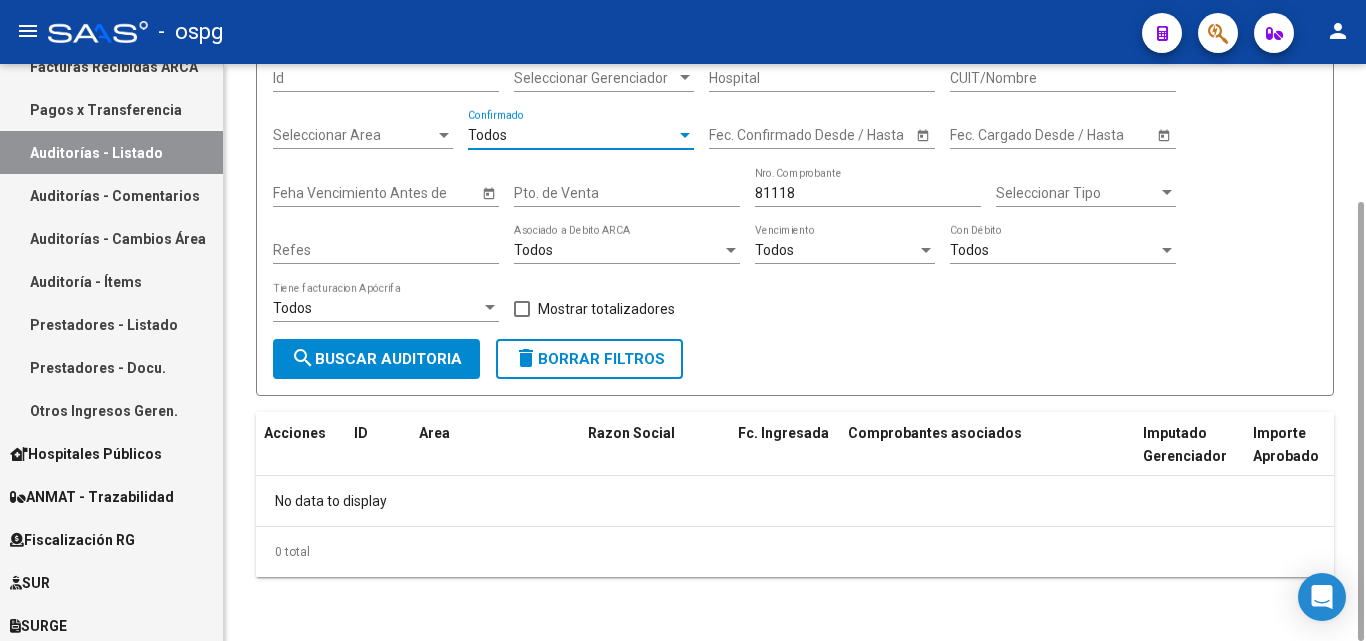 click on "search  Buscar Auditoria" 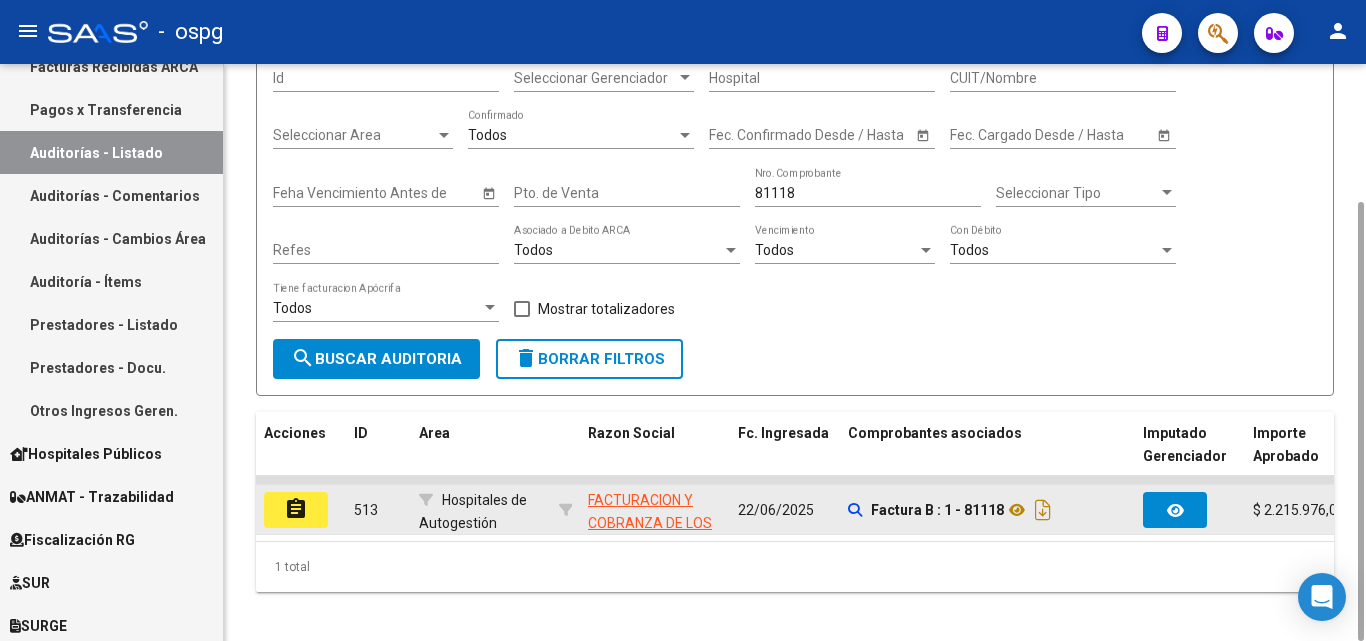 click on "assignment" 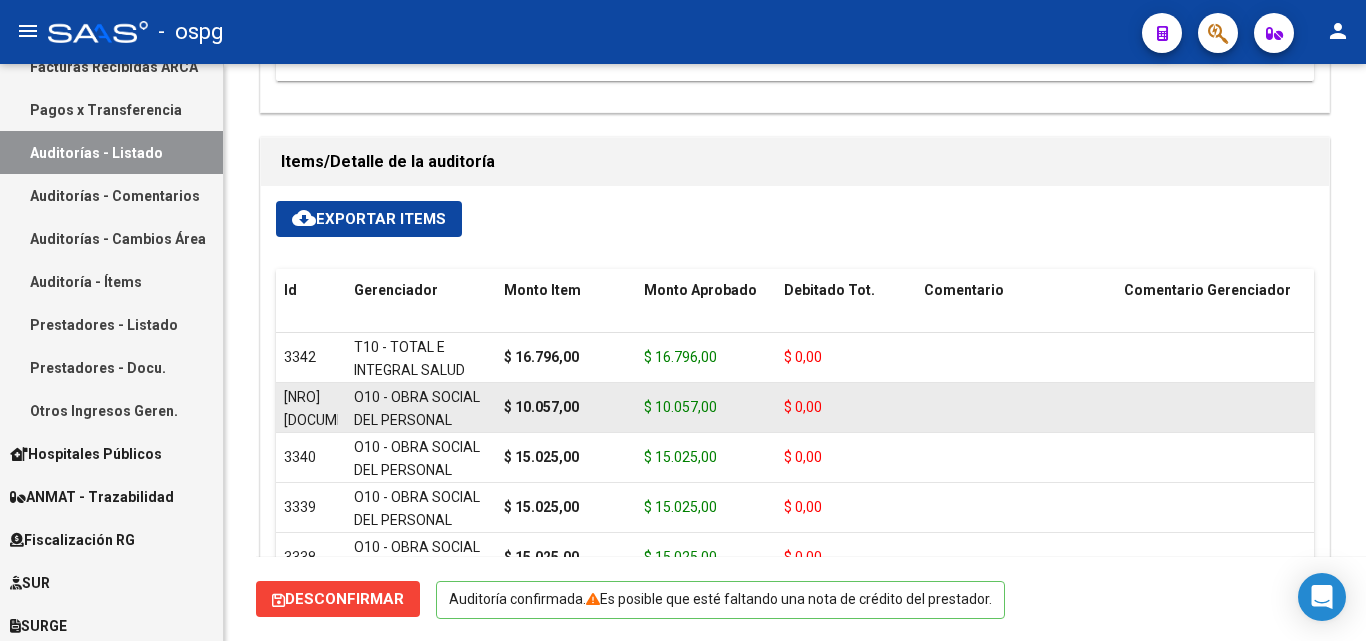 scroll, scrollTop: 1400, scrollLeft: 0, axis: vertical 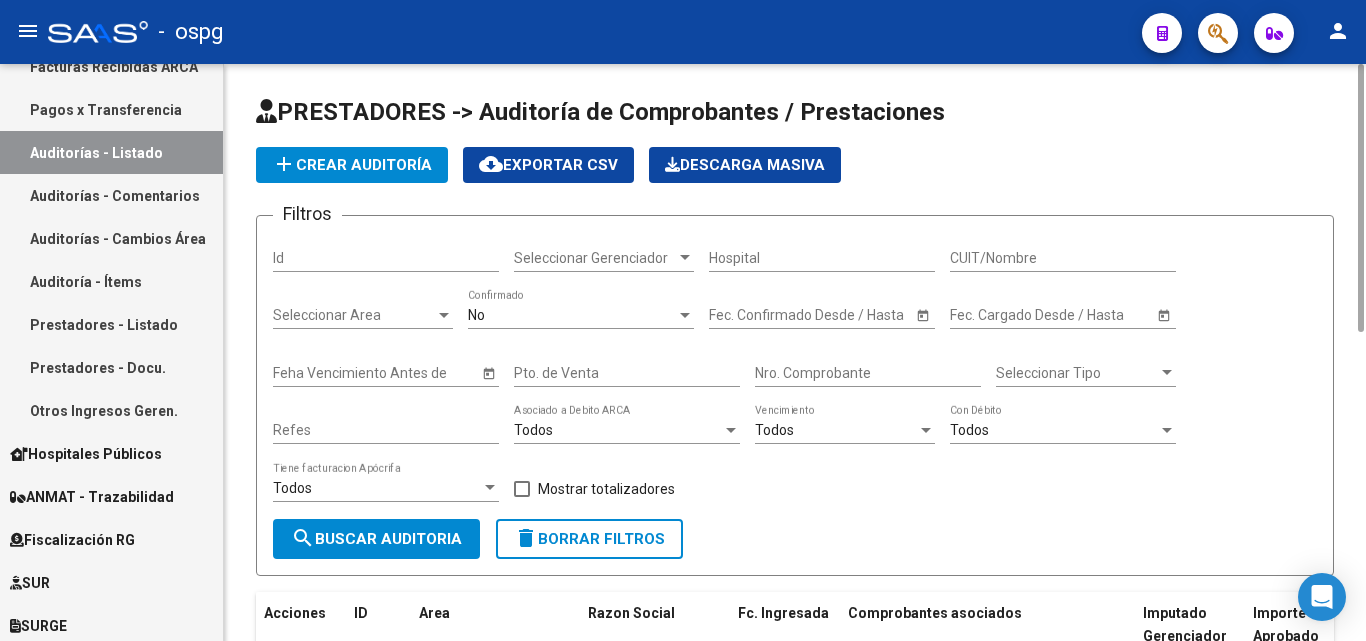 click on "Nro. Comprobante" at bounding box center [868, 373] 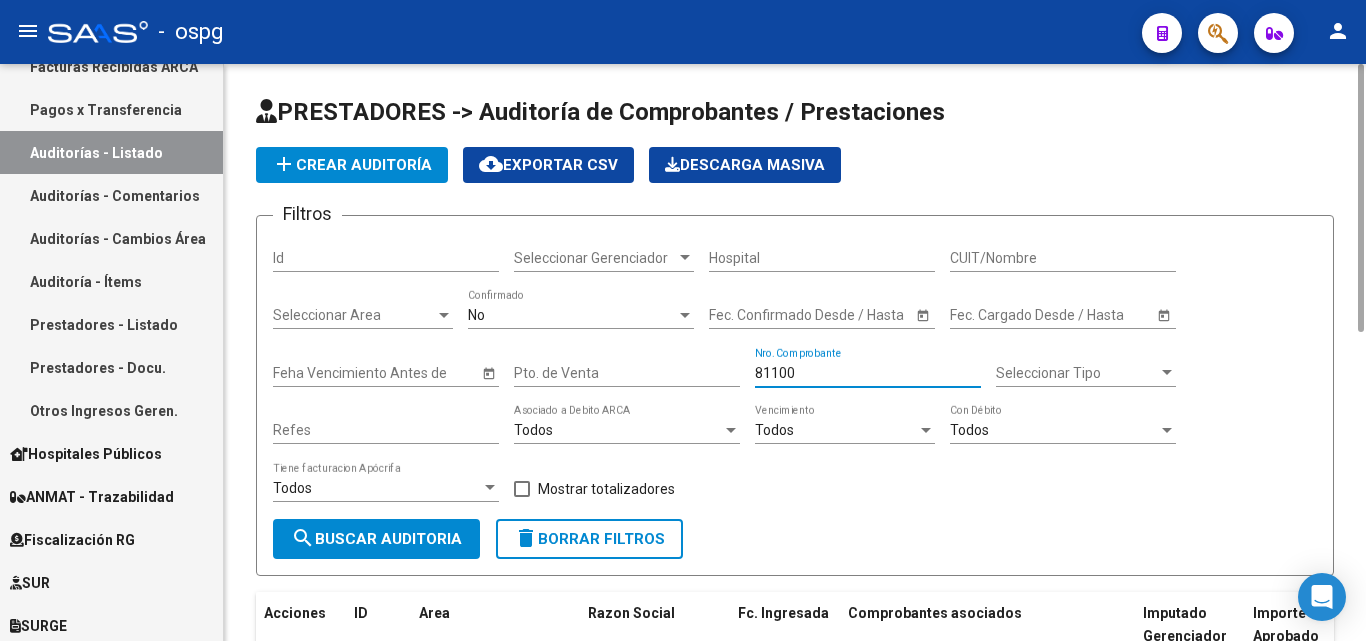 type on "81100" 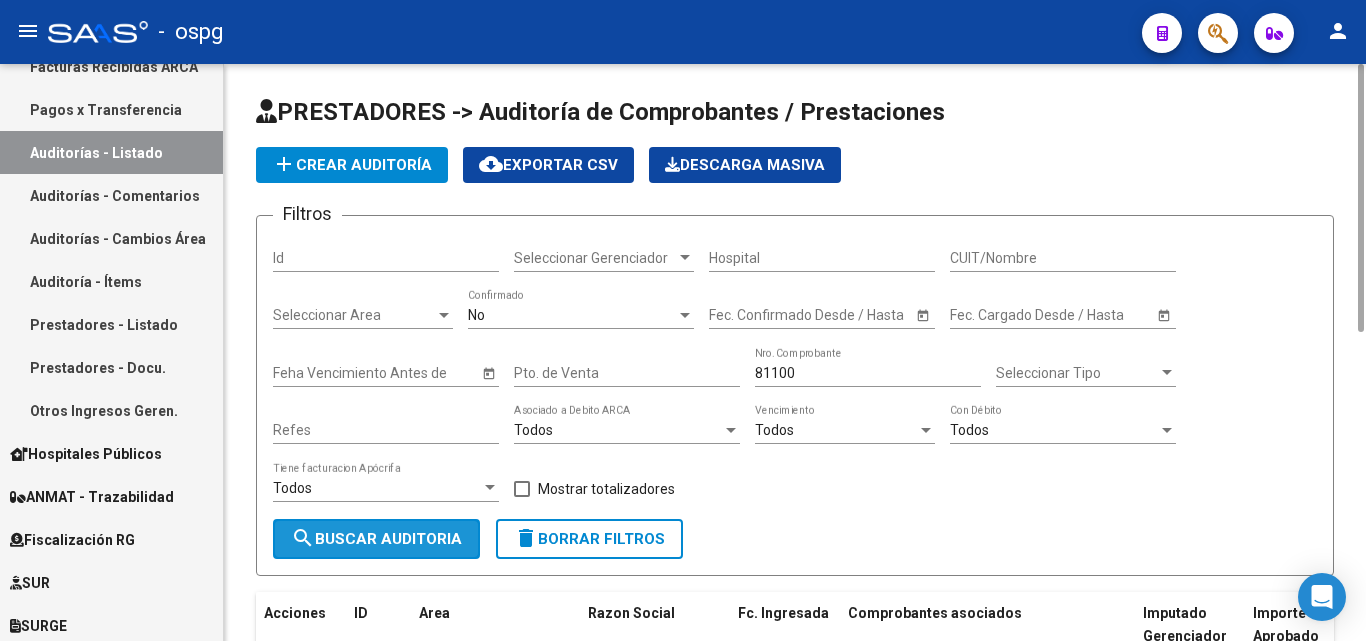 click on "search  Buscar Auditoria" 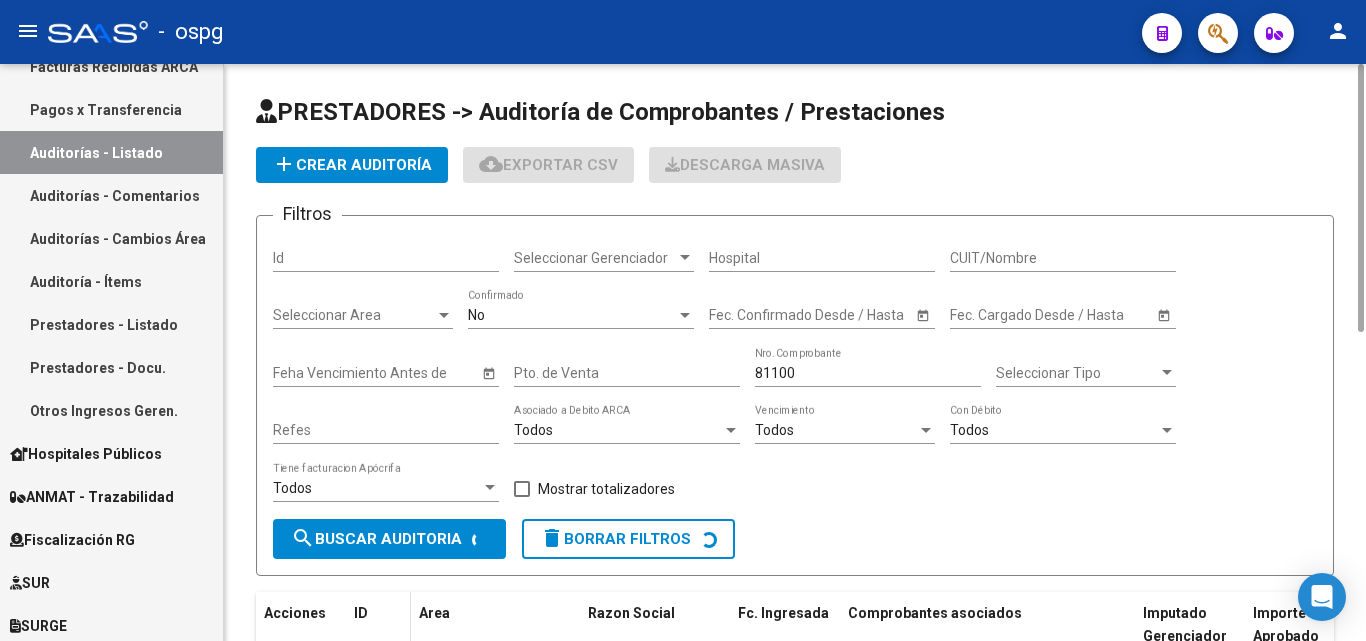 scroll, scrollTop: 180, scrollLeft: 0, axis: vertical 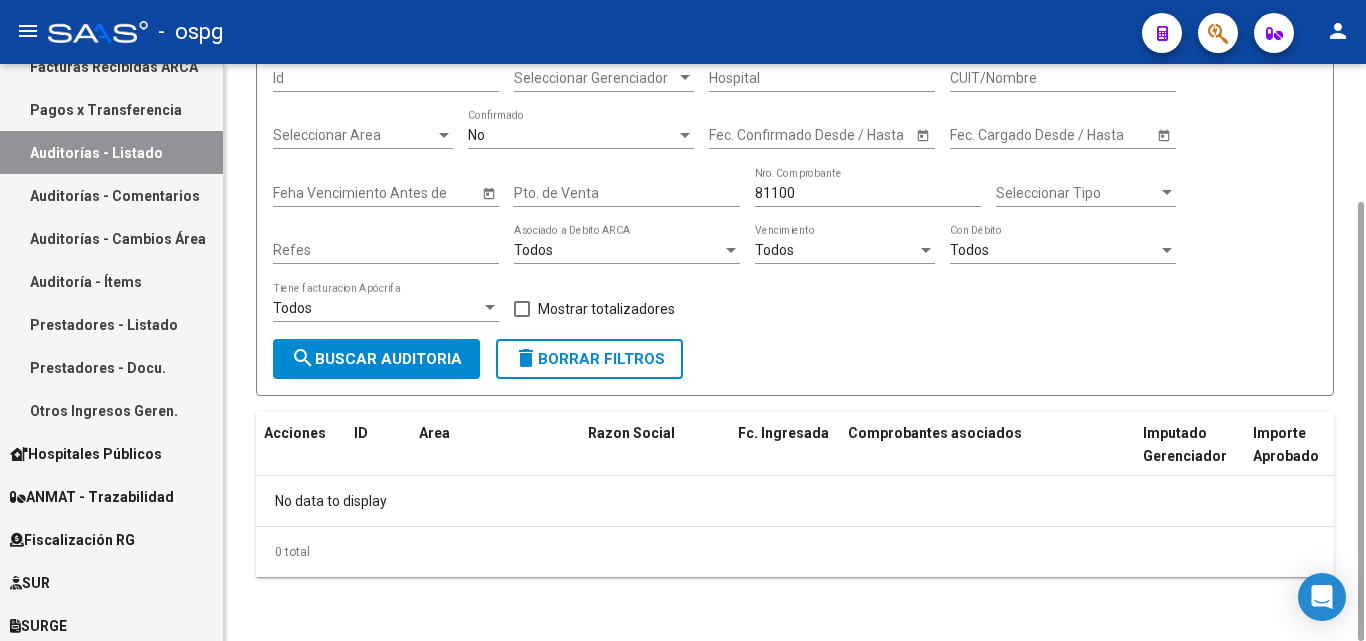 click on "No  Confirmado" 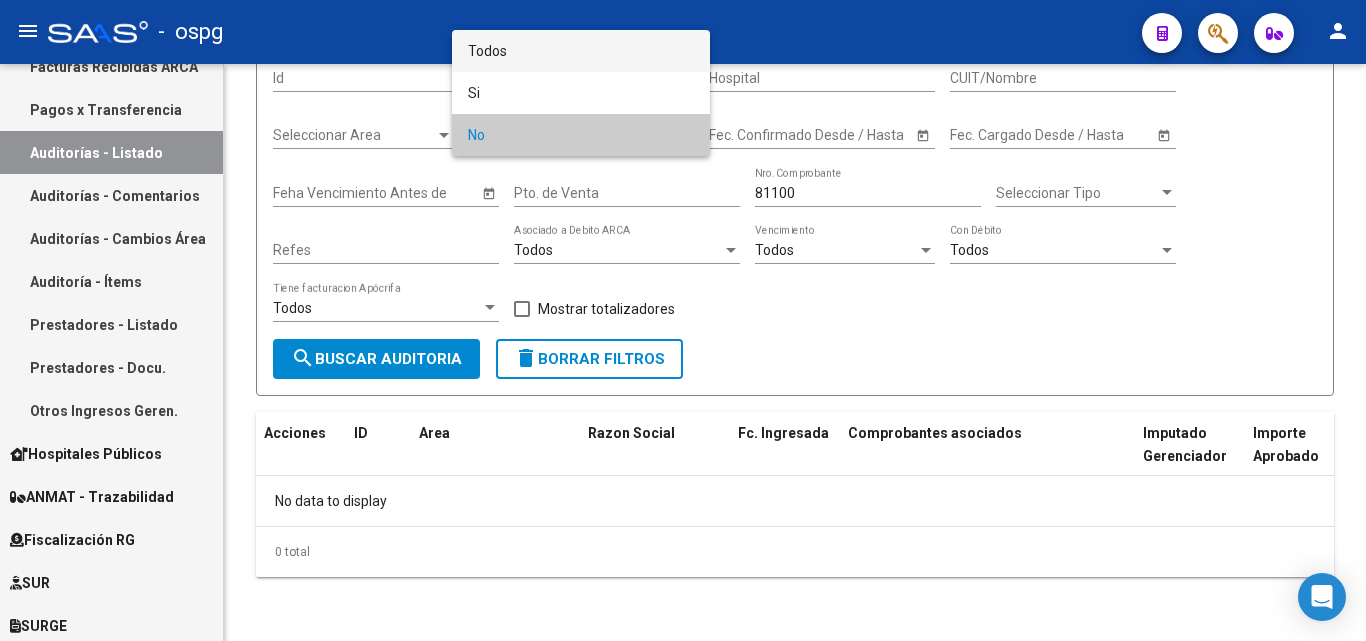 click on "Todos" at bounding box center (581, 51) 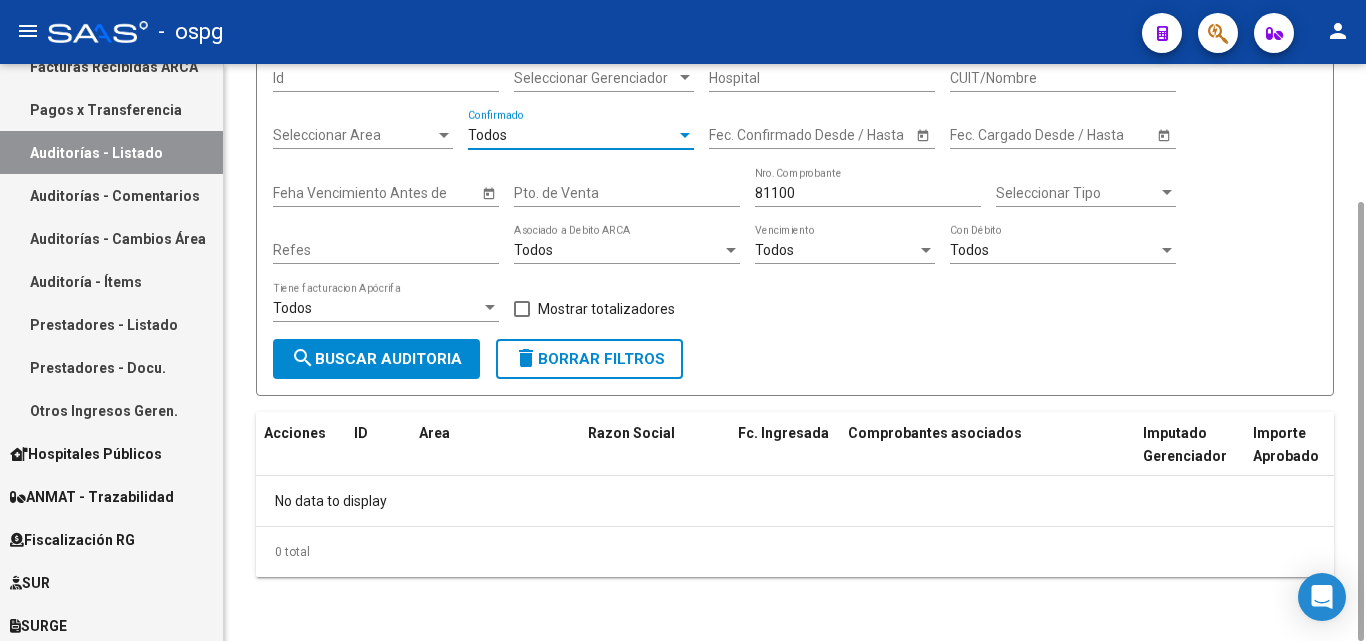 click on "search  Buscar Auditoria" 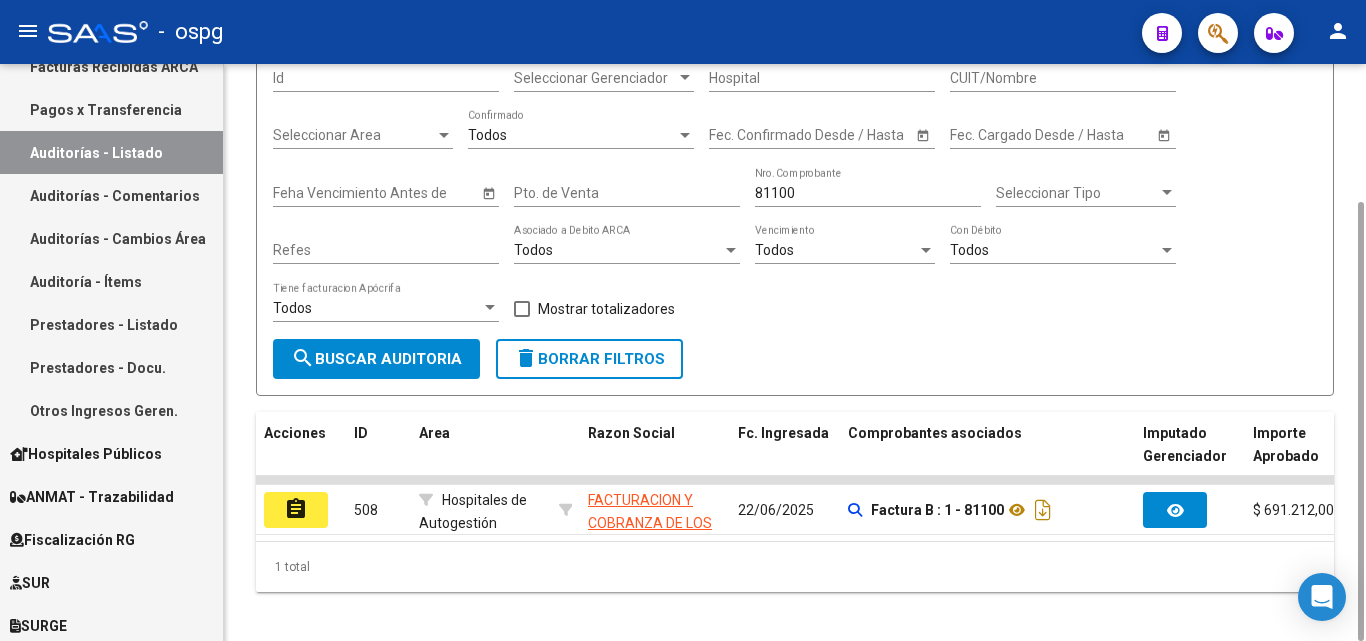 click on "Filtros Id Seleccionar Gerenciador Seleccionar Gerenciador Hospital CUIT/Nombre Seleccionar Area Seleccionar Area Todos  Confirmado Start date – Fec. Confirmado Desde / Hasta Start date – Fec. Cargado Desde / Hasta Feha Vencimiento Antes de Pto. de Venta 81100 Nro. Comprobante Seleccionar Tipo Seleccionar Tipo Refes Todos  Asociado a Debito ARCA Todos  Vencimiento Todos  Con Débito Todos  Tiene facturacion Apócrifa    Mostrar totalizadores search  Buscar Auditoria  delete  Borrar Filtros" 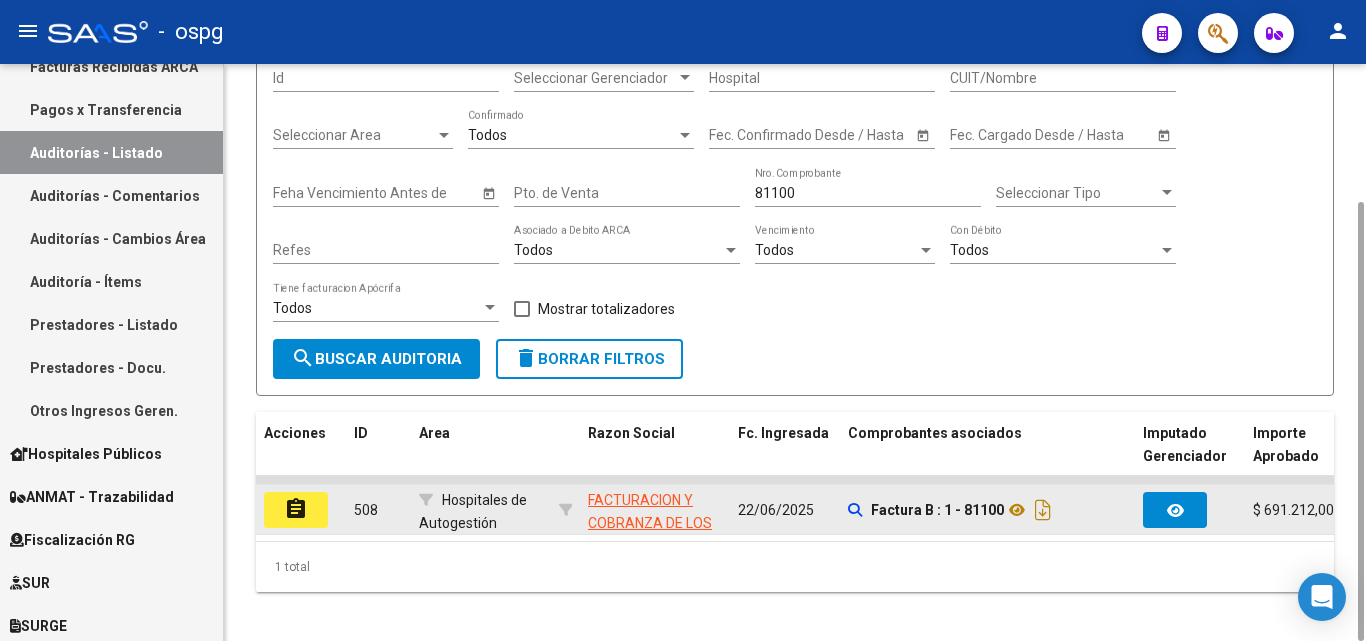 click on "assignment" 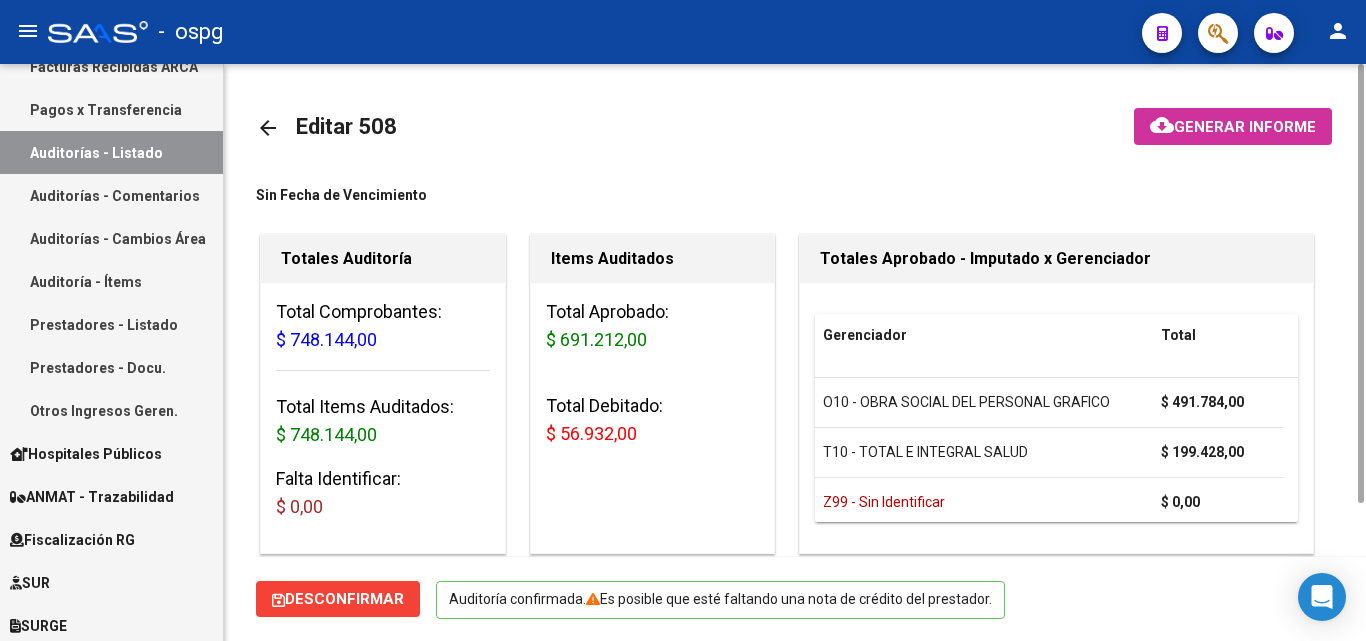 scroll, scrollTop: 600, scrollLeft: 0, axis: vertical 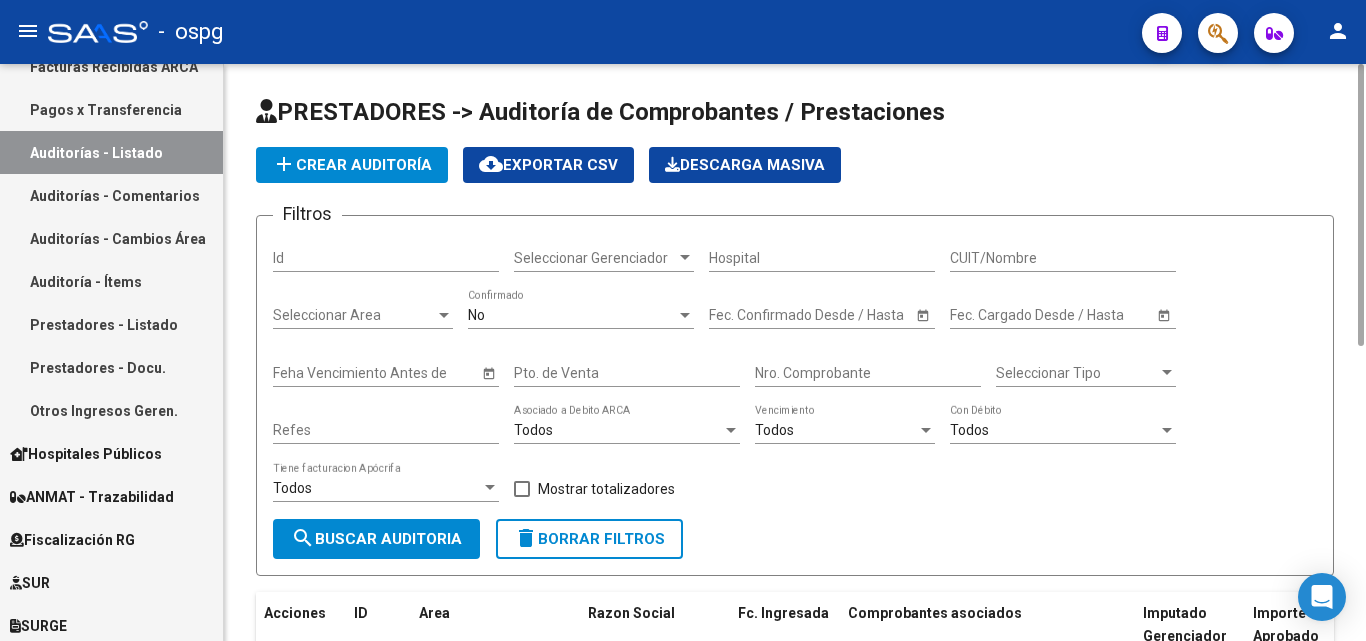 click on "Pto. de Venta" at bounding box center (627, 373) 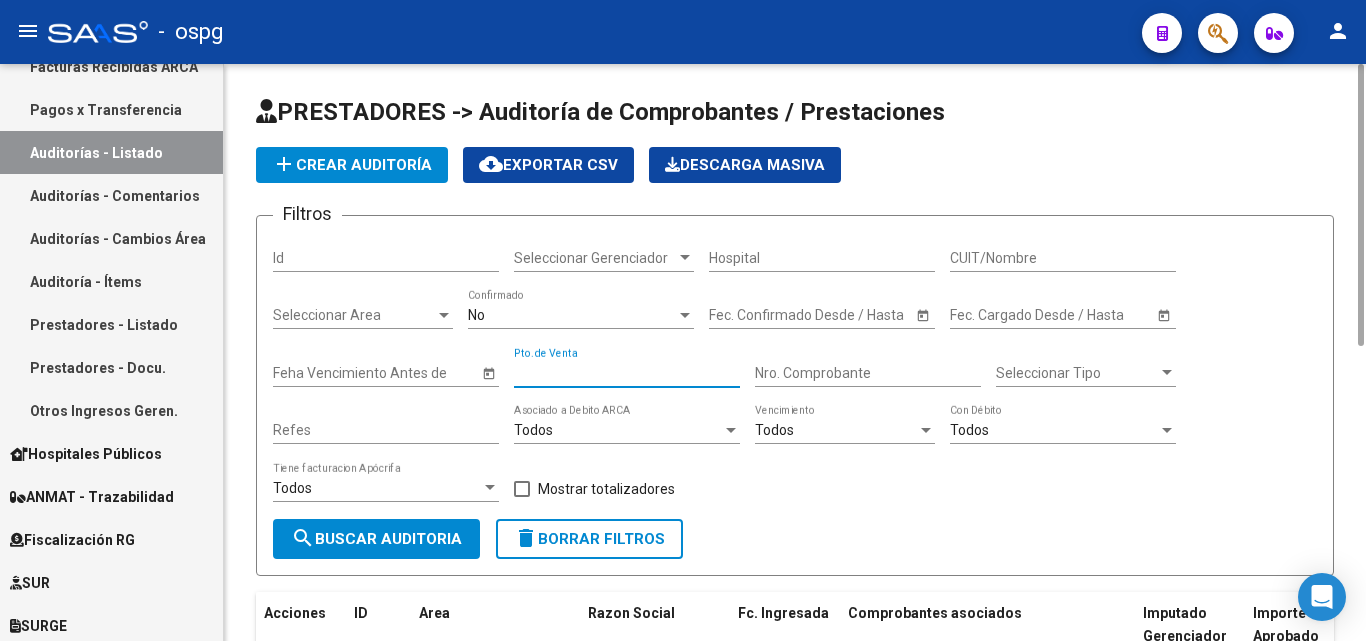 click on "Nro. Comprobante" at bounding box center (868, 373) 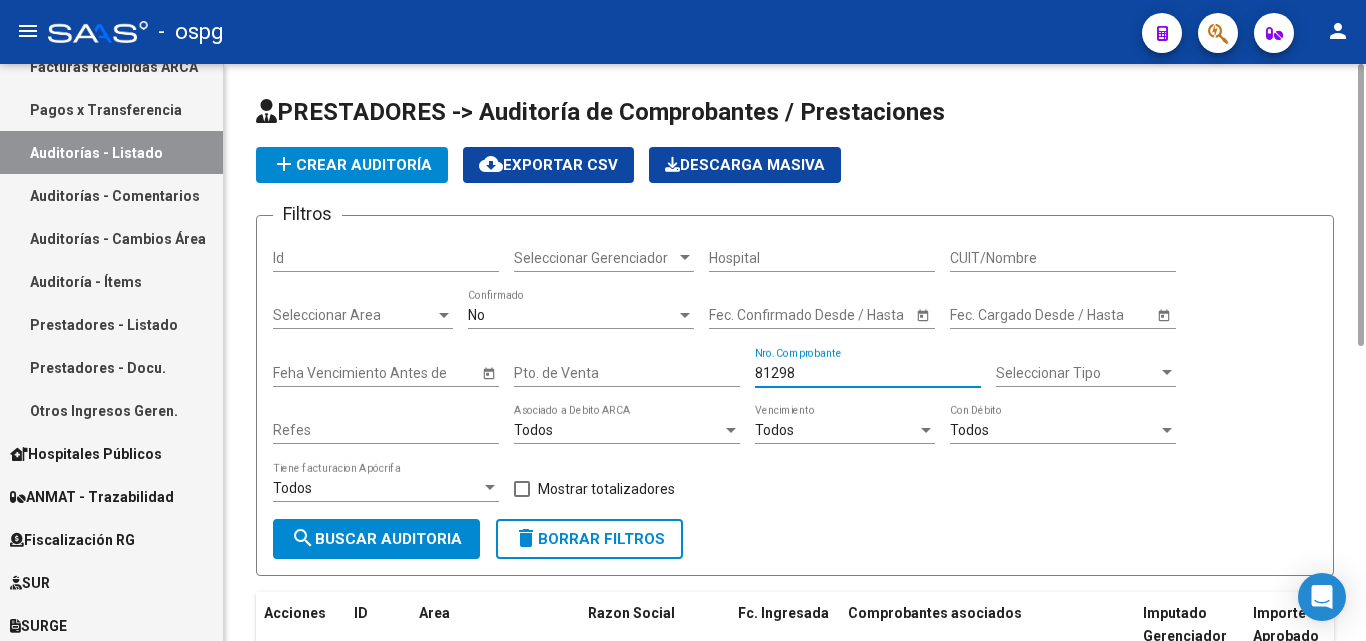 type on "81298" 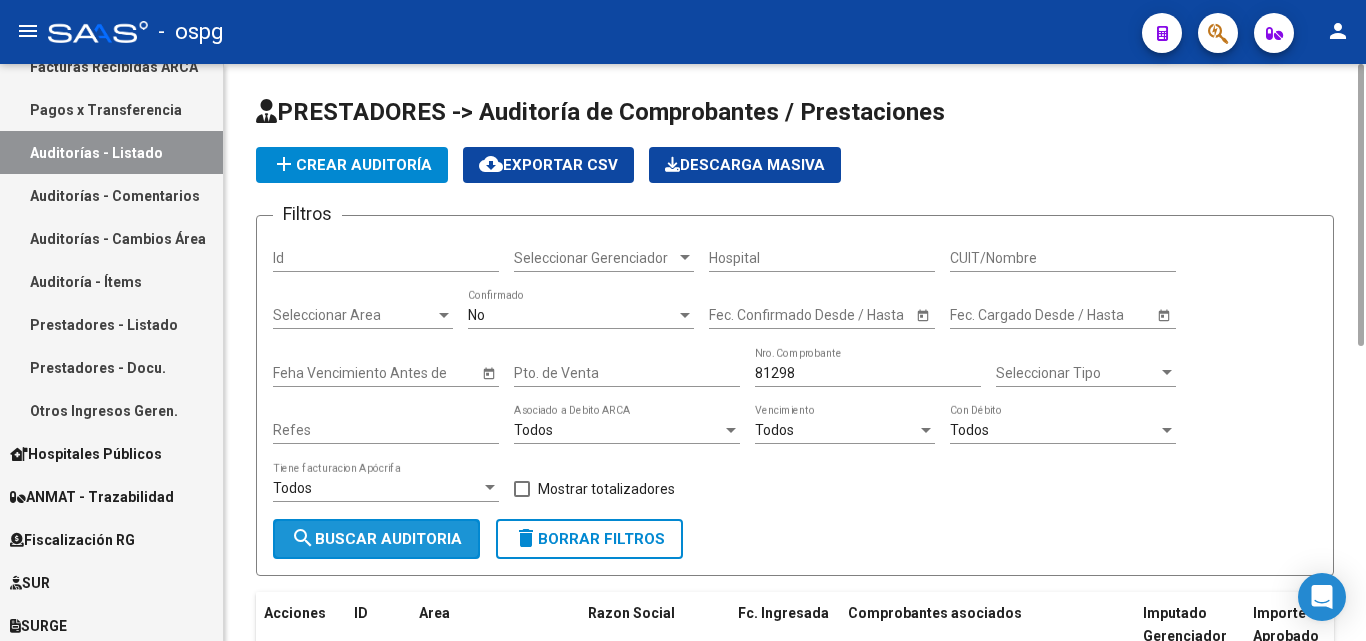 click on "search  Buscar Auditoria" 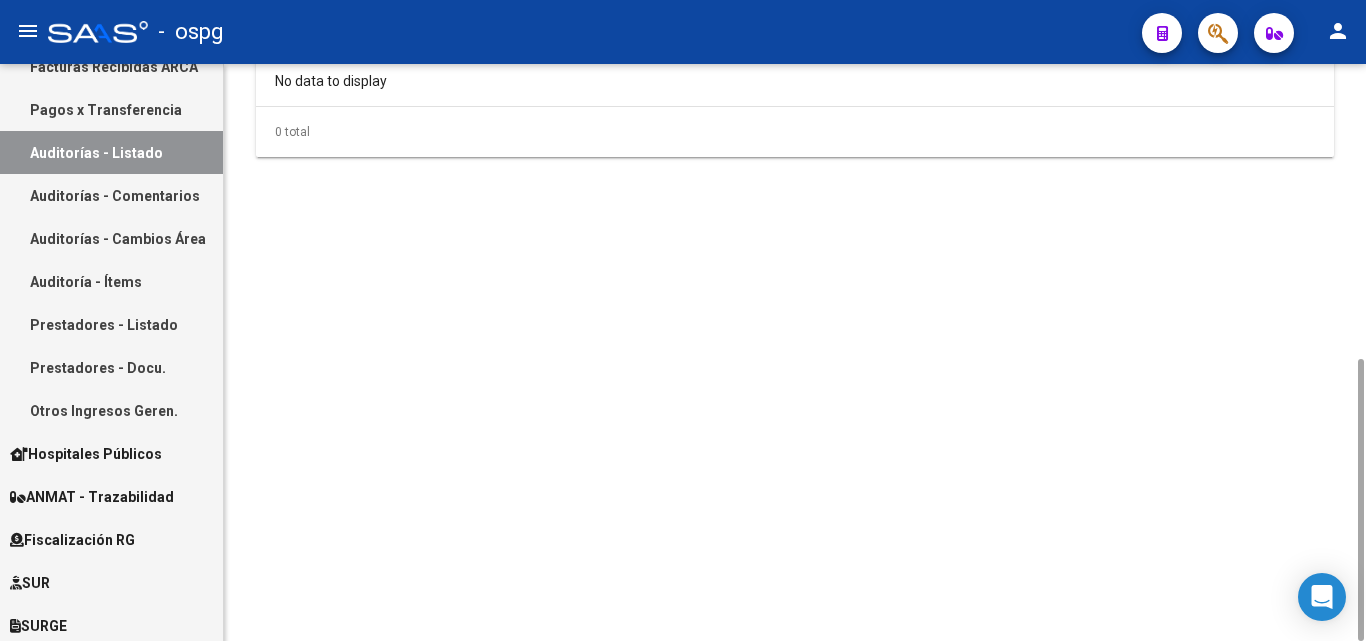 scroll, scrollTop: 0, scrollLeft: 0, axis: both 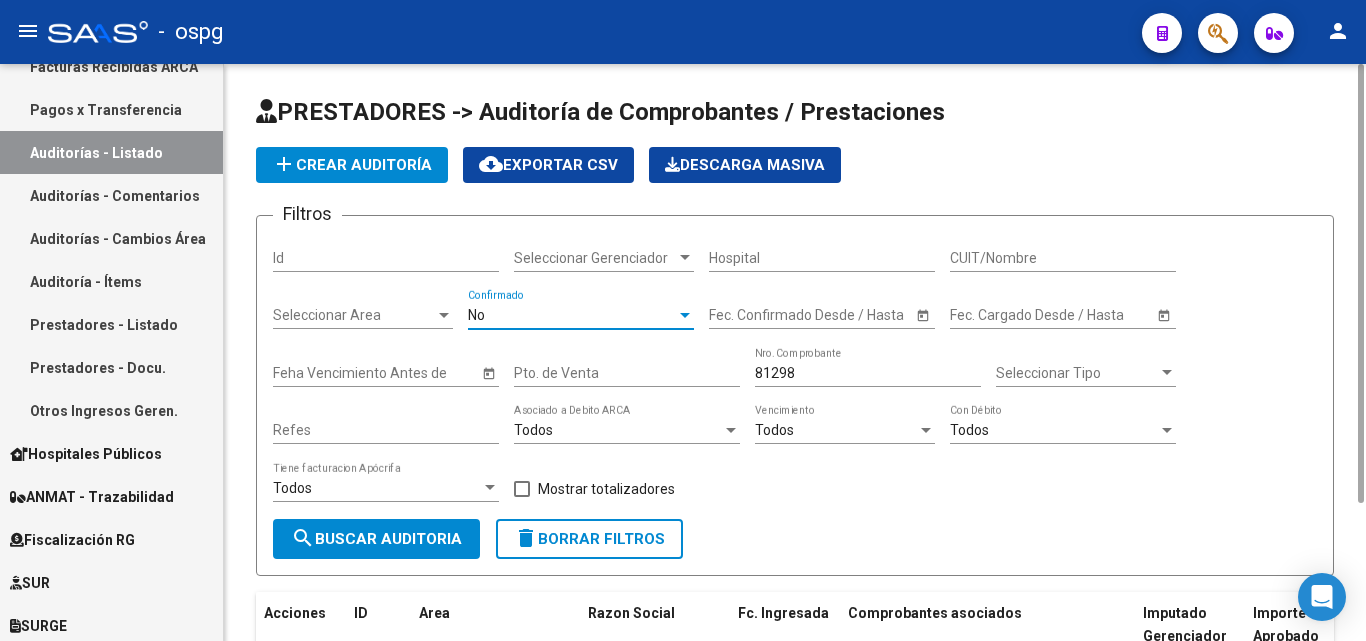 click on "No" at bounding box center (572, 315) 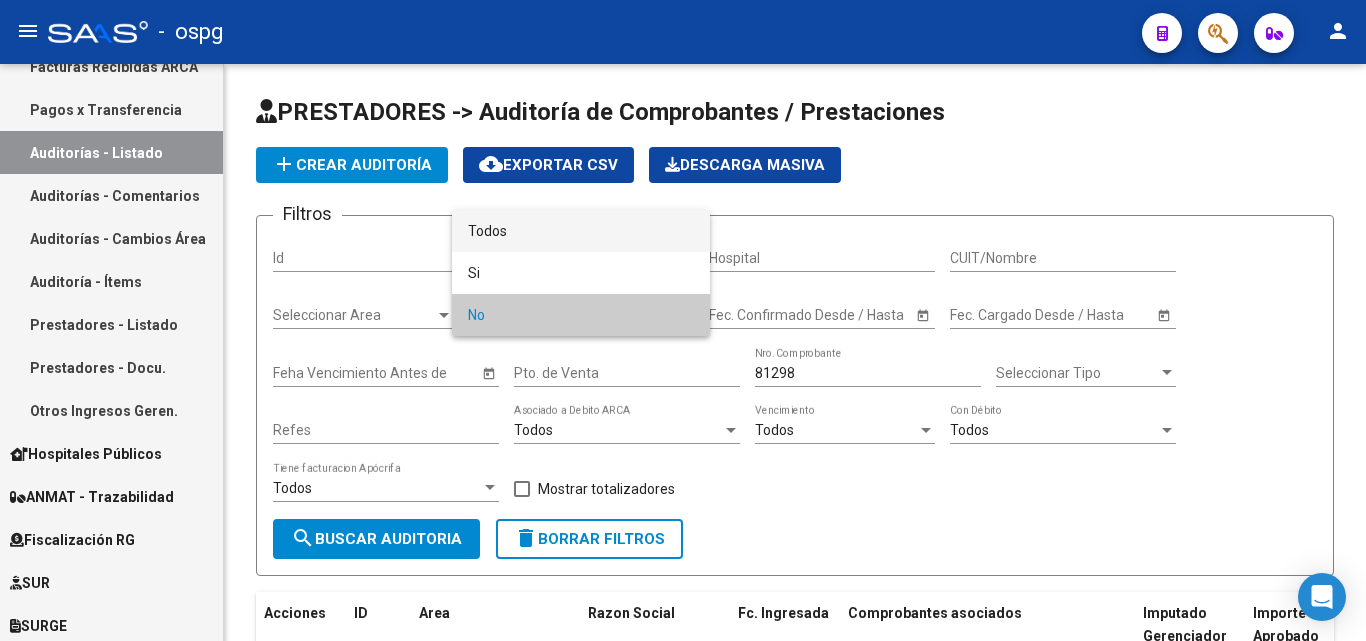 click on "Todos" at bounding box center [581, 231] 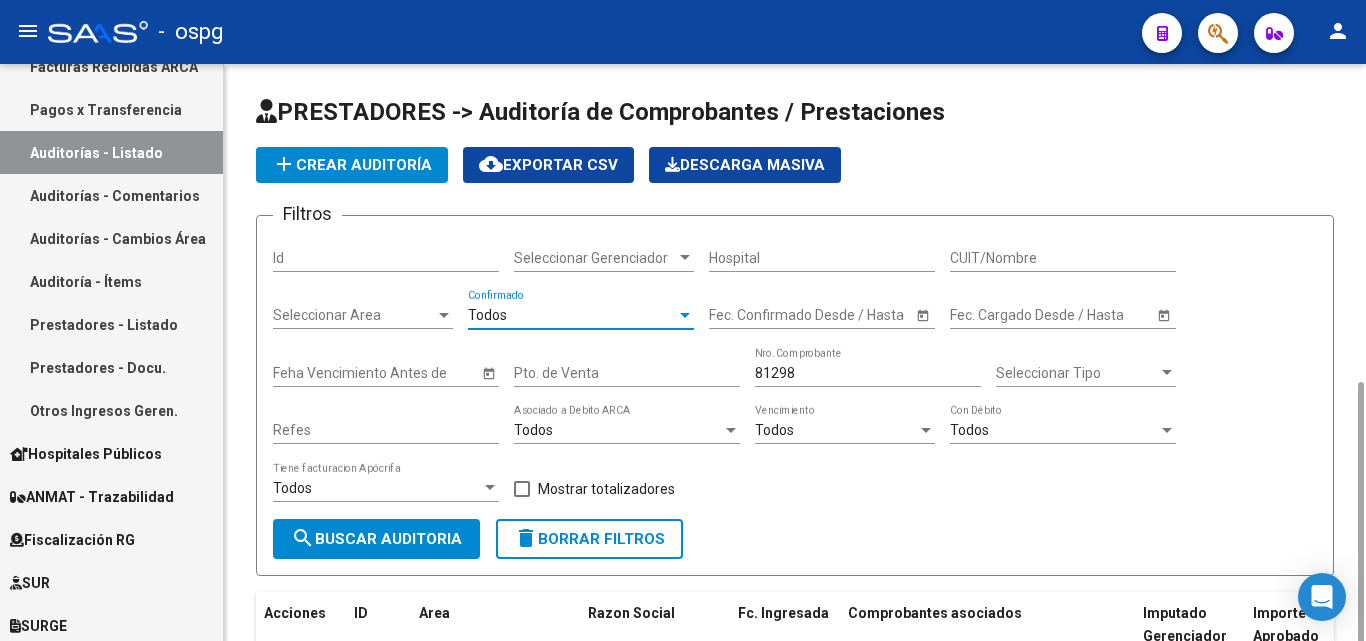 scroll, scrollTop: 180, scrollLeft: 0, axis: vertical 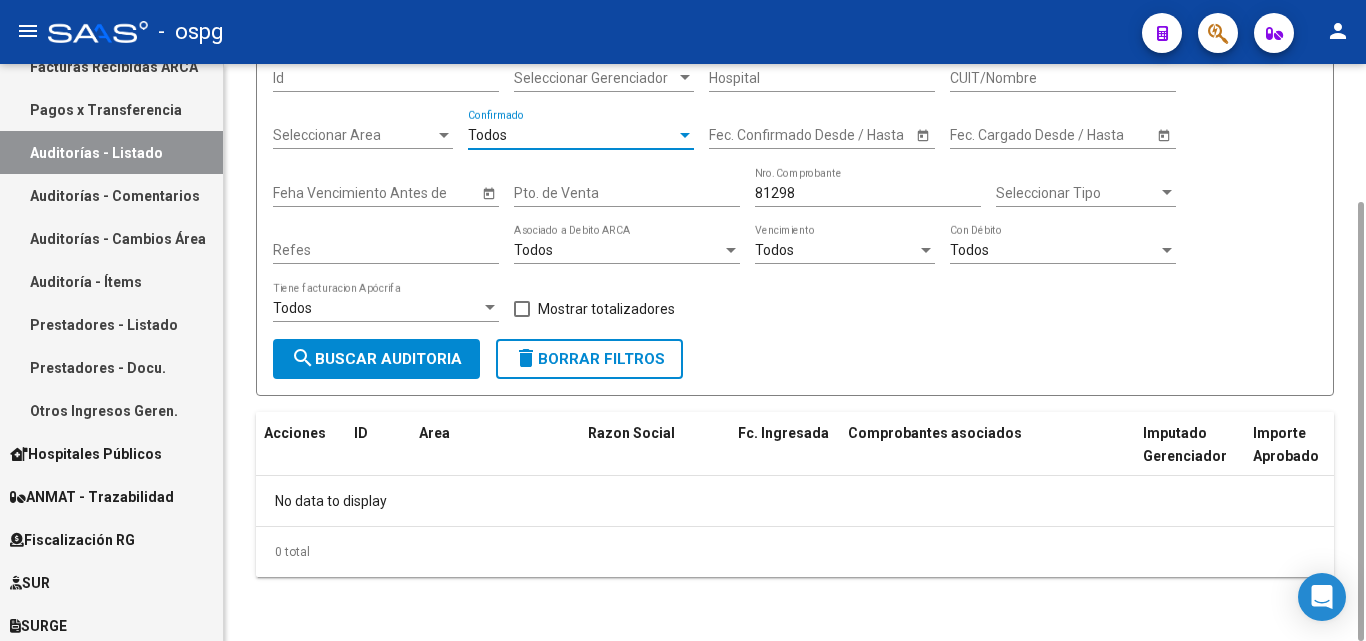 click on "search  Buscar Auditoria" 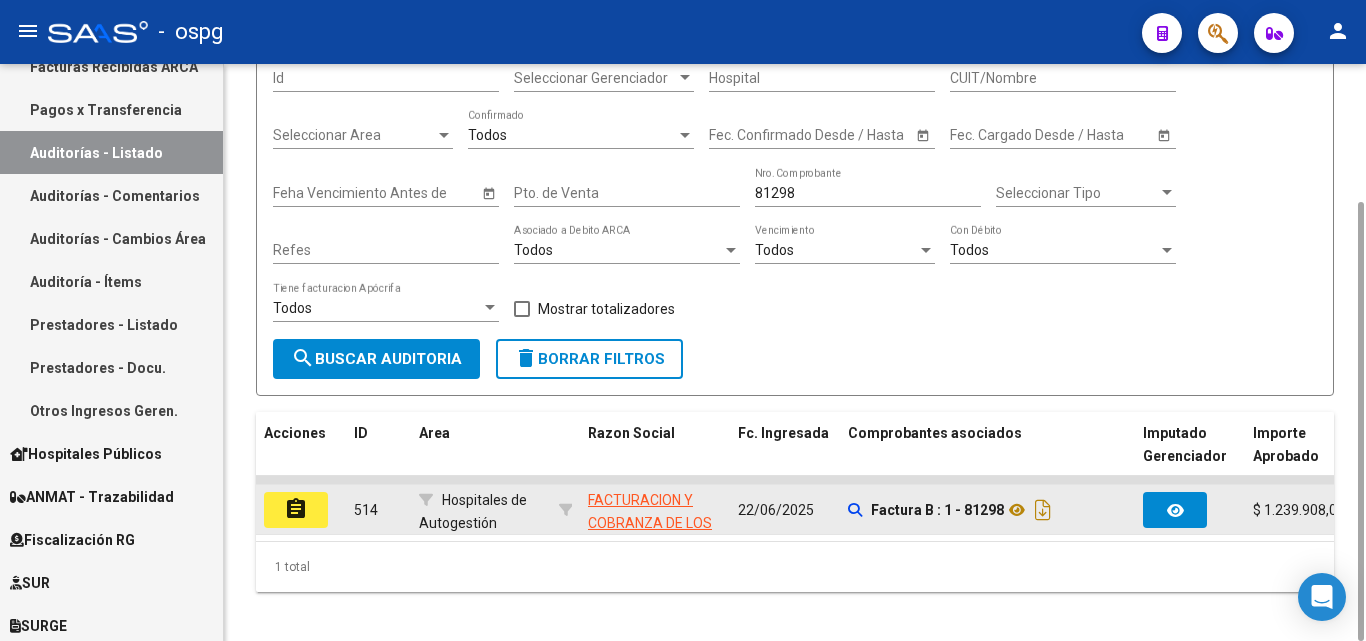 click on "assignment" 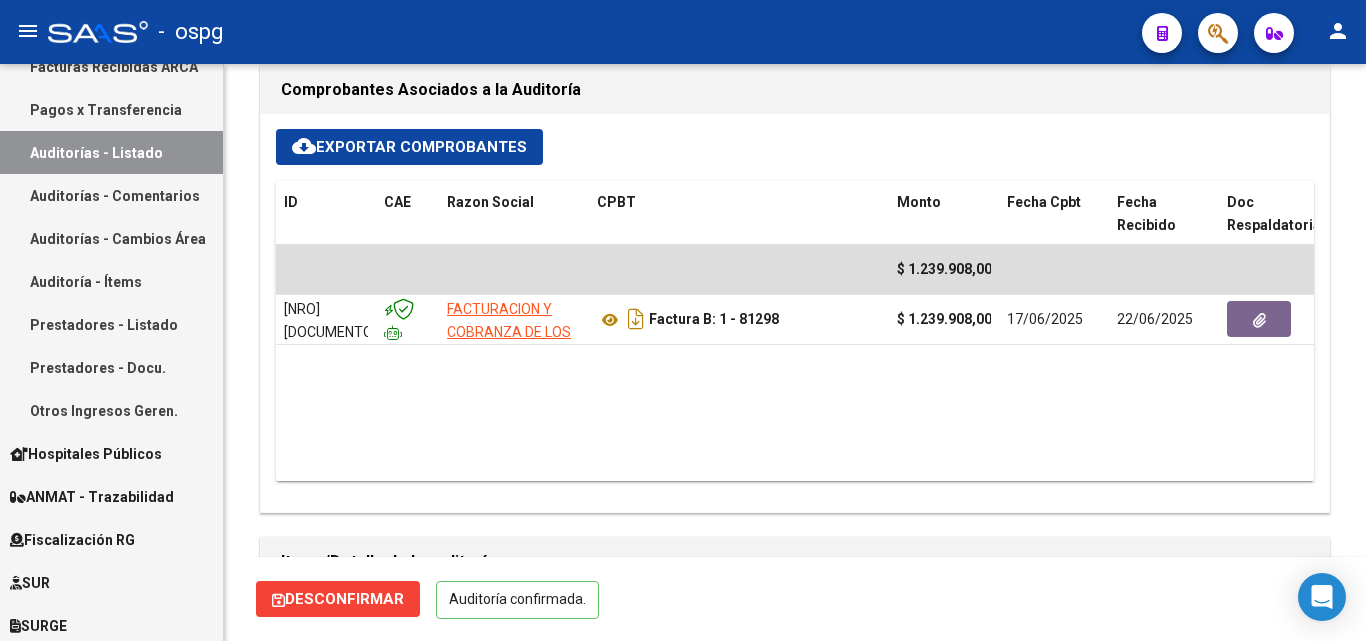 scroll, scrollTop: 1200, scrollLeft: 0, axis: vertical 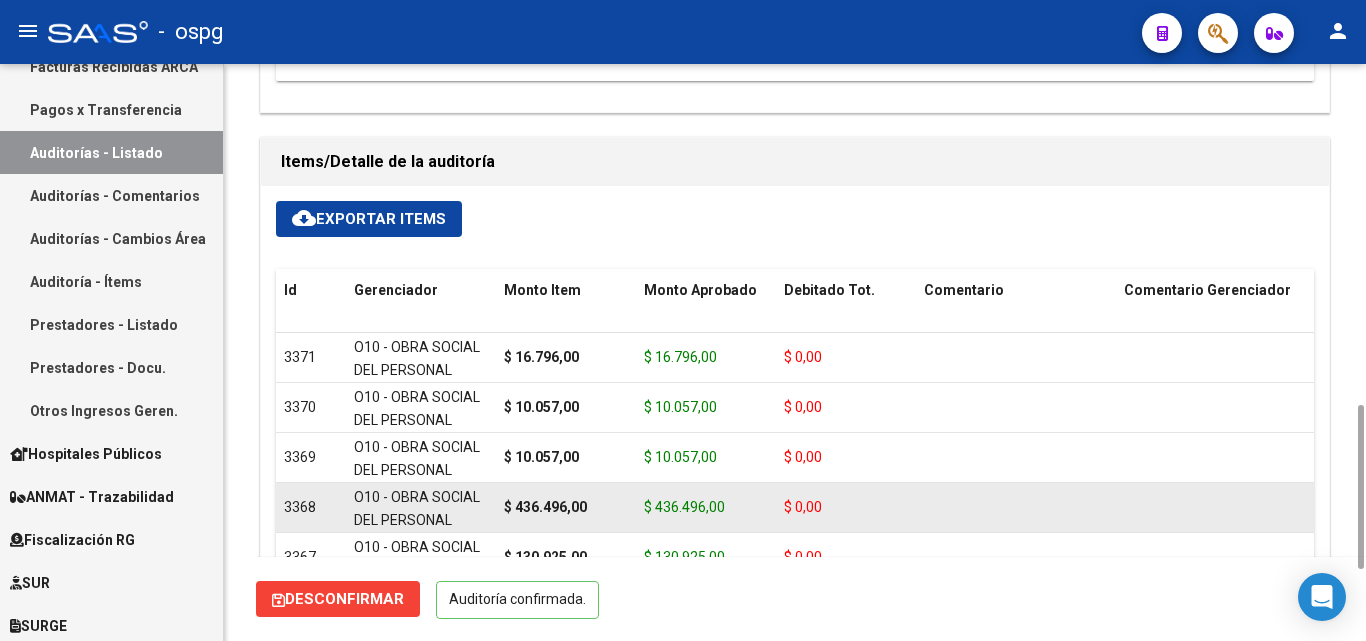 click 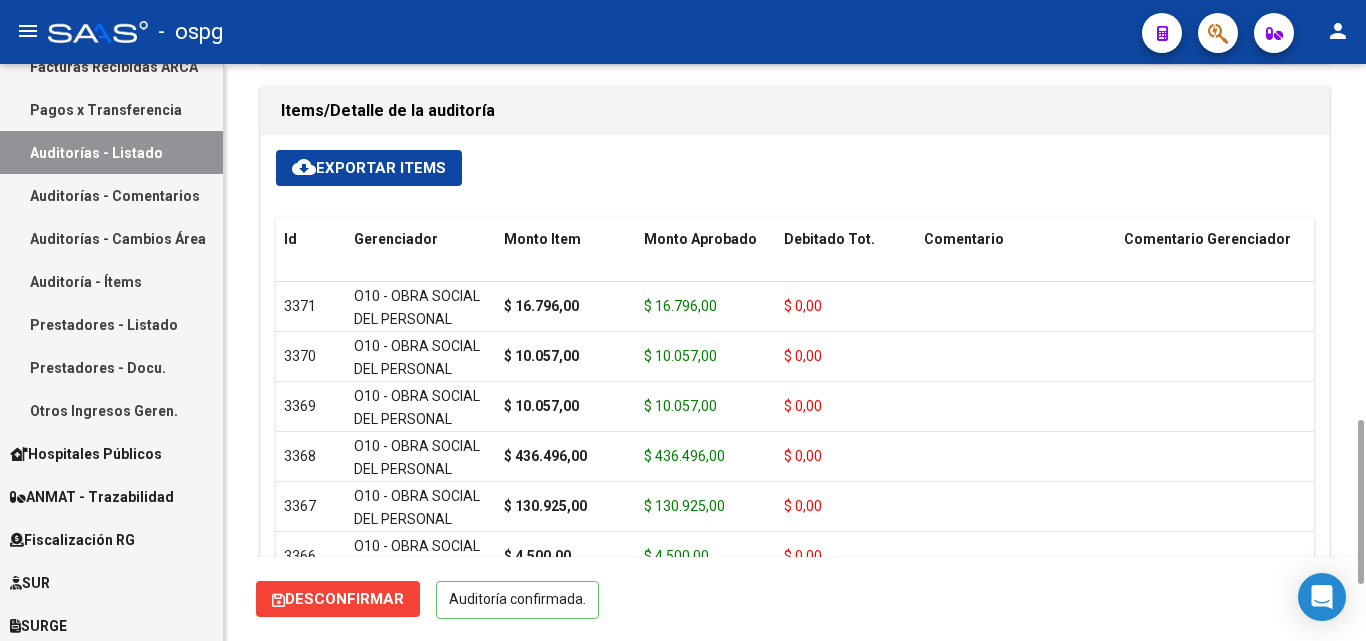 scroll, scrollTop: 1451, scrollLeft: 0, axis: vertical 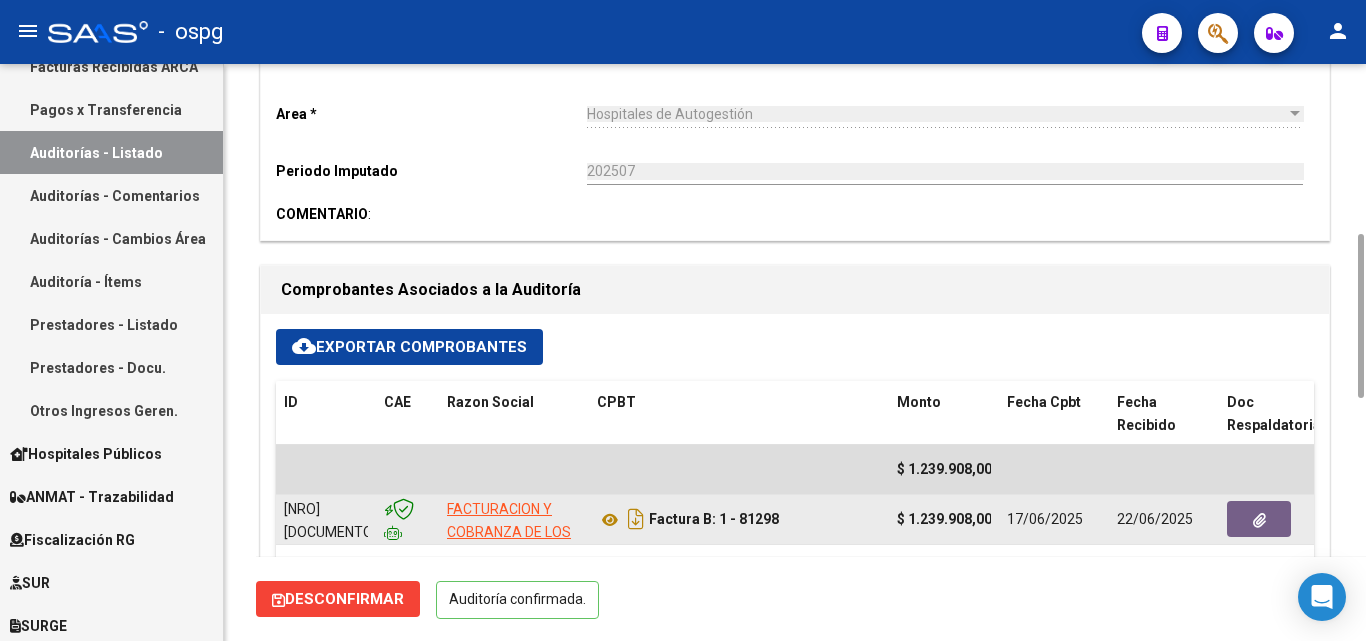 click 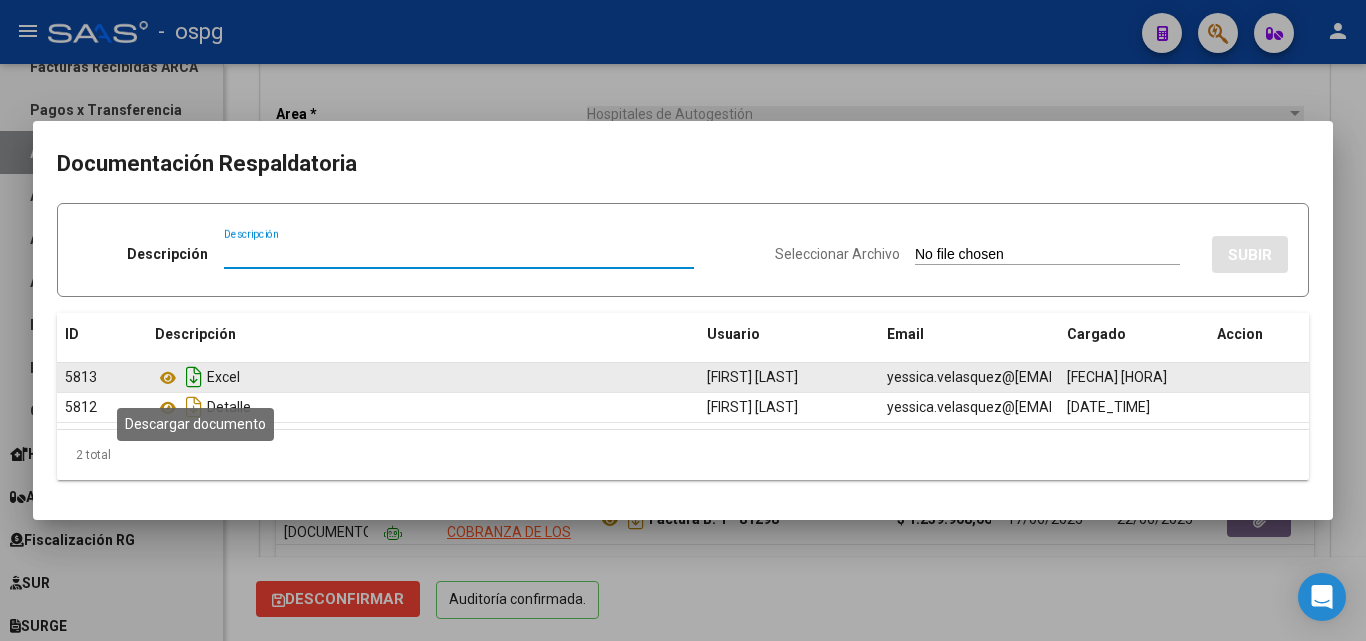 click 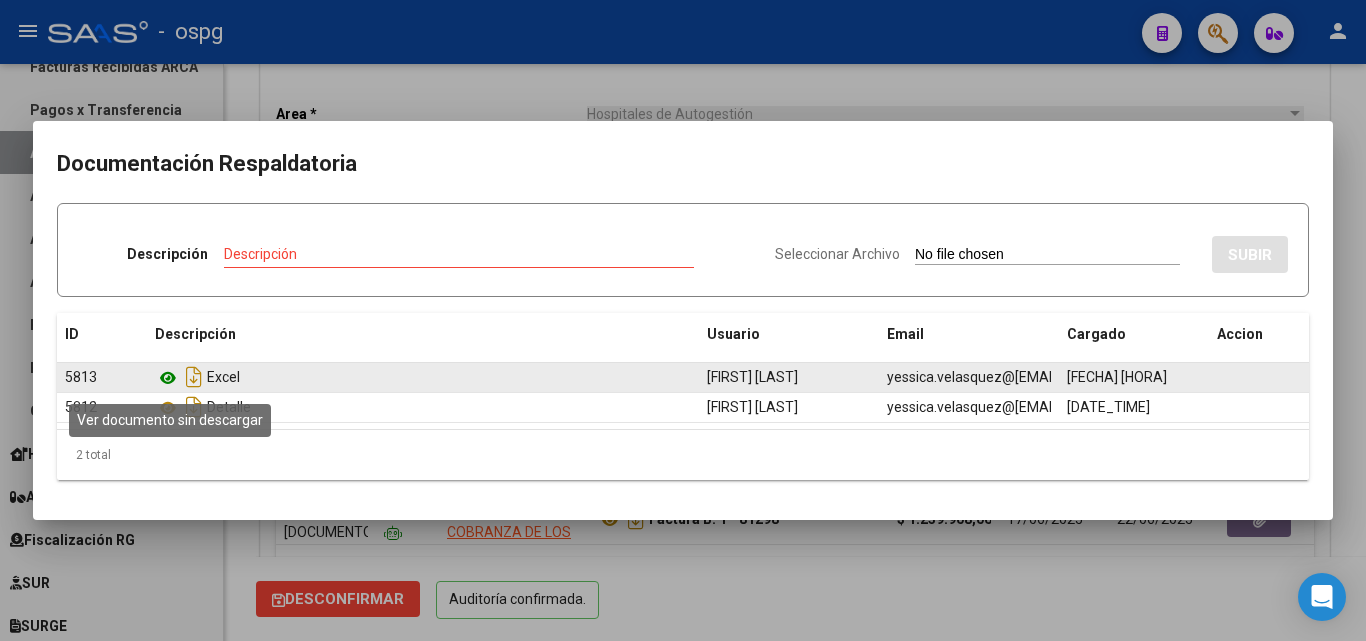 click 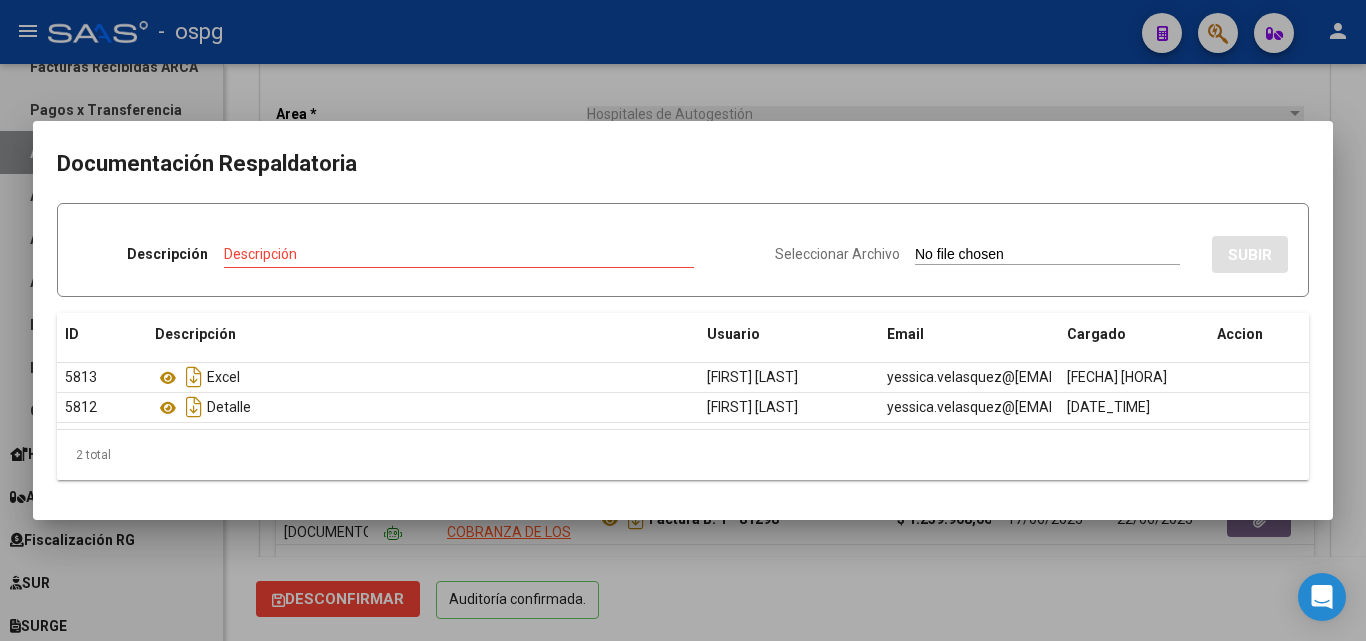 click at bounding box center [683, 320] 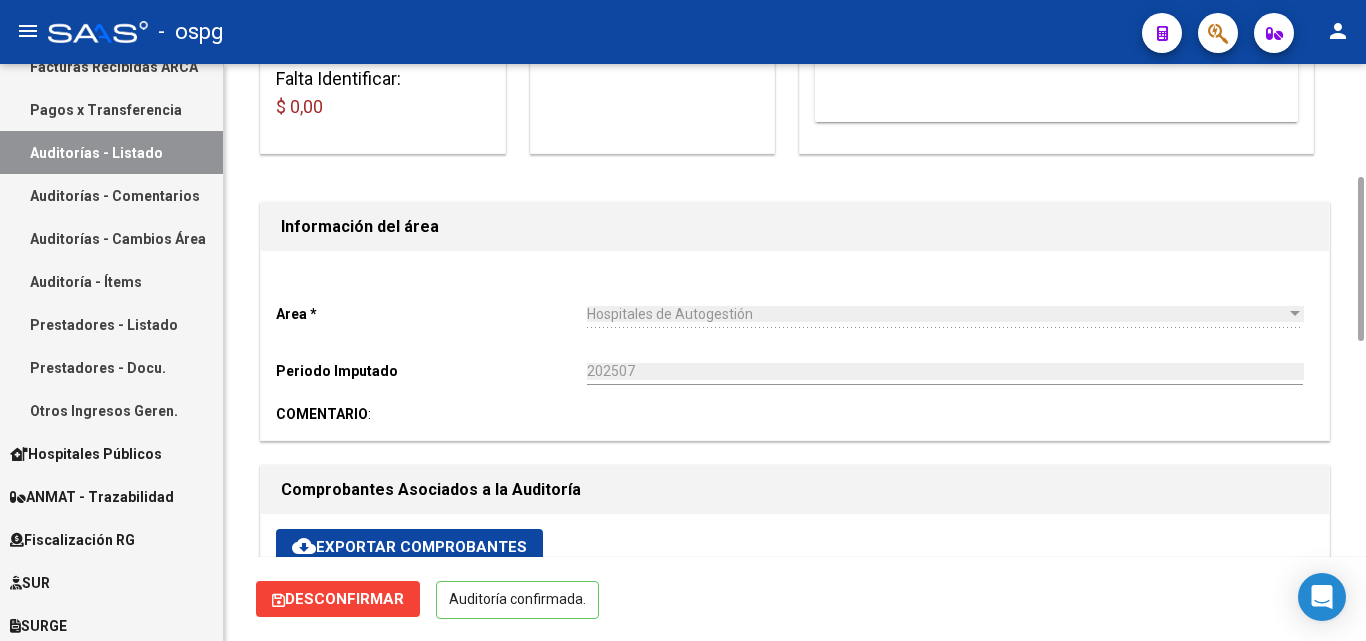 scroll, scrollTop: 0, scrollLeft: 0, axis: both 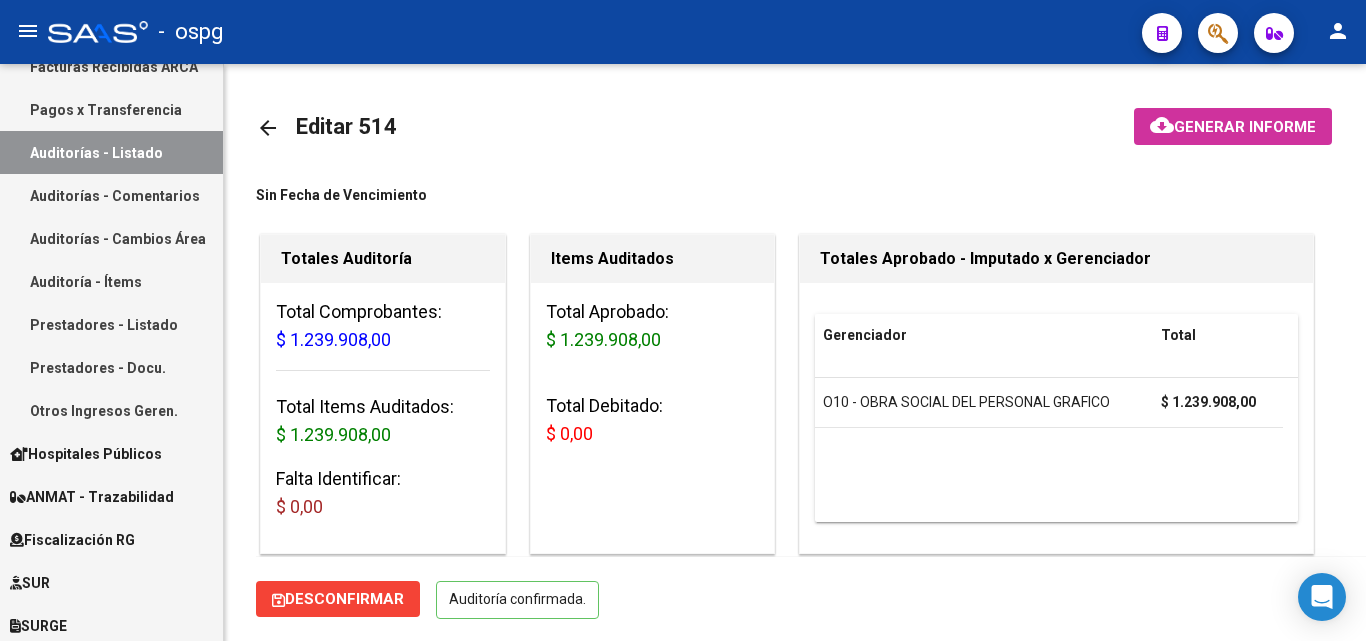 click on "Auditorías - Listado" at bounding box center (111, 152) 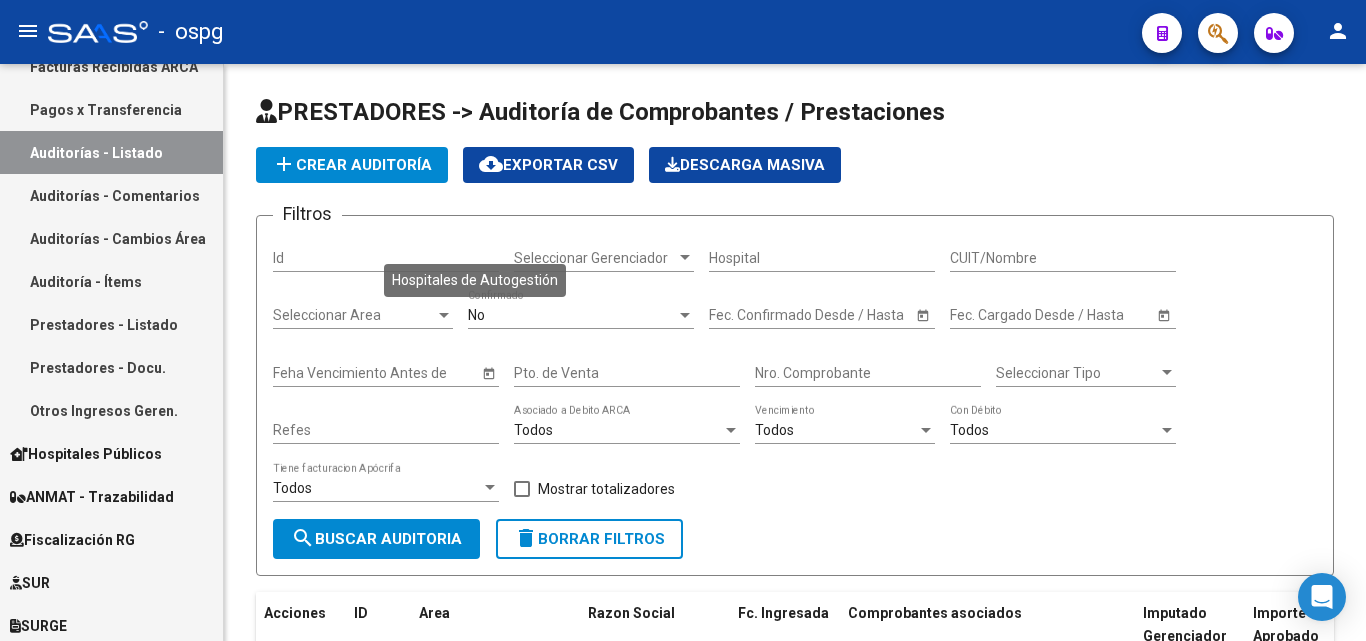 scroll, scrollTop: 661, scrollLeft: 0, axis: vertical 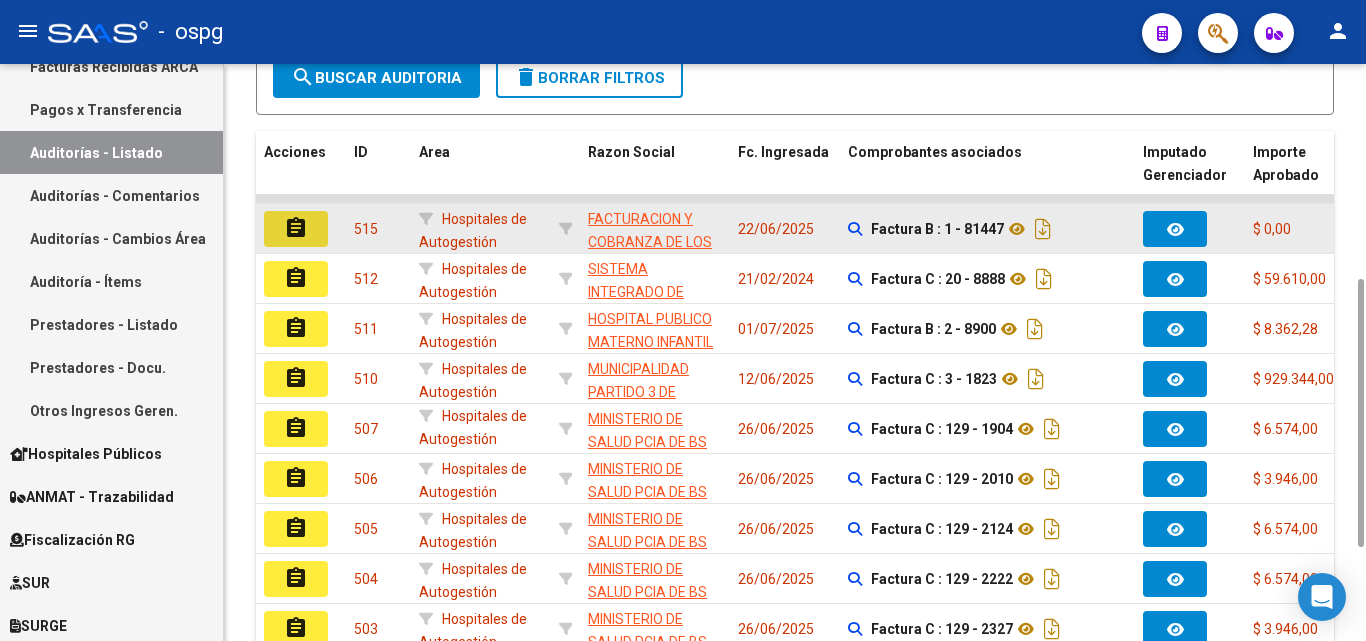 click on "assignment" 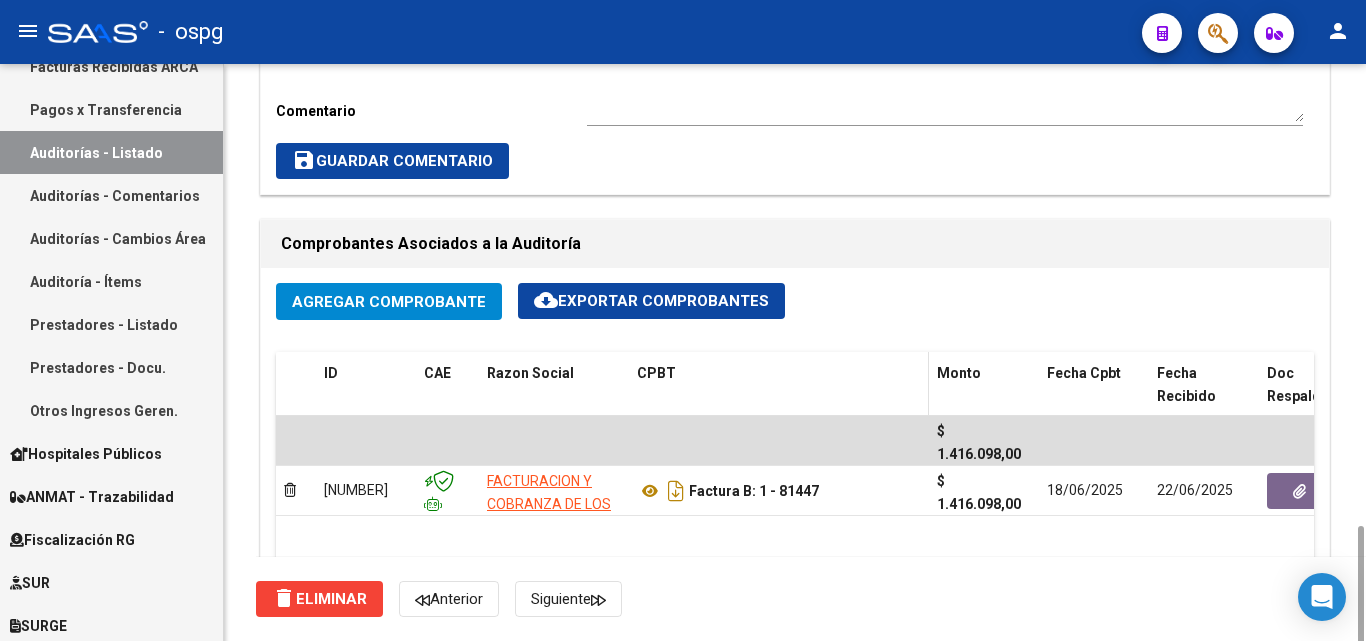 scroll, scrollTop: 1000, scrollLeft: 0, axis: vertical 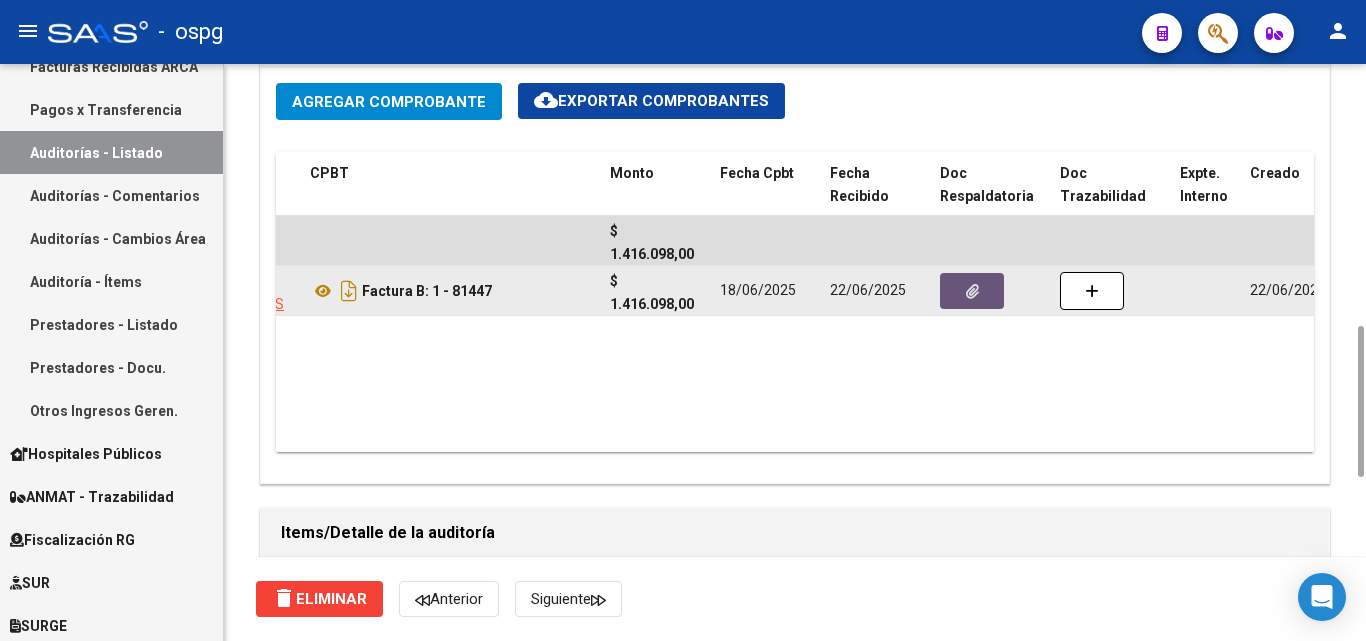click 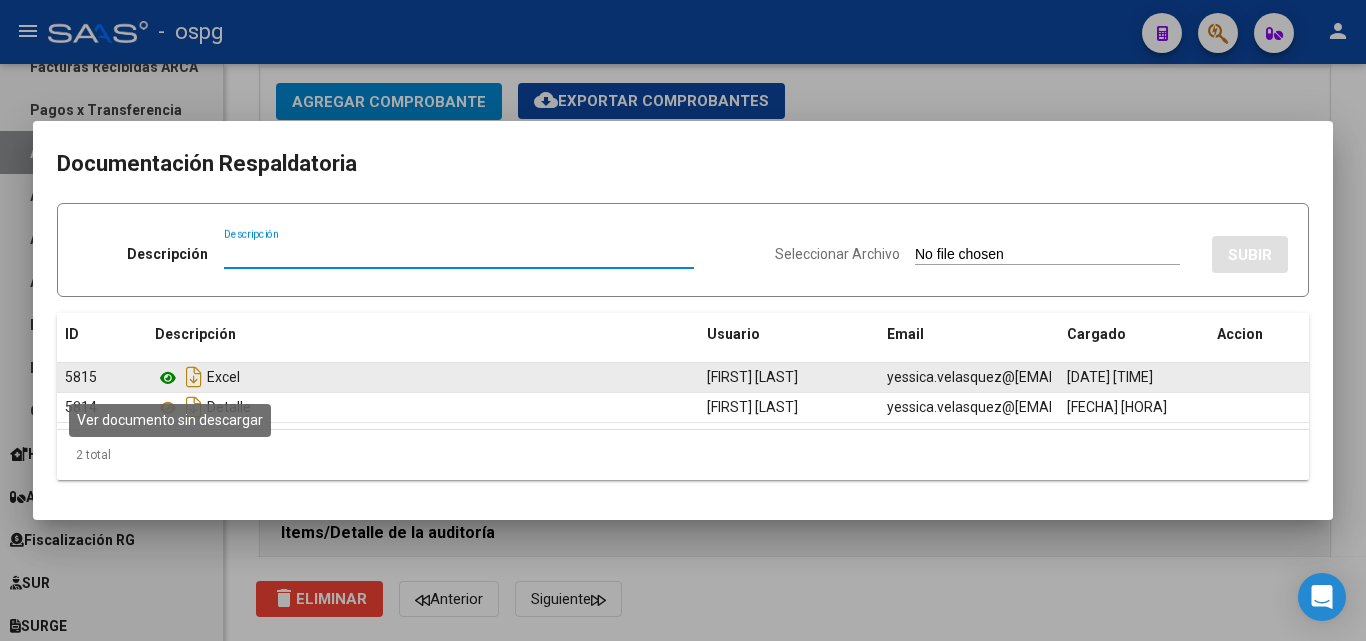 click 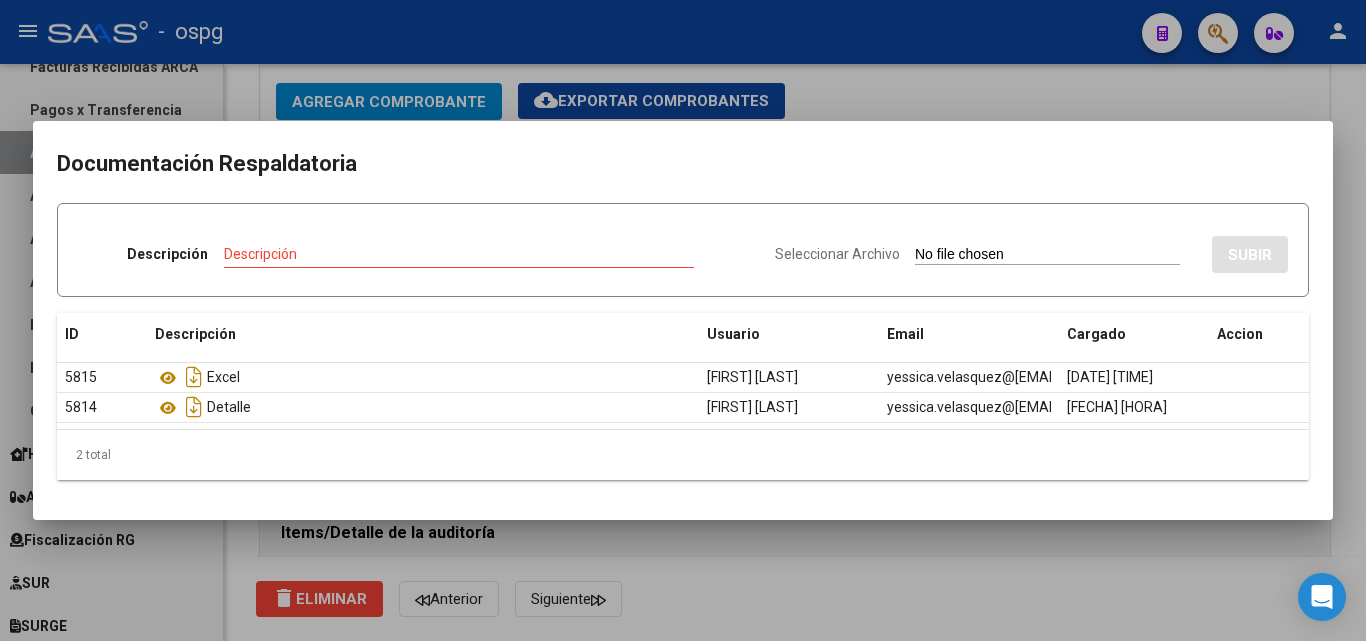 click at bounding box center (683, 320) 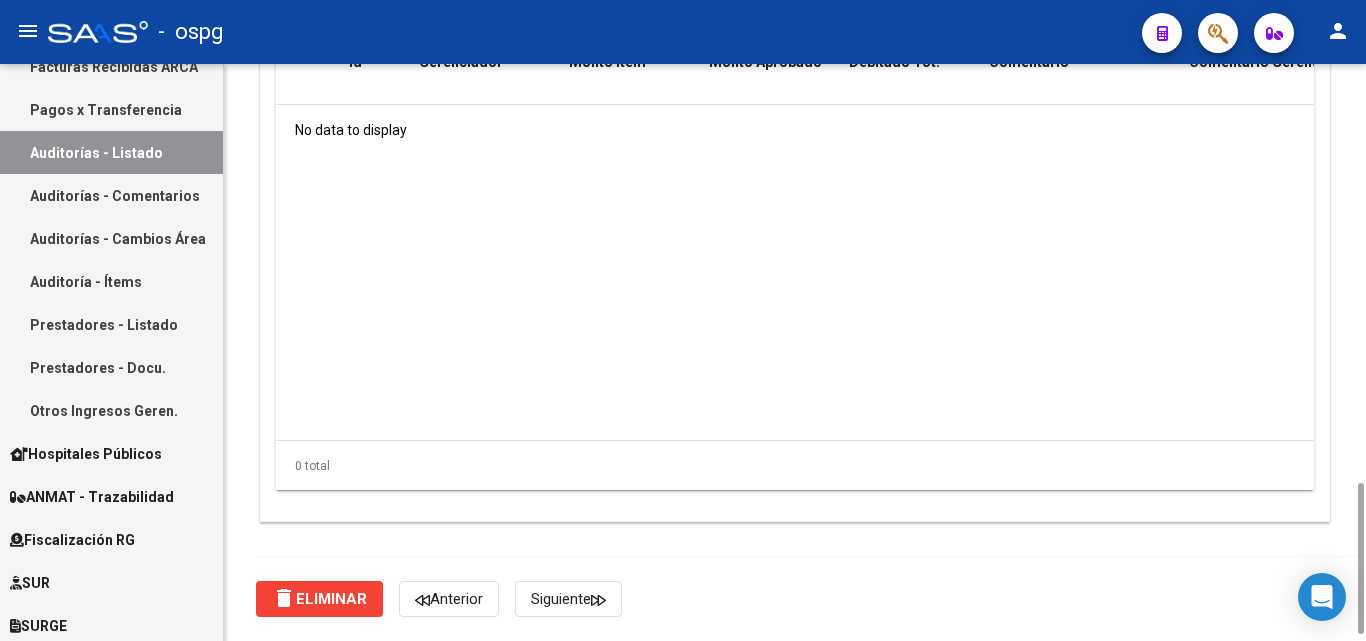 scroll, scrollTop: 1200, scrollLeft: 0, axis: vertical 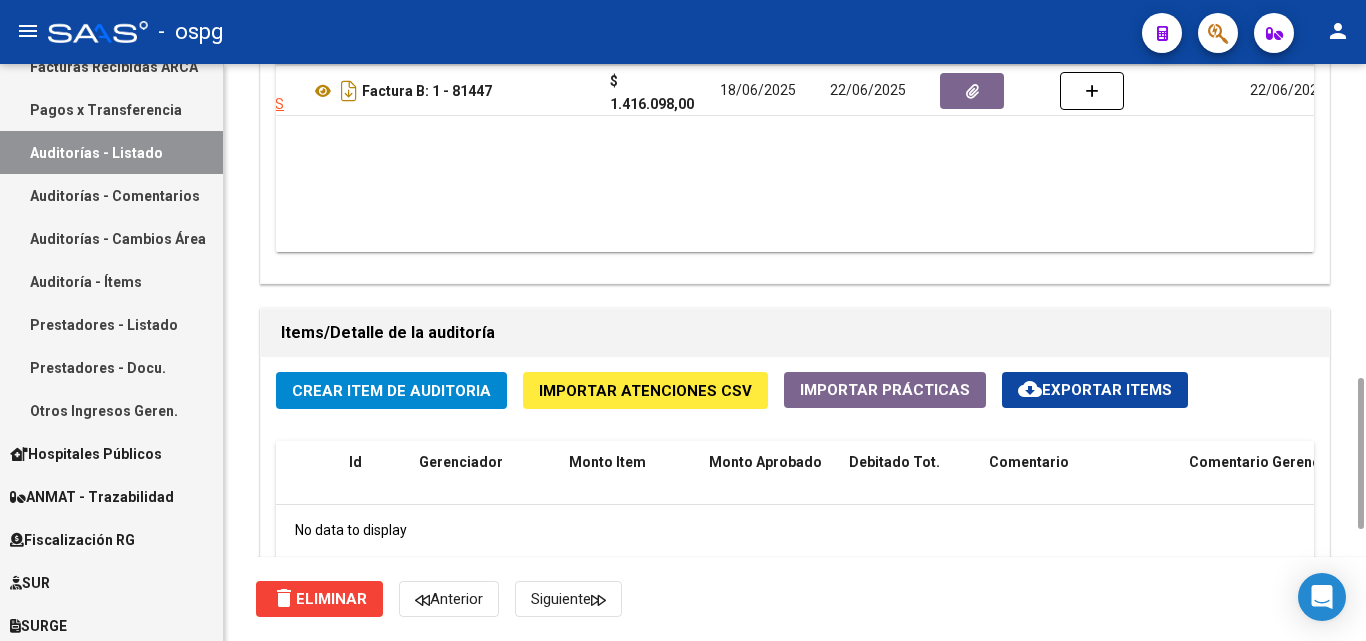 click on "Importar Atenciones CSV" 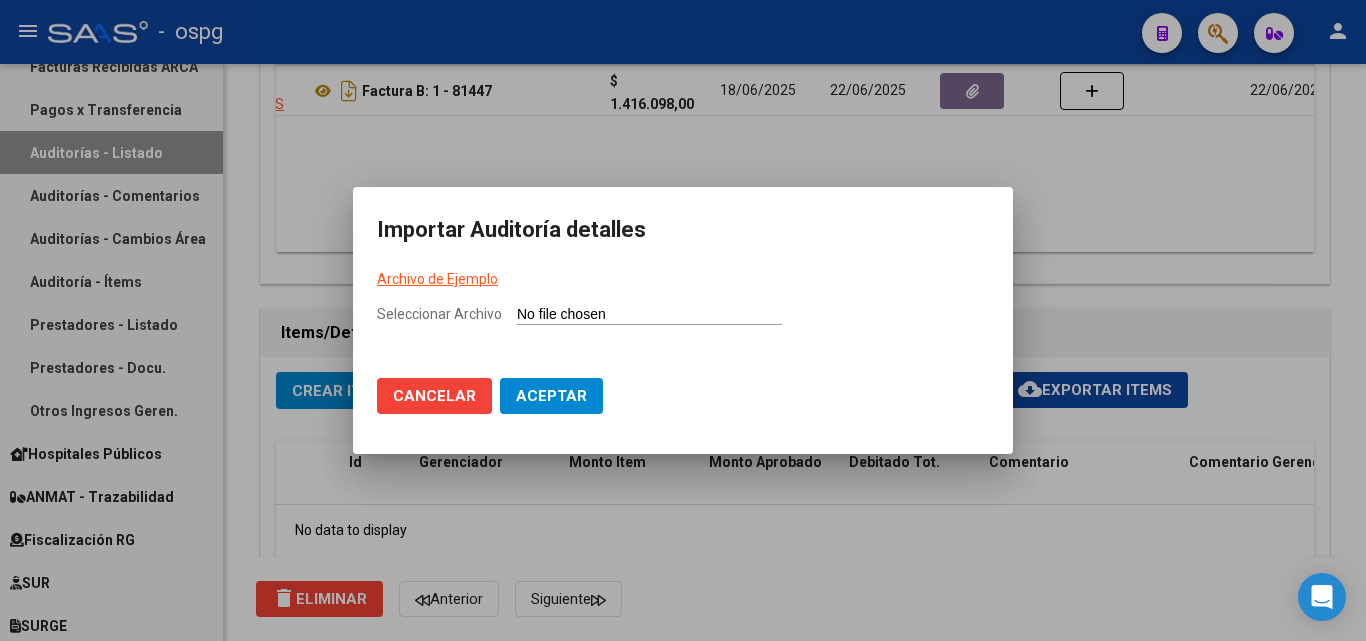 click on "Seleccionar Archivo" at bounding box center [649, 315] 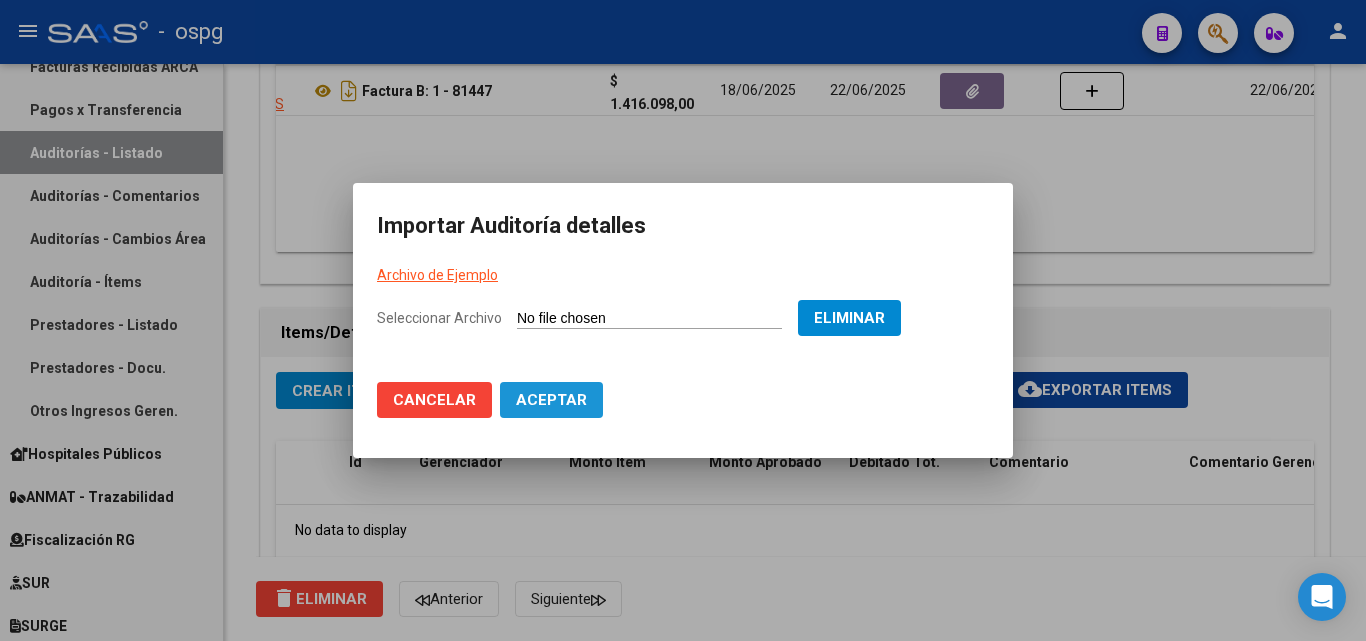 click on "Aceptar" 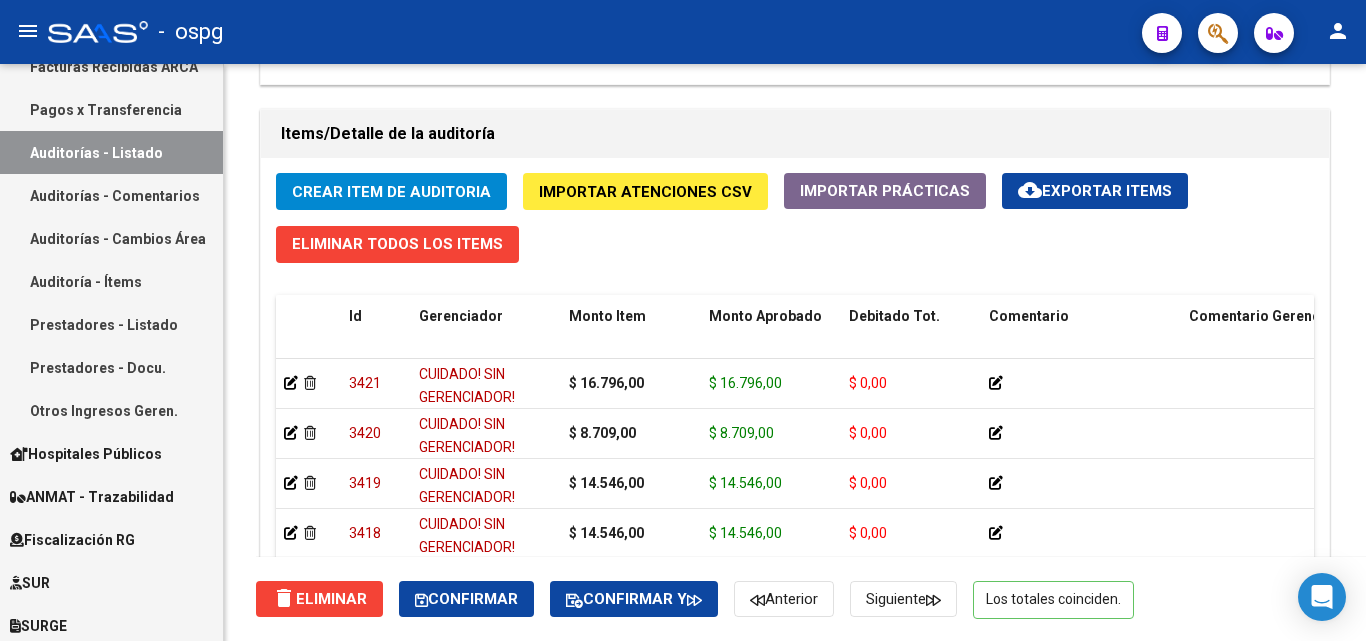 scroll, scrollTop: 1600, scrollLeft: 0, axis: vertical 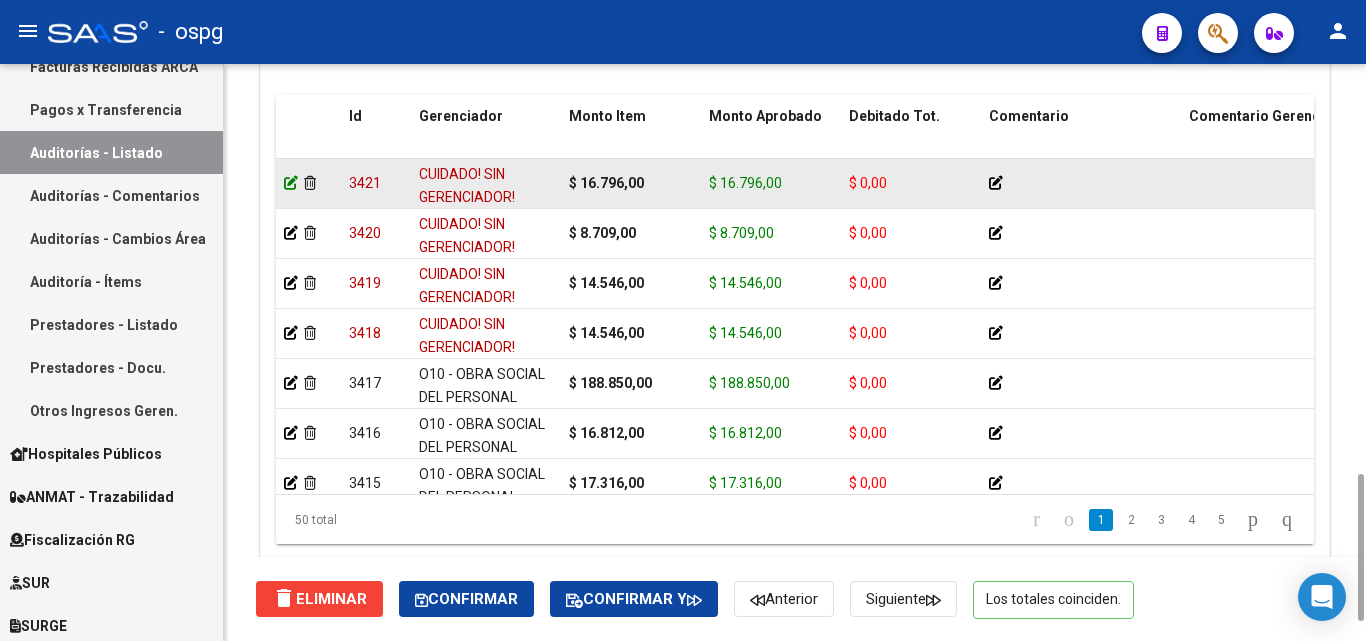 click 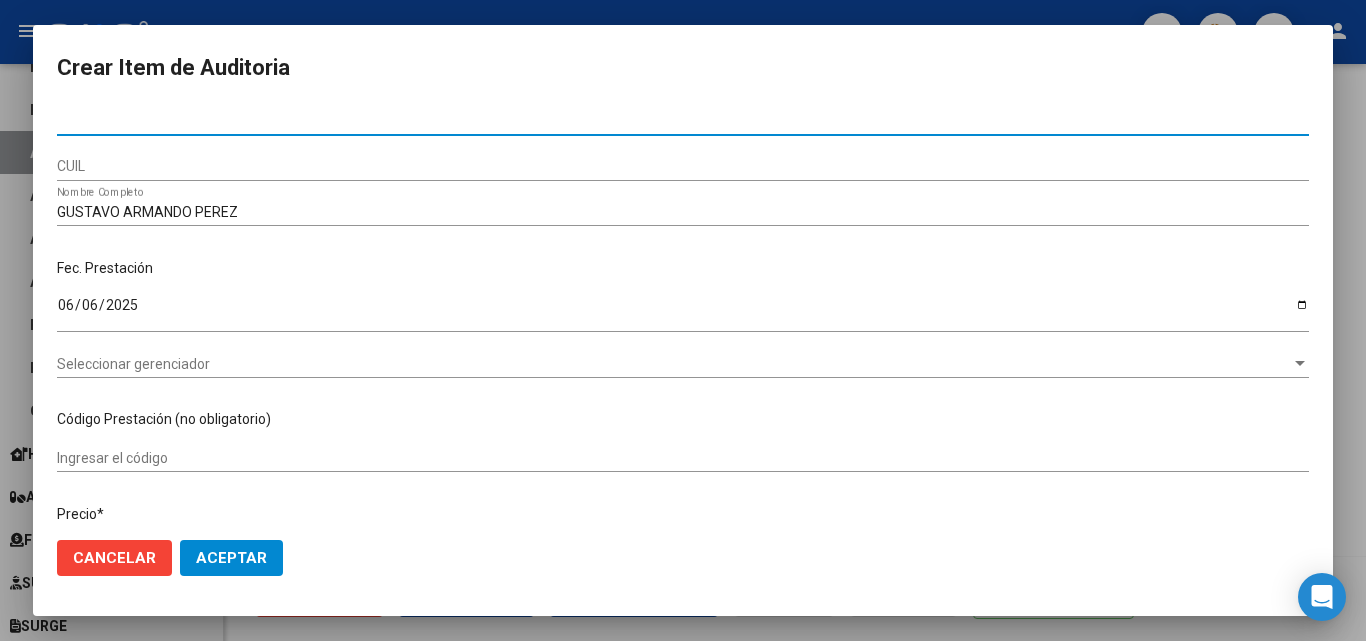 click on "[DOCUMENT_NUMBER]" at bounding box center (683, 121) 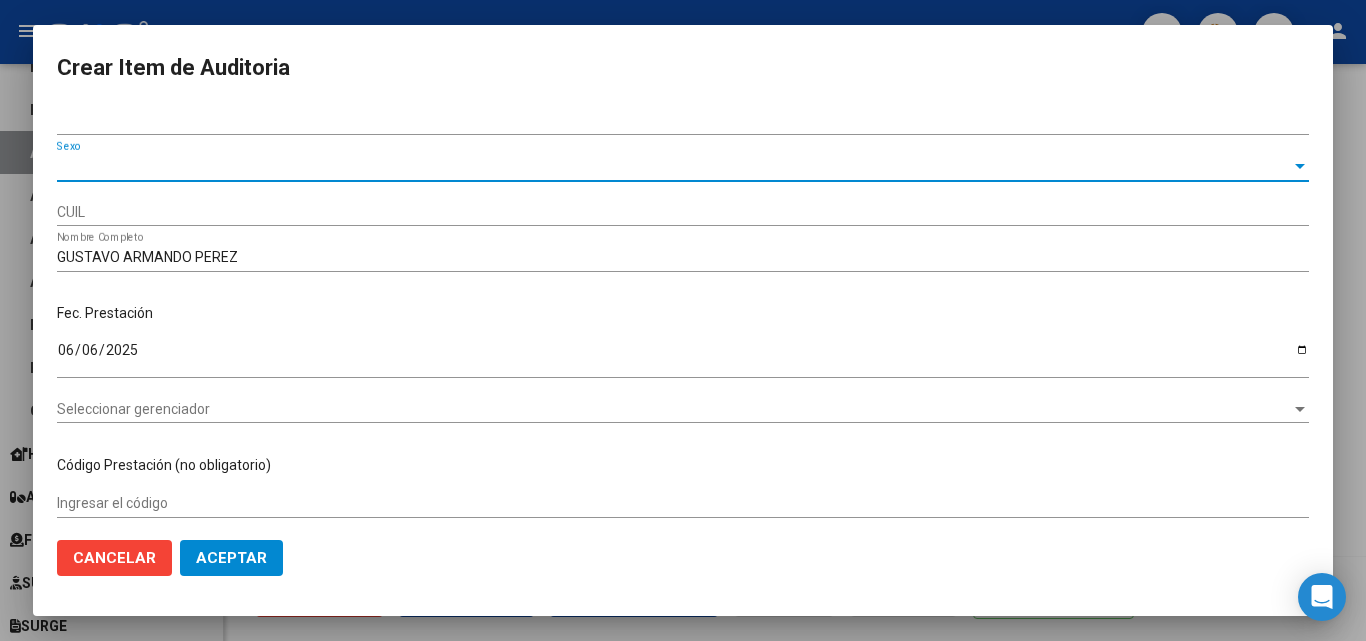 click on "Sexo" at bounding box center (674, 166) 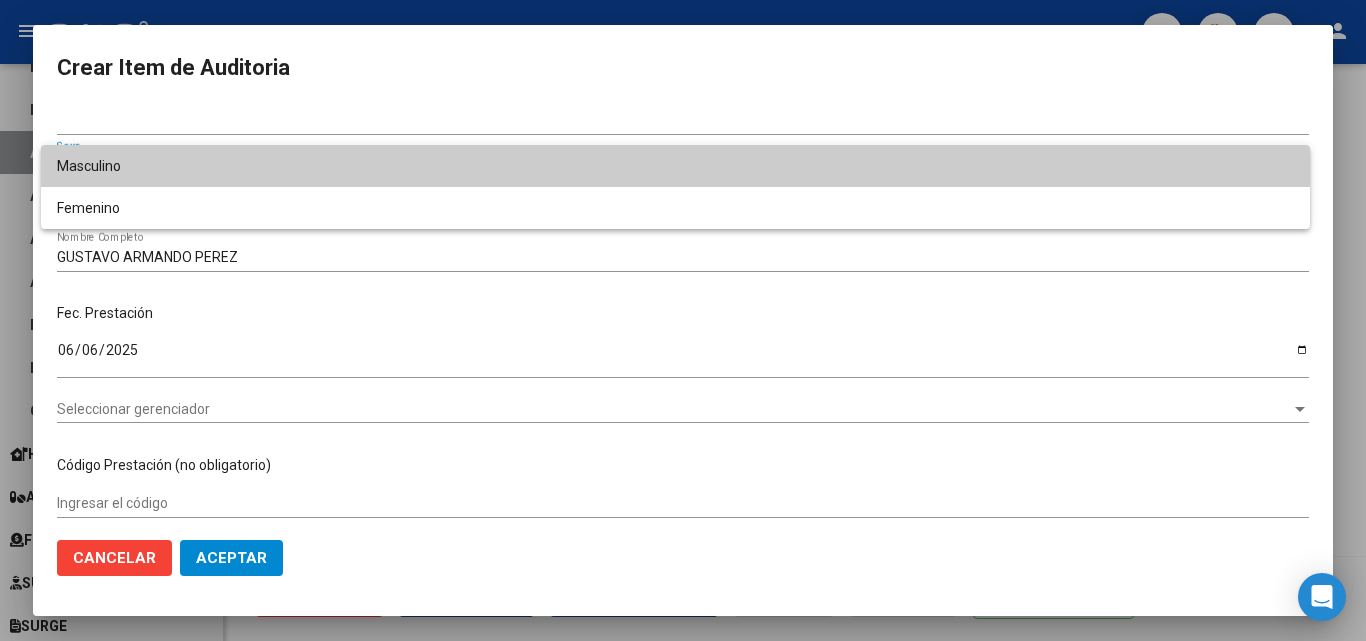 click on "Masculino" at bounding box center [675, 166] 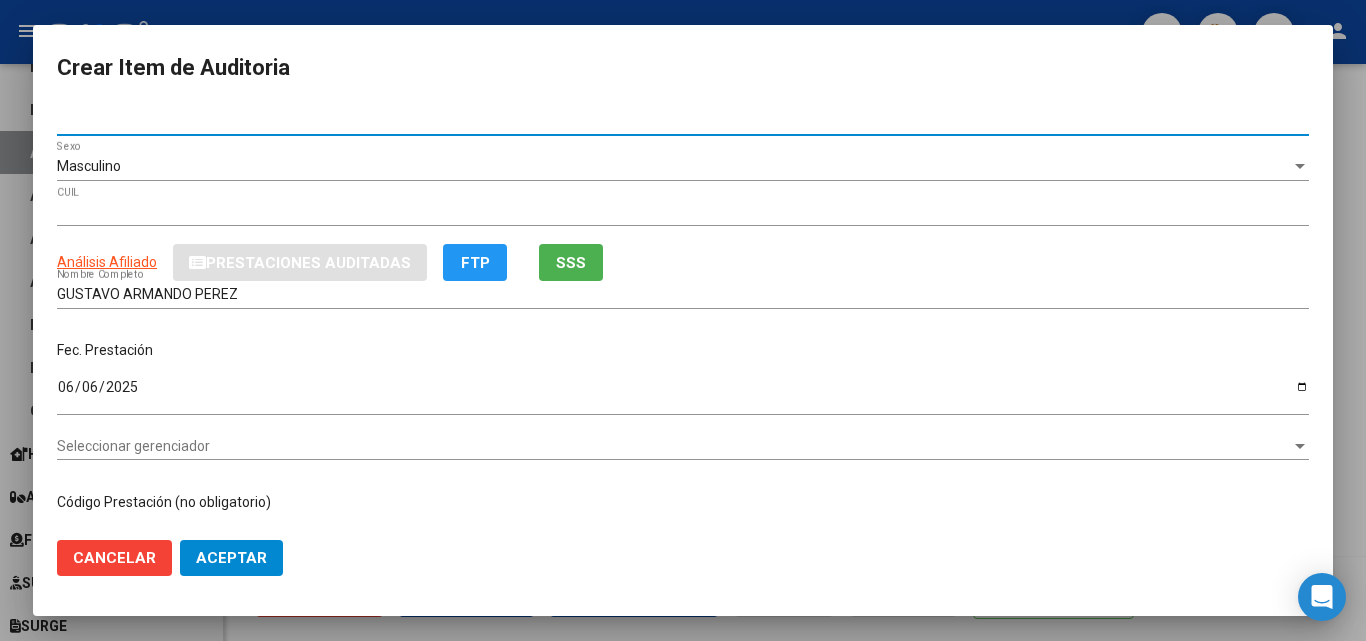 drag, startPoint x: 128, startPoint y: 113, endPoint x: 24, endPoint y: 117, distance: 104.0769 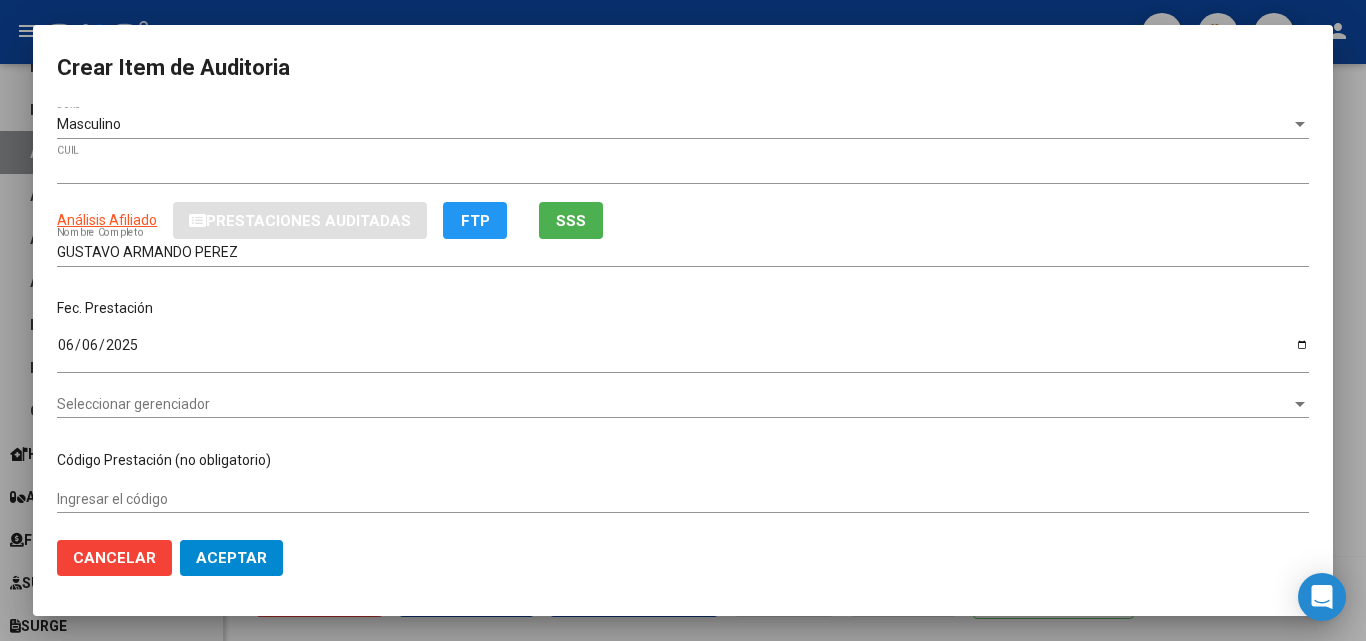 scroll, scrollTop: 0, scrollLeft: 0, axis: both 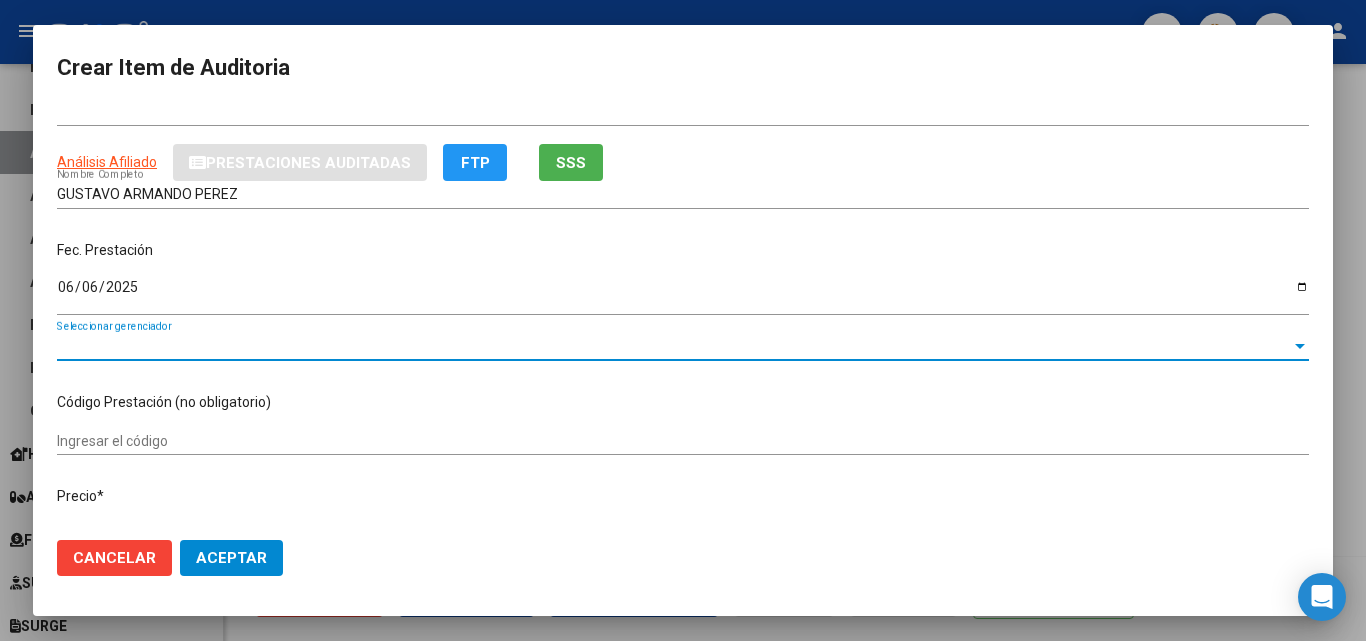 click at bounding box center (1300, 346) 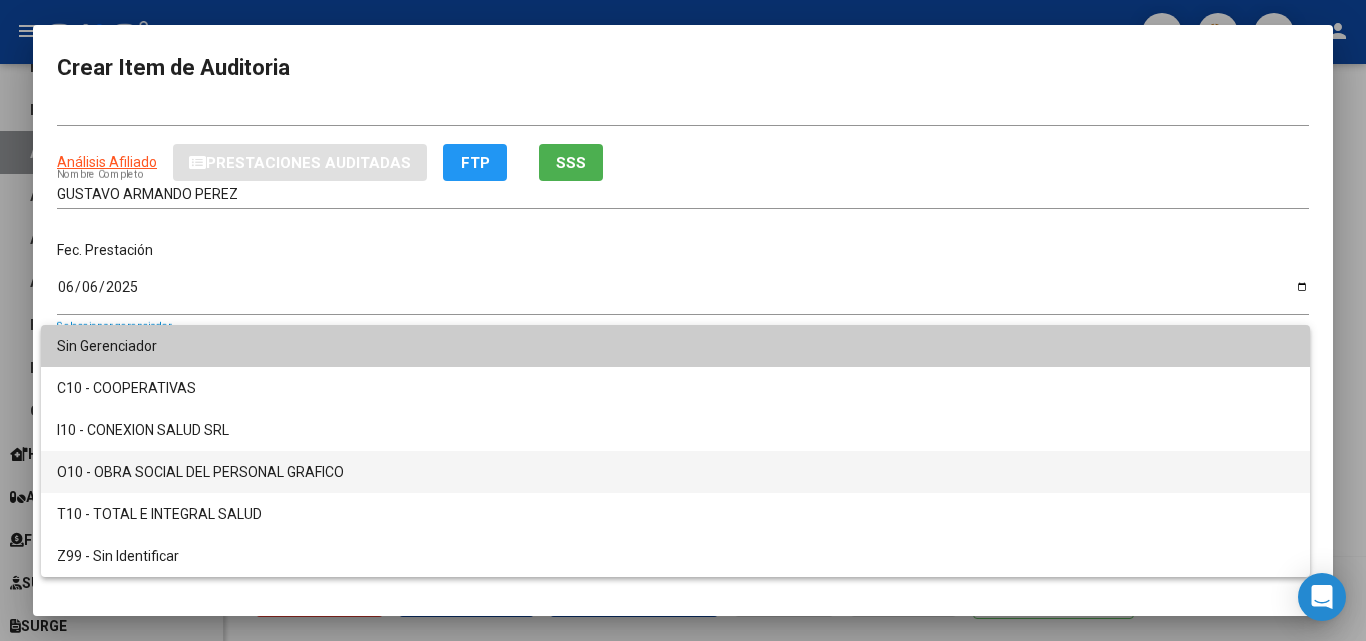 click on "O10 - OBRA SOCIAL DEL PERSONAL GRAFICO" at bounding box center (675, 472) 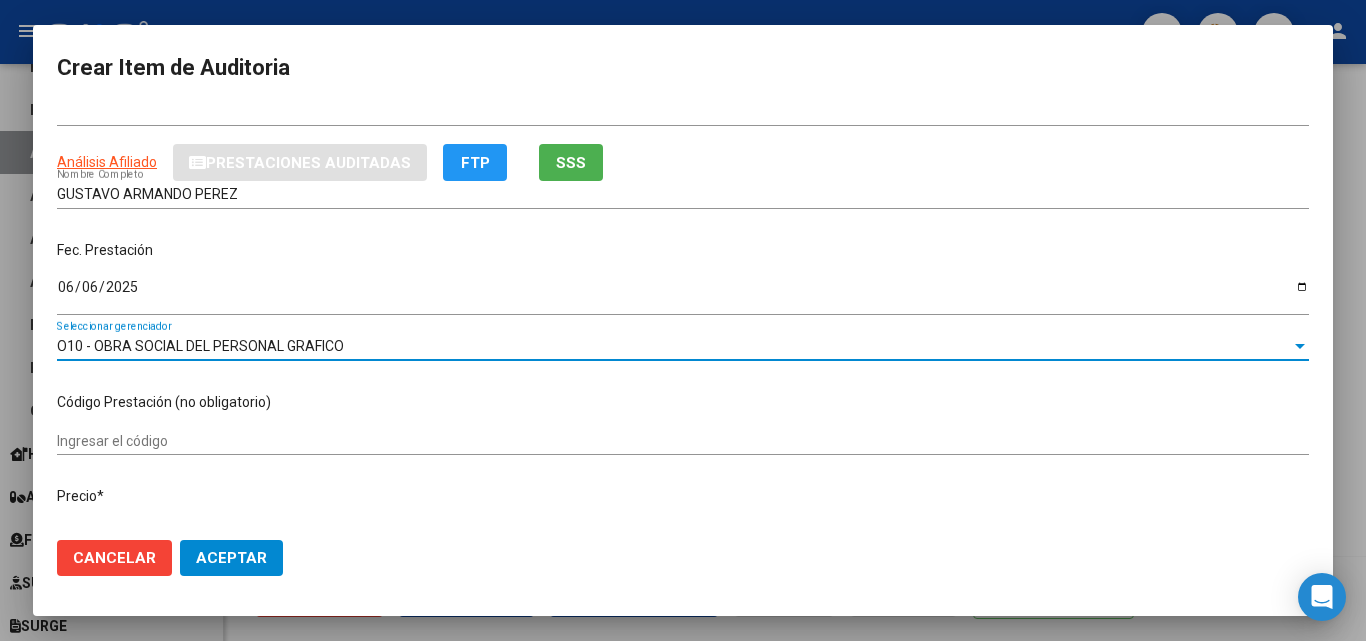 click on "O10 - OBRA SOCIAL DEL PERSONAL GRAFICO" at bounding box center [674, 346] 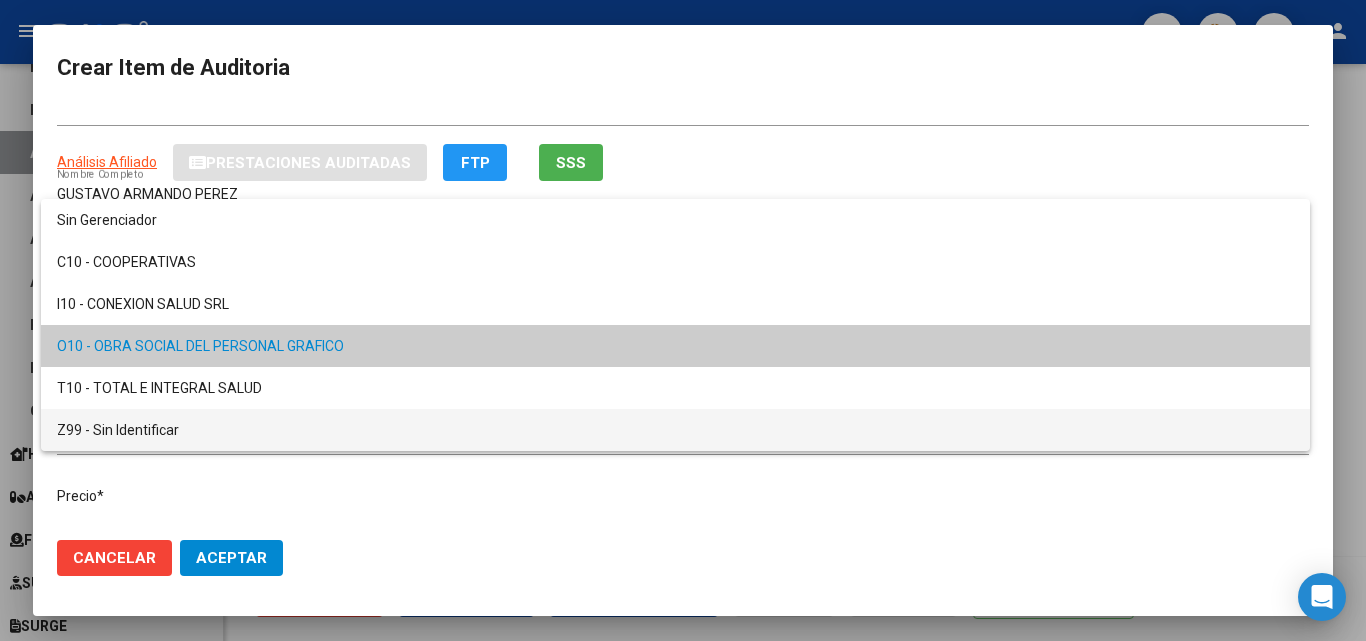 click on "Z99 - Sin Identificar" at bounding box center (675, 430) 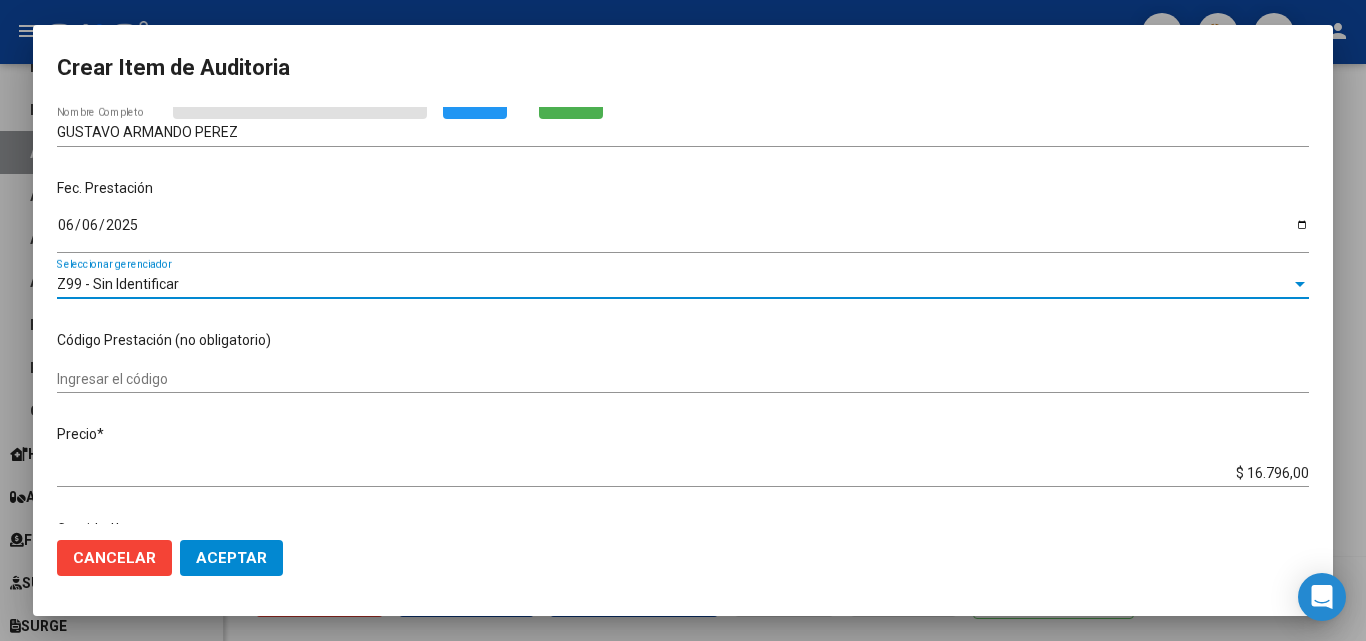 scroll, scrollTop: 200, scrollLeft: 0, axis: vertical 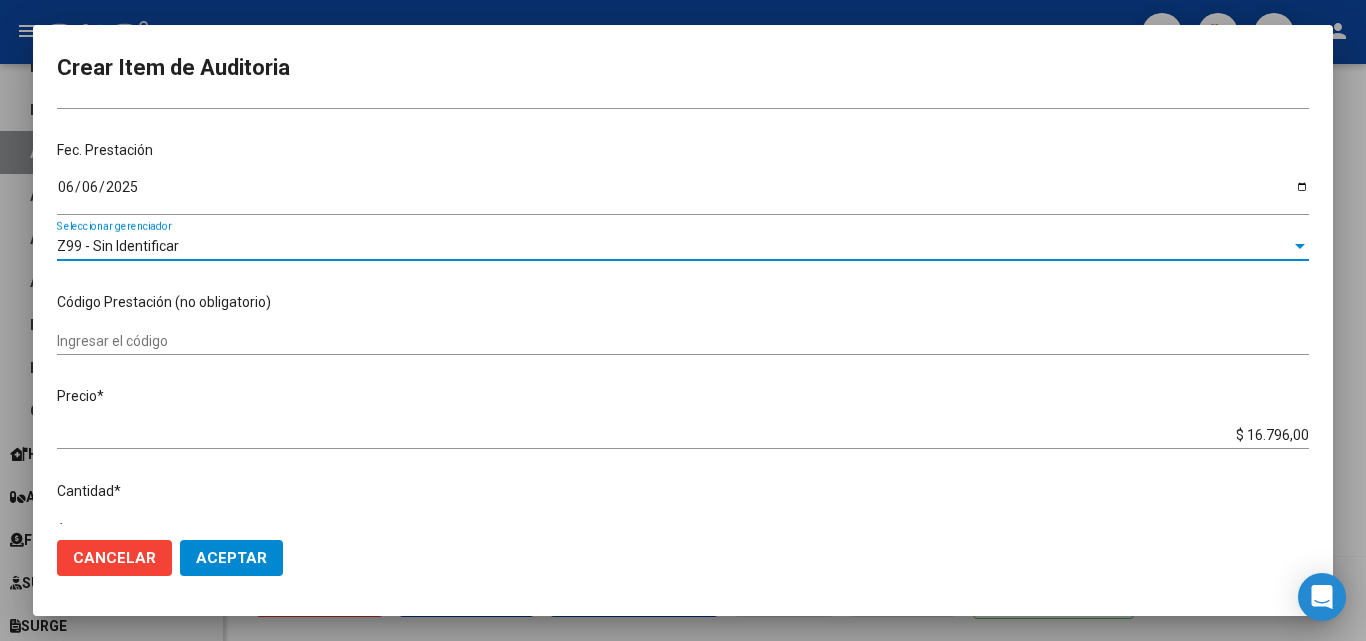 click on "Ingresar el código" at bounding box center [683, 341] 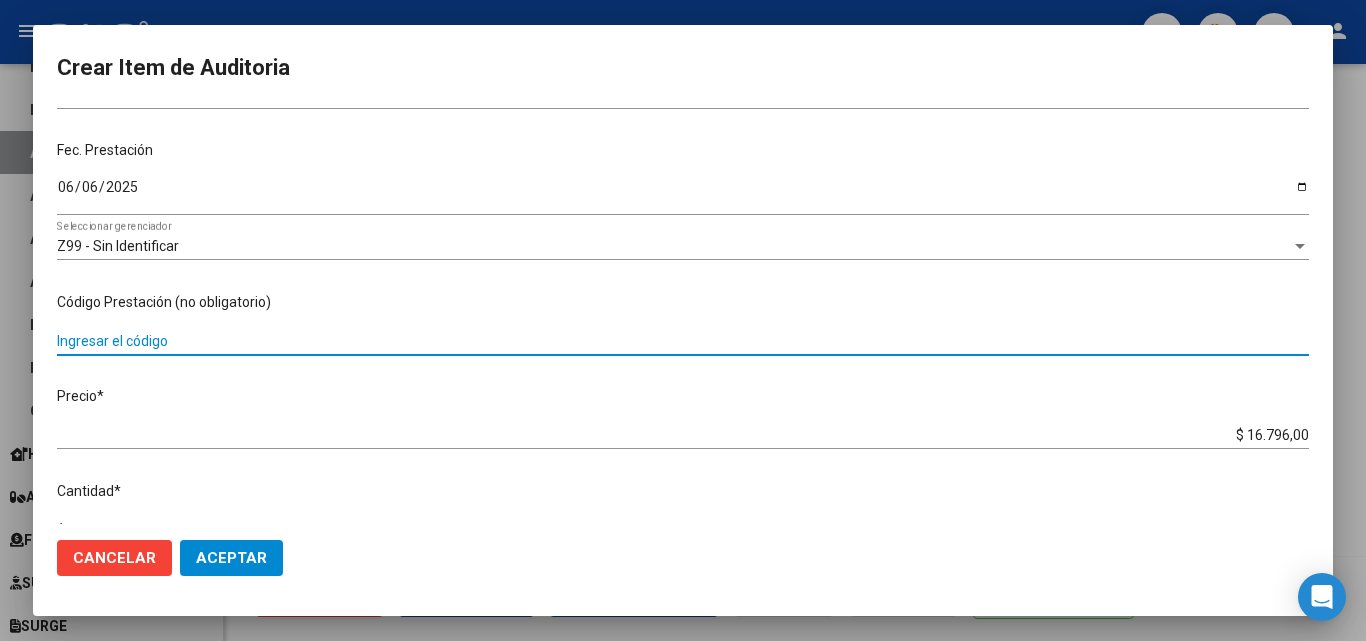 type on "c" 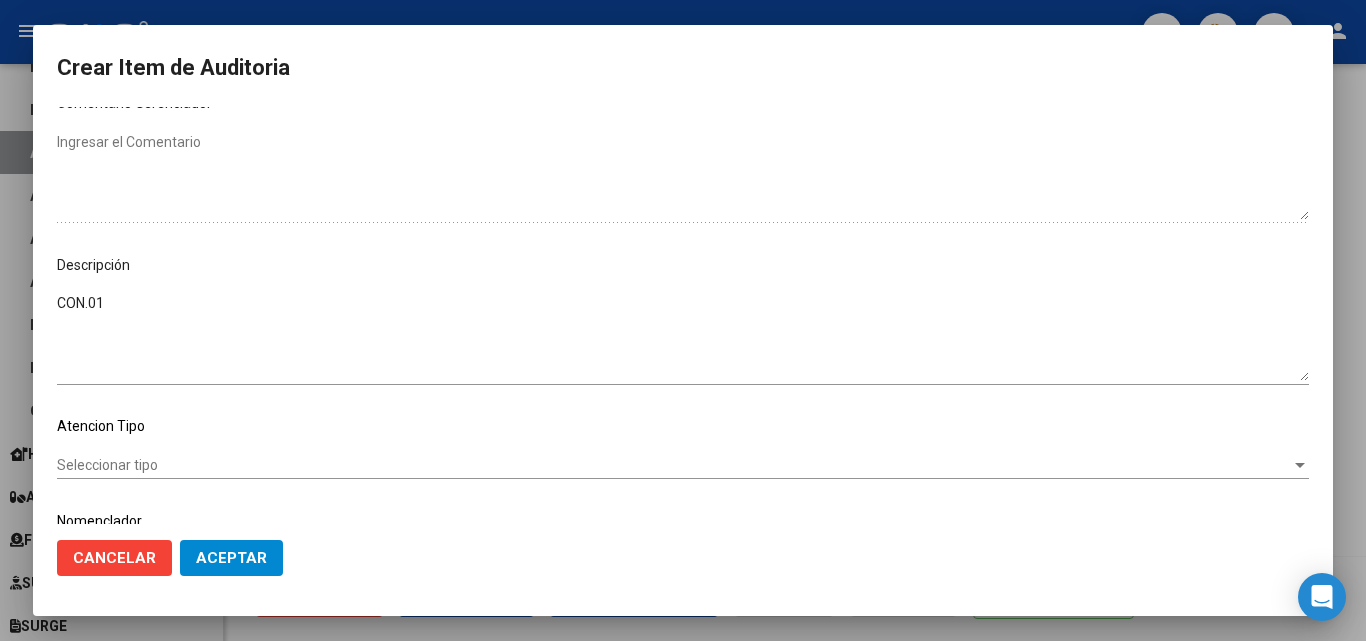 scroll, scrollTop: 1000, scrollLeft: 0, axis: vertical 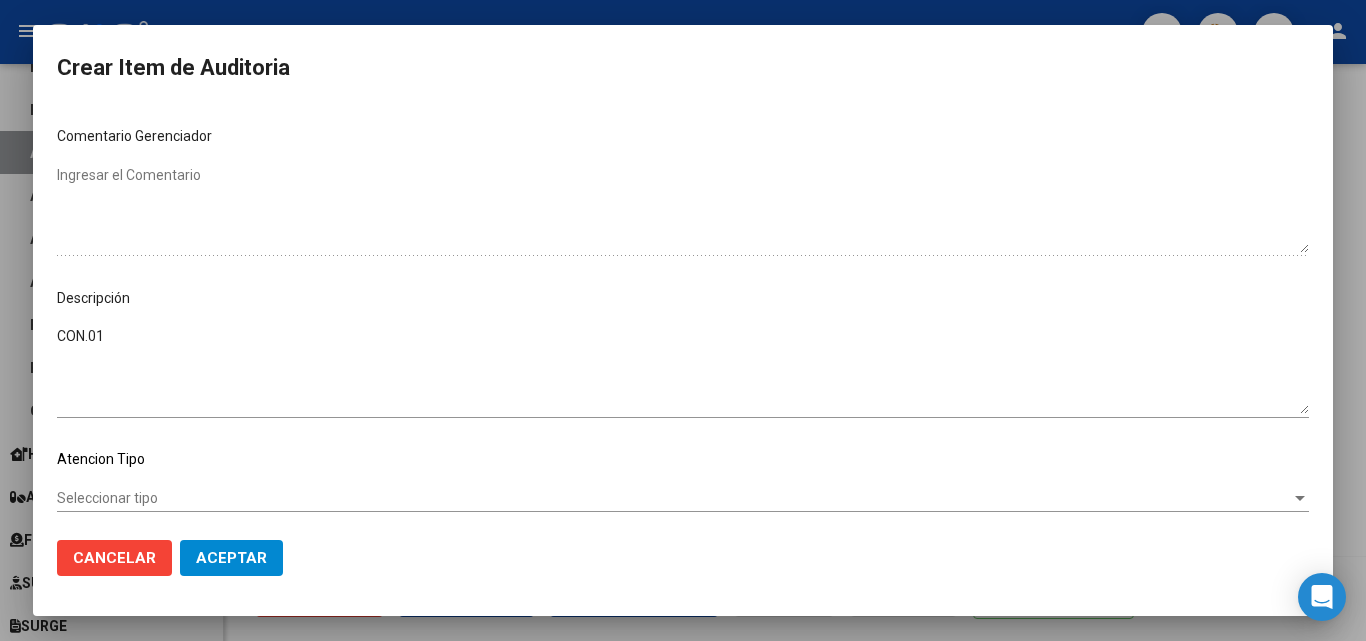 type on "CON.01" 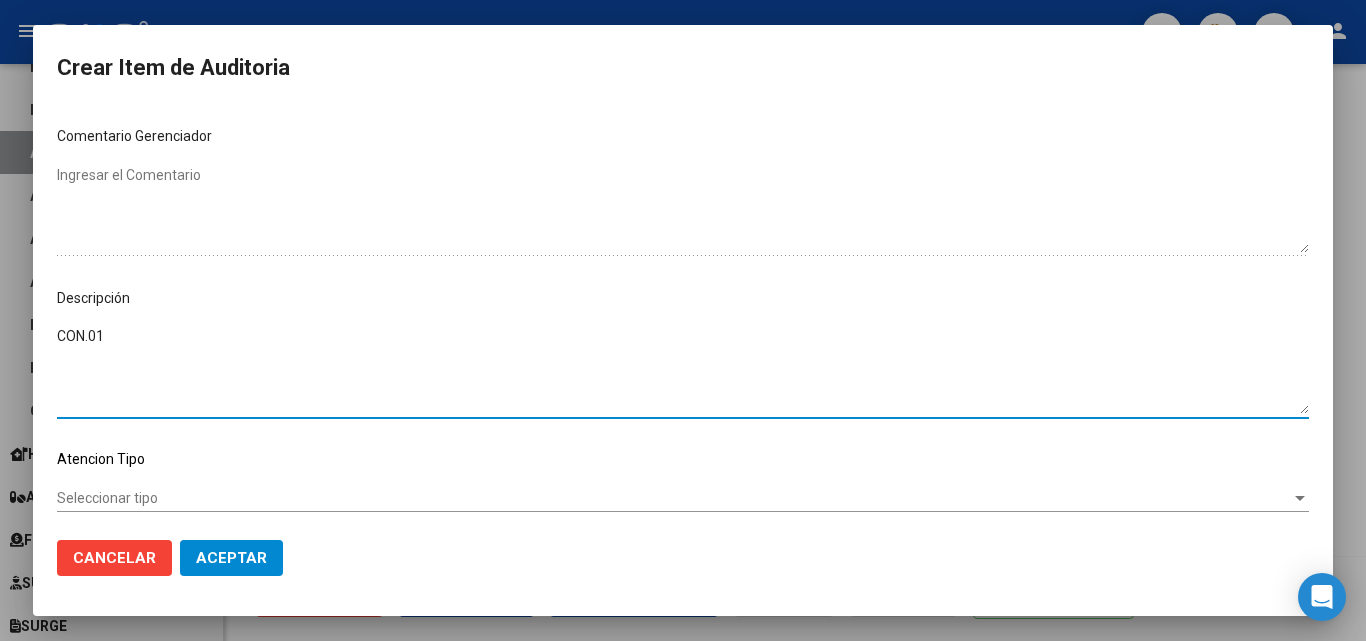 drag, startPoint x: 110, startPoint y: 330, endPoint x: 0, endPoint y: 343, distance: 110.76552 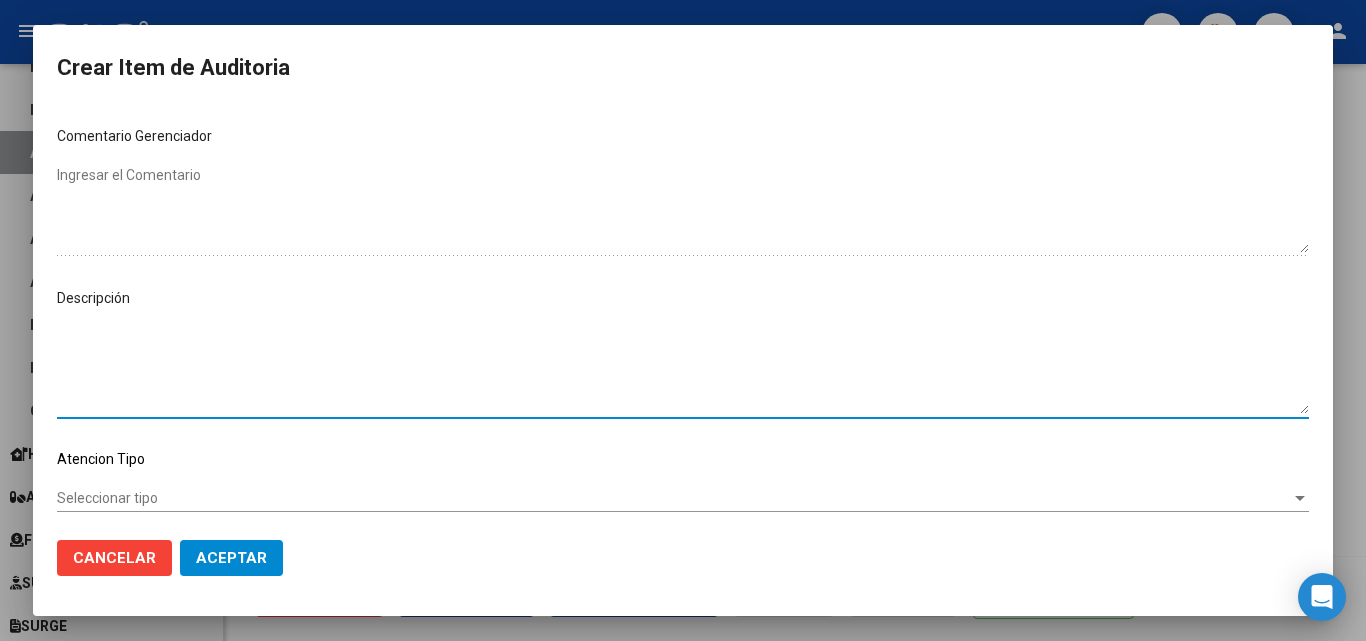 paste on "[DOCUMENT_NUMBER]" 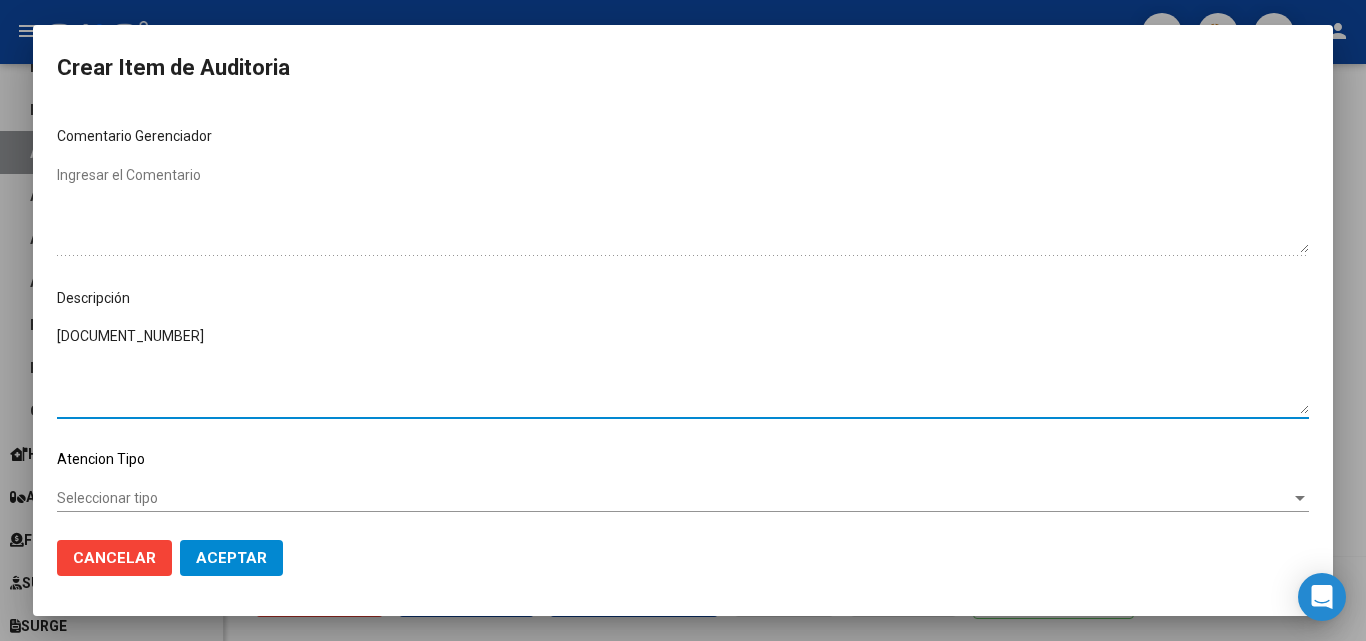 drag, startPoint x: 198, startPoint y: 338, endPoint x: 0, endPoint y: 331, distance: 198.1237 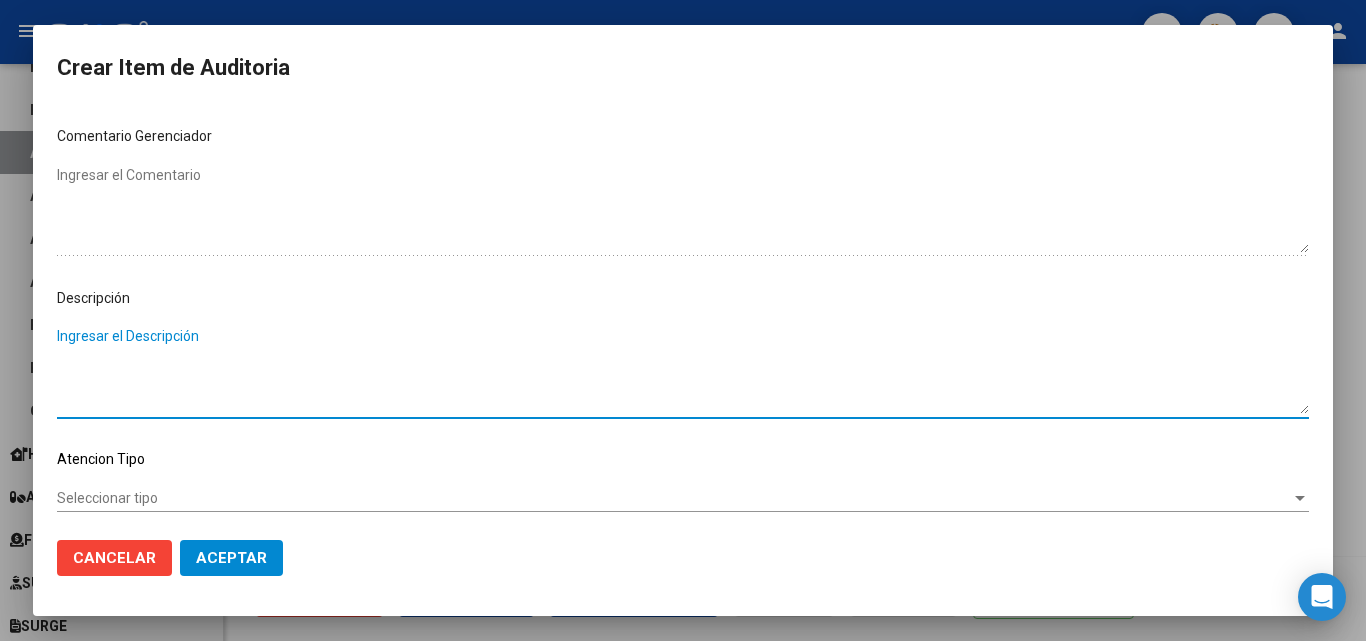 paste on "[DATE]" 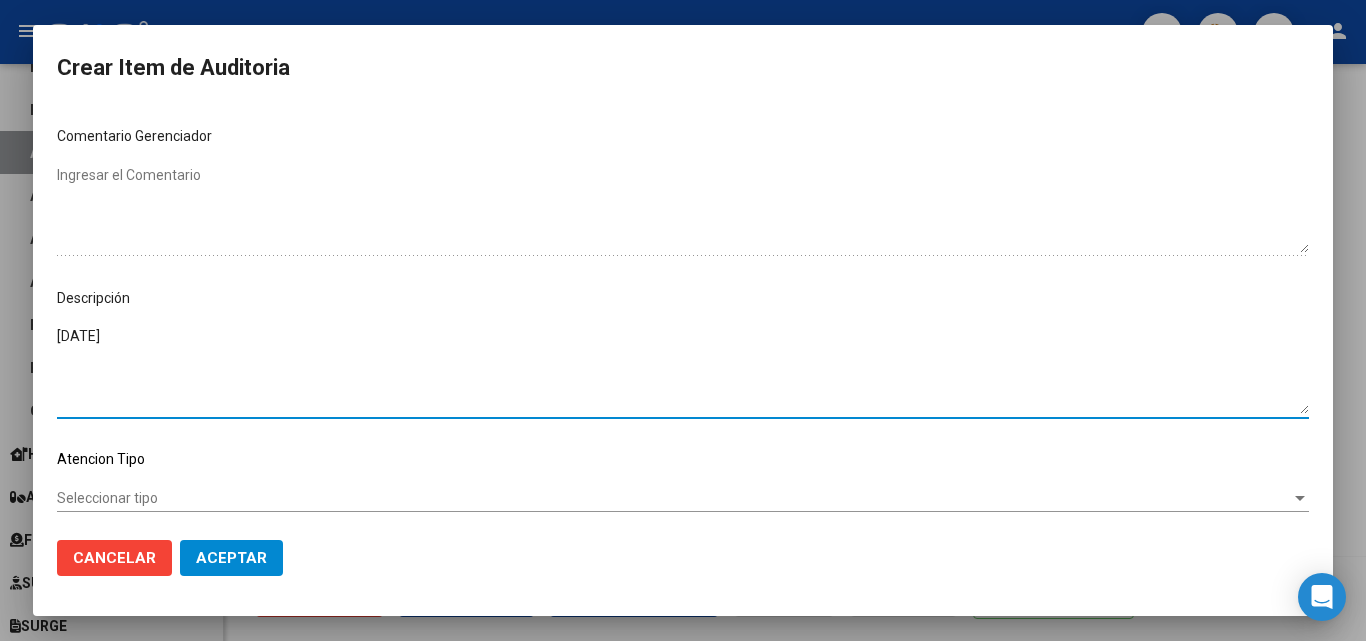 click on "[DATE]" at bounding box center [683, 370] 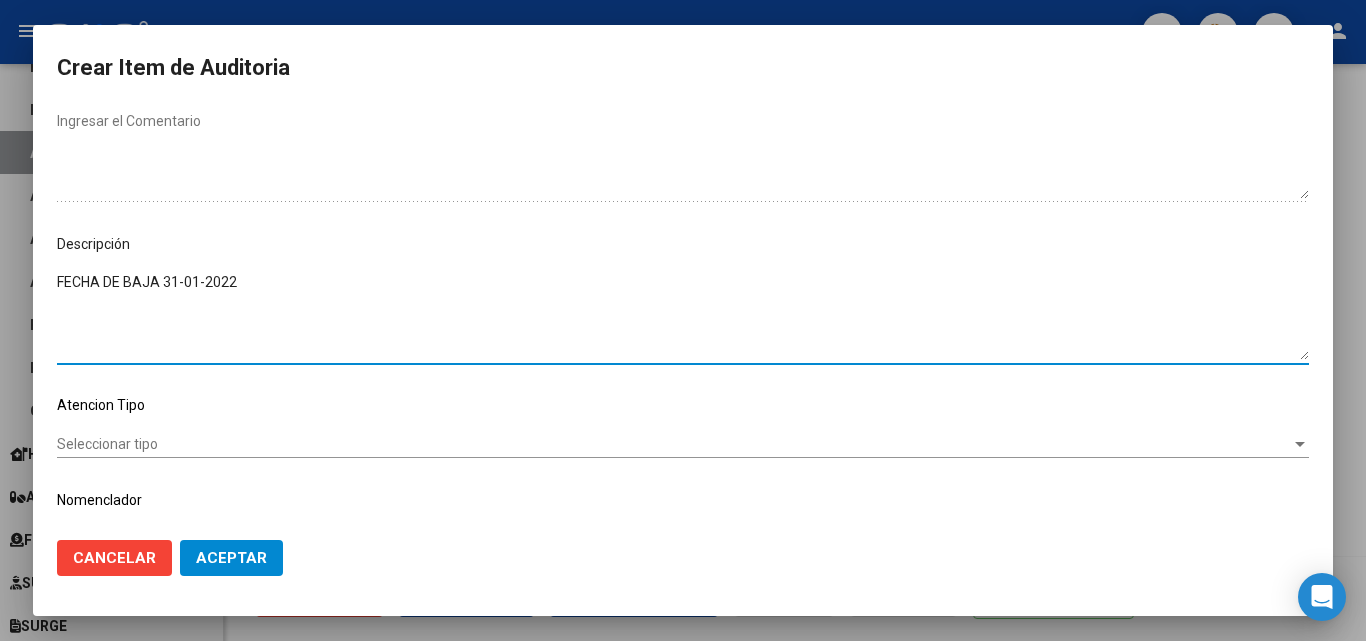 scroll, scrollTop: 1100, scrollLeft: 0, axis: vertical 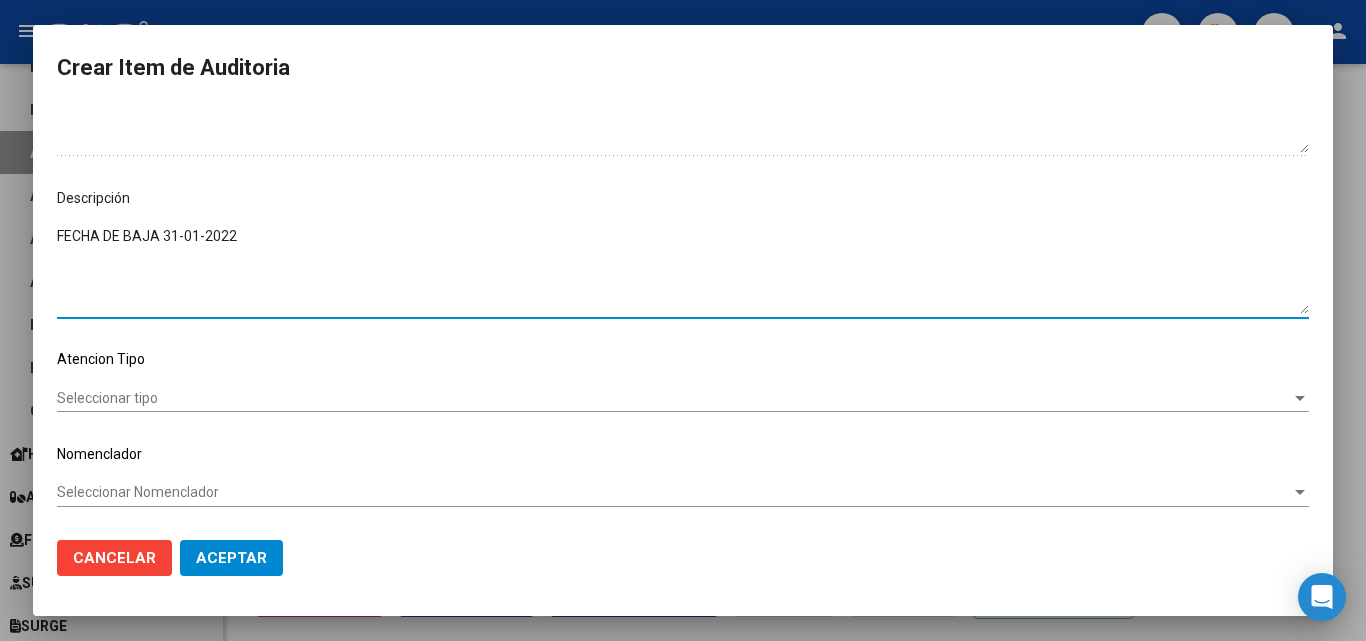 type on "FECHA DE BAJA 31-01-2022" 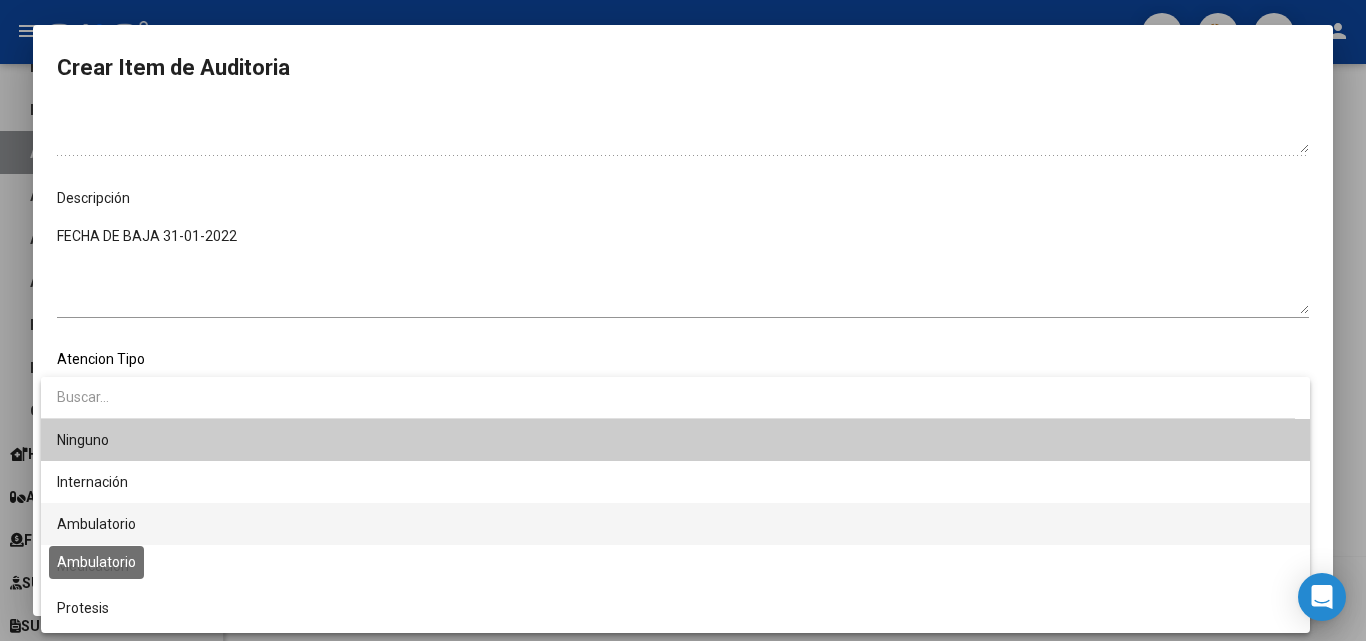 click on "Ambulatorio" at bounding box center (96, 524) 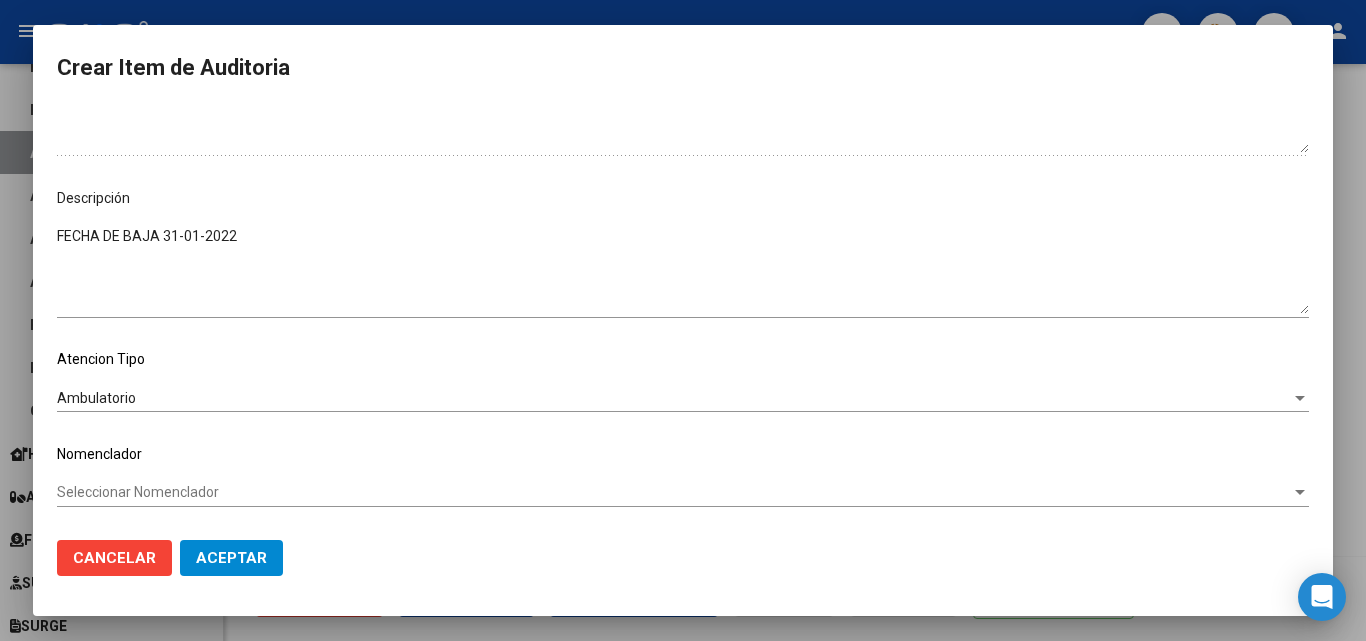 drag, startPoint x: 138, startPoint y: 477, endPoint x: 136, endPoint y: 495, distance: 18.110771 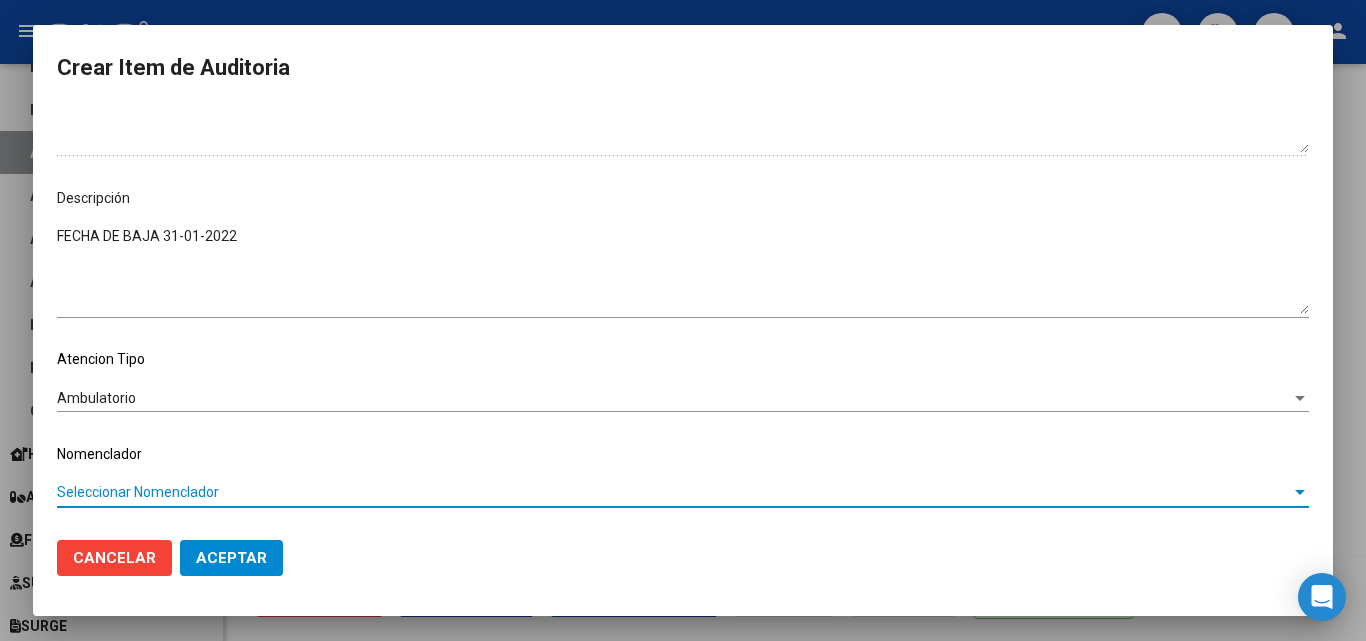 click on "Seleccionar Nomenclador" at bounding box center (674, 492) 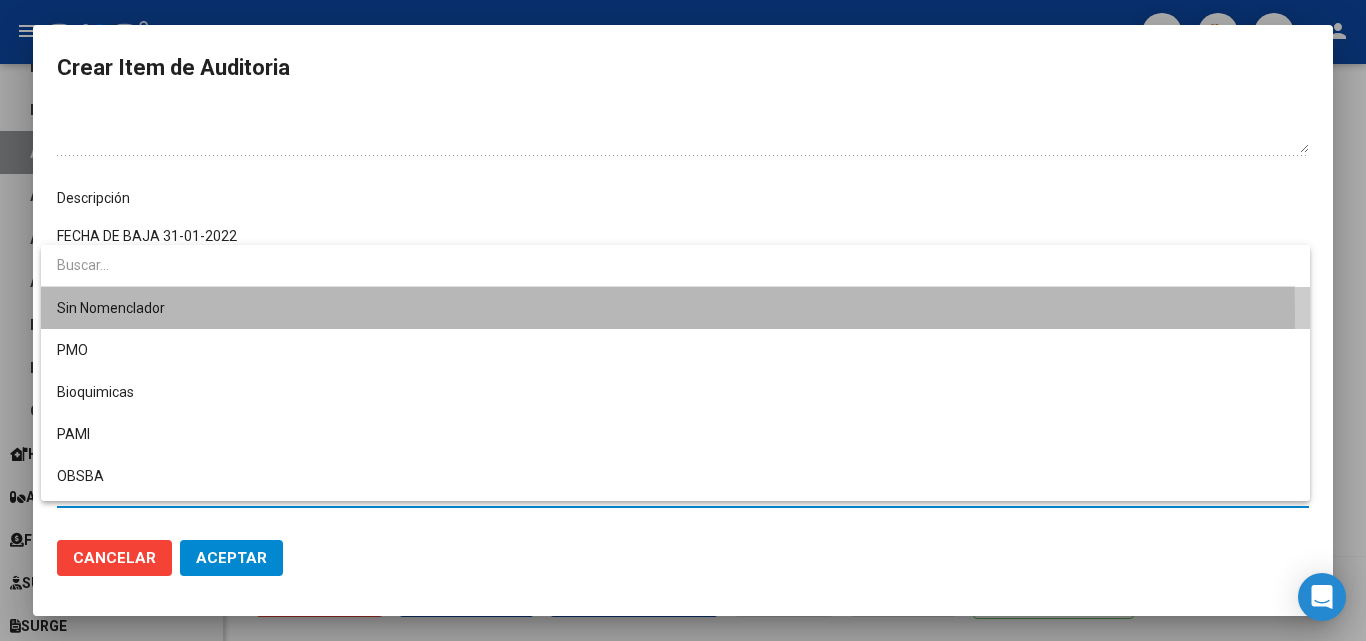 click on "Sin Nomenclador" at bounding box center [675, 308] 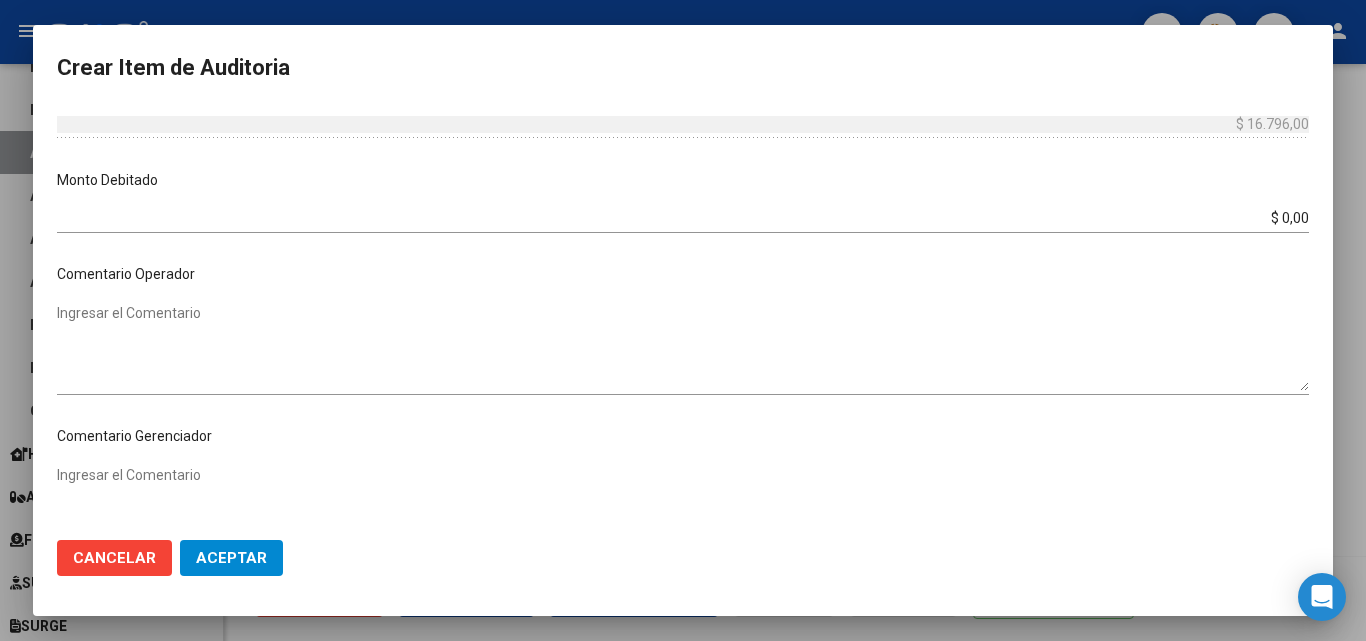 scroll, scrollTop: 500, scrollLeft: 0, axis: vertical 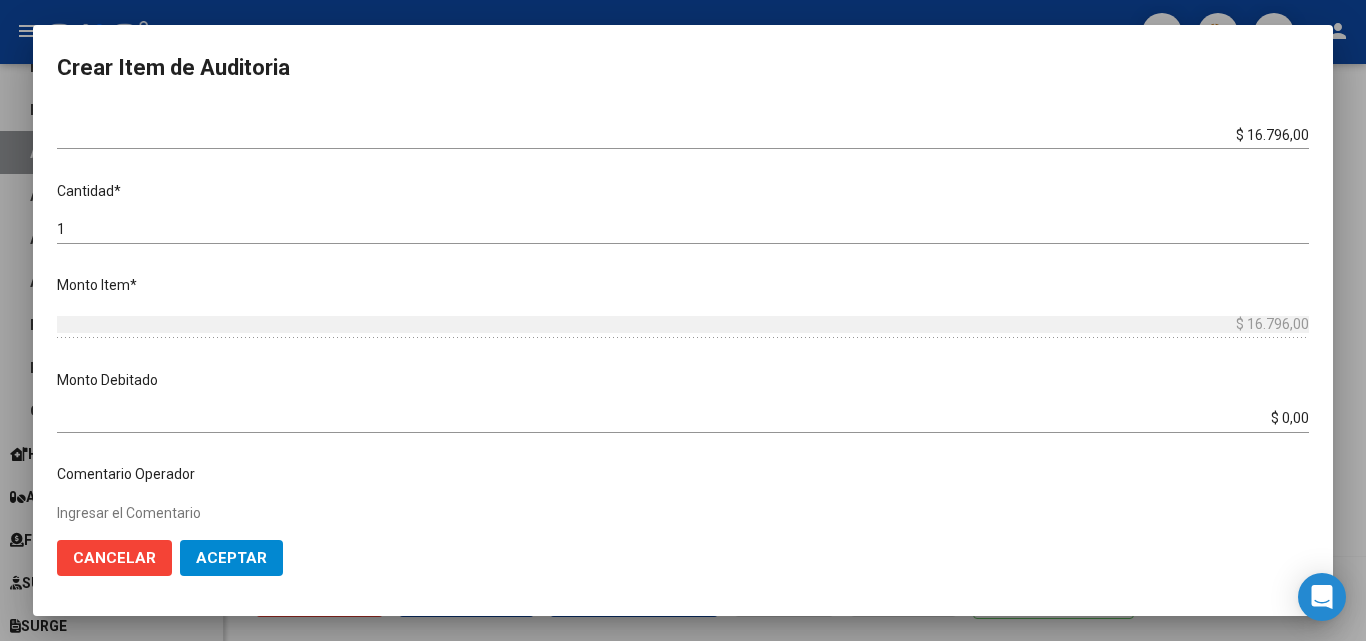 click on "Monto Debitado    $ 0,00 Ingresar el monto" at bounding box center [691, 398] 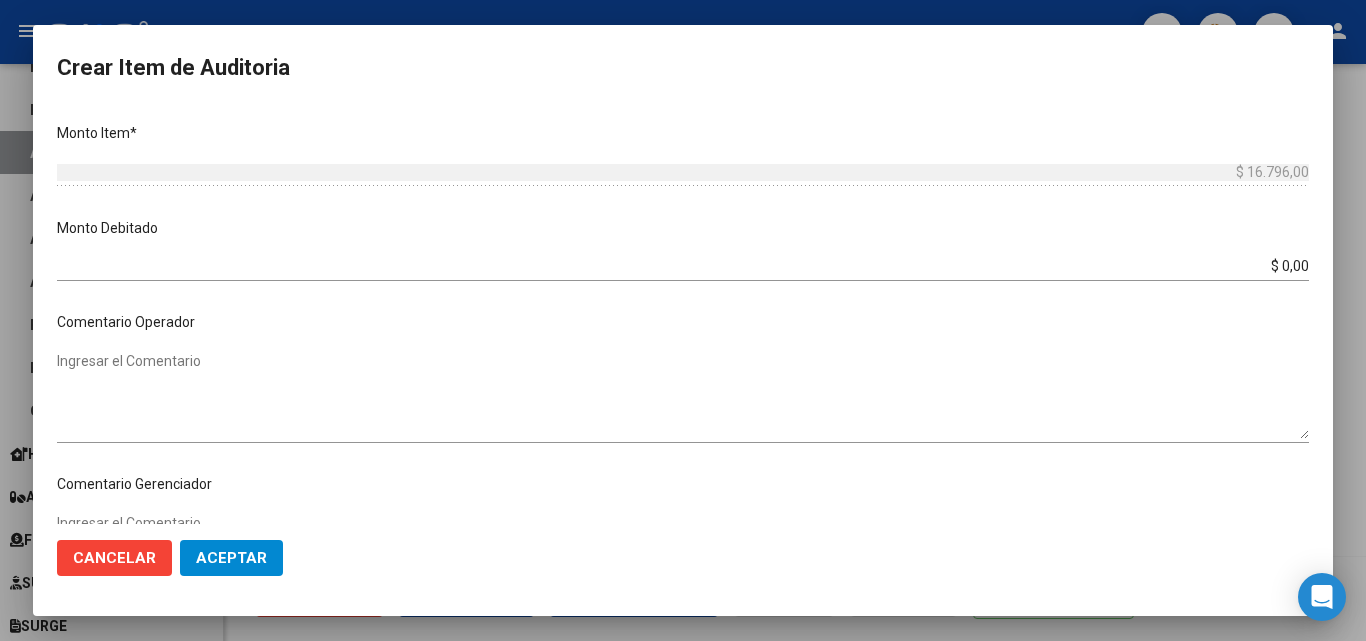 scroll, scrollTop: 700, scrollLeft: 0, axis: vertical 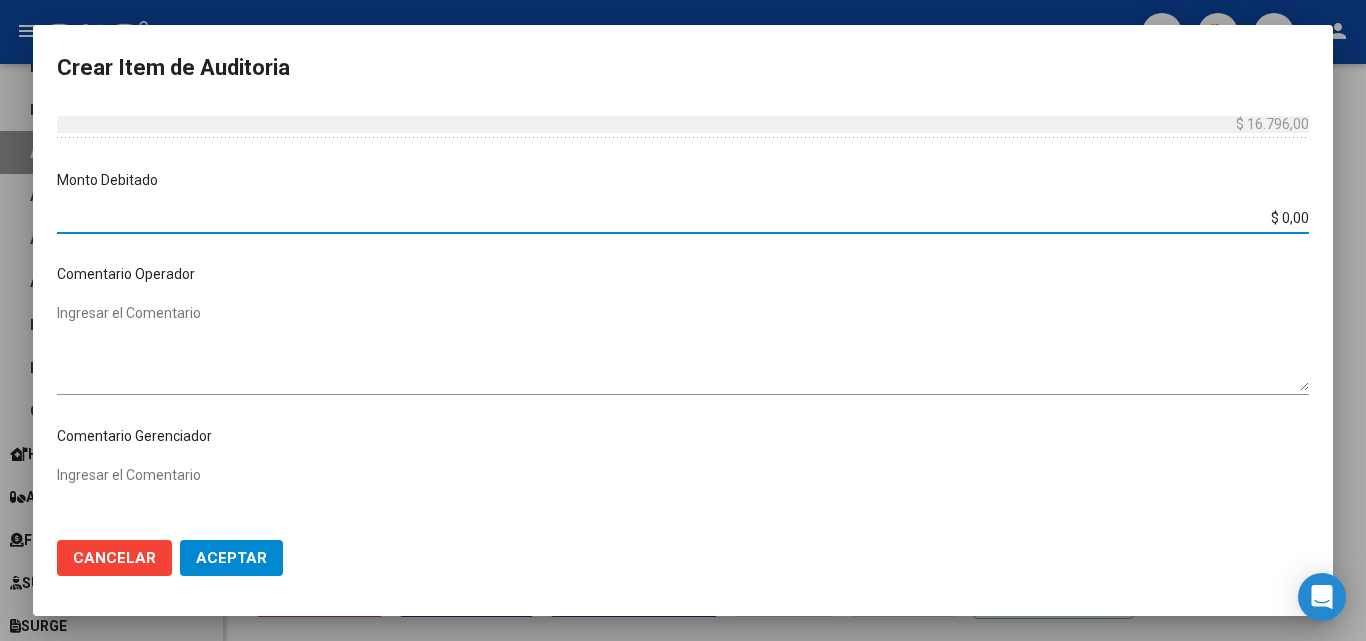 click on "$ 0,00" at bounding box center [683, 218] 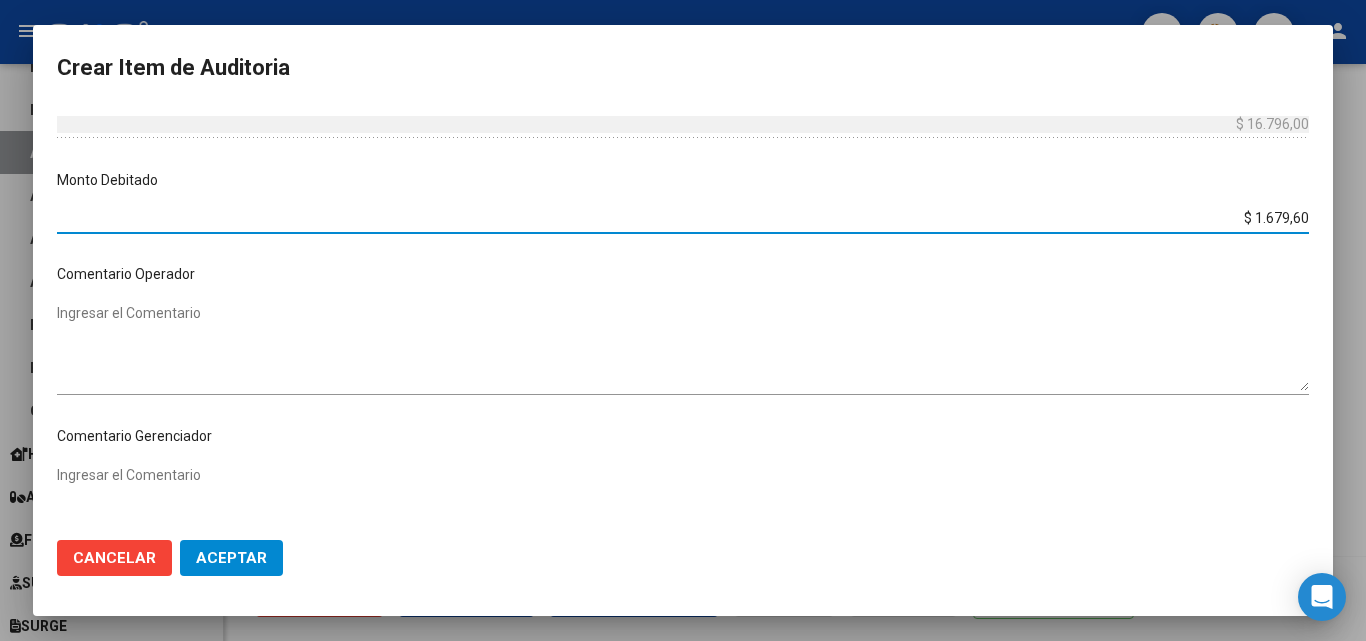 type on "$ 16.796,00" 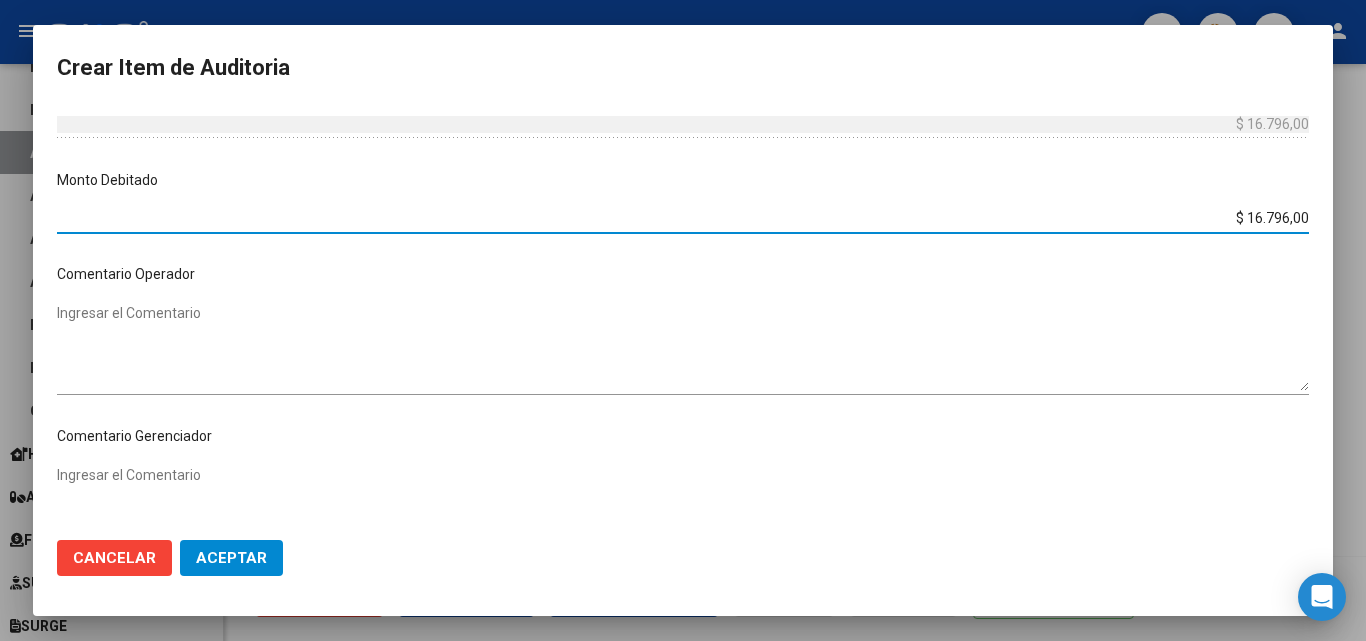 click on "Aceptar" 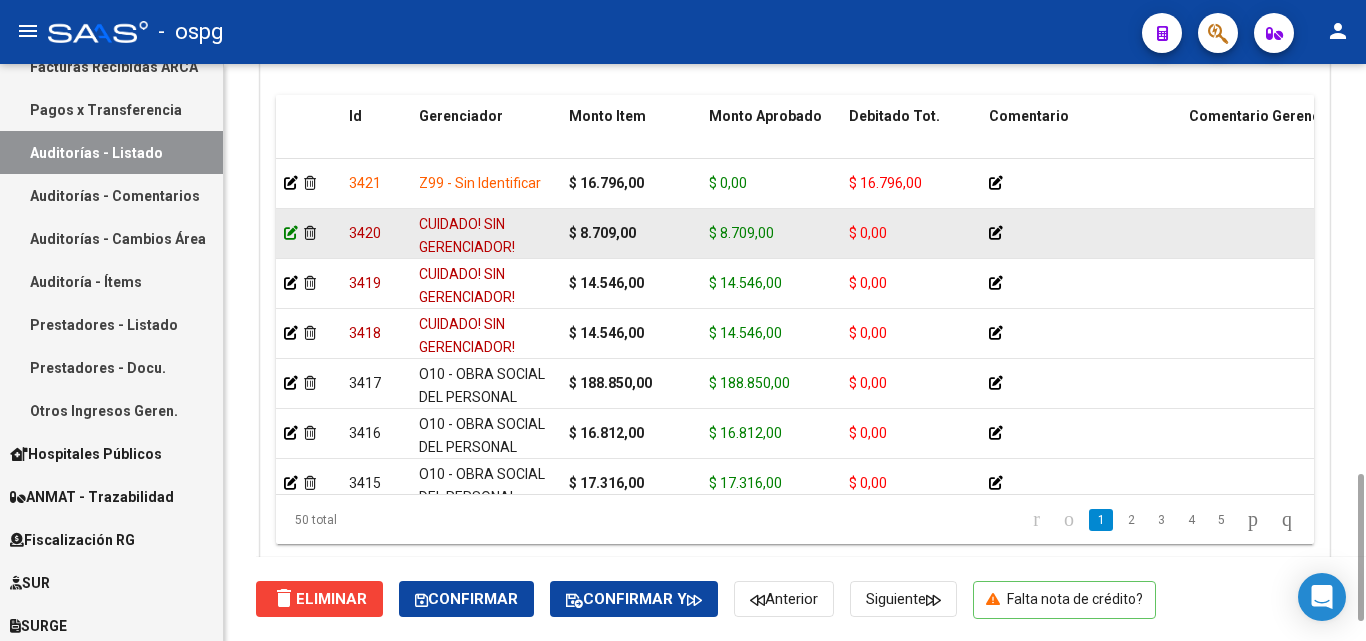 click 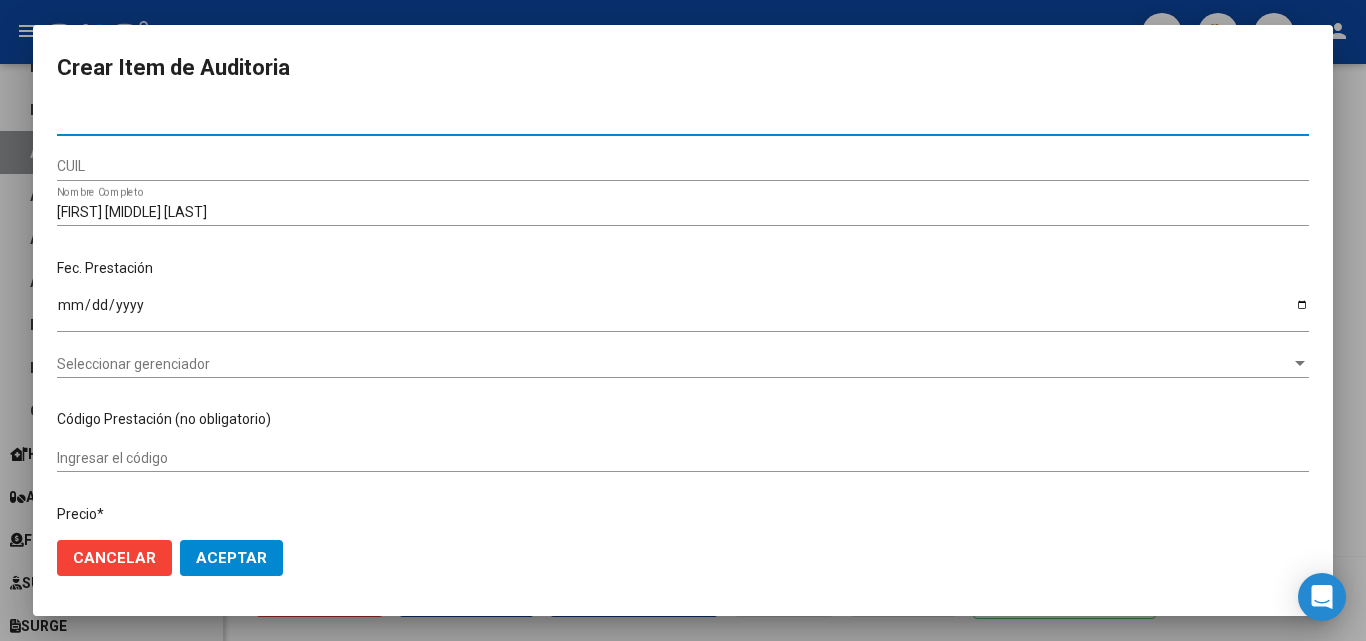 click on "[NUMBER]" at bounding box center [683, 121] 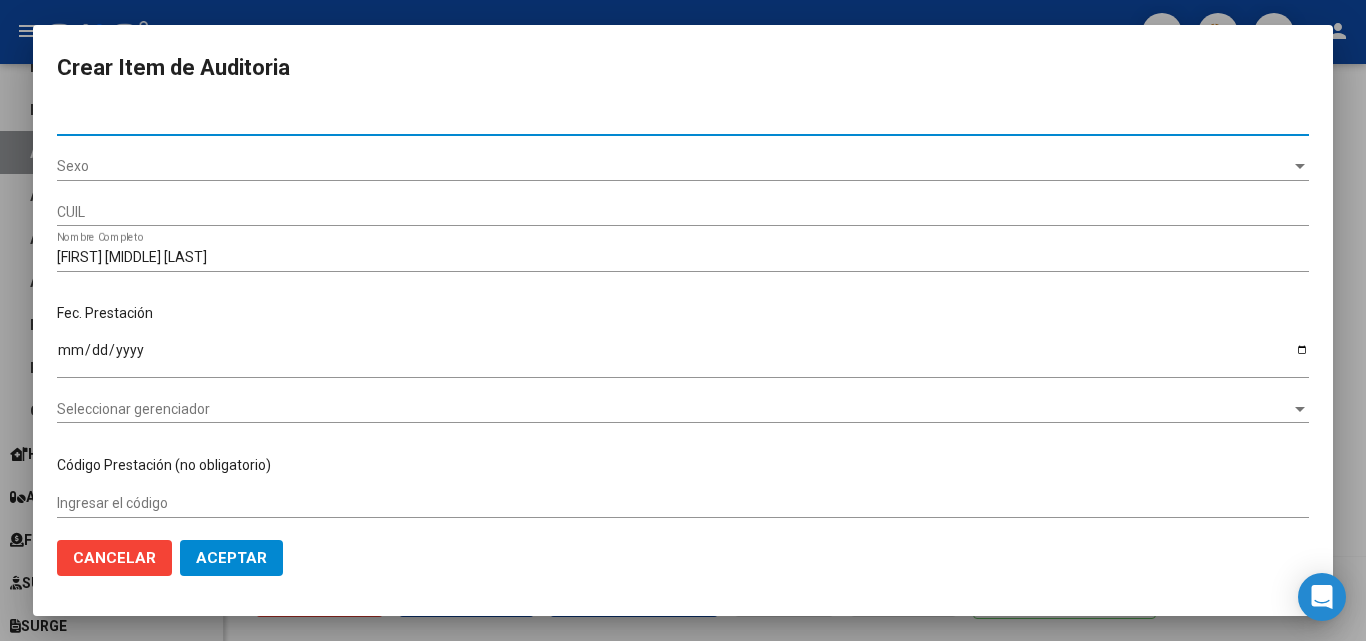 click on "Sexo" at bounding box center (674, 166) 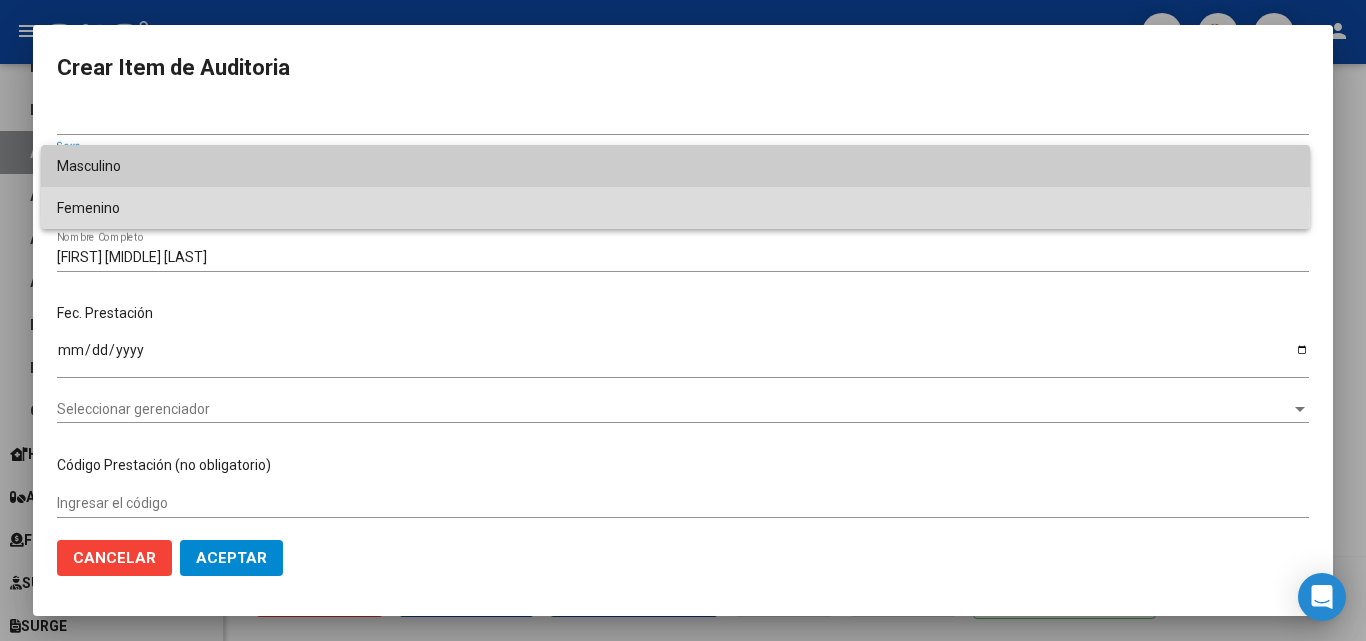 click on "Femenino" at bounding box center (675, 208) 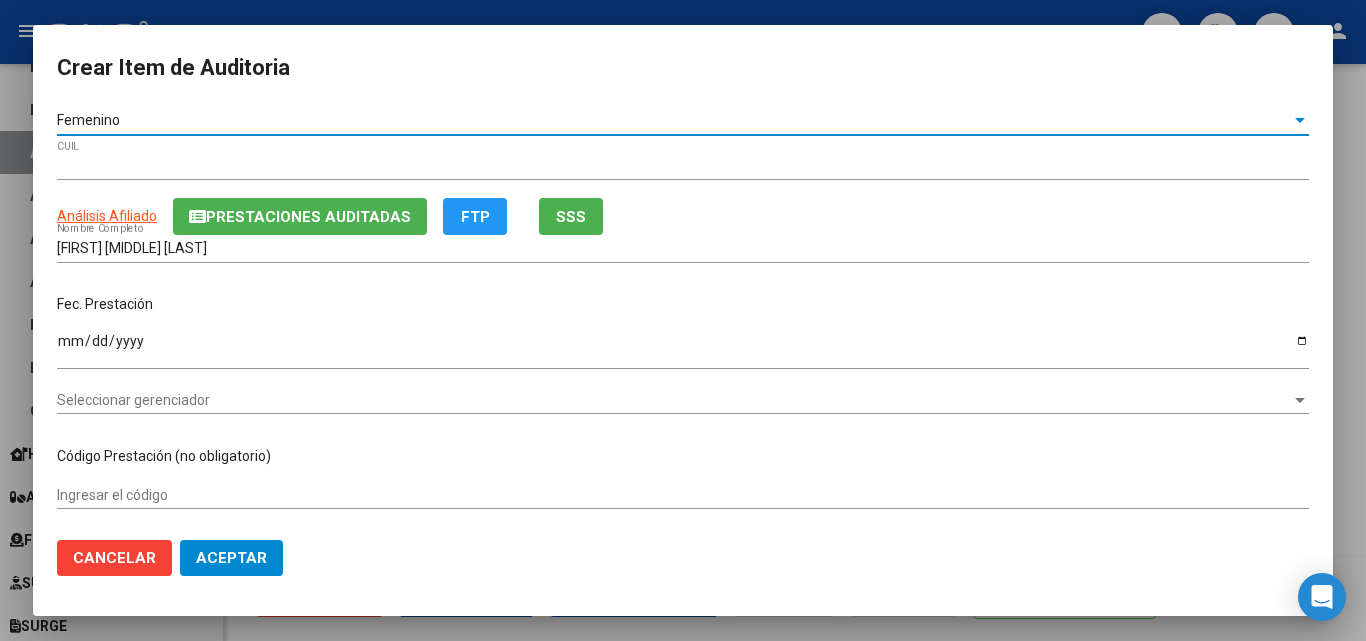 scroll, scrollTop: 0, scrollLeft: 0, axis: both 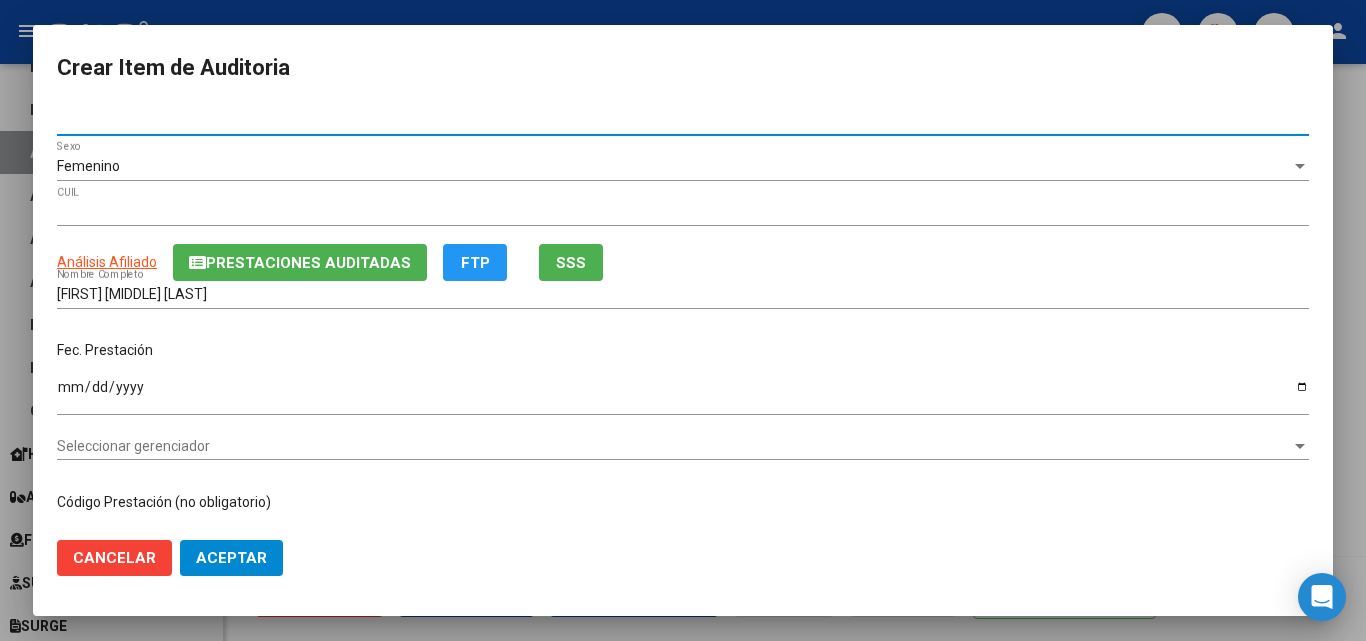 drag, startPoint x: 136, startPoint y: 116, endPoint x: 0, endPoint y: 112, distance: 136.0588 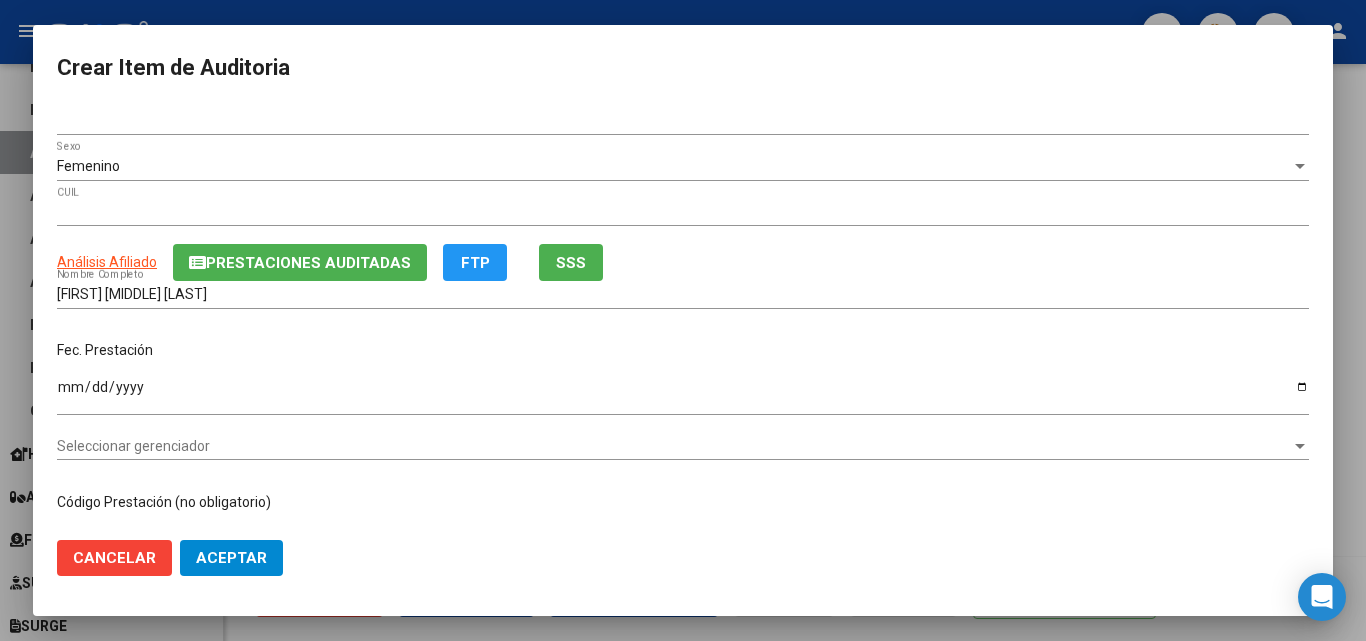 drag, startPoint x: 53, startPoint y: 116, endPoint x: 156, endPoint y: 109, distance: 103.23759 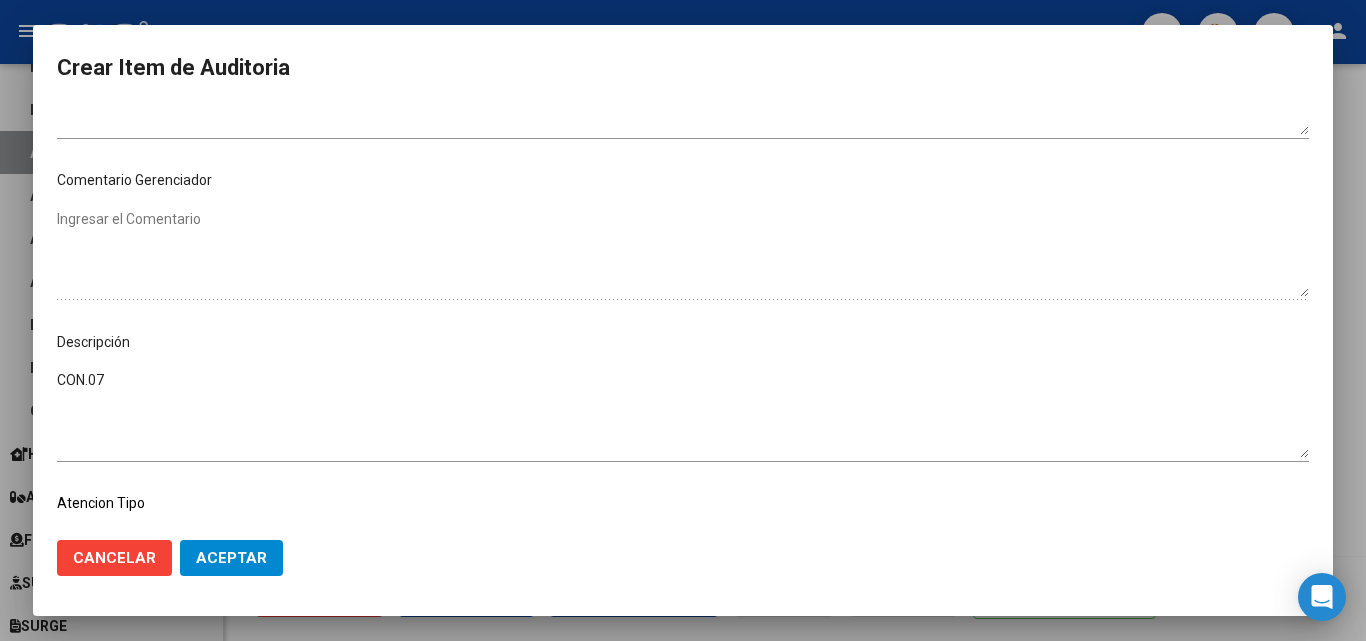 scroll, scrollTop: 1000, scrollLeft: 0, axis: vertical 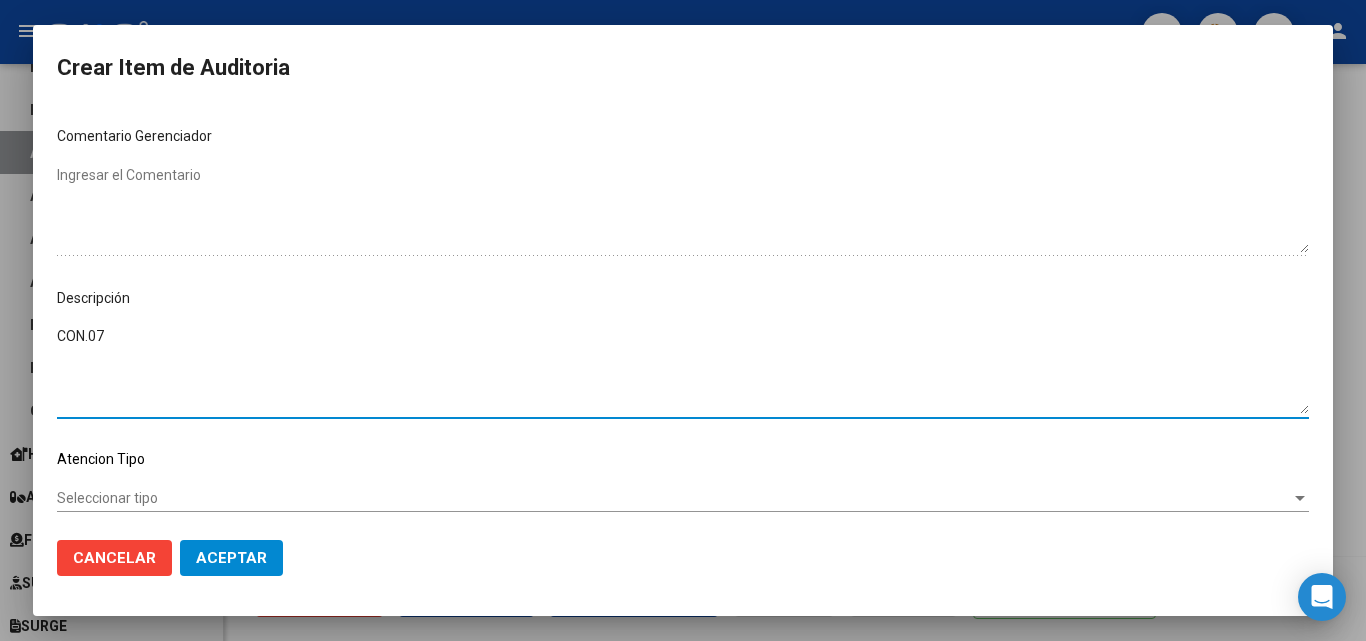 drag, startPoint x: 131, startPoint y: 327, endPoint x: 28, endPoint y: 332, distance: 103.121284 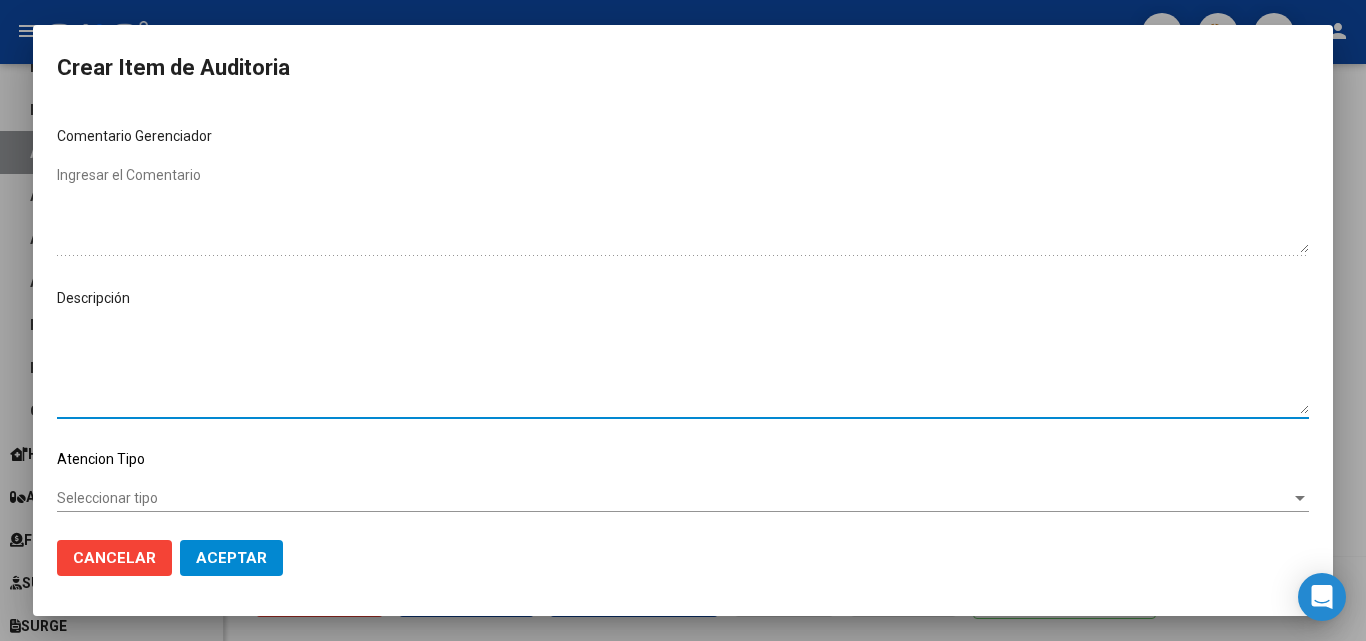 paste on "[DATE]" 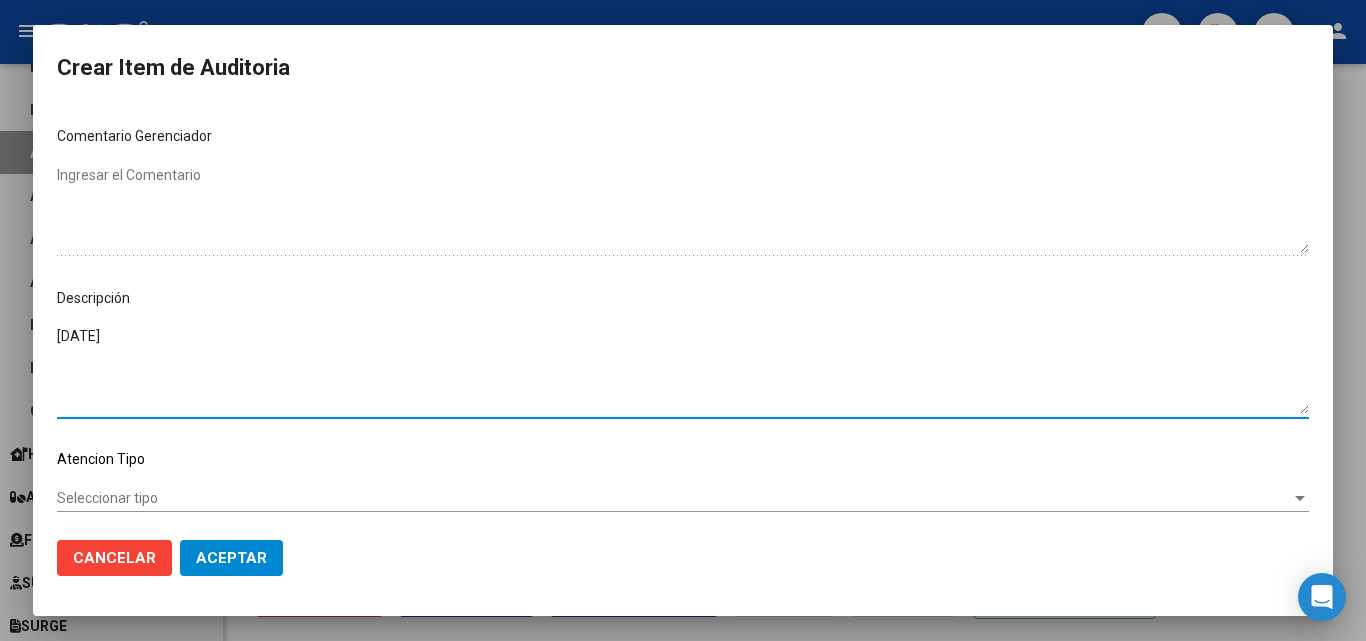 click on "[DATE]" at bounding box center [683, 370] 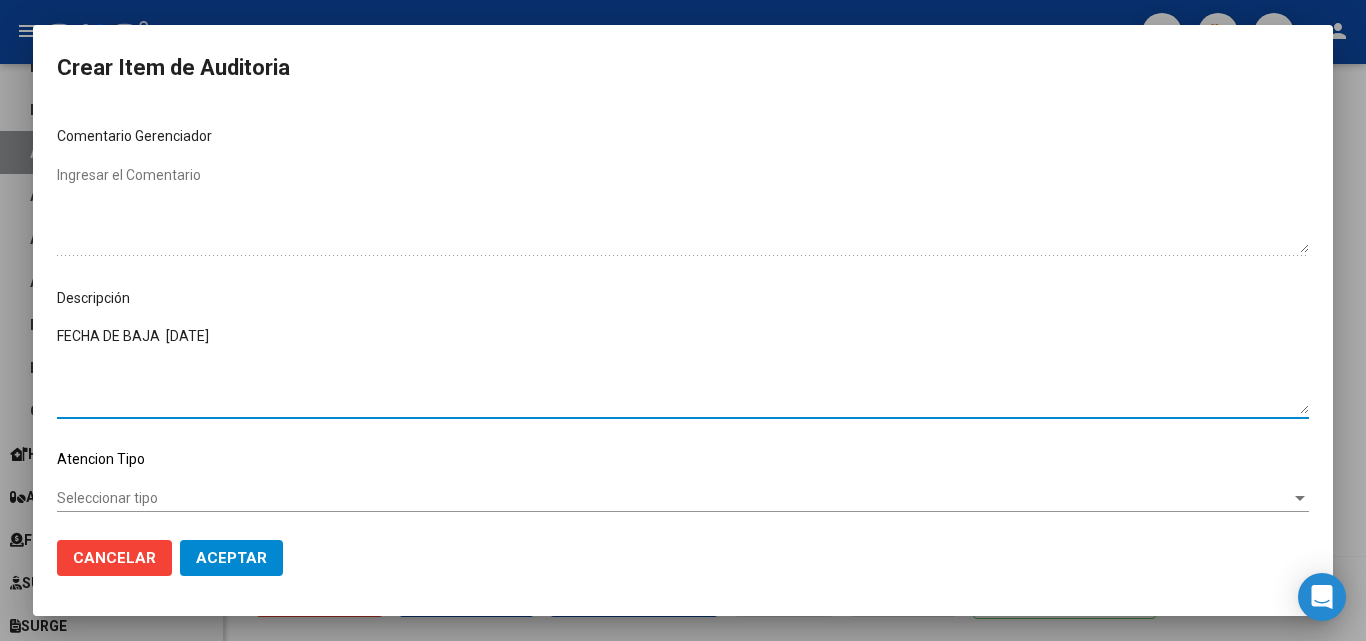 drag, startPoint x: 73, startPoint y: 335, endPoint x: 0, endPoint y: 337, distance: 73.02739 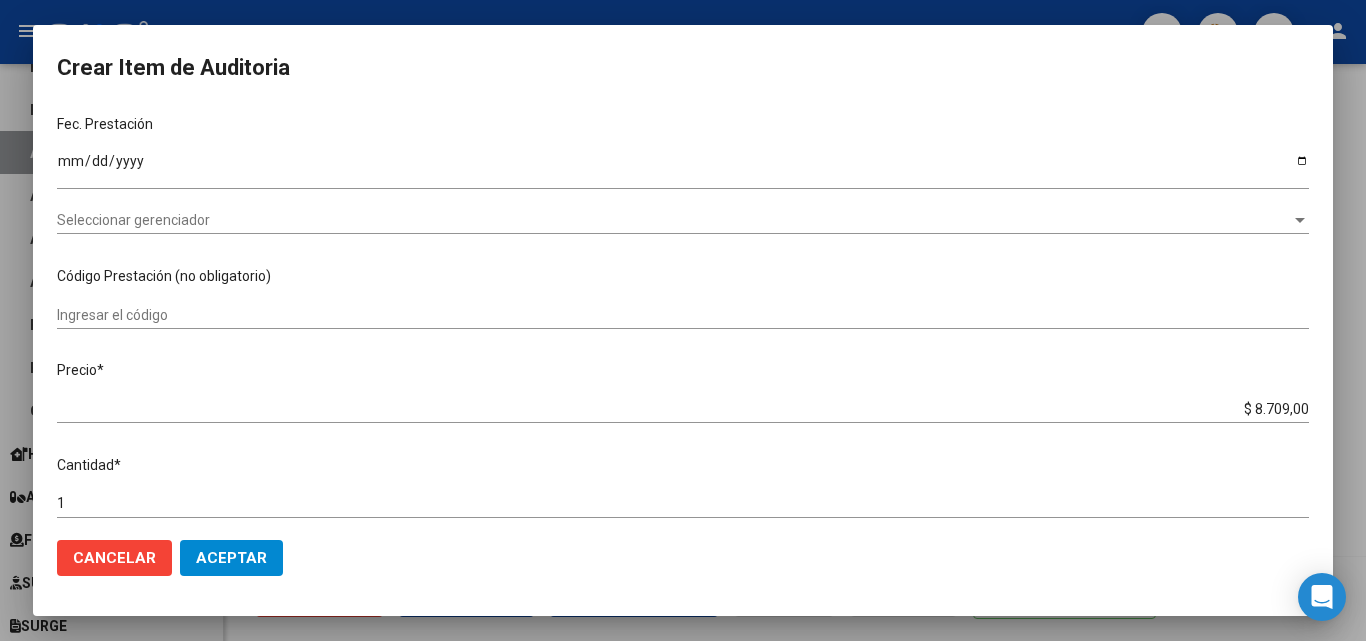 scroll, scrollTop: 200, scrollLeft: 0, axis: vertical 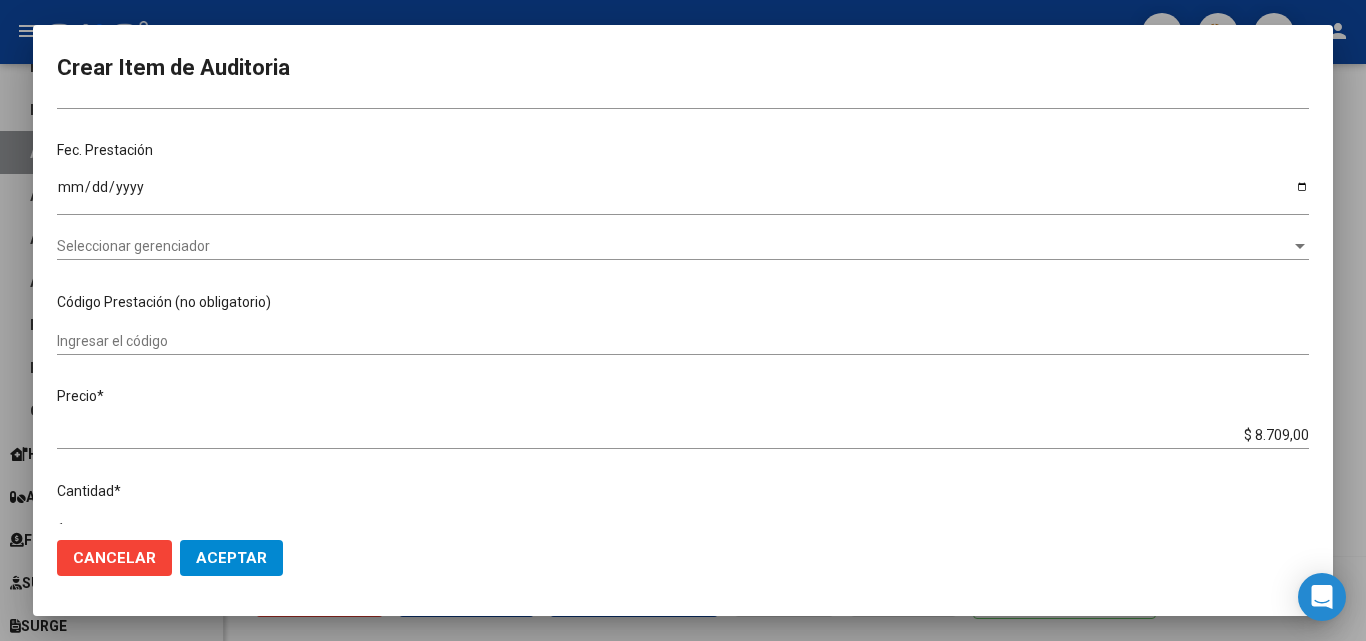 type on "FECHA DE BAJA  [DATE]" 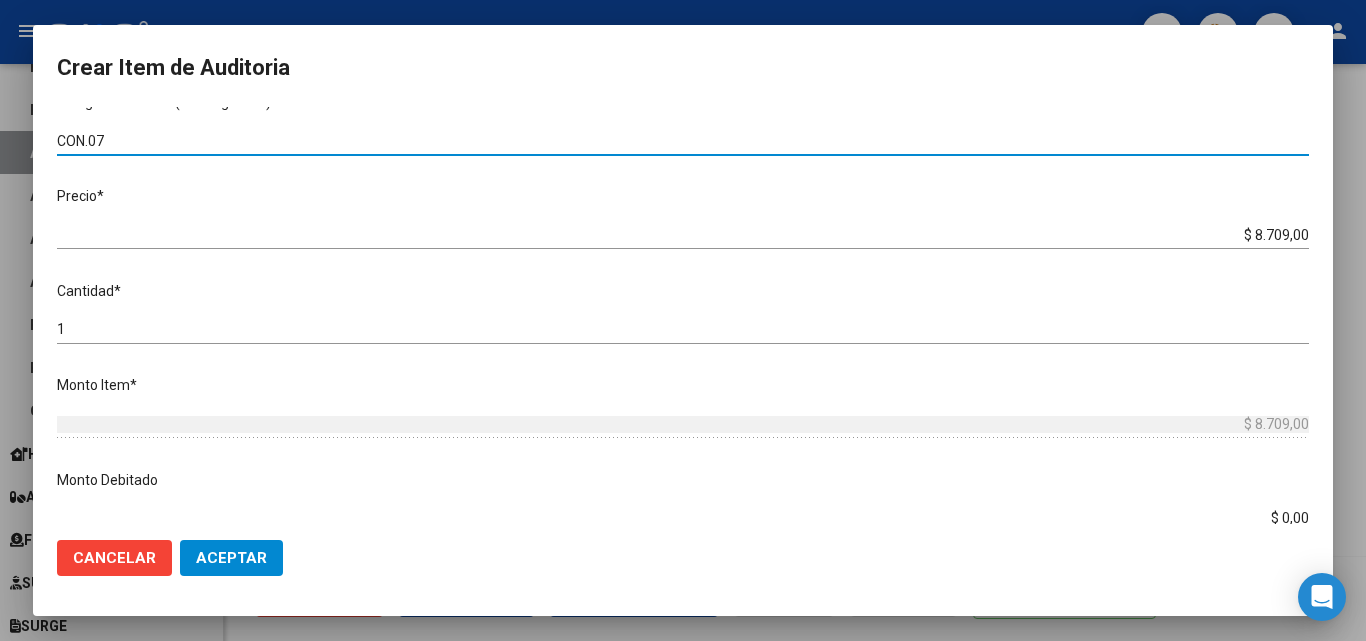 scroll, scrollTop: 500, scrollLeft: 0, axis: vertical 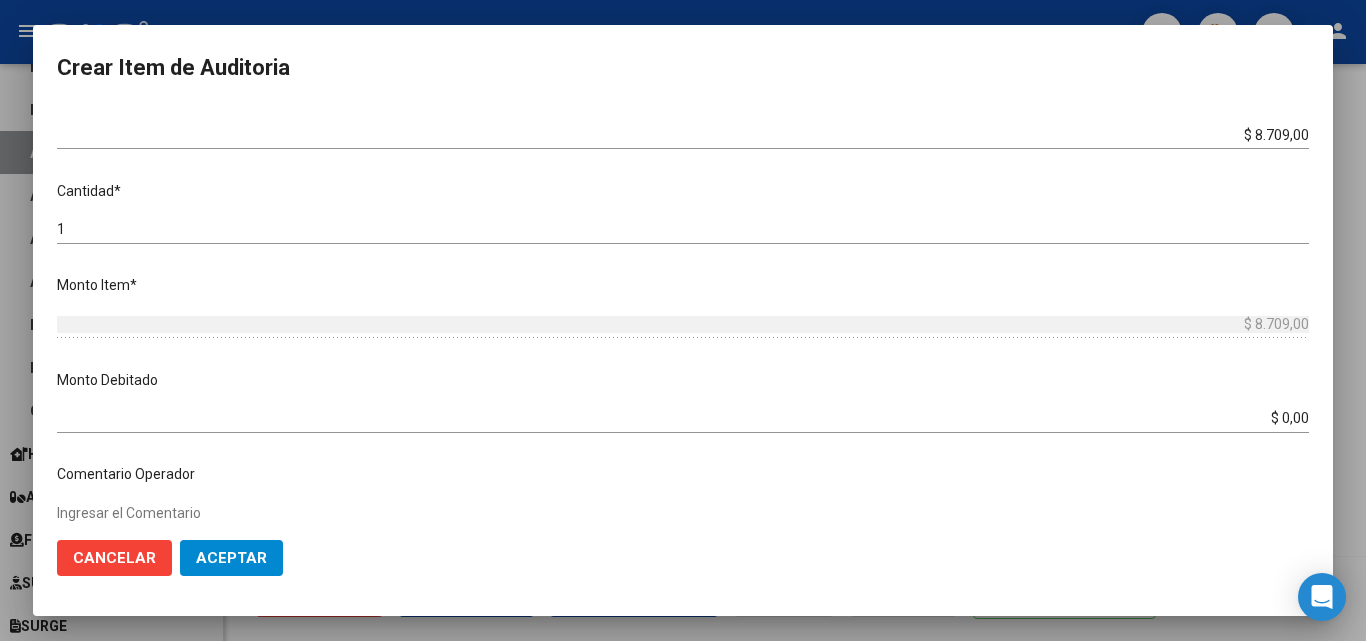 type on "CON.07" 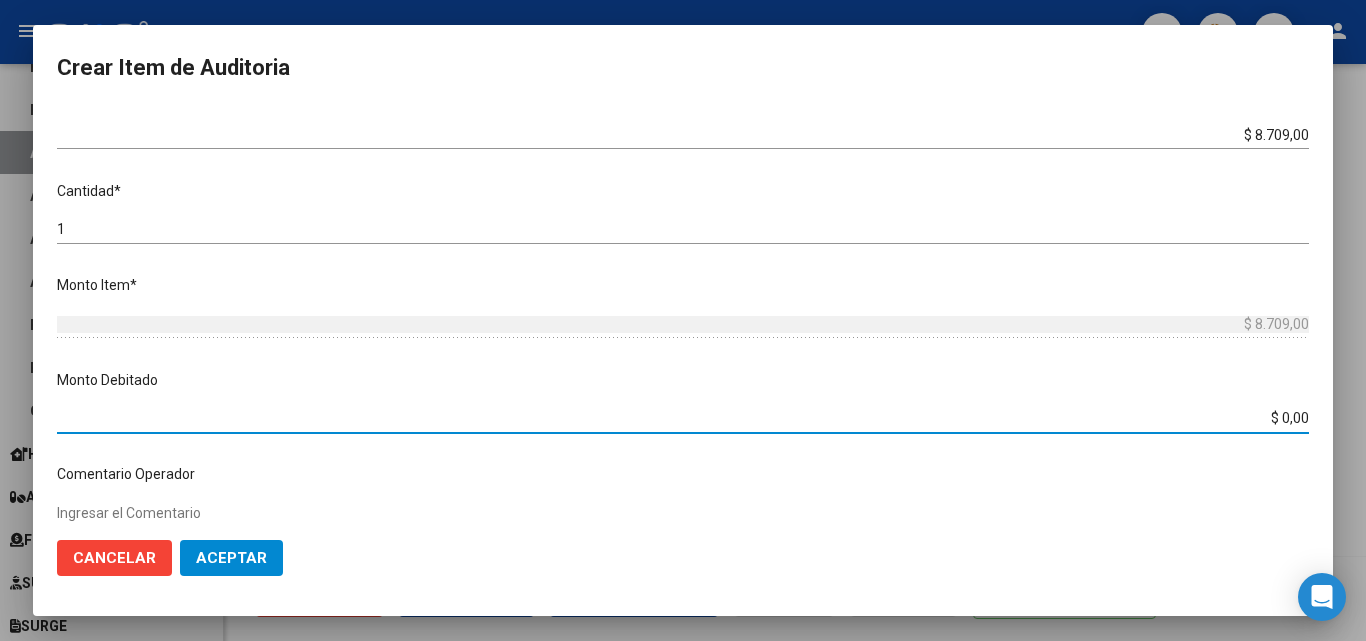 click on "$ 0,00" at bounding box center [683, 418] 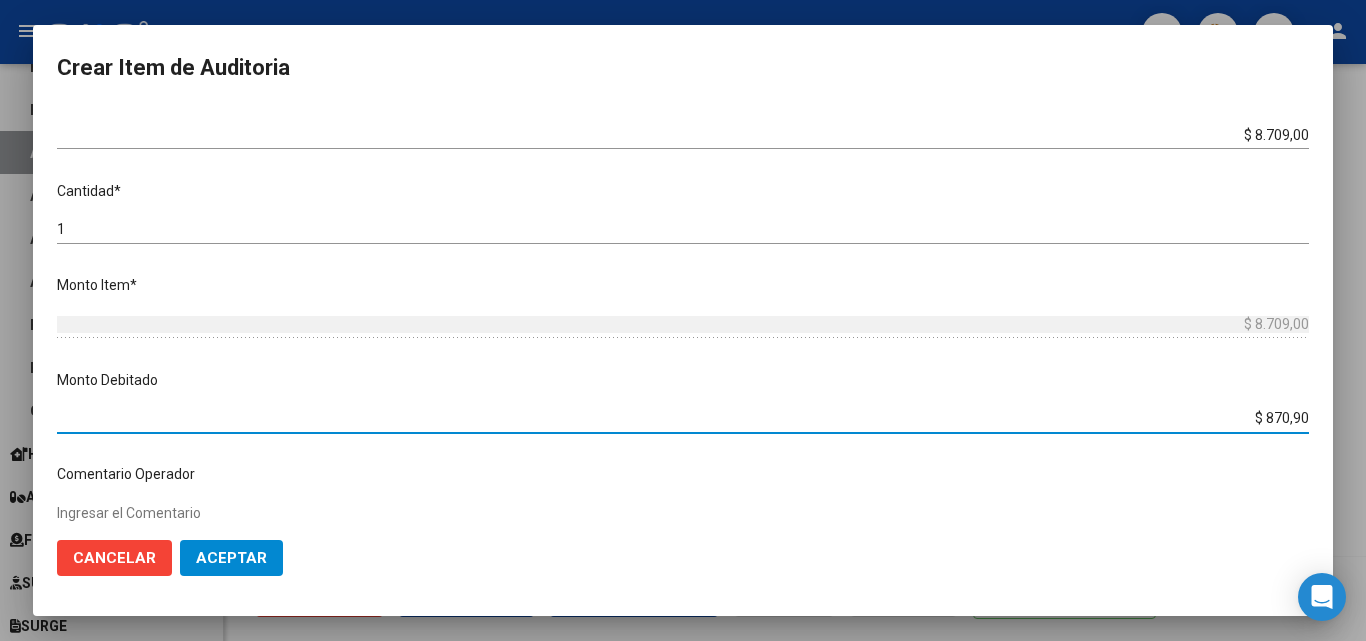 type on "$ 8.709,00" 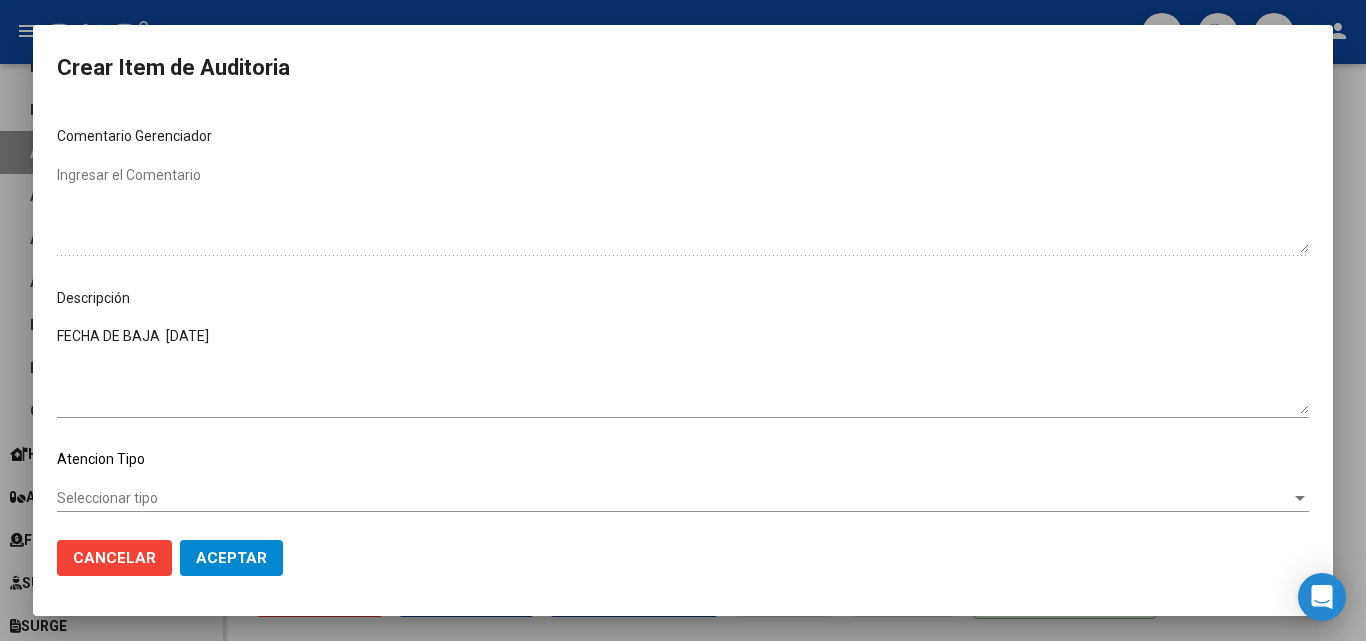scroll, scrollTop: 1100, scrollLeft: 0, axis: vertical 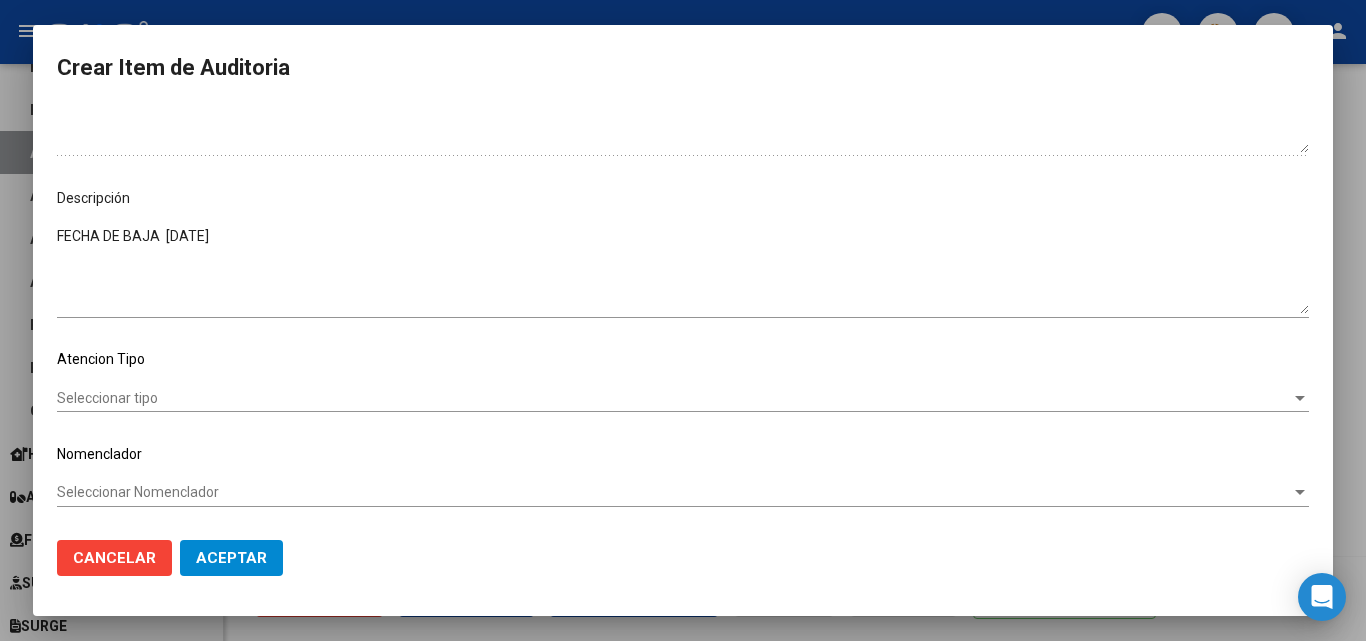 click on "Seleccionar tipo" at bounding box center (674, 398) 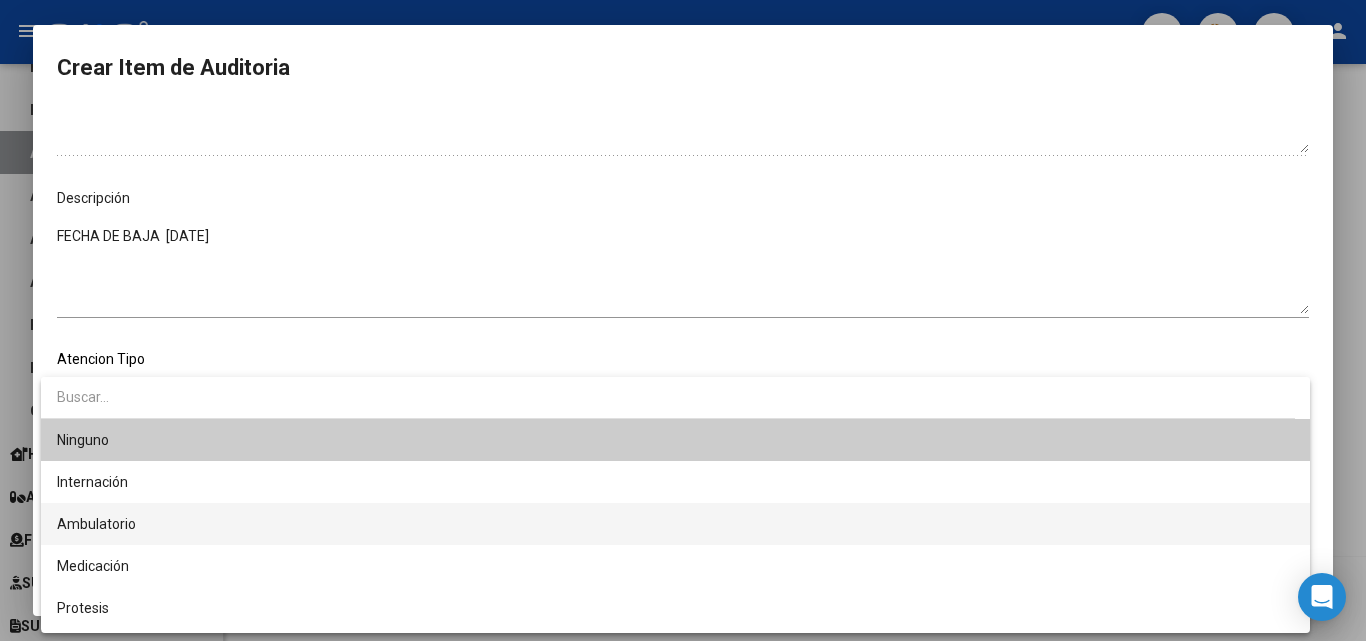 click on "Ambulatorio" at bounding box center [675, 524] 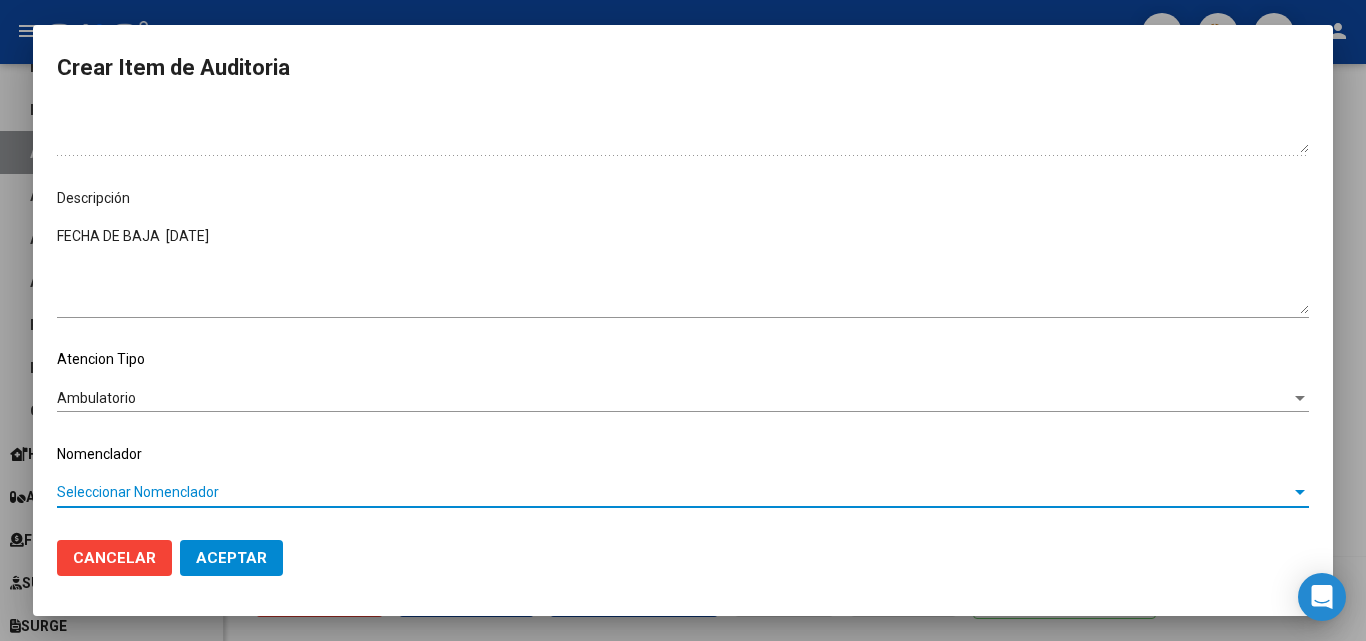 click on "Seleccionar Nomenclador" at bounding box center [674, 492] 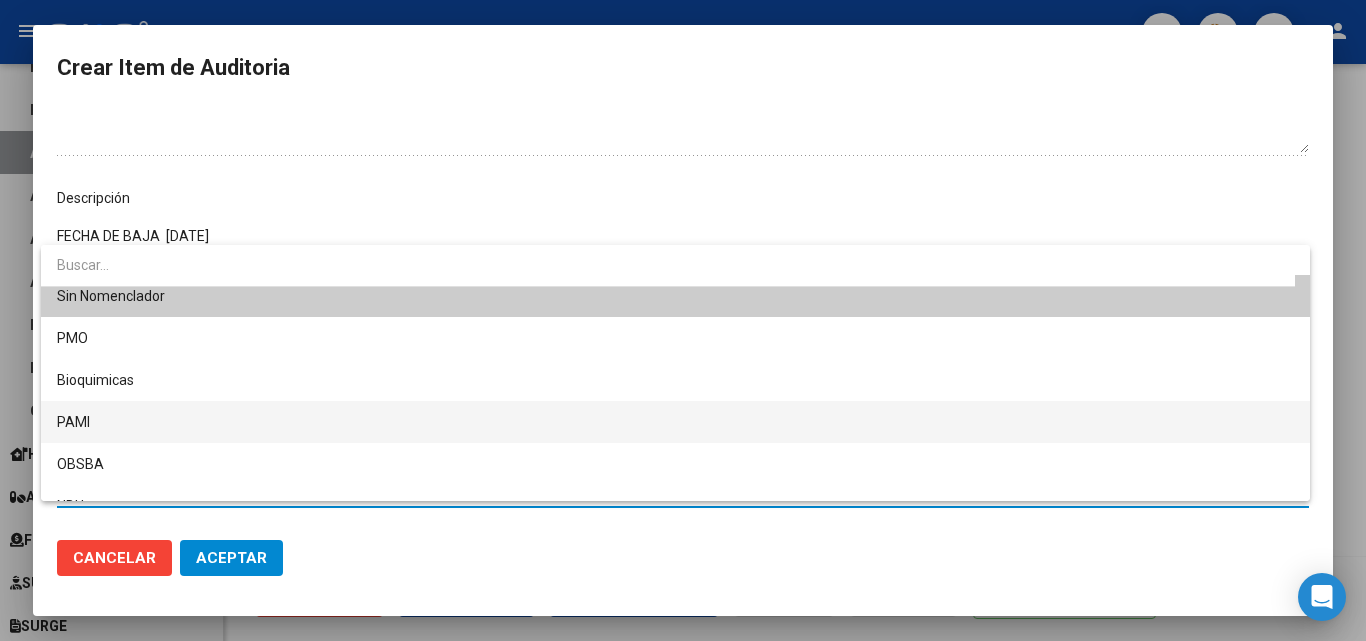 scroll, scrollTop: 0, scrollLeft: 0, axis: both 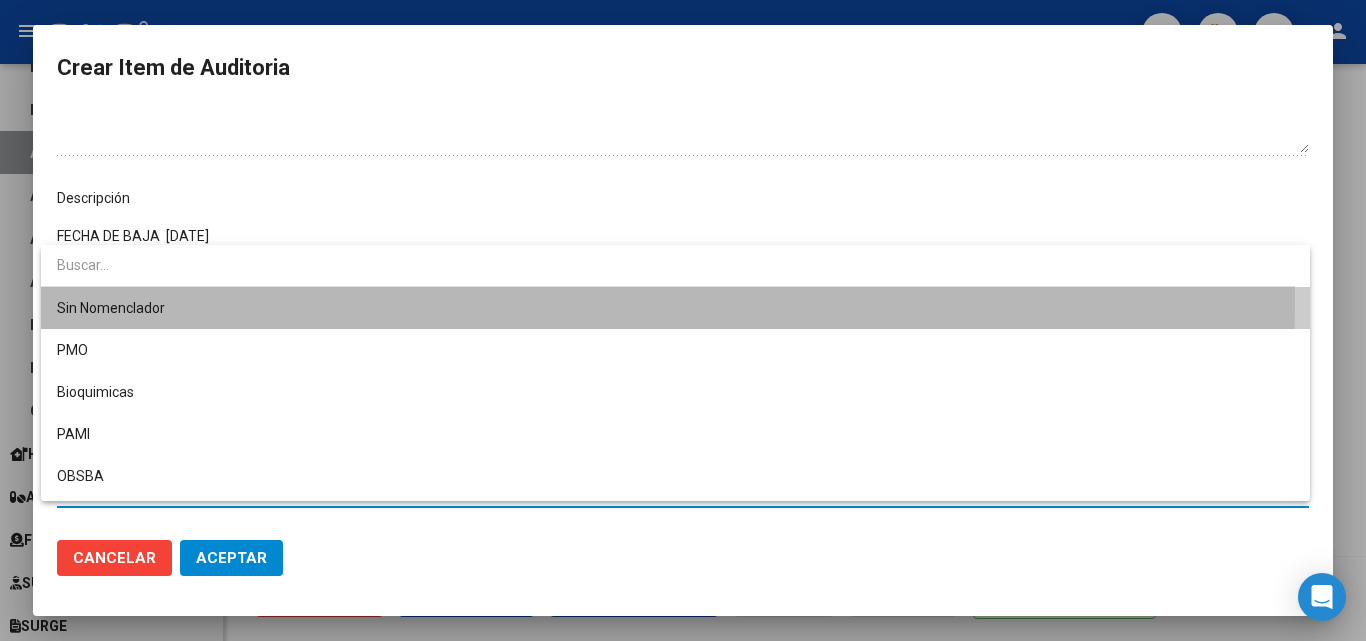 click on "Sin Nomenclador" at bounding box center (675, 308) 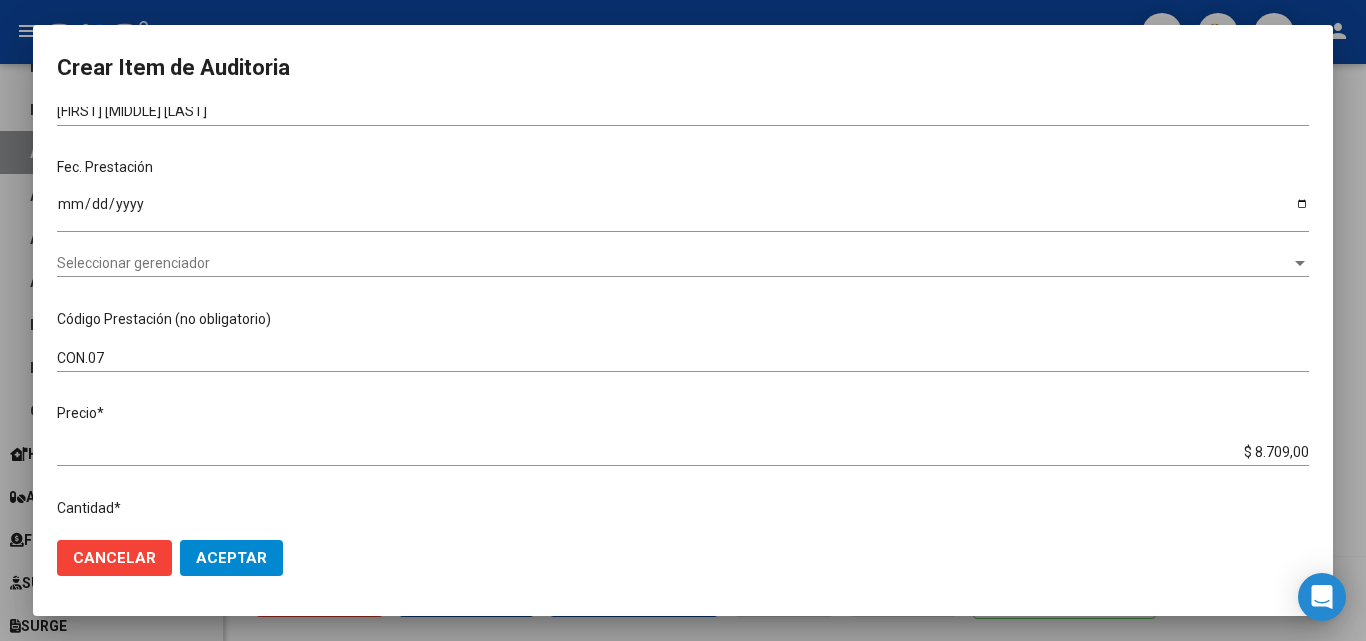 scroll, scrollTop: 0, scrollLeft: 0, axis: both 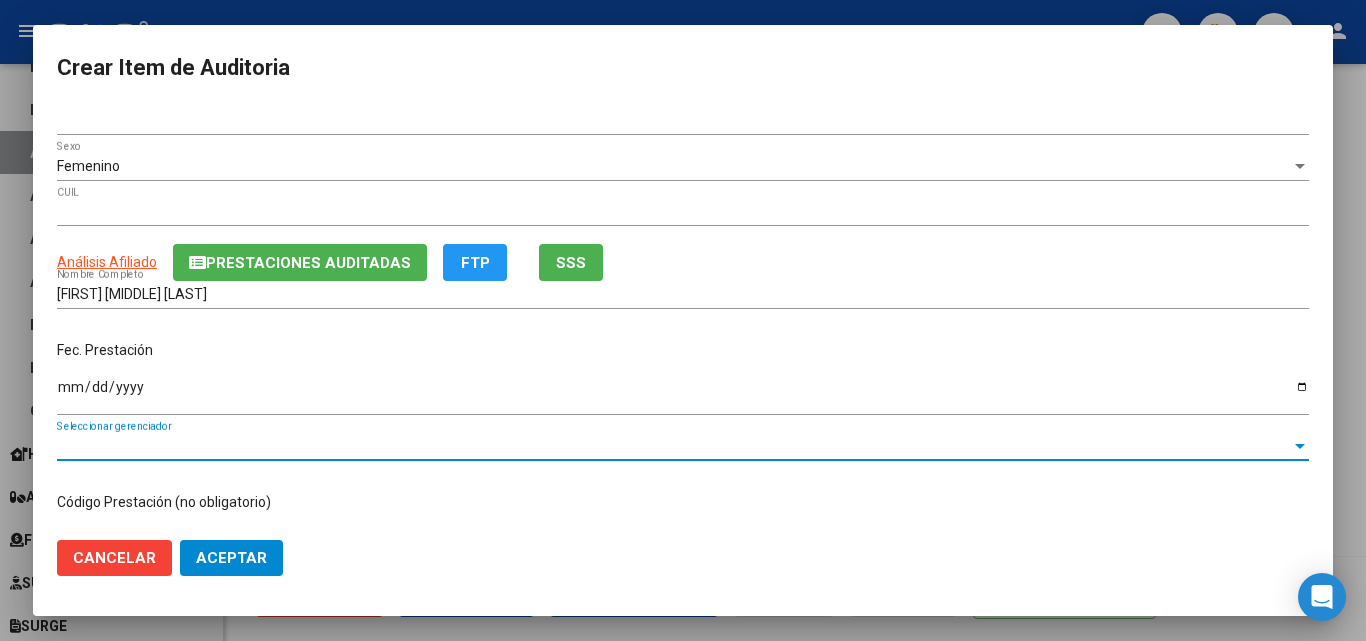 click on "Seleccionar gerenciador" at bounding box center [674, 446] 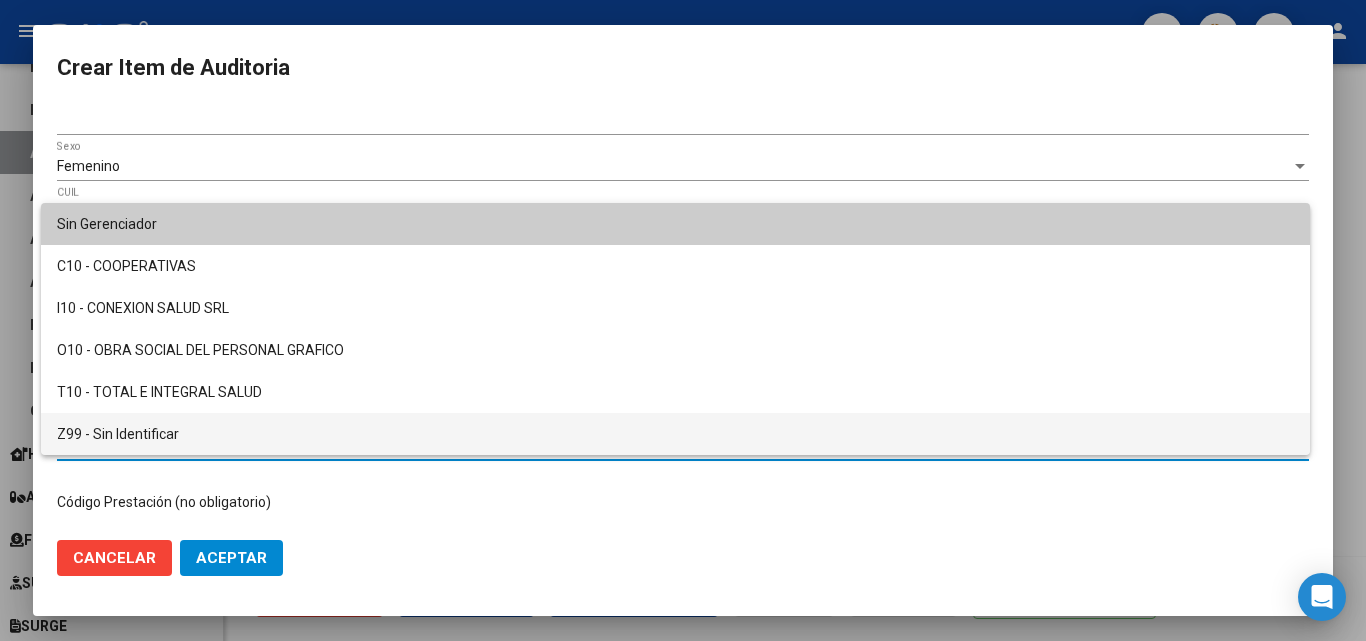 click on "Z99 - Sin Identificar" at bounding box center (675, 434) 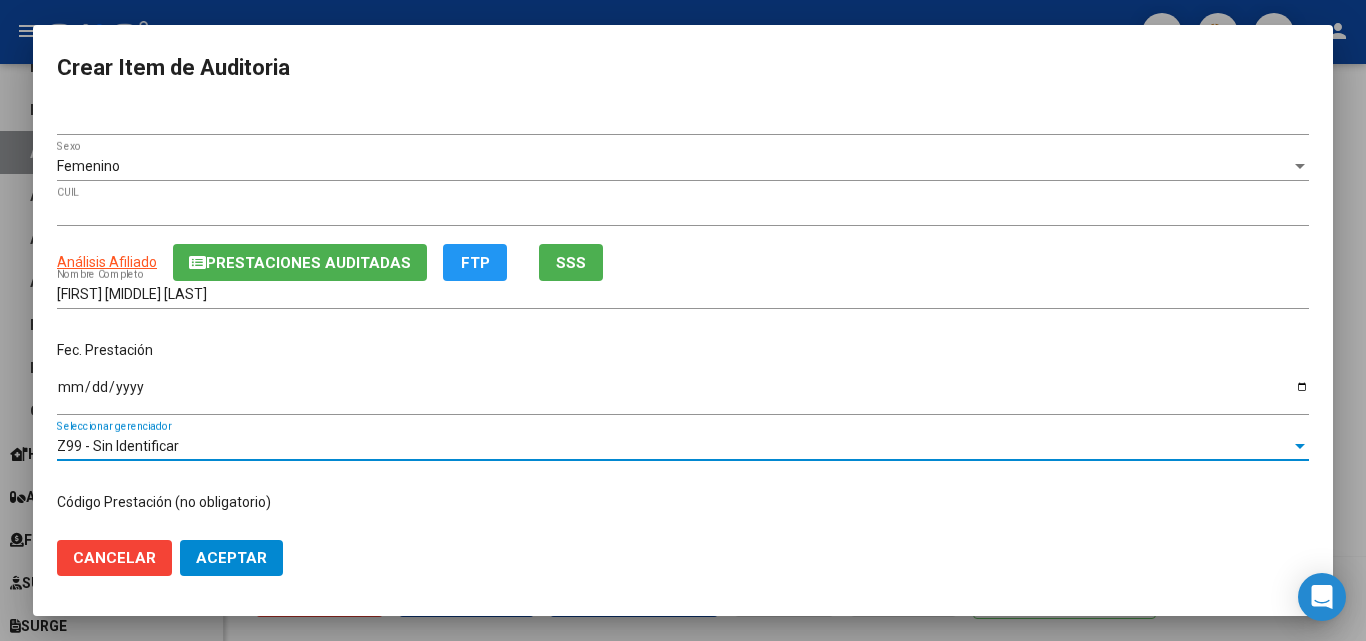 click on "Aceptar" 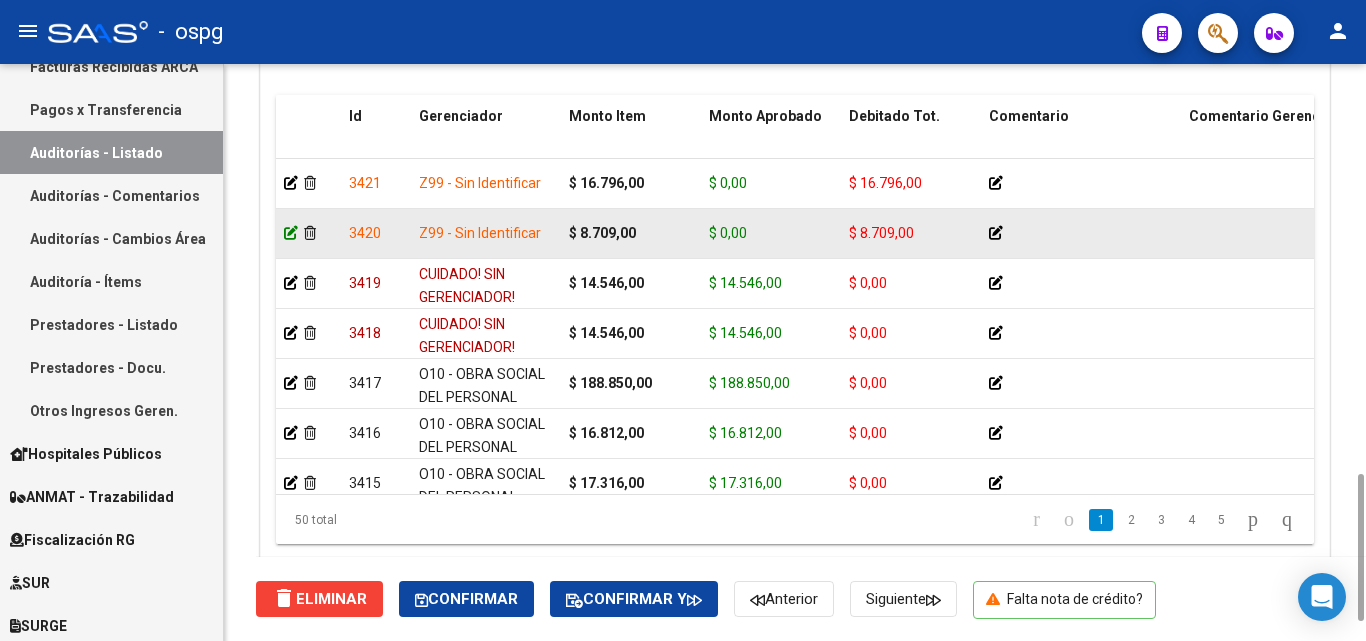 click 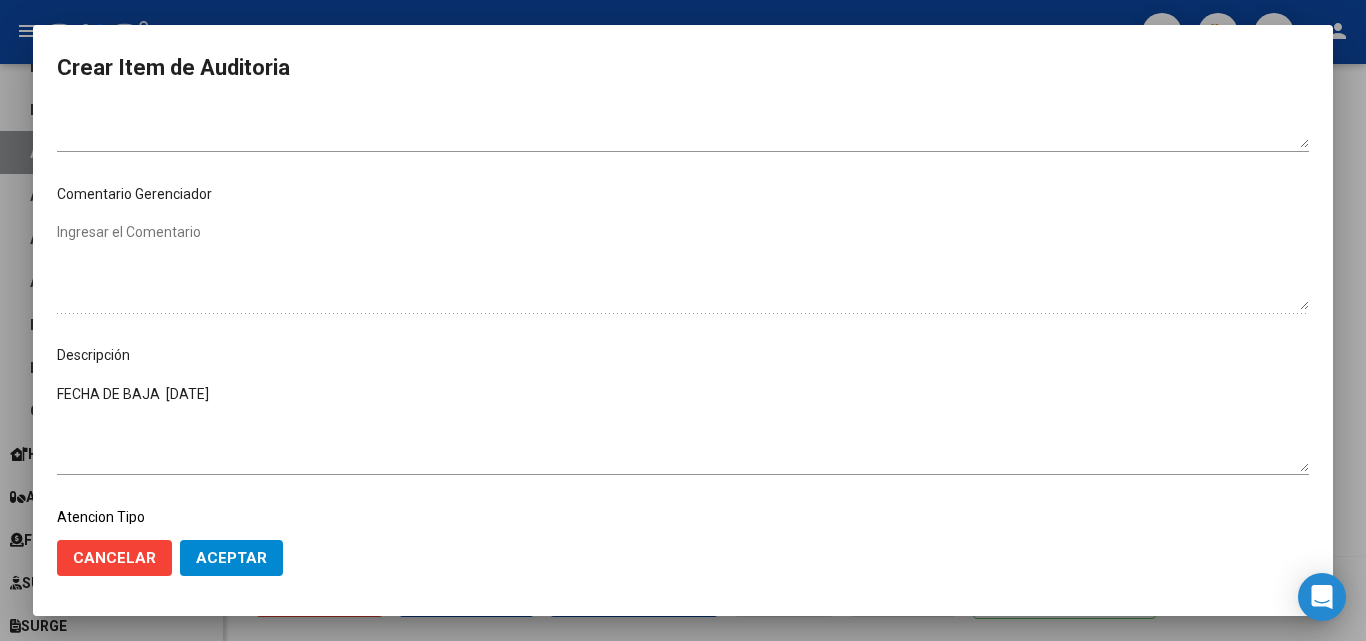 scroll, scrollTop: 1018, scrollLeft: 0, axis: vertical 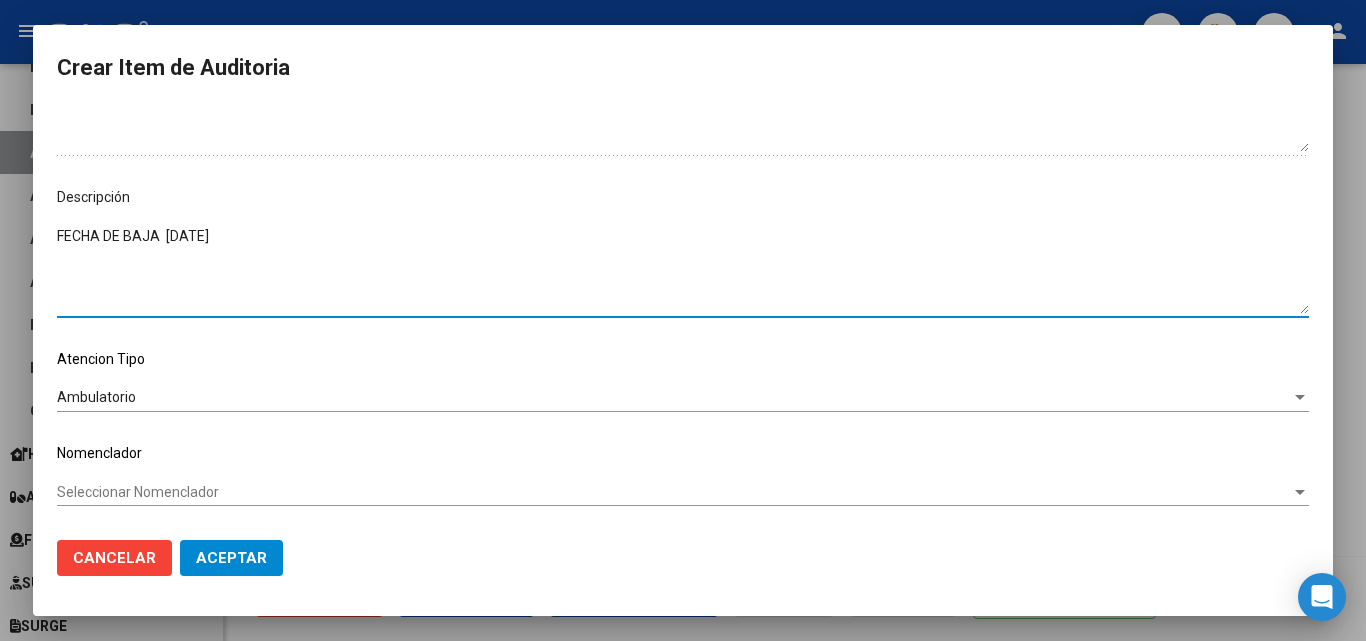 drag, startPoint x: 242, startPoint y: 242, endPoint x: 0, endPoint y: 236, distance: 242.07437 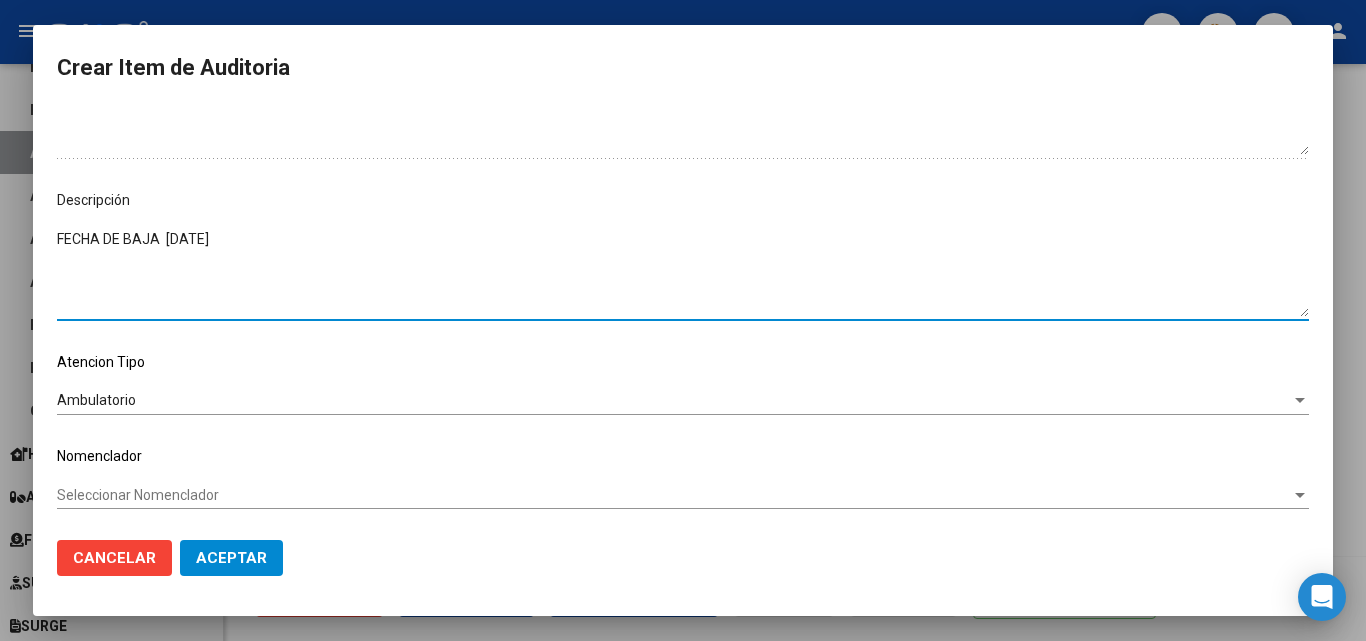 scroll, scrollTop: 1018, scrollLeft: 0, axis: vertical 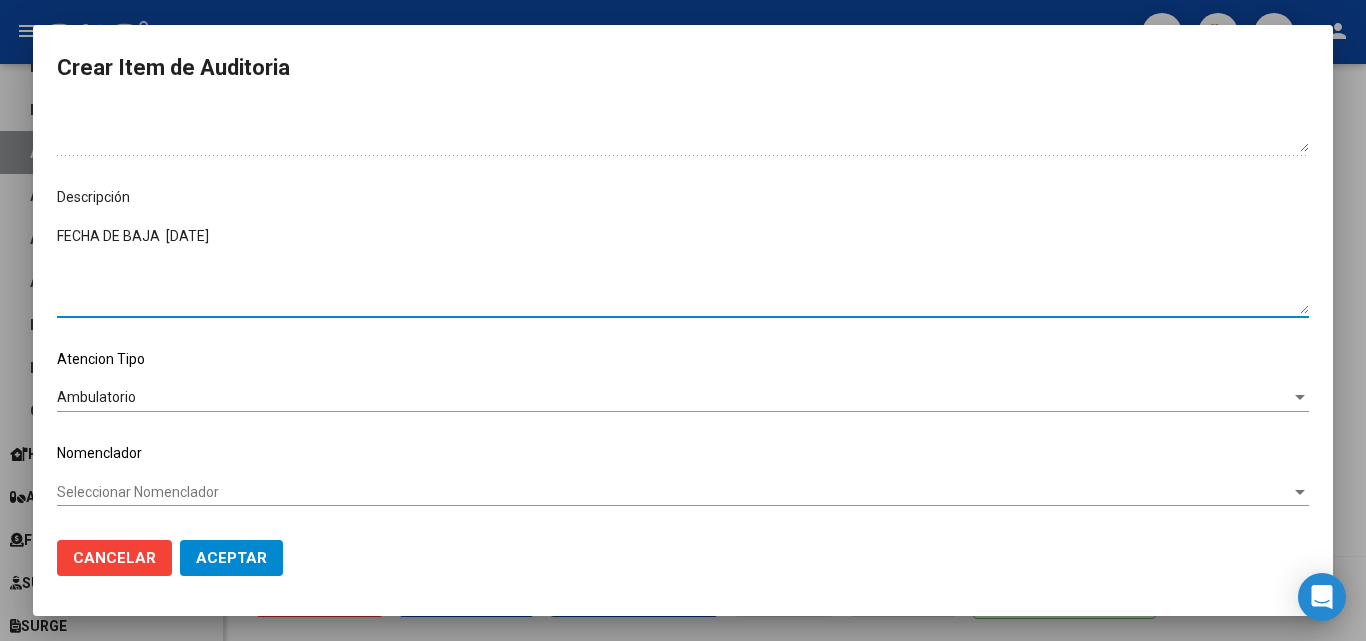 click on "Aceptar" 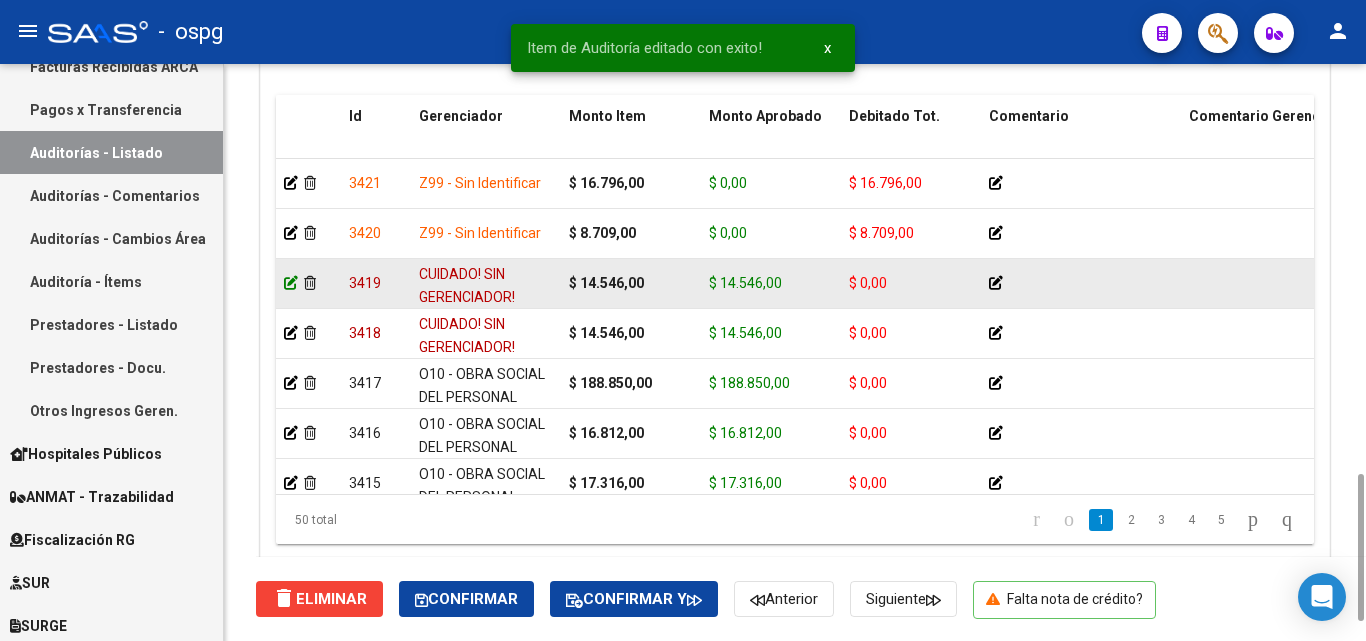 click 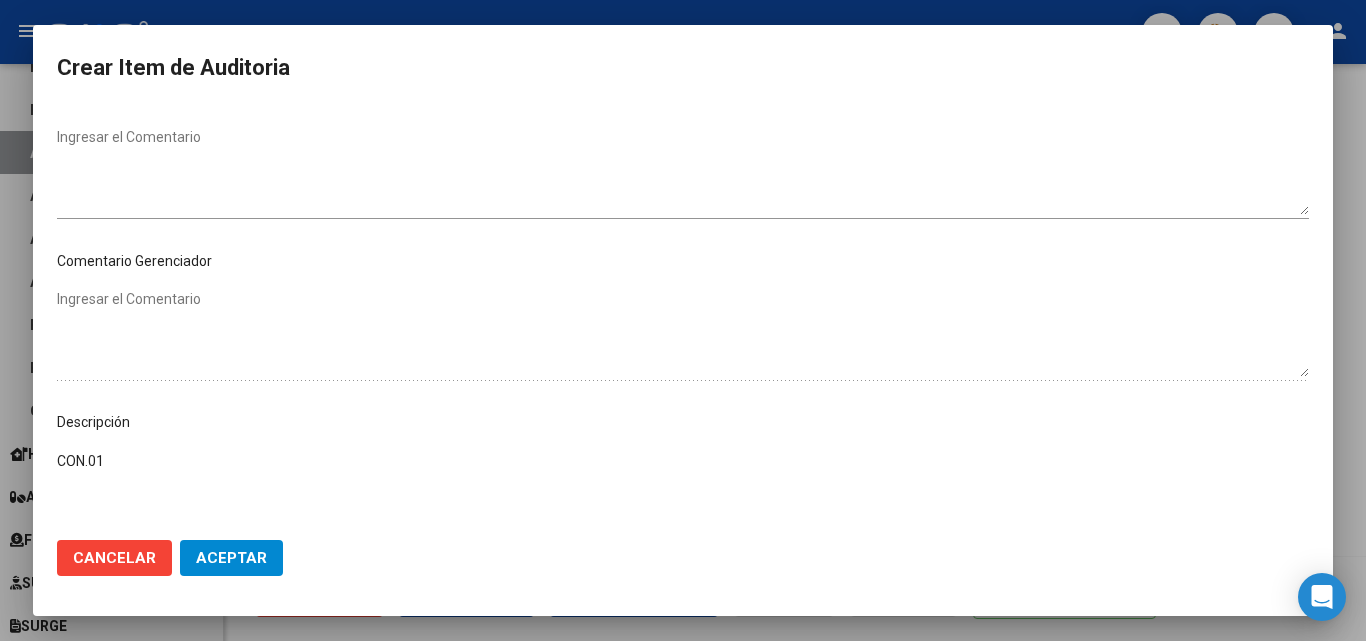 scroll, scrollTop: 900, scrollLeft: 0, axis: vertical 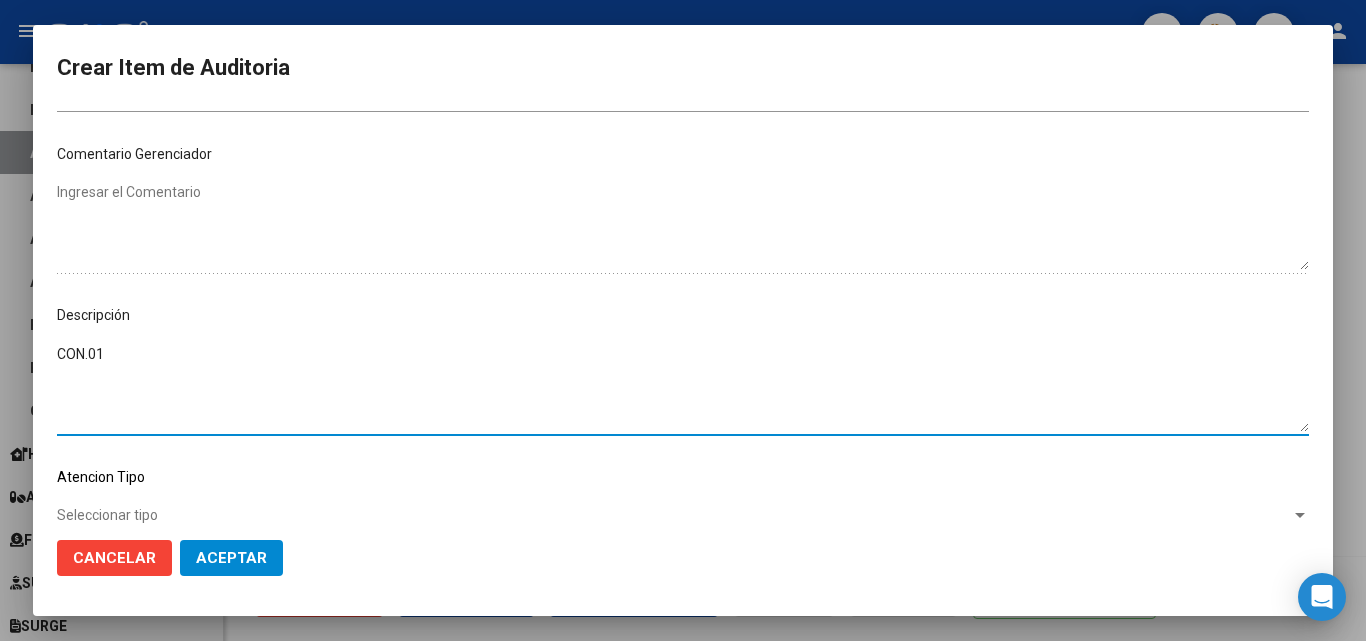 drag, startPoint x: 144, startPoint y: 348, endPoint x: 0, endPoint y: 357, distance: 144.28098 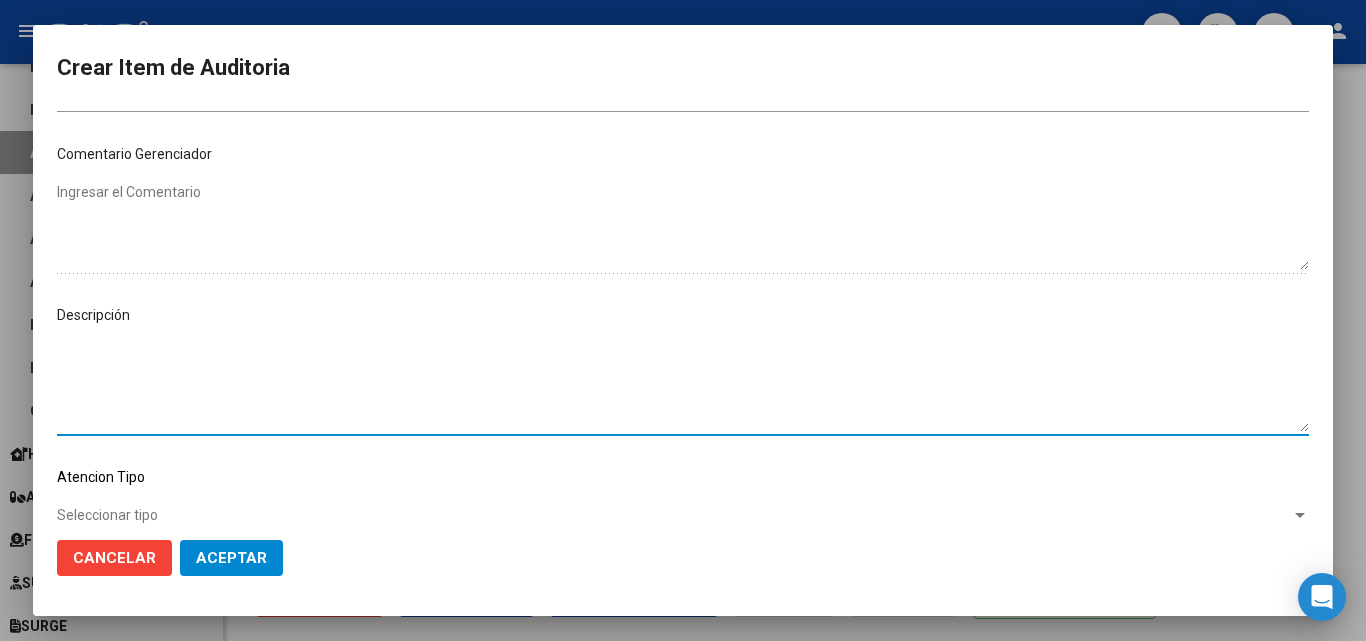 paste on "FECHA DE BAJA  [DATE]" 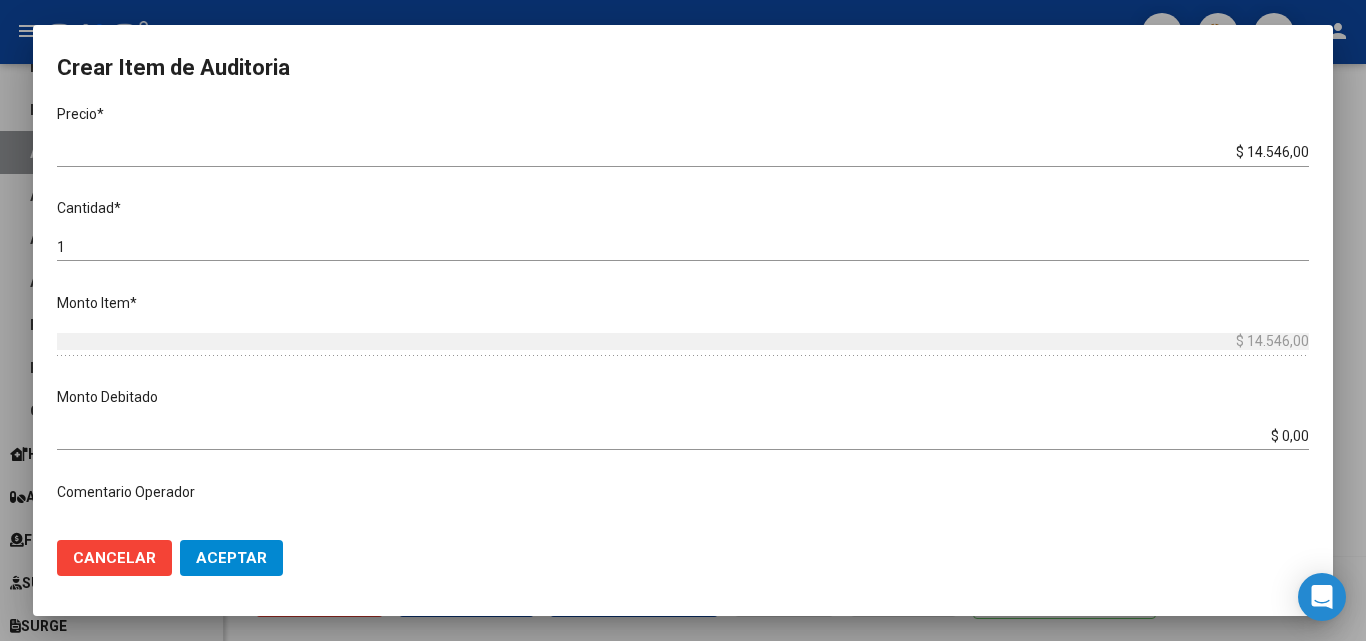 scroll, scrollTop: 0, scrollLeft: 0, axis: both 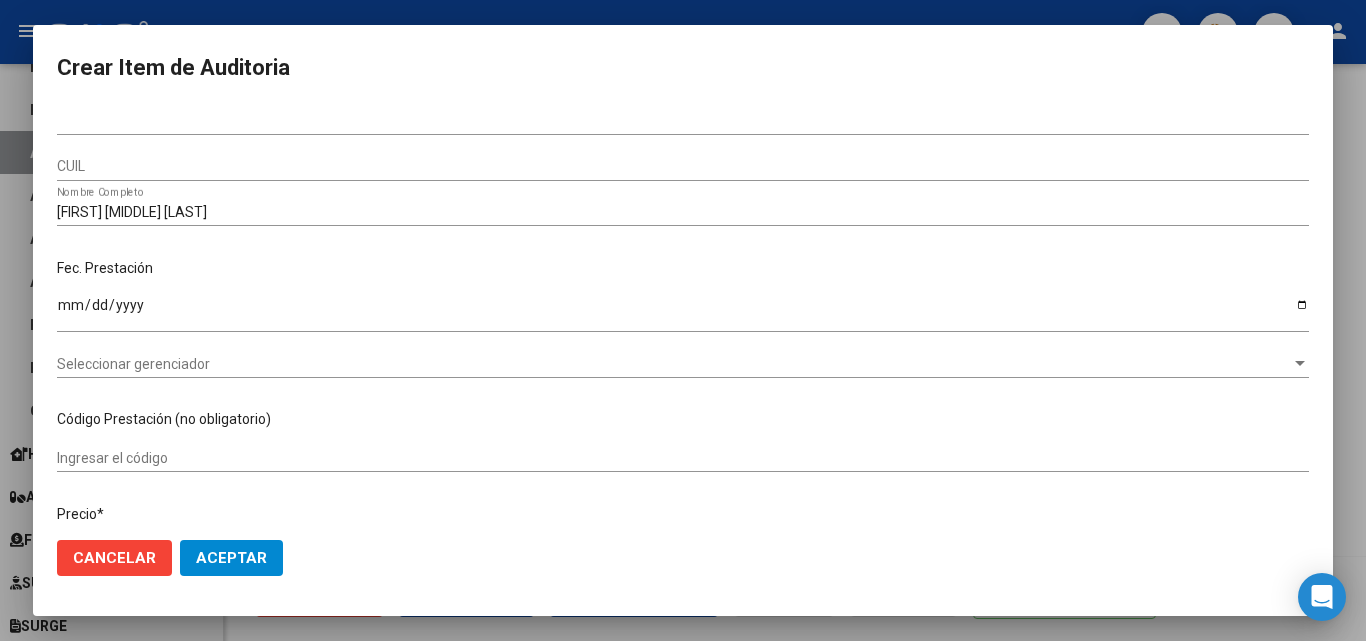 type on "FECHA DE BAJA  [DATE]" 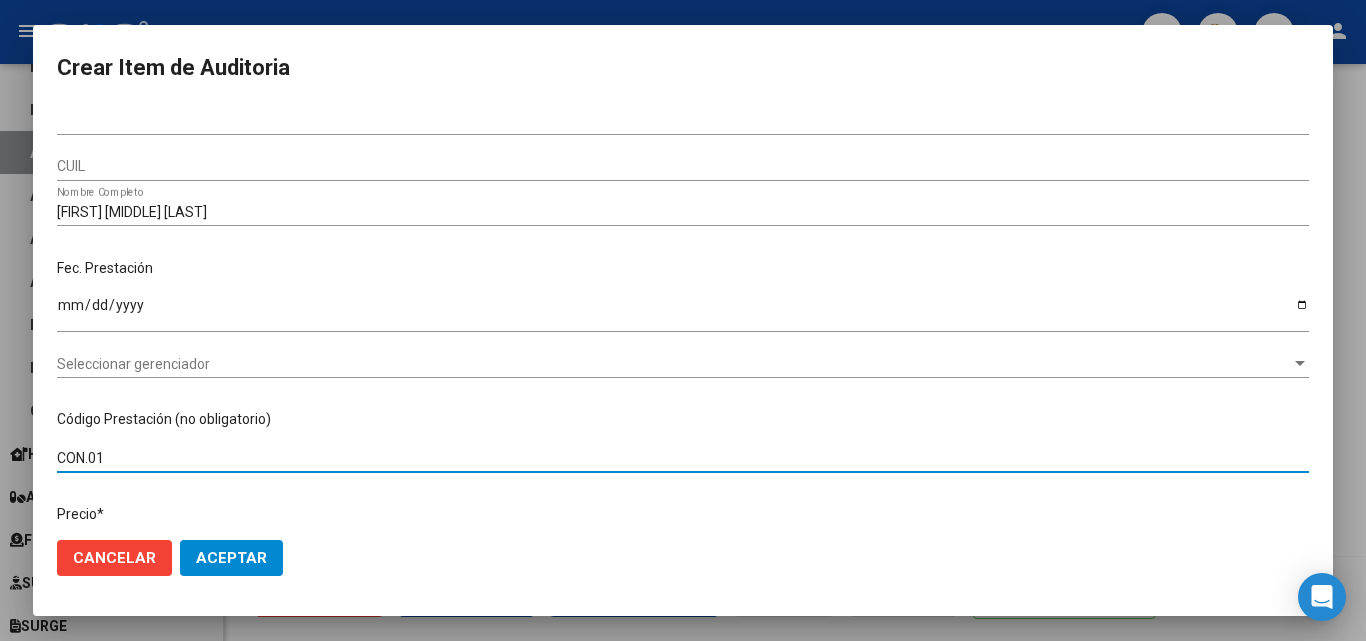 type on "CON.01" 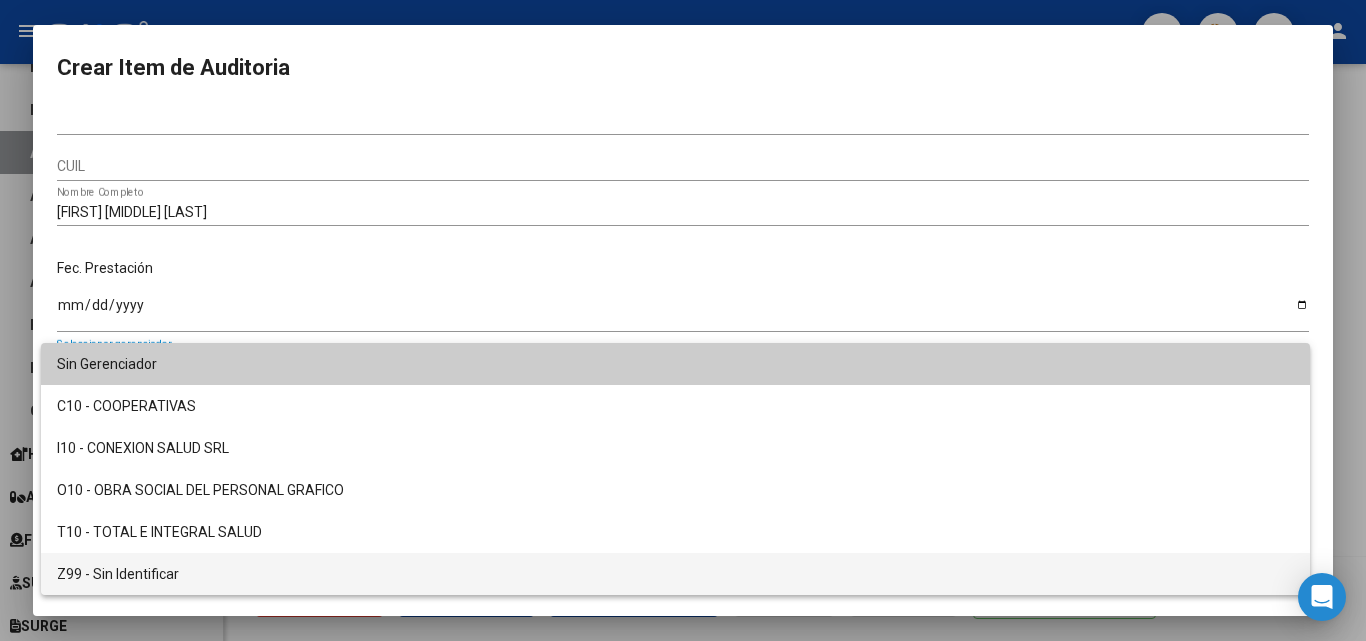 click on "Z99 - Sin Identificar" at bounding box center [675, 574] 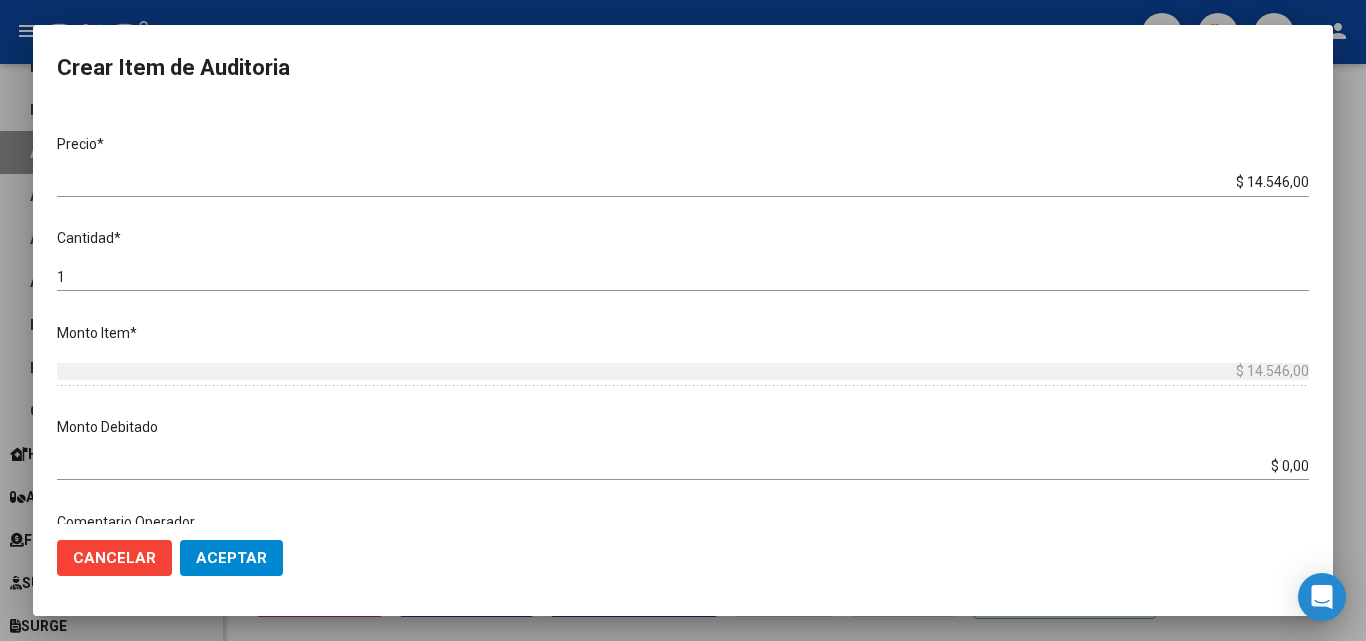 scroll, scrollTop: 400, scrollLeft: 0, axis: vertical 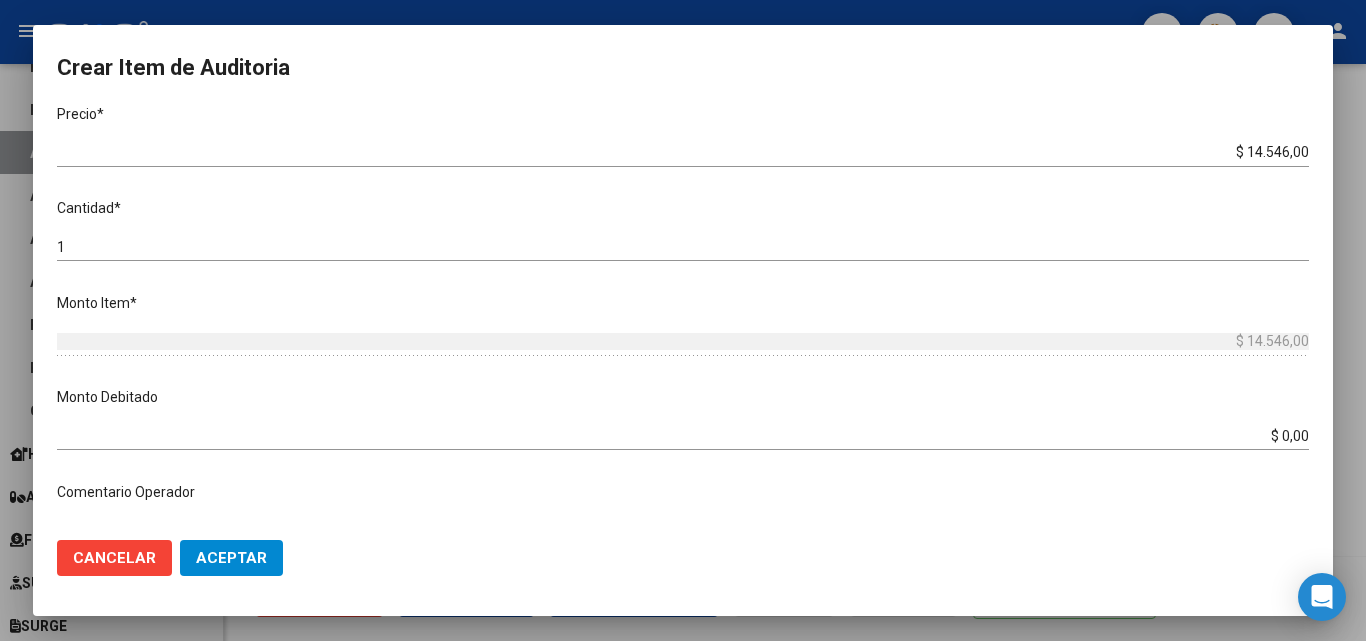 click on "$ 0,00" at bounding box center [683, 436] 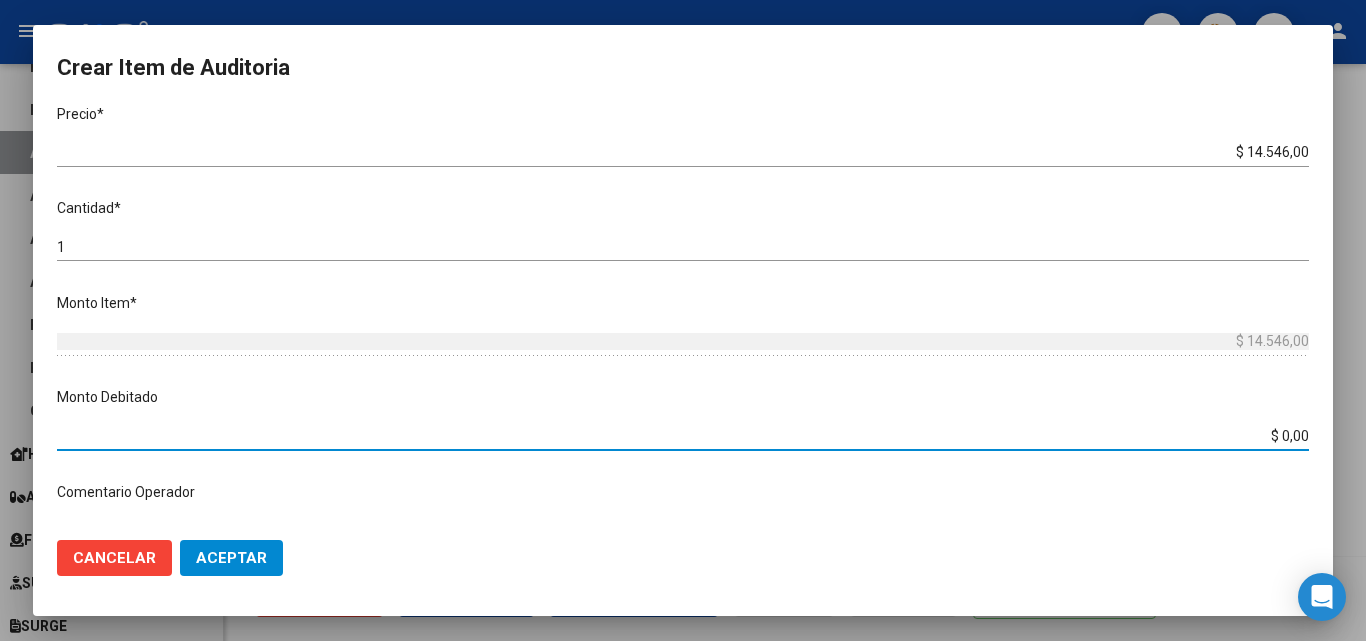 click on "$ 0,00" at bounding box center (683, 436) 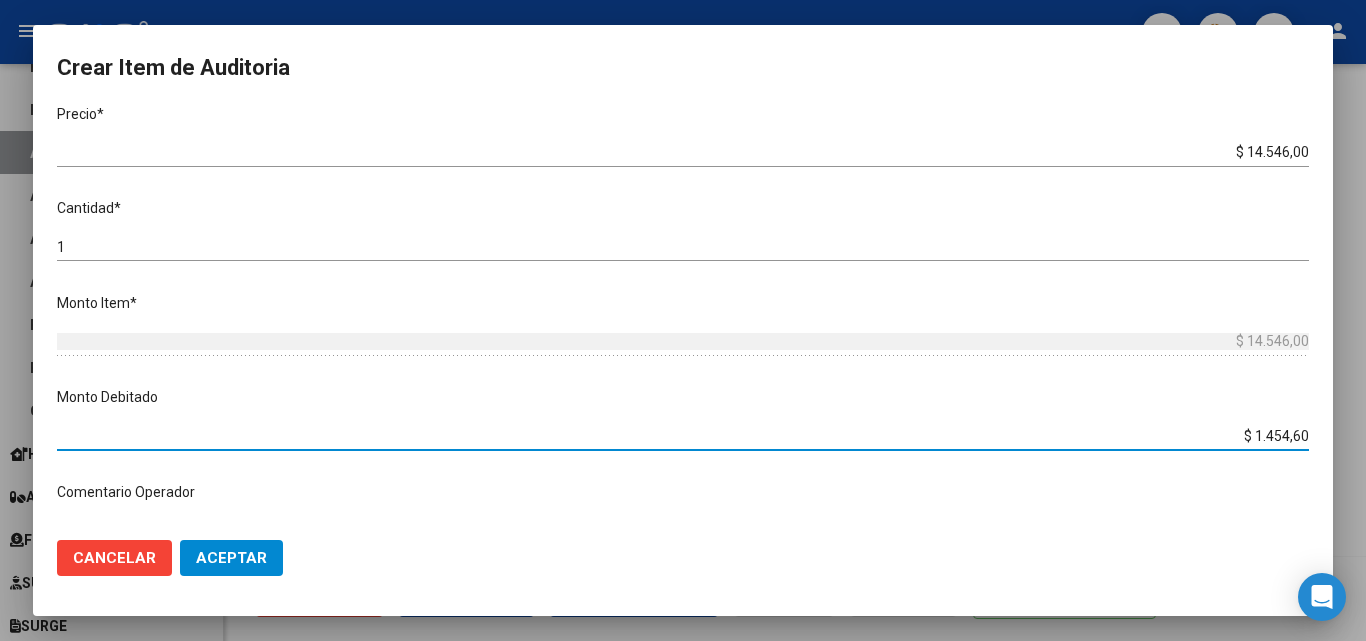 type on "$ 14.546,00" 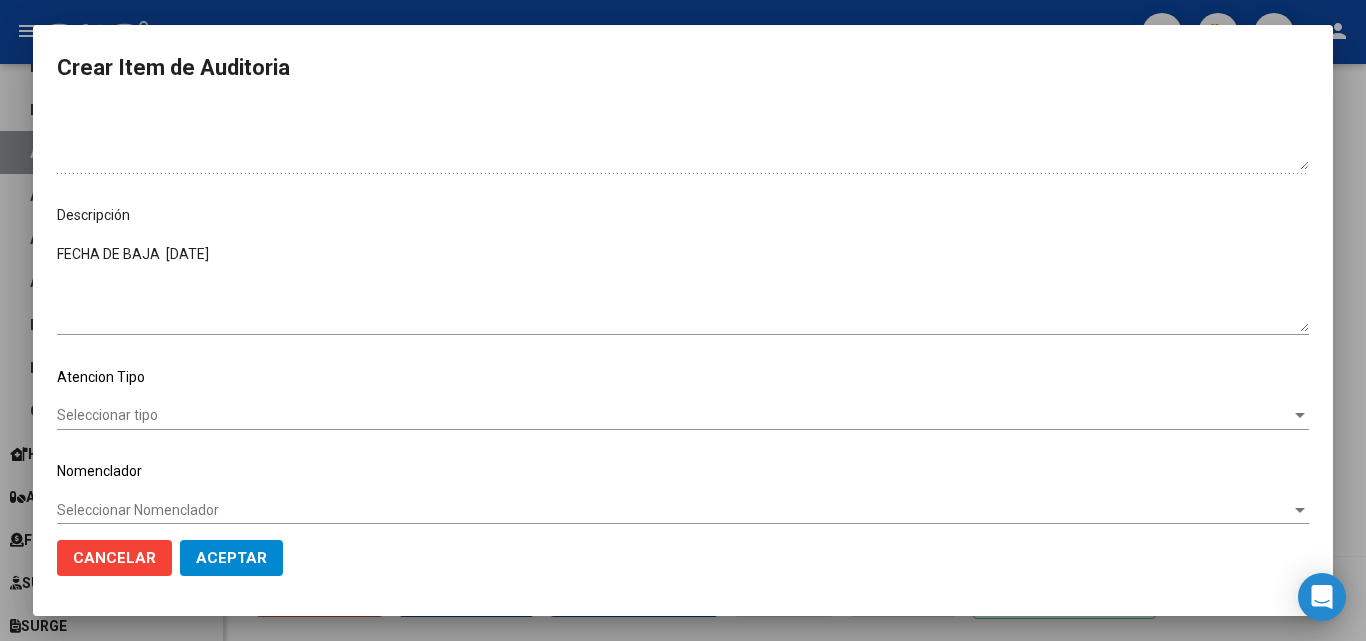 scroll, scrollTop: 1018, scrollLeft: 0, axis: vertical 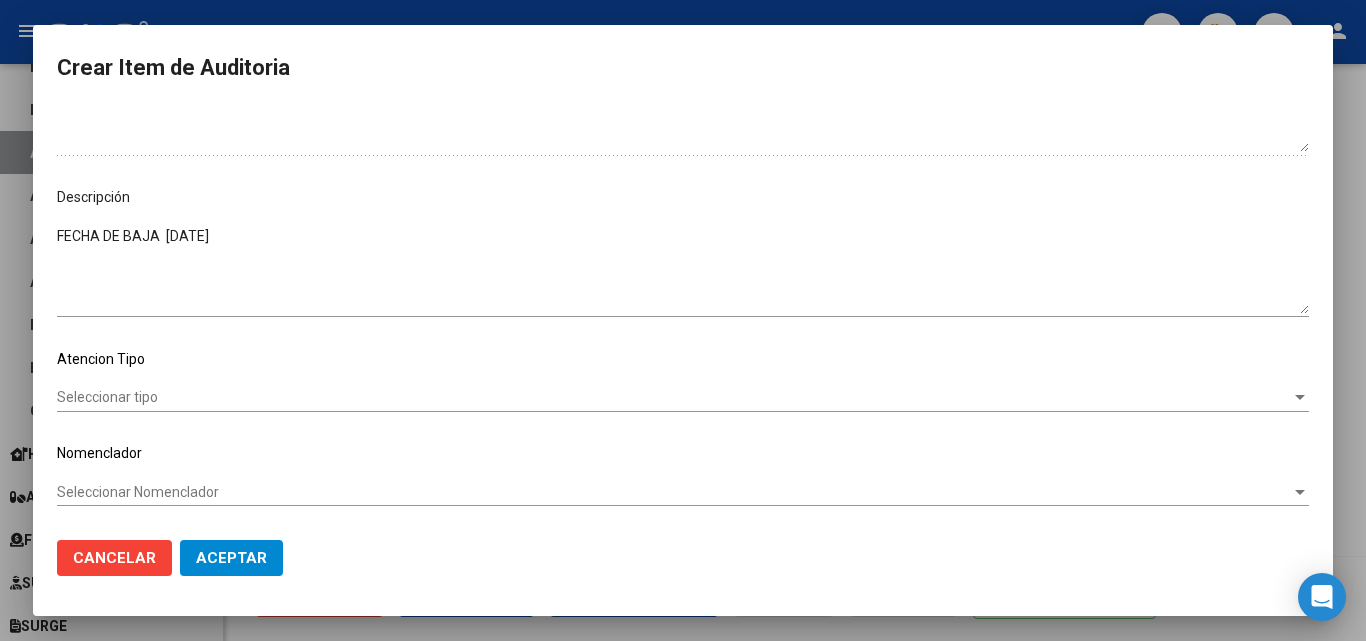 click on "[DOCUMENT_NUMBER] Nro Documento    CUIL    MONICA PATRICIA GALARZA Nombre Completo  Fec. Prestación    [DATE] Ingresar la fecha  Z99 - Sin Identificar  Seleccionar gerenciador Código Prestación (no obligatorio)    CON.01 Ingresar el código  Precio  *   $ 14.546,00 Ingresar el precio  Cantidad  *   1 Ingresar la cantidad  Monto Item  *   $ 14.546,00 Ingresar el monto  Monto Debitado    $ 14.546,00 Ingresar el monto  Comentario Operador    Ingresar el Comentario  Comentario Gerenciador    Ingresar el Comentario  Descripción    FECHA DE BAJA  31-03-2017 Ingresar el Descripción   Atencion Tipo  Seleccionar tipo Seleccionar tipo  Nomenclador  Seleccionar Nomenclador Seleccionar Nomenclador" at bounding box center [683, 315] 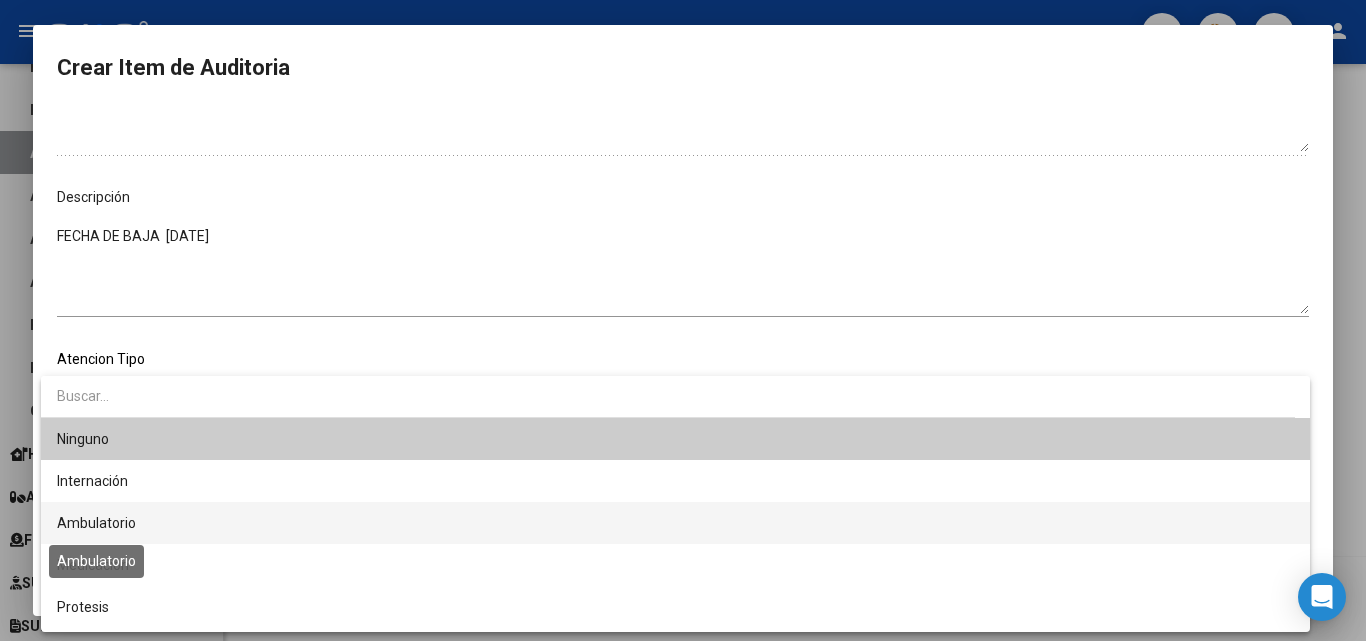 click on "Ambulatorio" at bounding box center [96, 523] 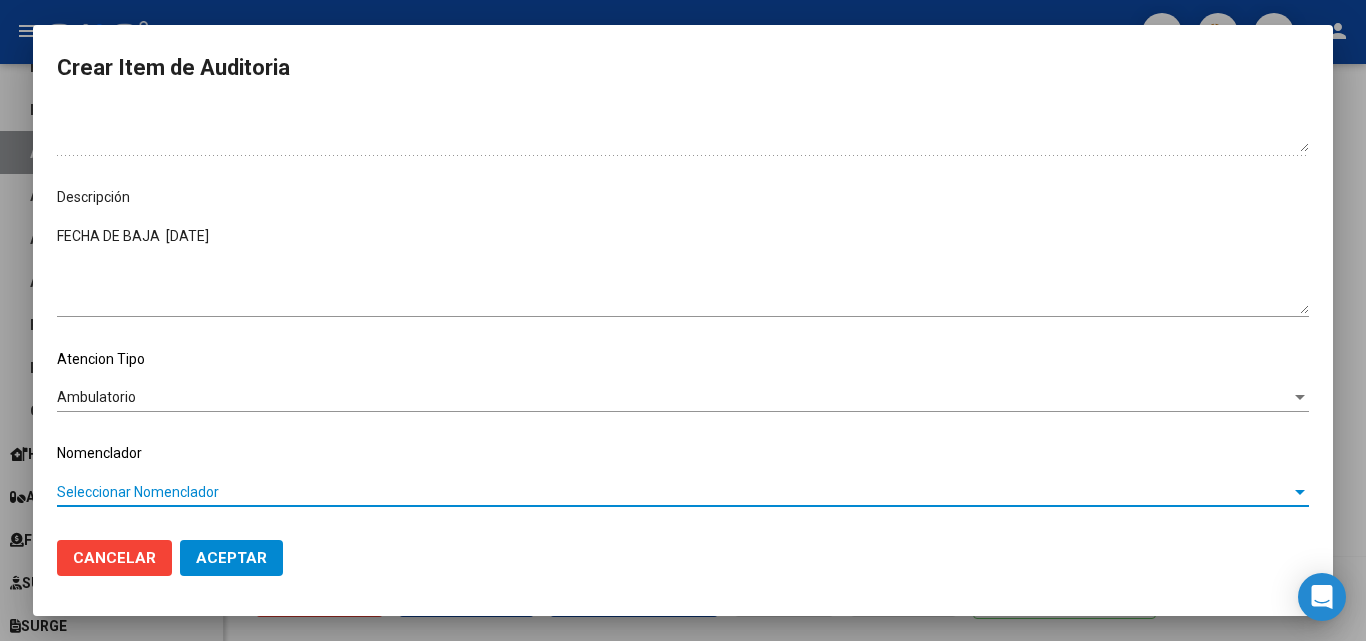 click on "Seleccionar Nomenclador" at bounding box center (674, 492) 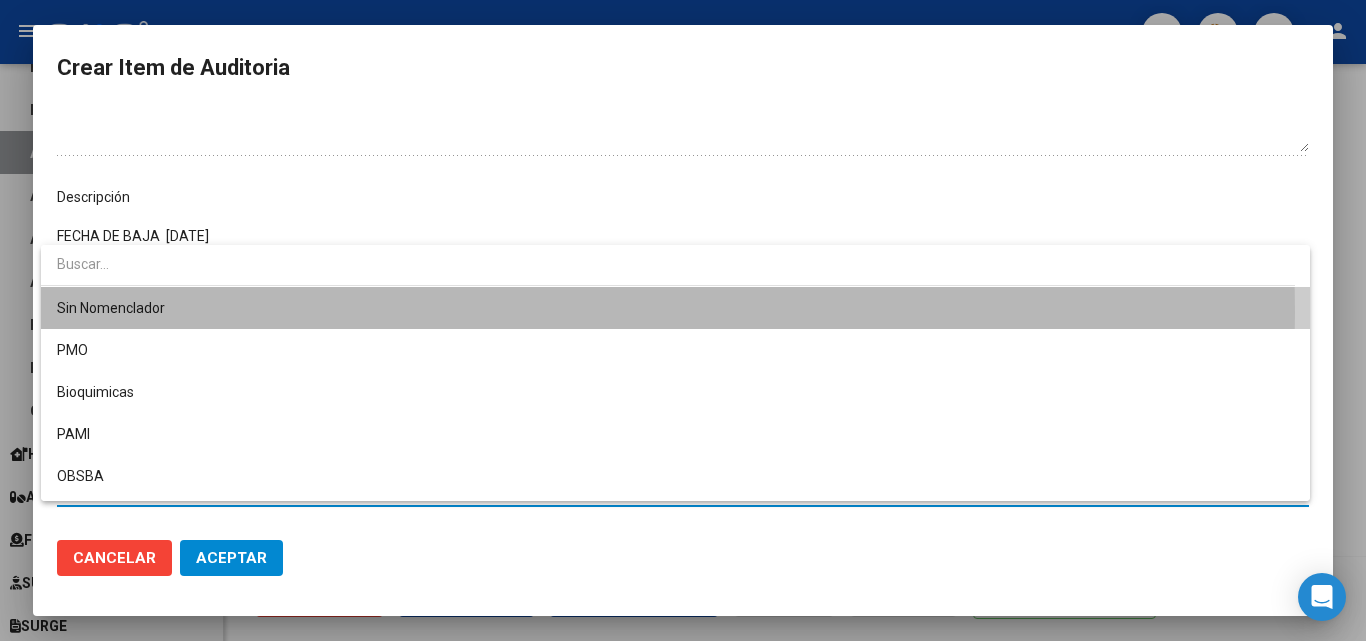 click on "Sin Nomenclador" at bounding box center (675, 308) 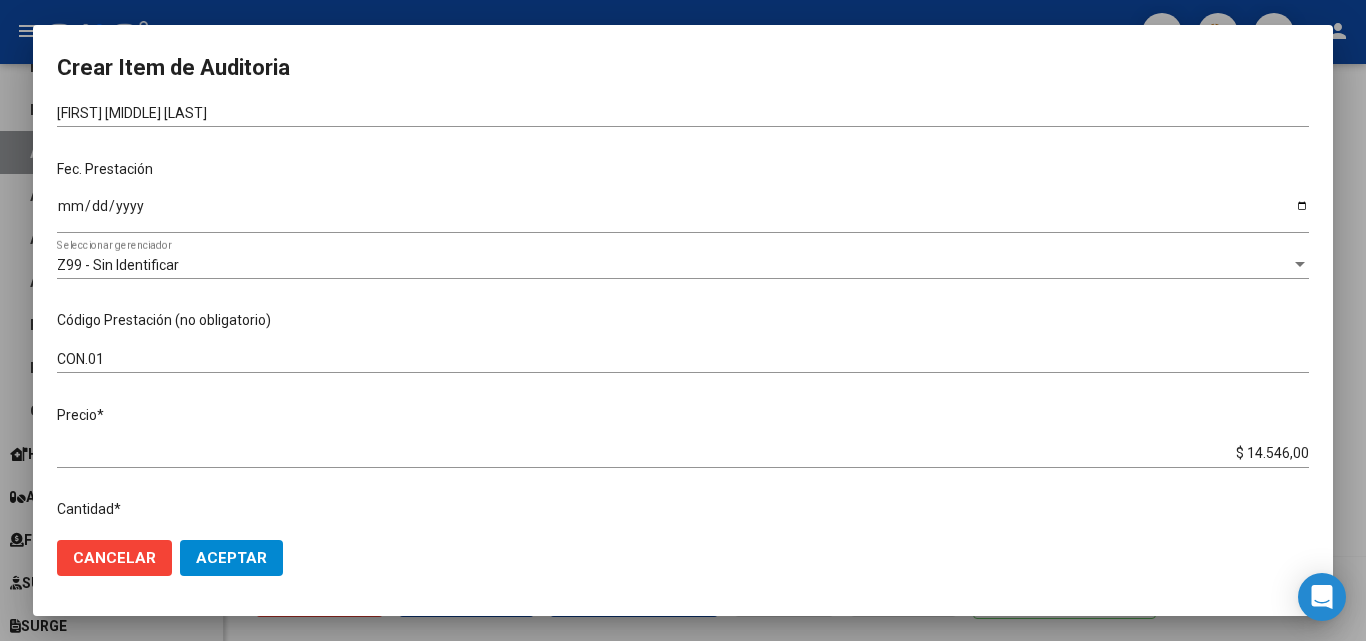 scroll, scrollTop: 0, scrollLeft: 0, axis: both 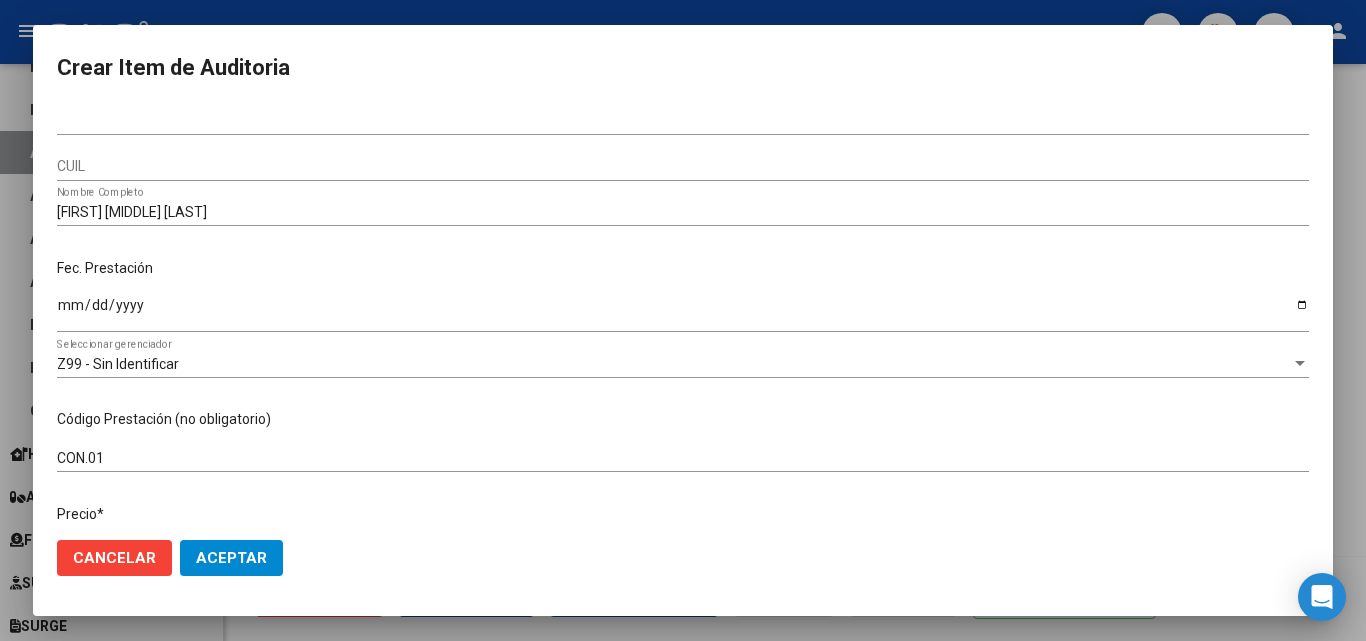 click on "[NRO] [DOCUMENTO] 27229294631 CUIL MONICA PATRICIA GALARZA Nombre Completo Fec. Prestación [FECHA] Ingresar la fecha Z99 - Sin Identificar Seleccionar gerenciador Código Prestación (no obligatorio) CON.01 Ingresar el código Precio * $ 14.546,00 Ingresar el precio Cantidad * 1 Ingresar la cantidad Monto Item * $ 14.546,00 Ingresar el monto Monto Debitado $ 14.546,00 Ingresar el monto Comentario Operador Ingresar el Comentario Comentario Gerenciador Ingresar el Comentario Descripción FECHA DE BAJA [FECHA] Ingresar el Descripción Atencion Tipo Ambulatorio Seleccionar tipo Nomenclador Sin Nomenclador Seleccionar Nomenclador" at bounding box center [683, 315] 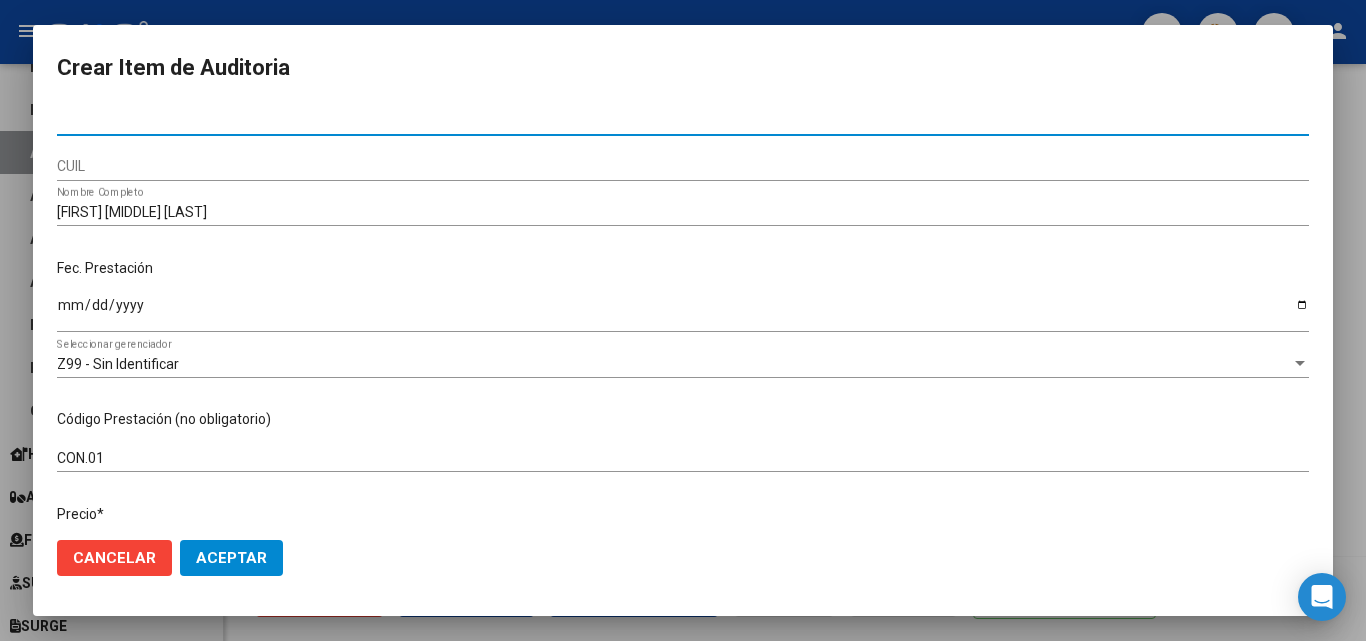 click on "[NUMBER]" at bounding box center (683, 121) 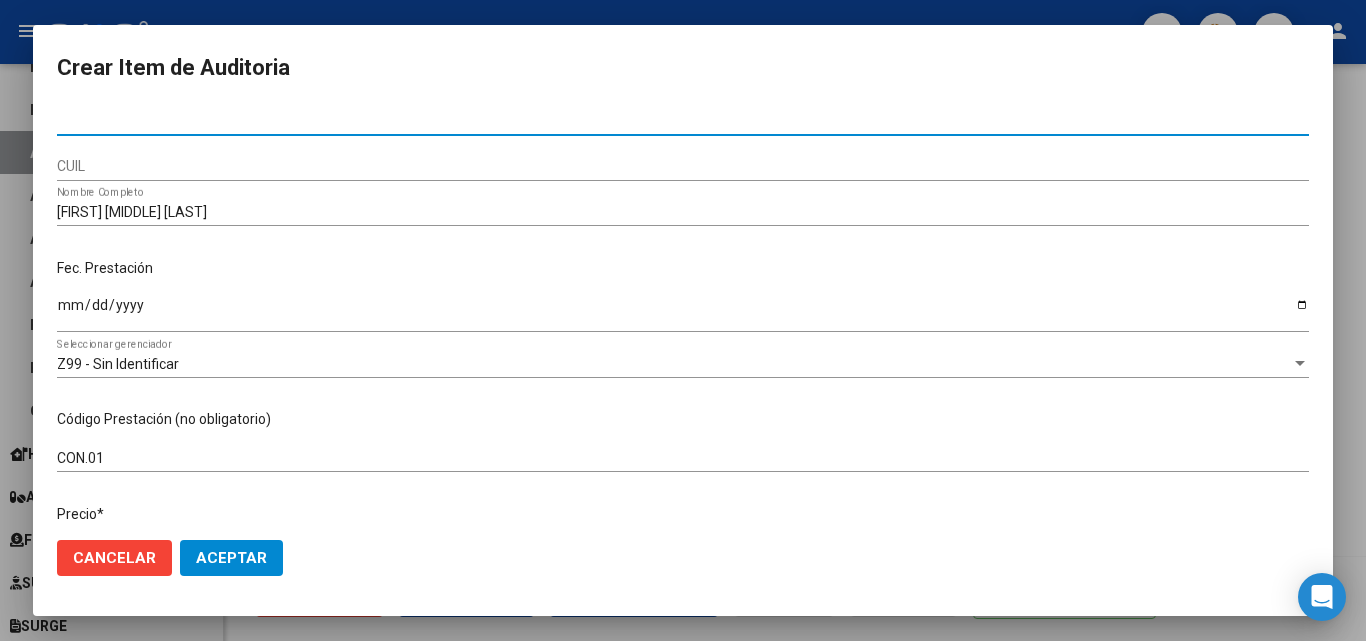 type on "[NUMBER]" 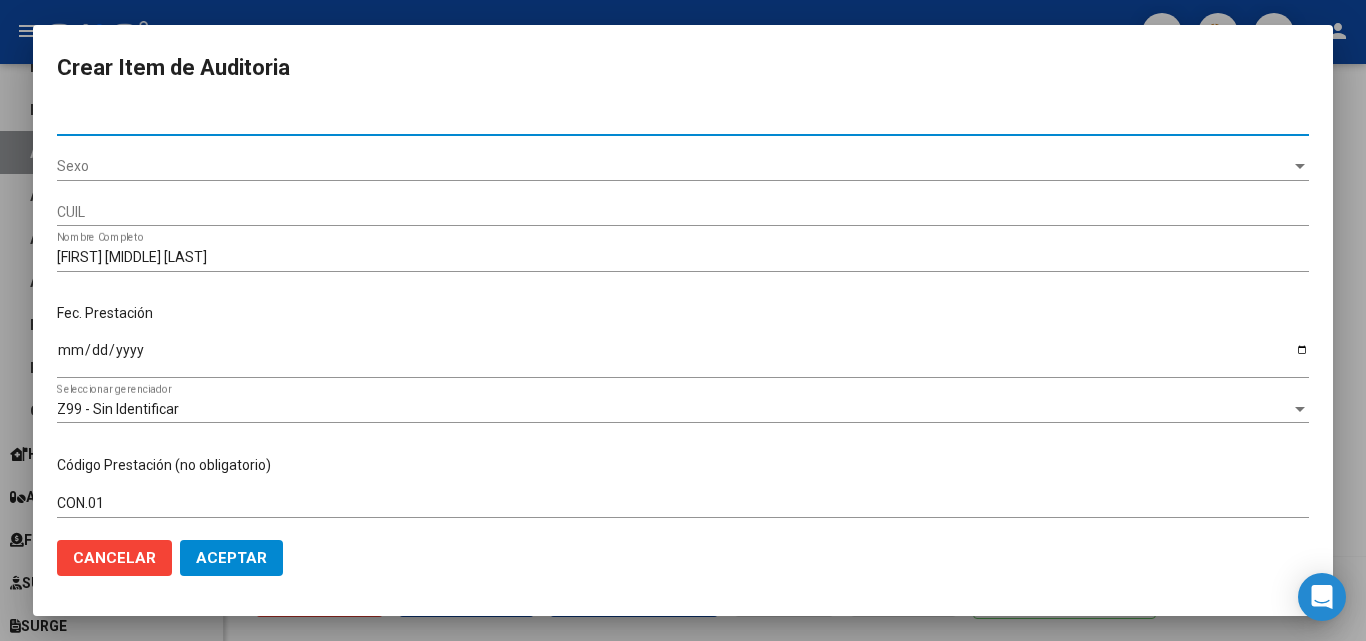 click on "Sexo" at bounding box center (674, 166) 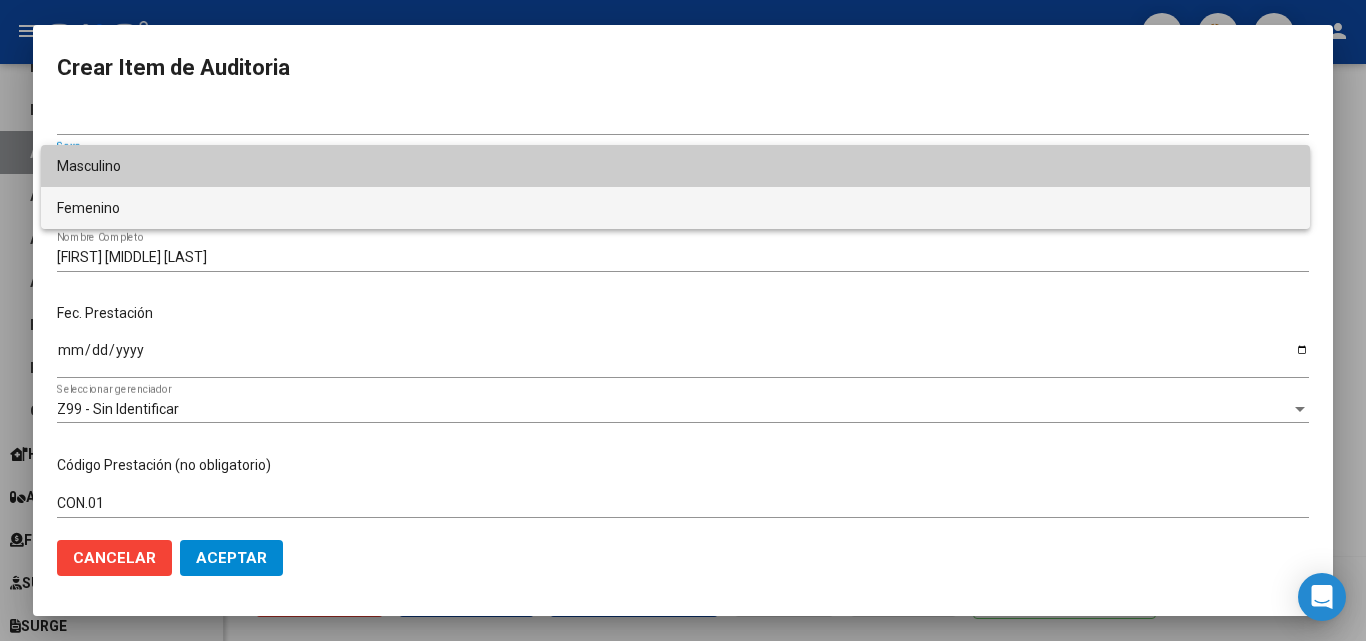 click on "Femenino" at bounding box center [675, 208] 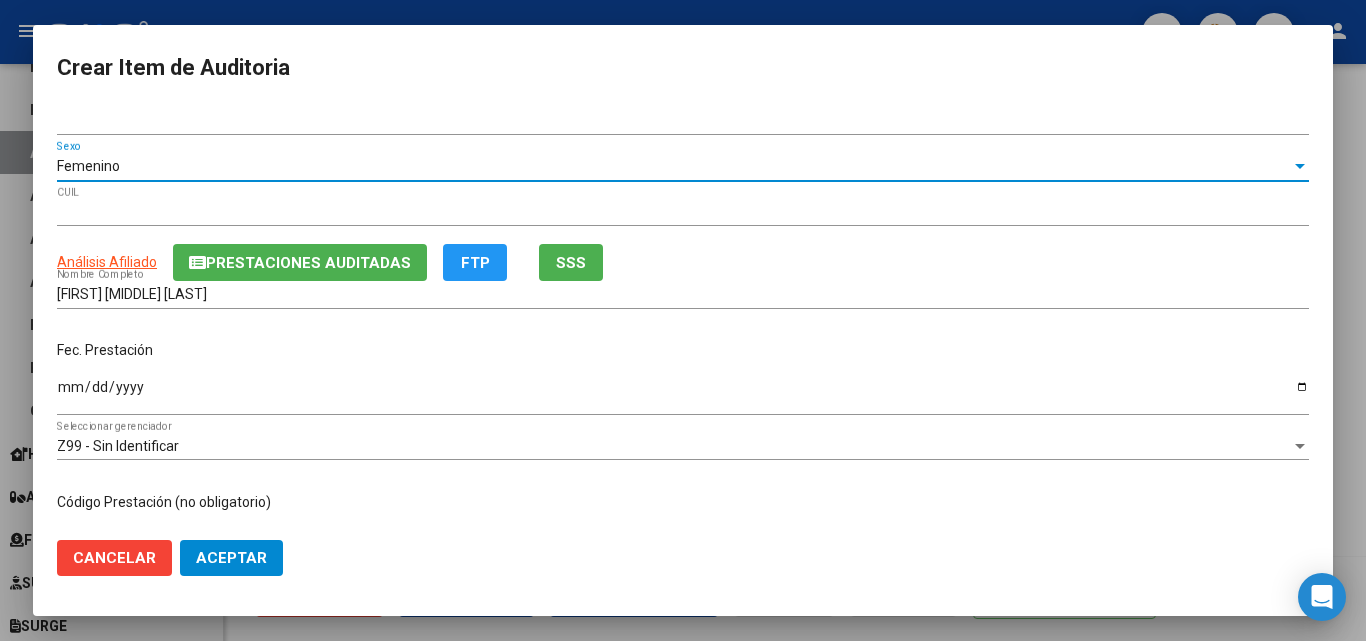 click on "Aceptar" 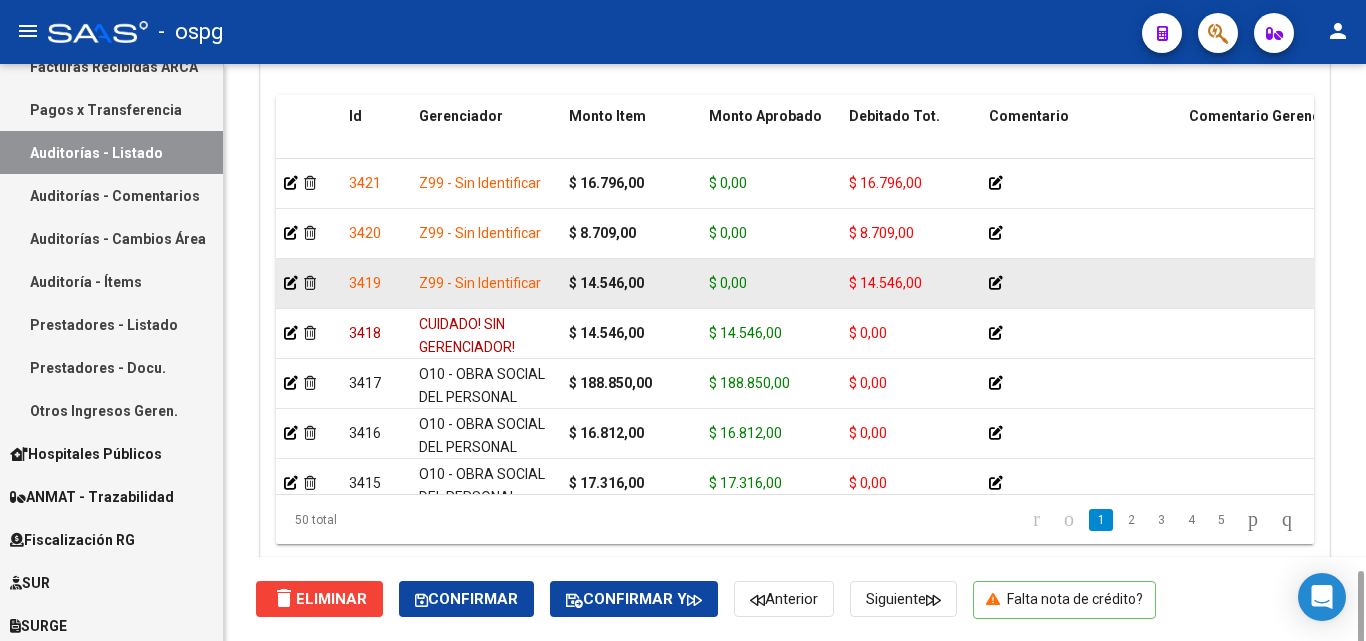 scroll, scrollTop: 1677, scrollLeft: 0, axis: vertical 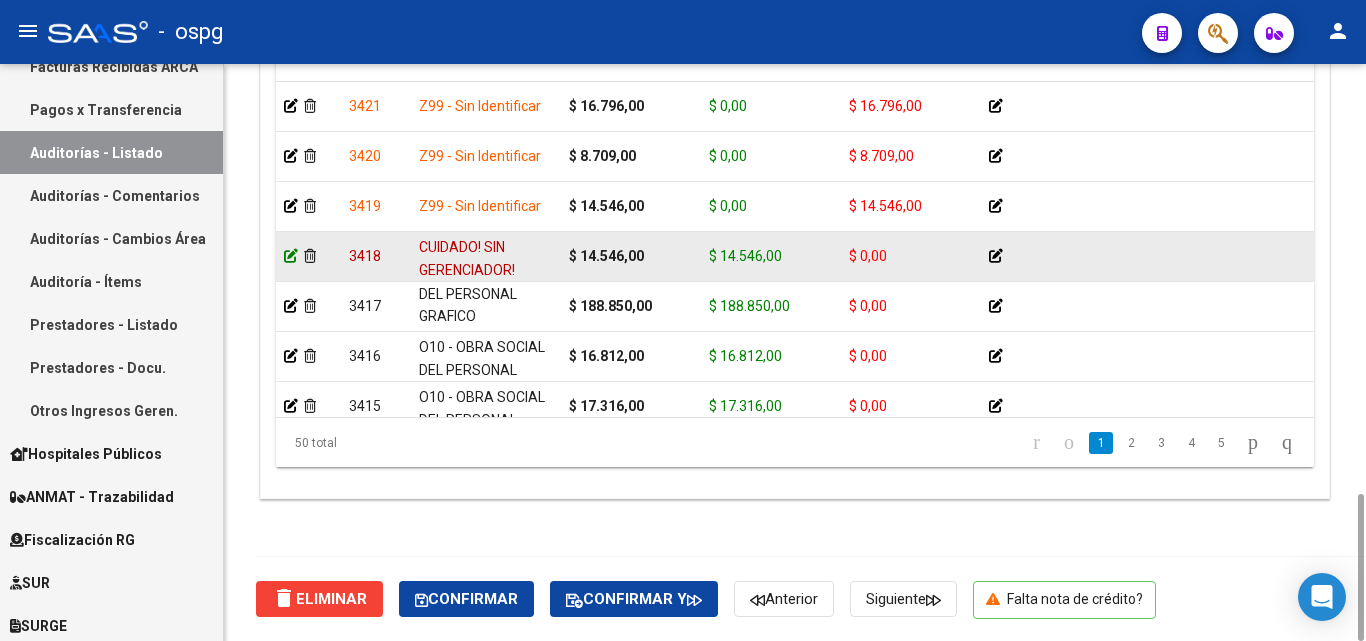 click 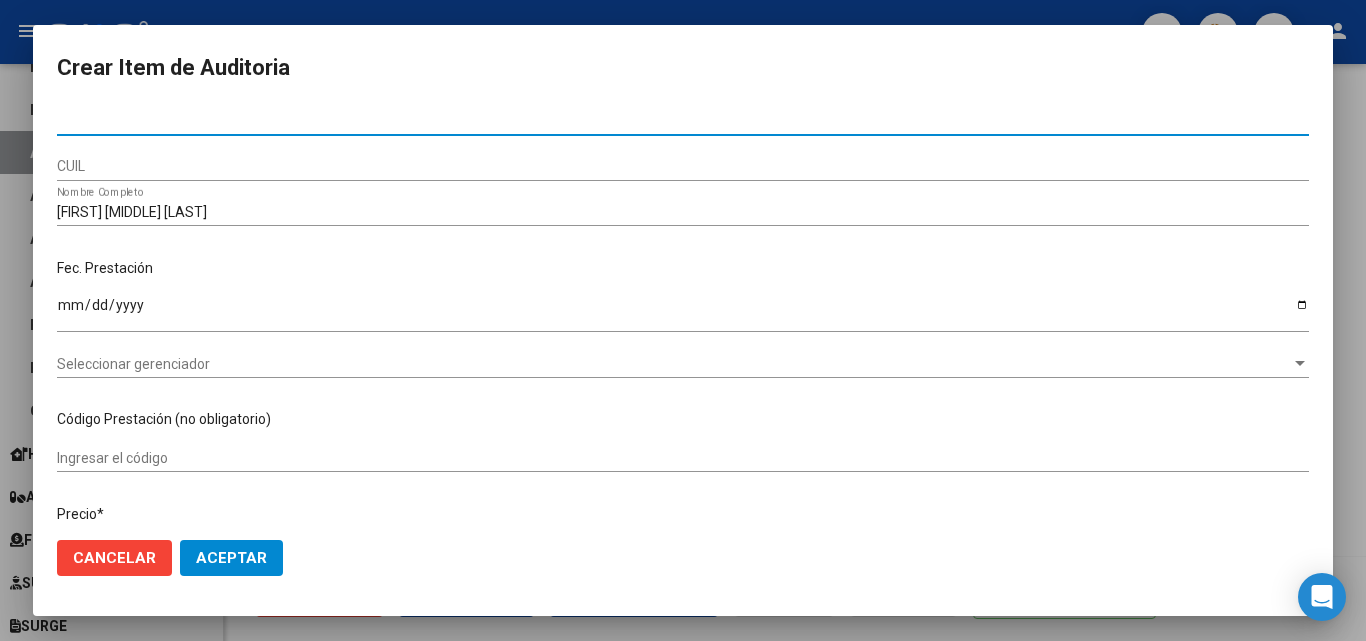 drag, startPoint x: 130, startPoint y: 126, endPoint x: 0, endPoint y: 108, distance: 131.24023 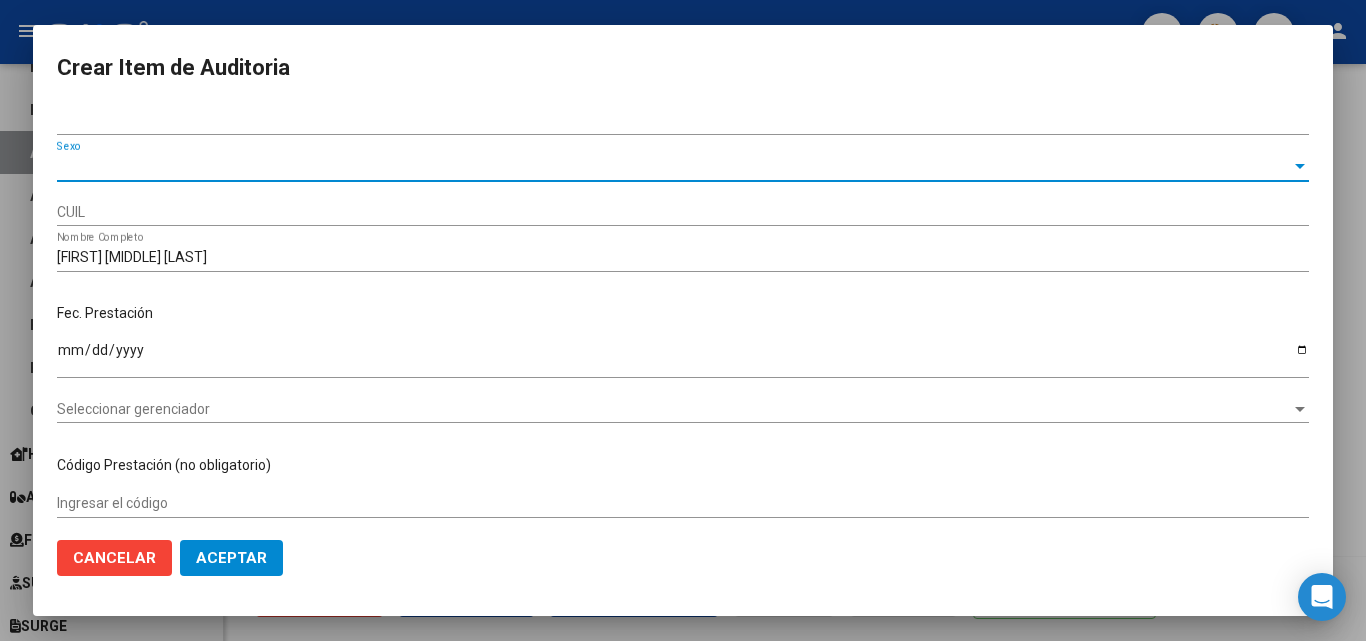 click on "Sexo" at bounding box center (674, 166) 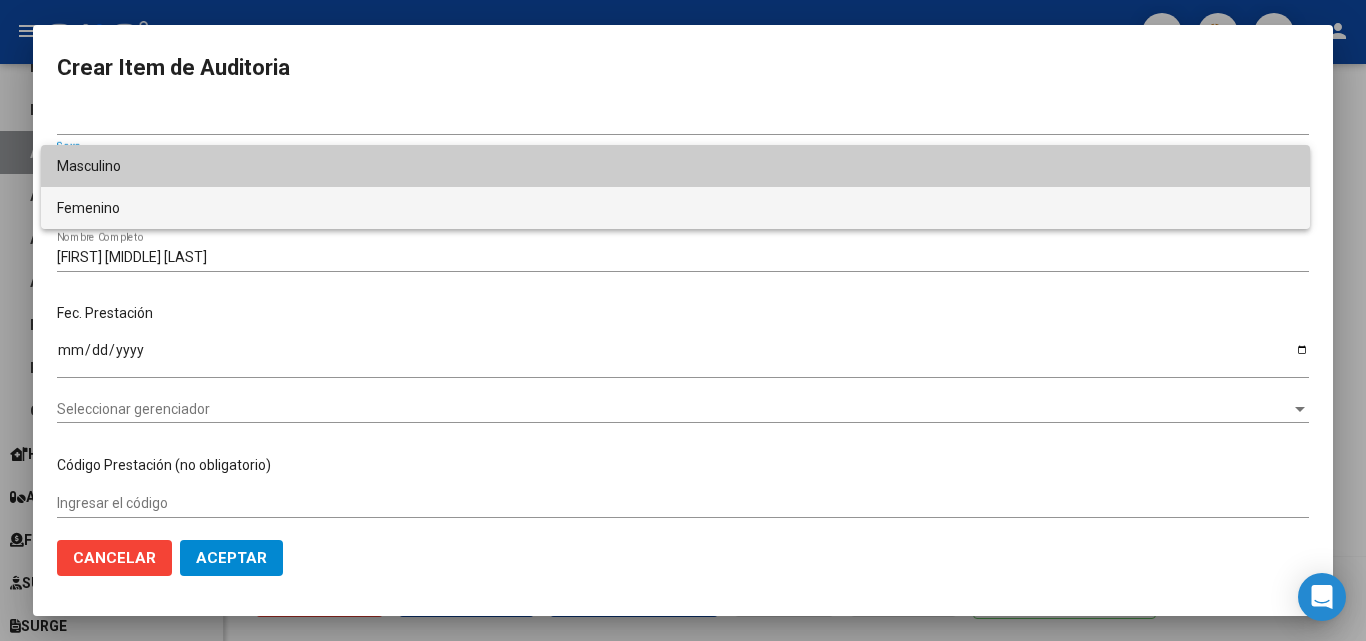 drag, startPoint x: 95, startPoint y: 206, endPoint x: 128, endPoint y: 172, distance: 47.38143 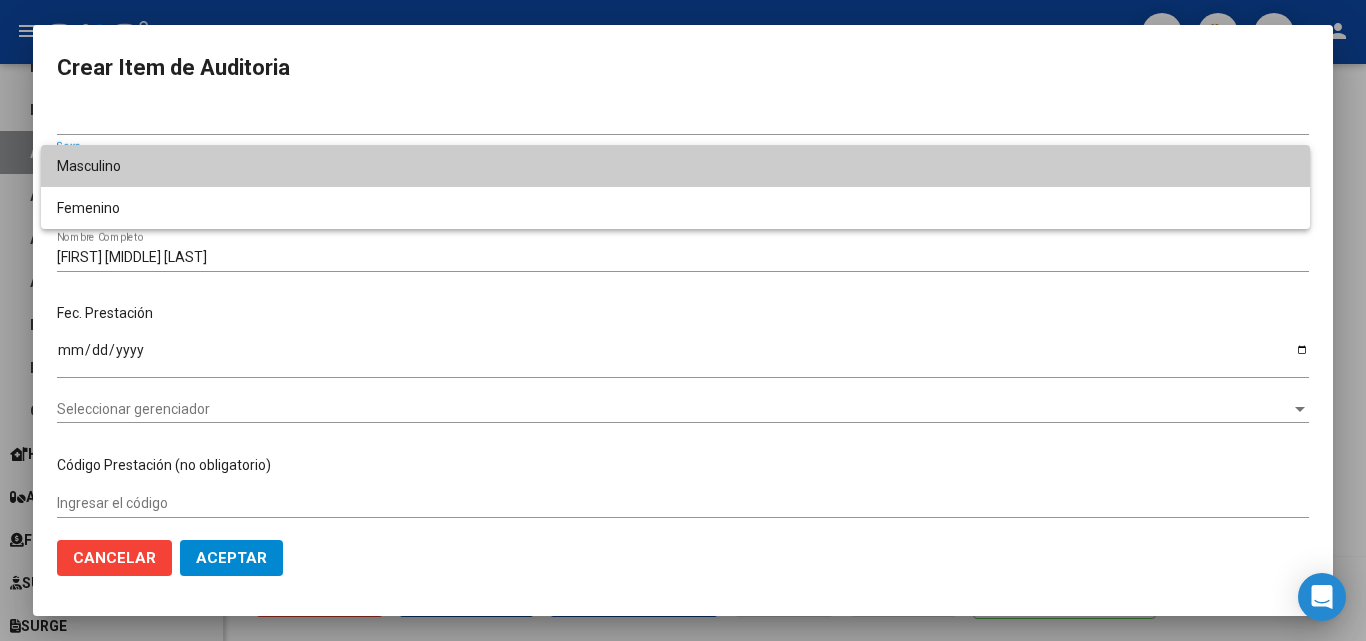 click on "Masculino" at bounding box center (675, 166) 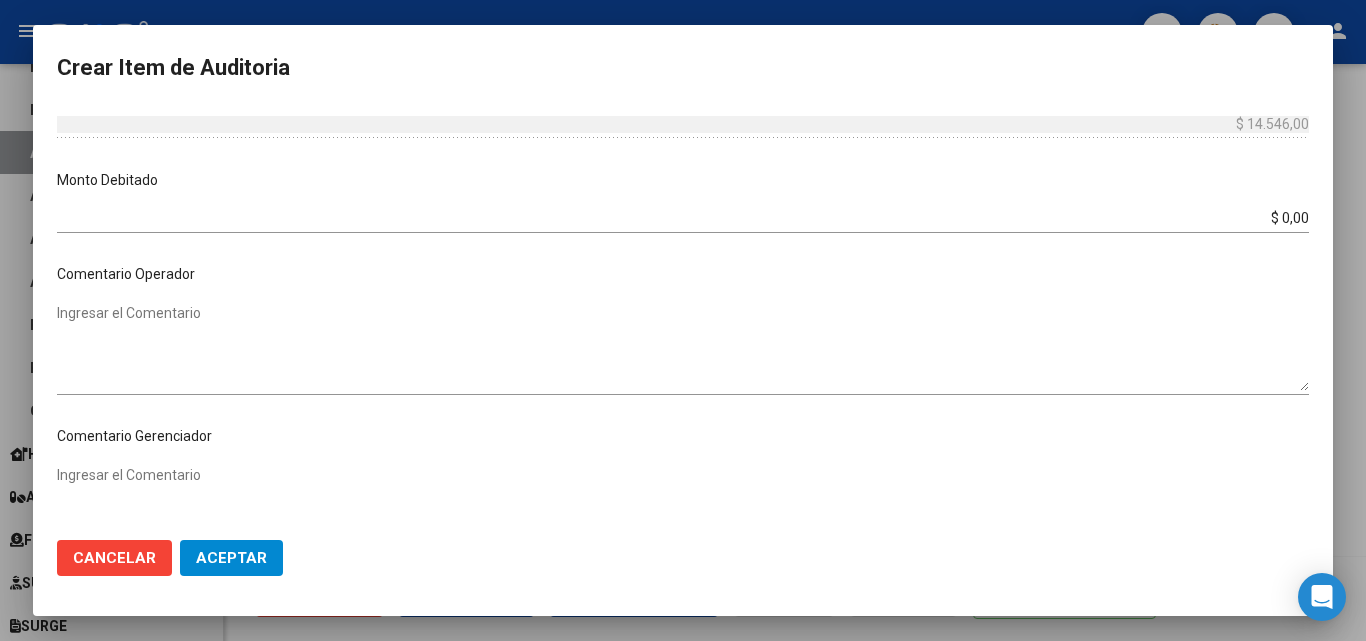 scroll, scrollTop: 1000, scrollLeft: 0, axis: vertical 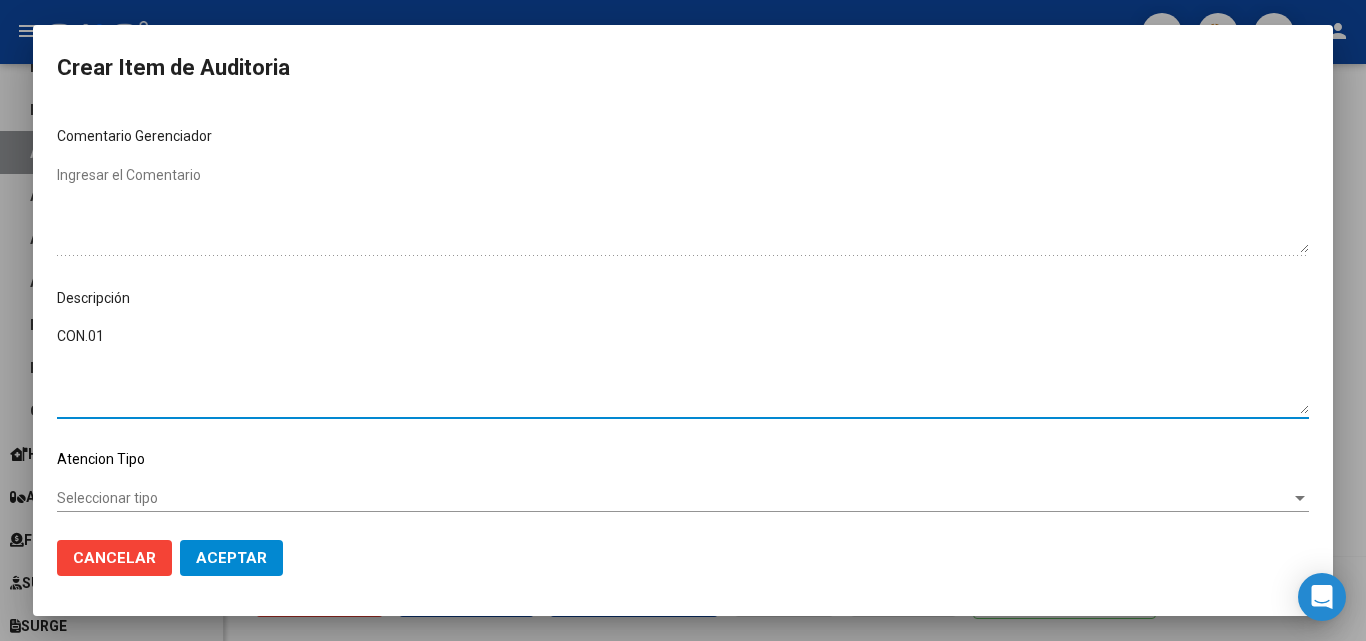 drag, startPoint x: 104, startPoint y: 336, endPoint x: 0, endPoint y: 343, distance: 104.23531 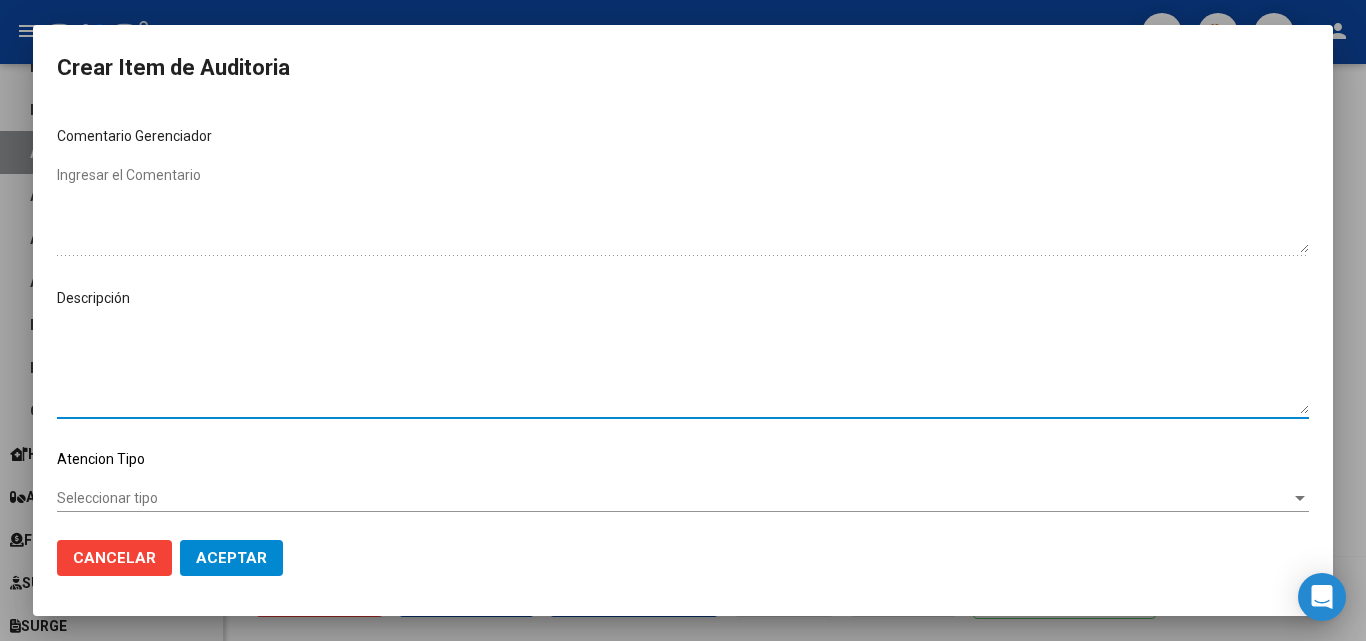 paste on "[DATE]" 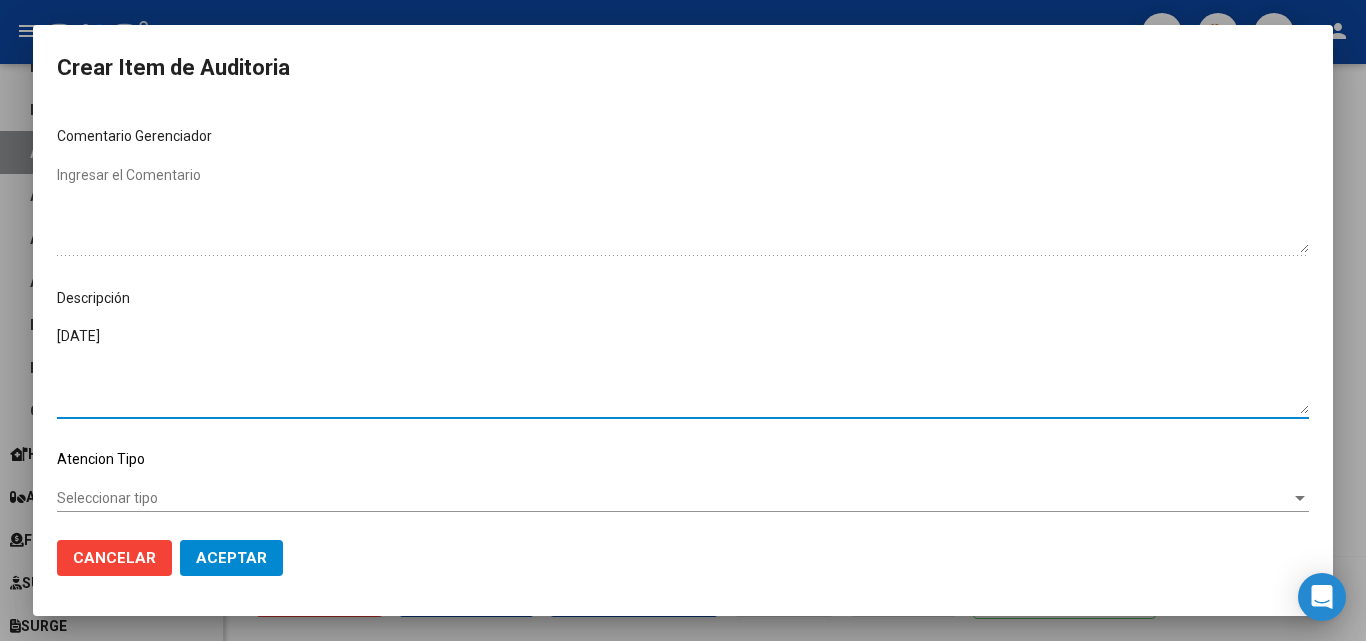 click on "[DATE]" at bounding box center [683, 370] 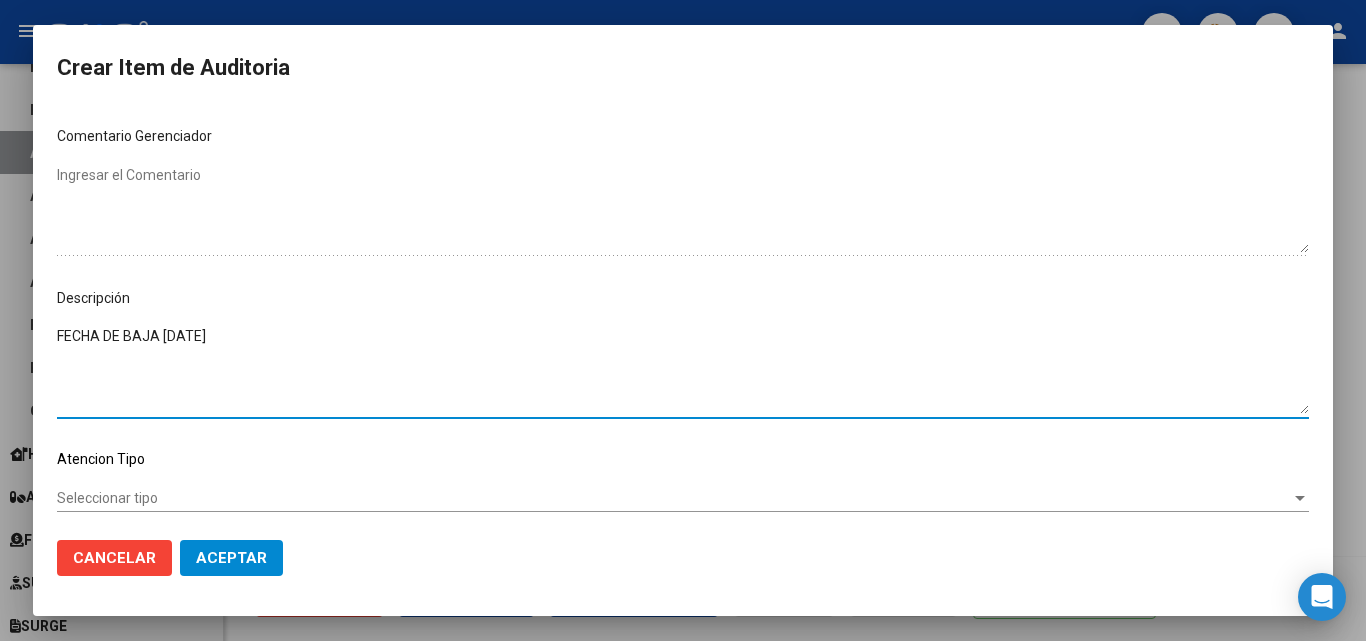 click on "FECHA DE BAJA [DATE]" at bounding box center (683, 370) 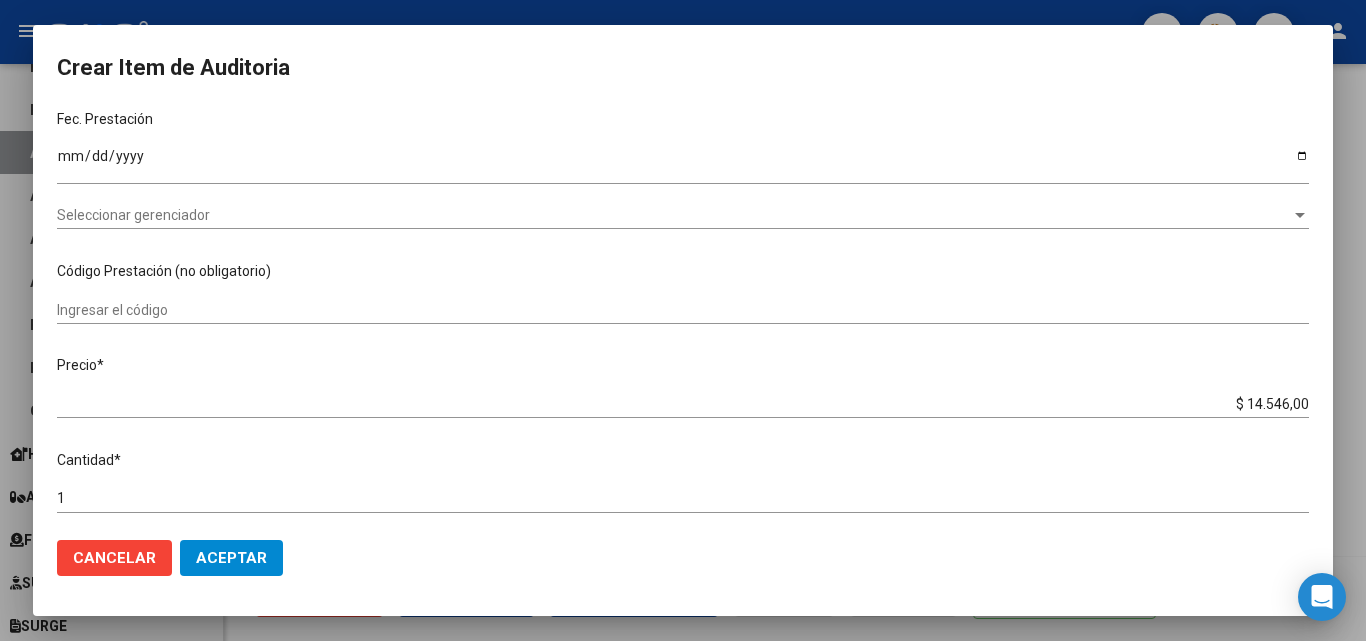 scroll, scrollTop: 200, scrollLeft: 0, axis: vertical 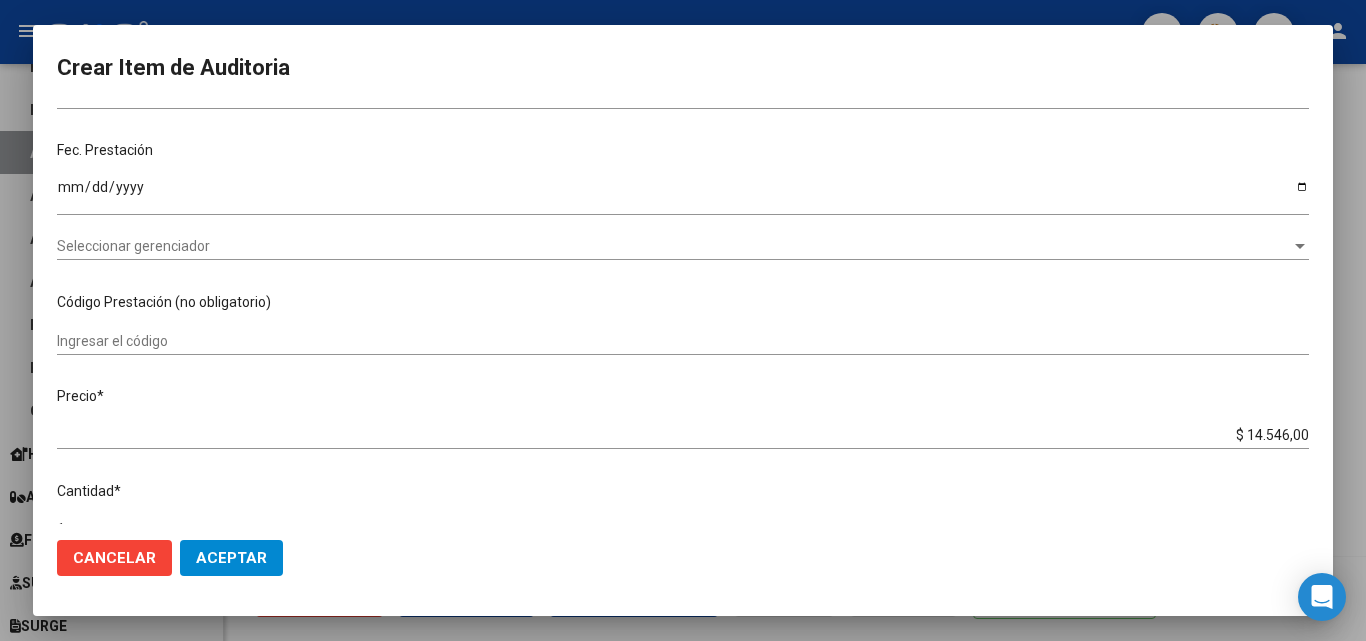 type on "FECHA DE BAJA [DATE]" 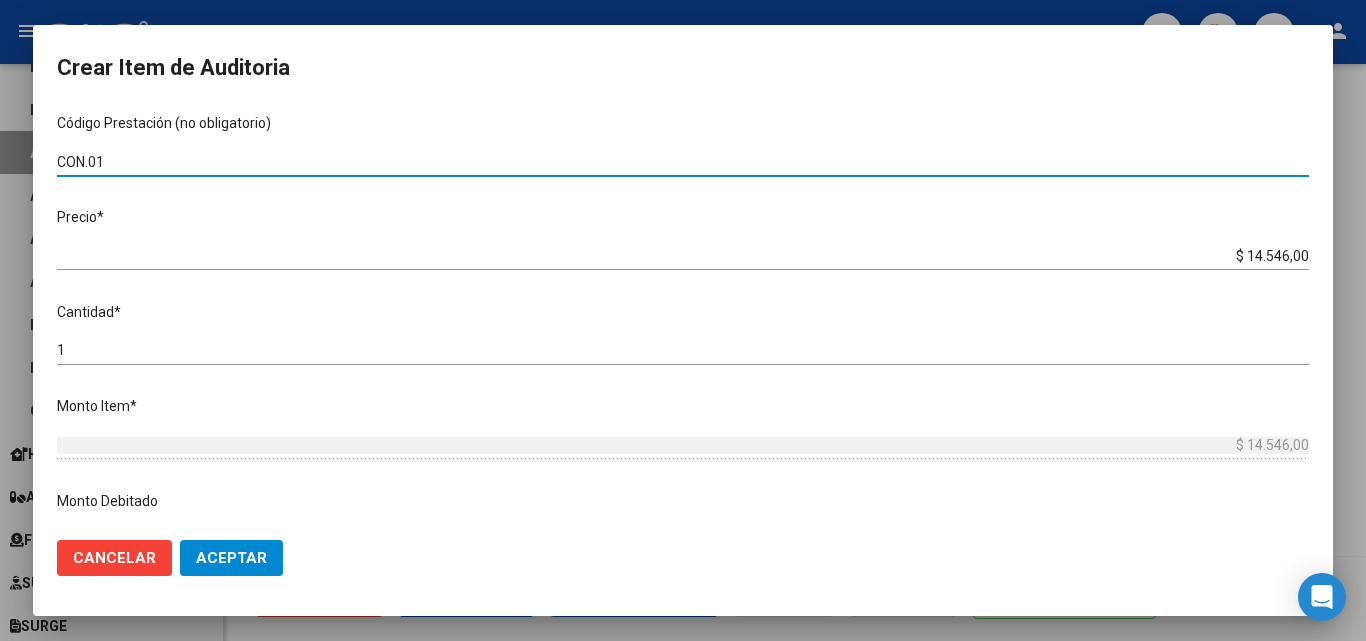 scroll, scrollTop: 400, scrollLeft: 0, axis: vertical 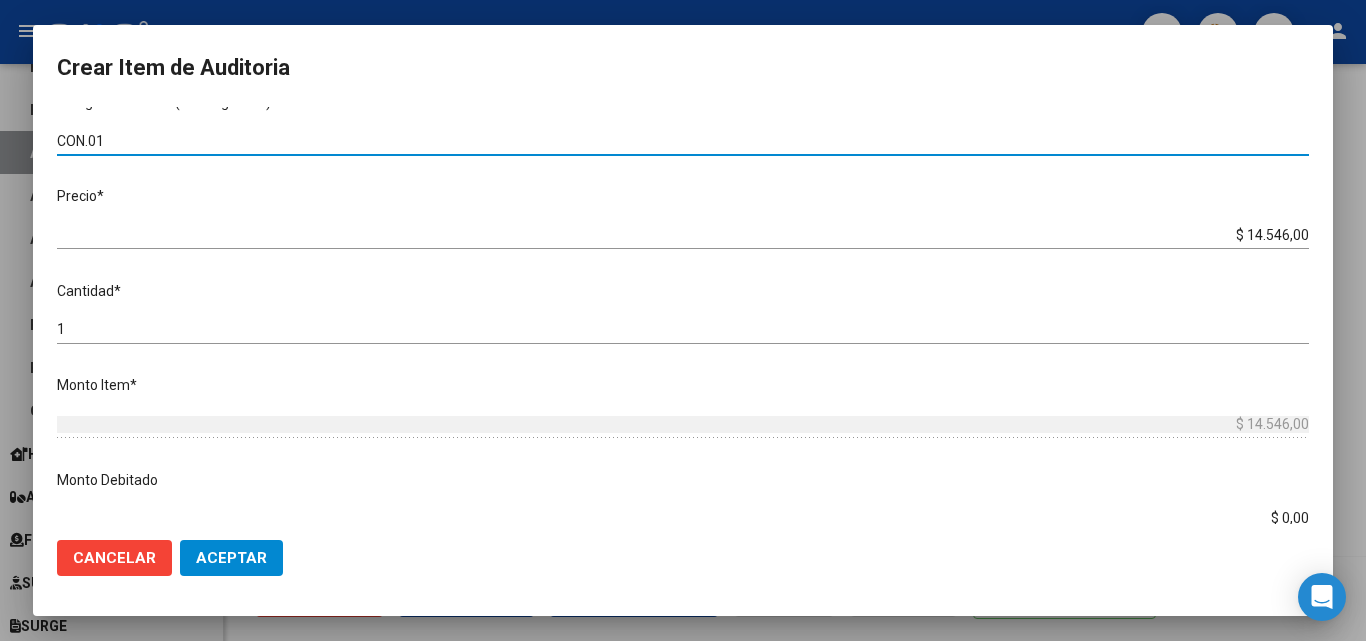 type on "CON.01" 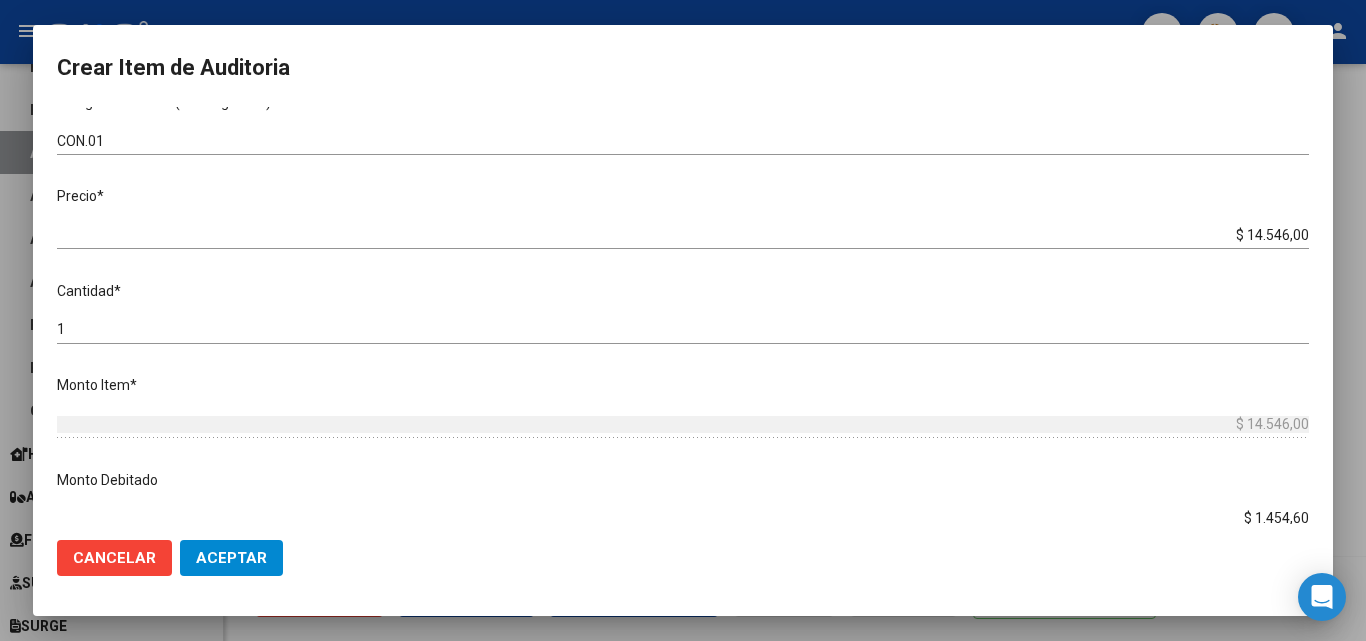type on "$ 14.546,00" 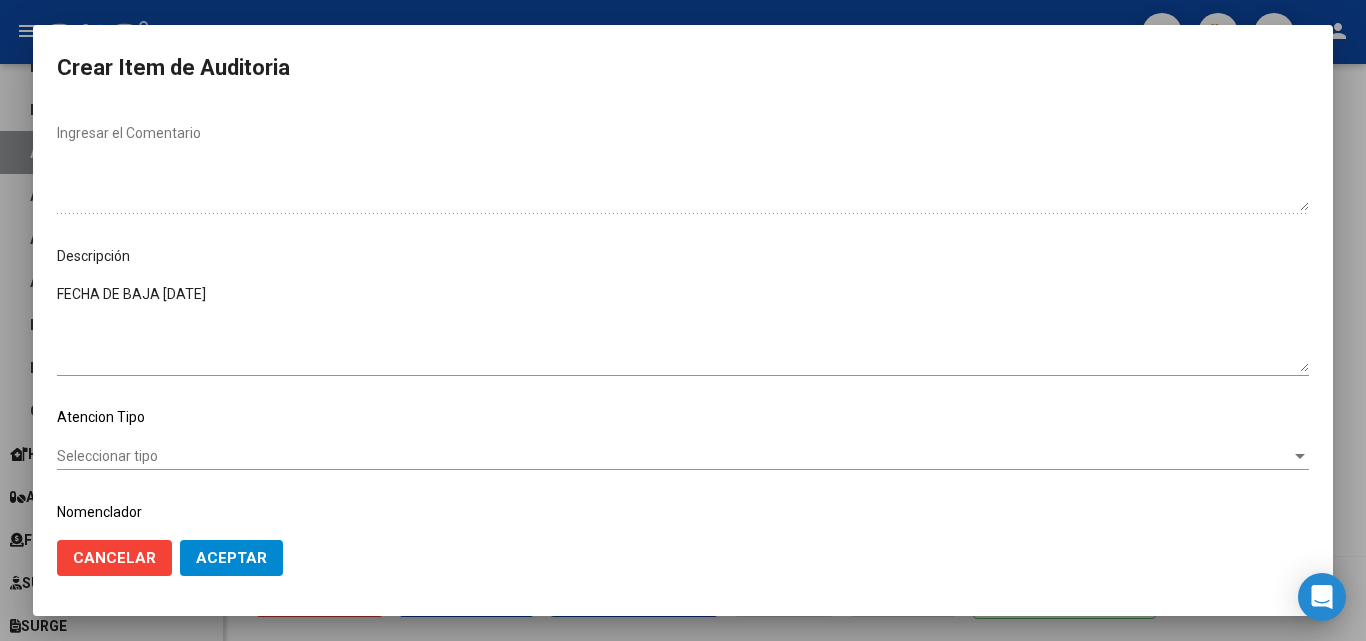 scroll, scrollTop: 1100, scrollLeft: 0, axis: vertical 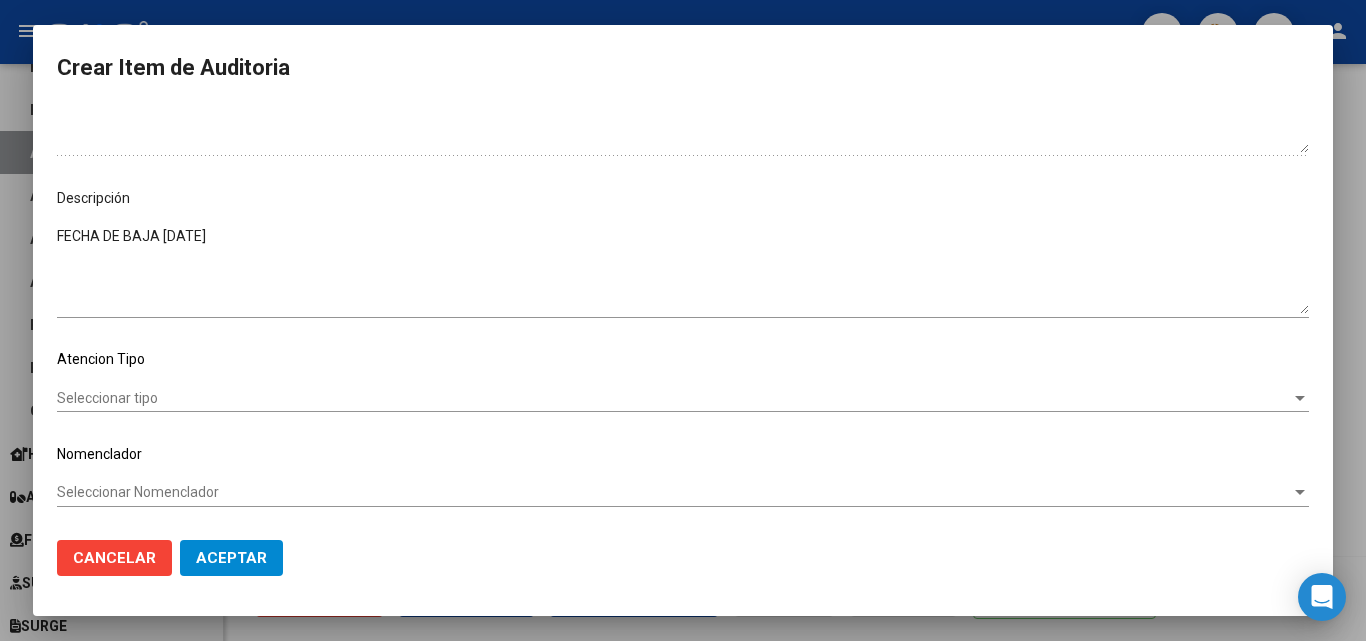 drag, startPoint x: 152, startPoint y: 372, endPoint x: 145, endPoint y: 410, distance: 38.63936 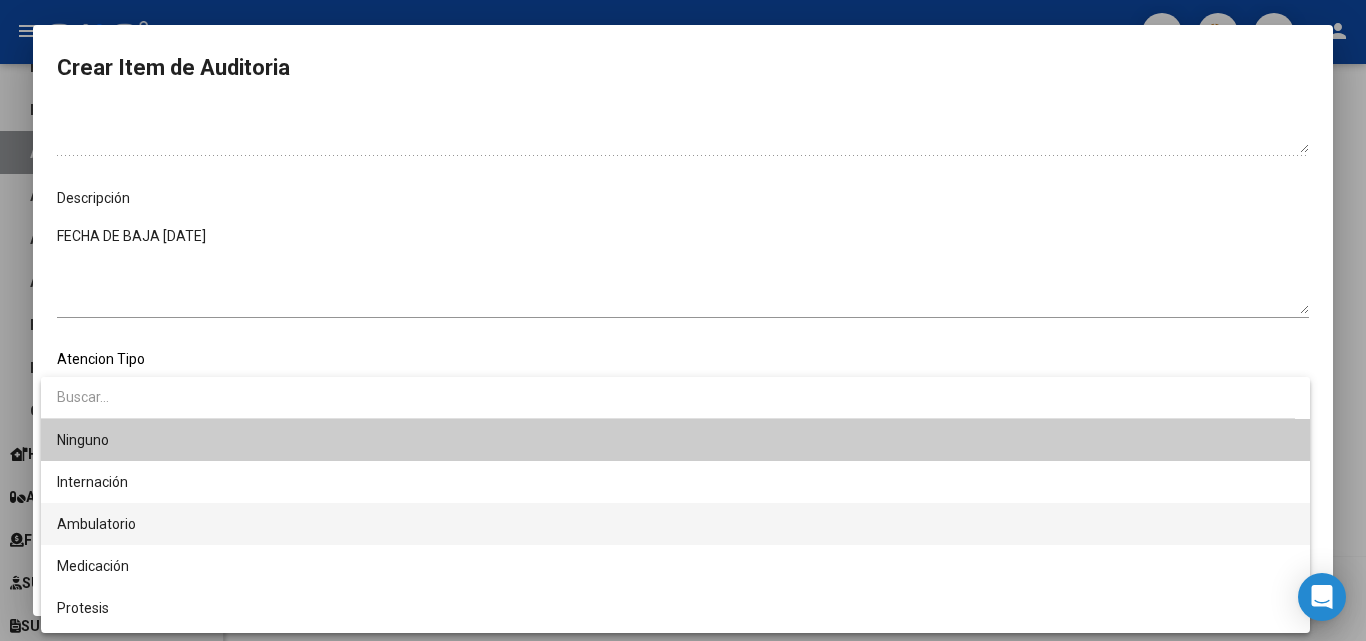 click on "Ambulatorio" at bounding box center [675, 524] 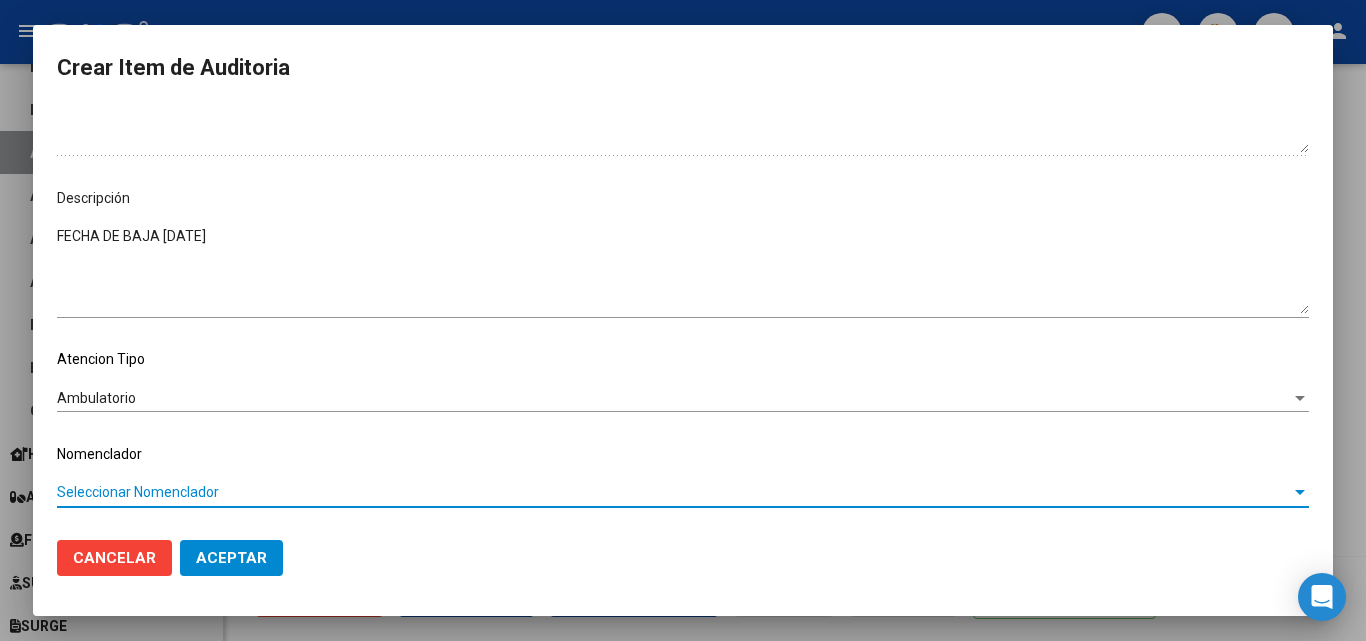 click on "Seleccionar Nomenclador" at bounding box center (674, 492) 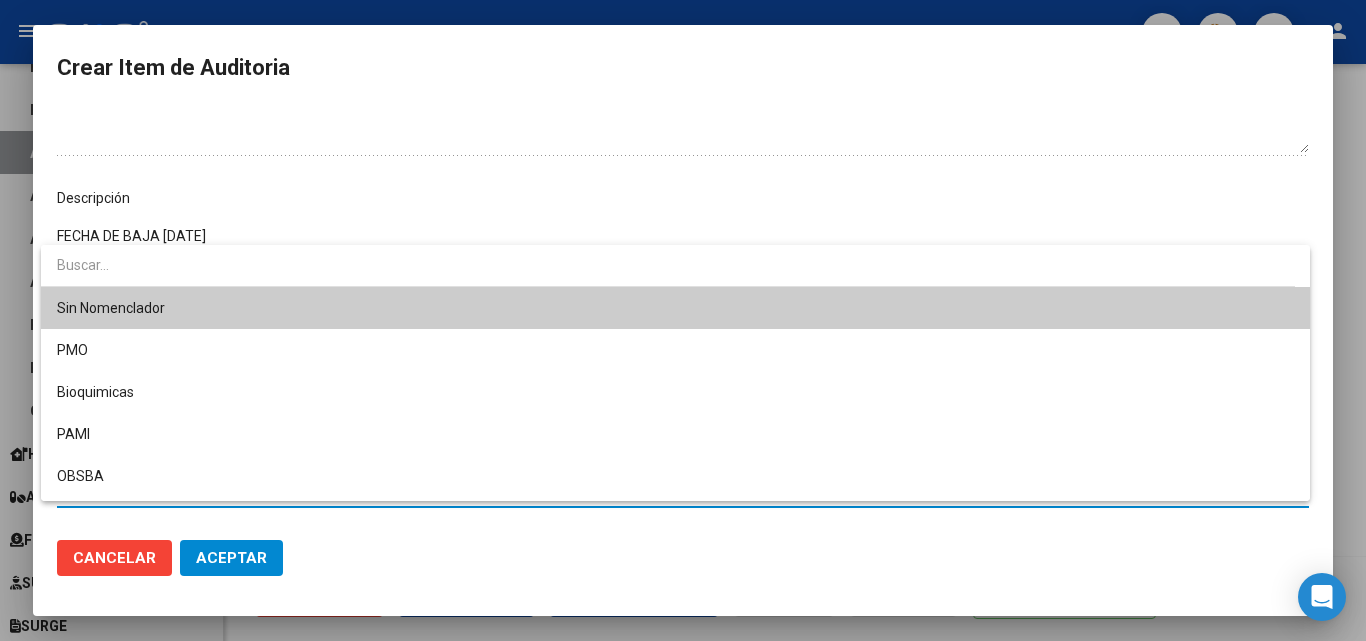 click on "Sin Nomenclador" at bounding box center (675, 308) 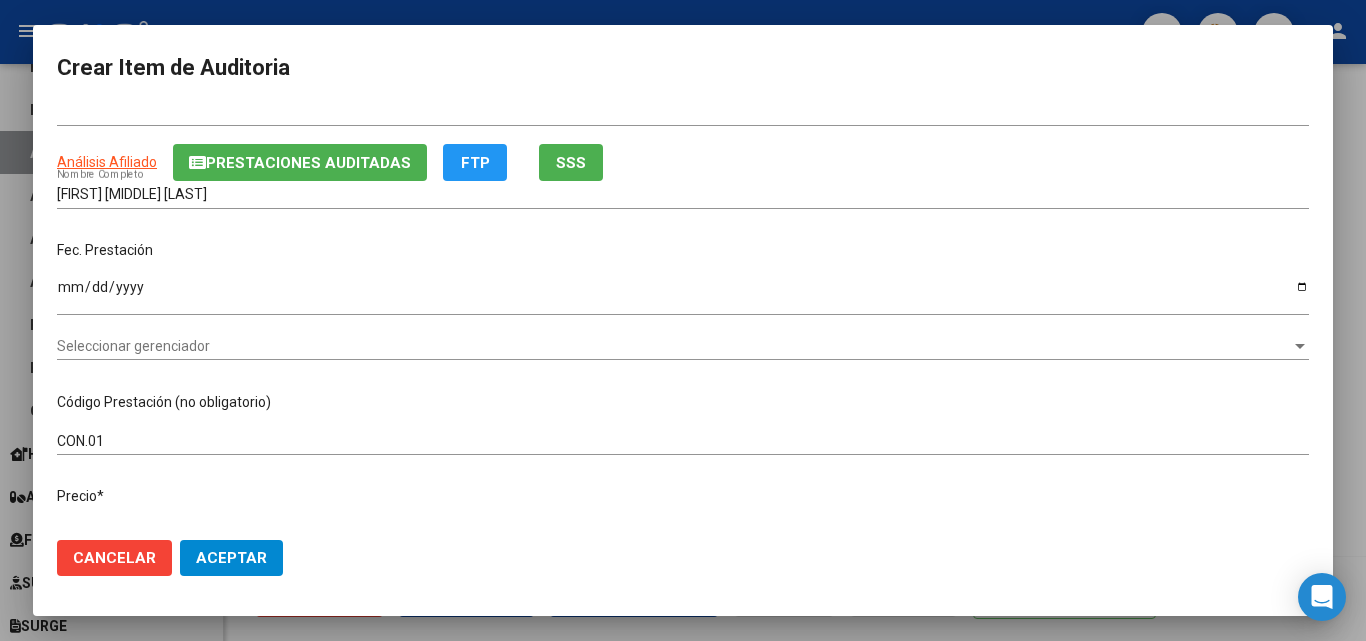 scroll, scrollTop: 0, scrollLeft: 0, axis: both 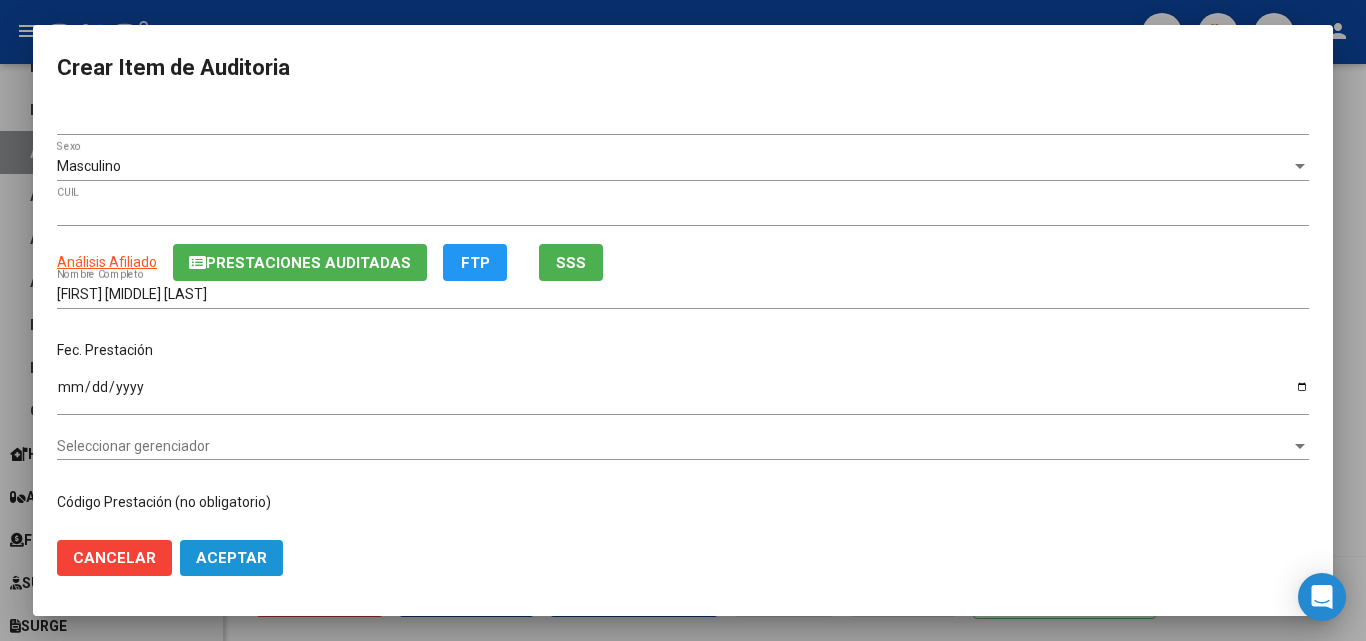 click on "Aceptar" 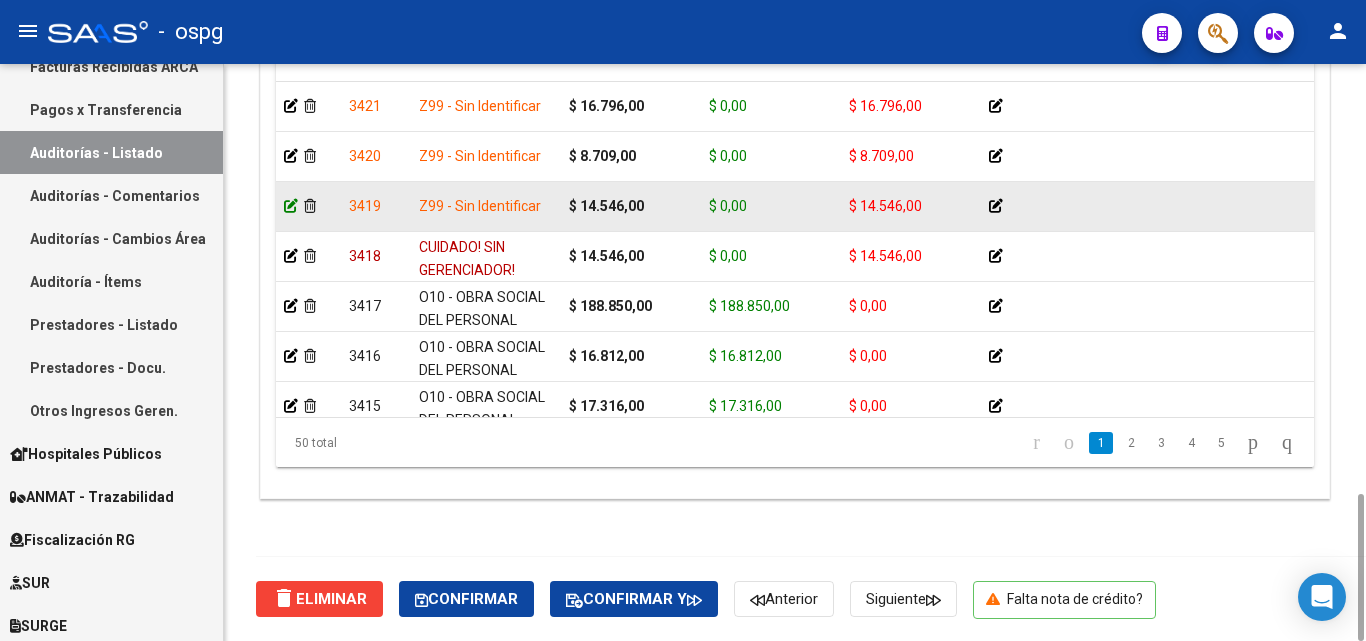 click 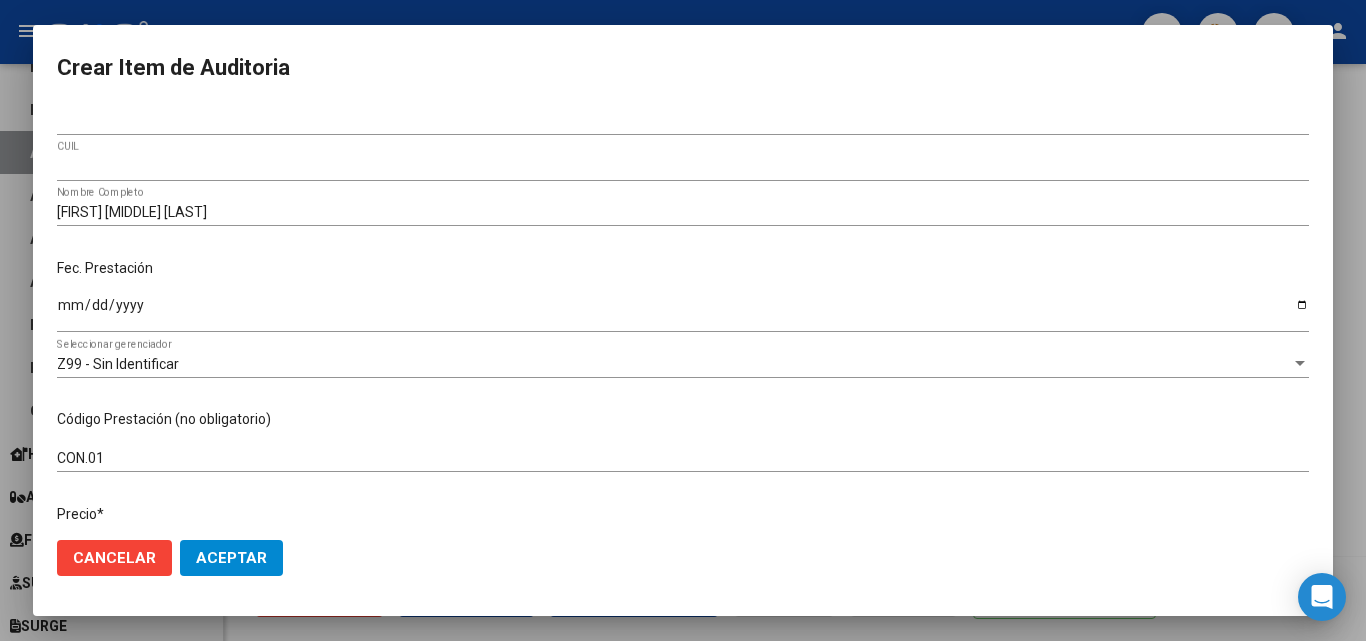 click at bounding box center [683, 320] 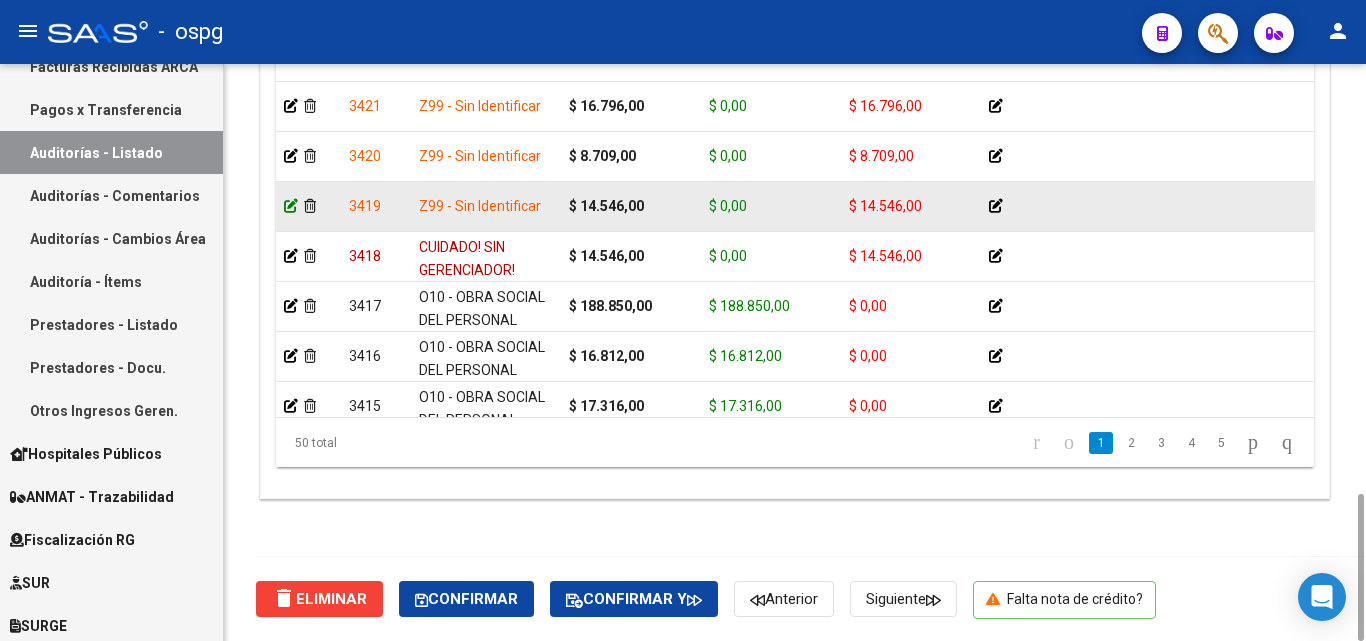 click 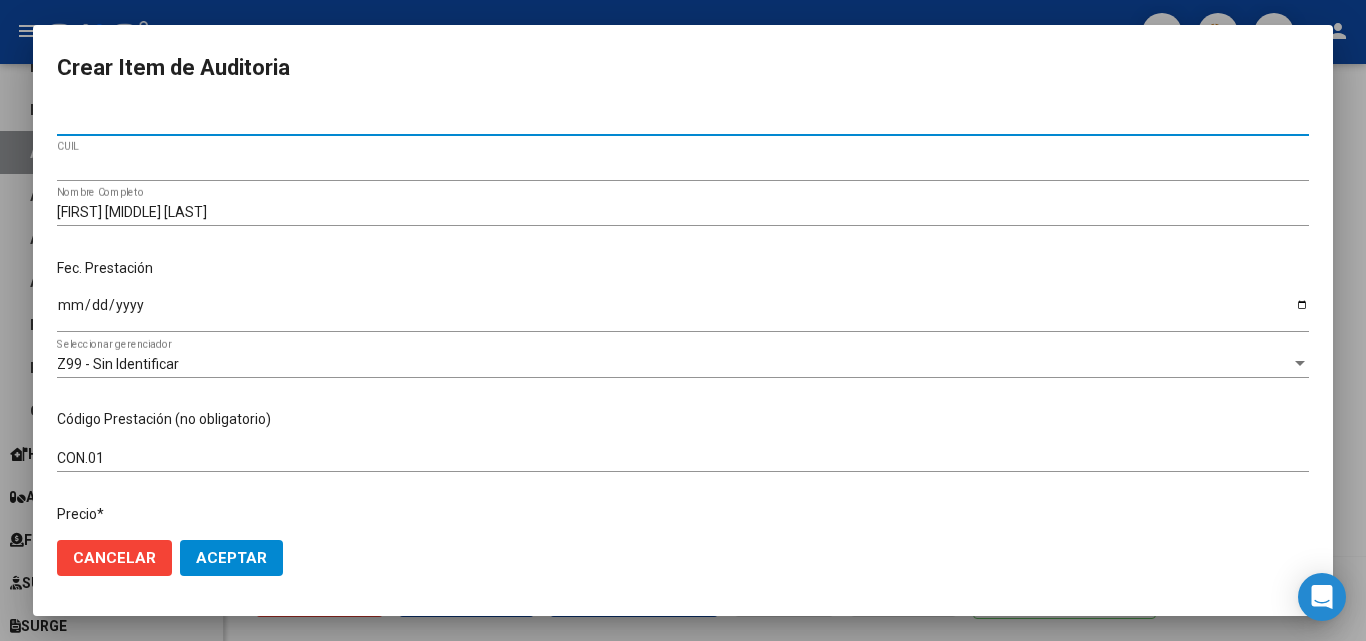 click at bounding box center [683, 320] 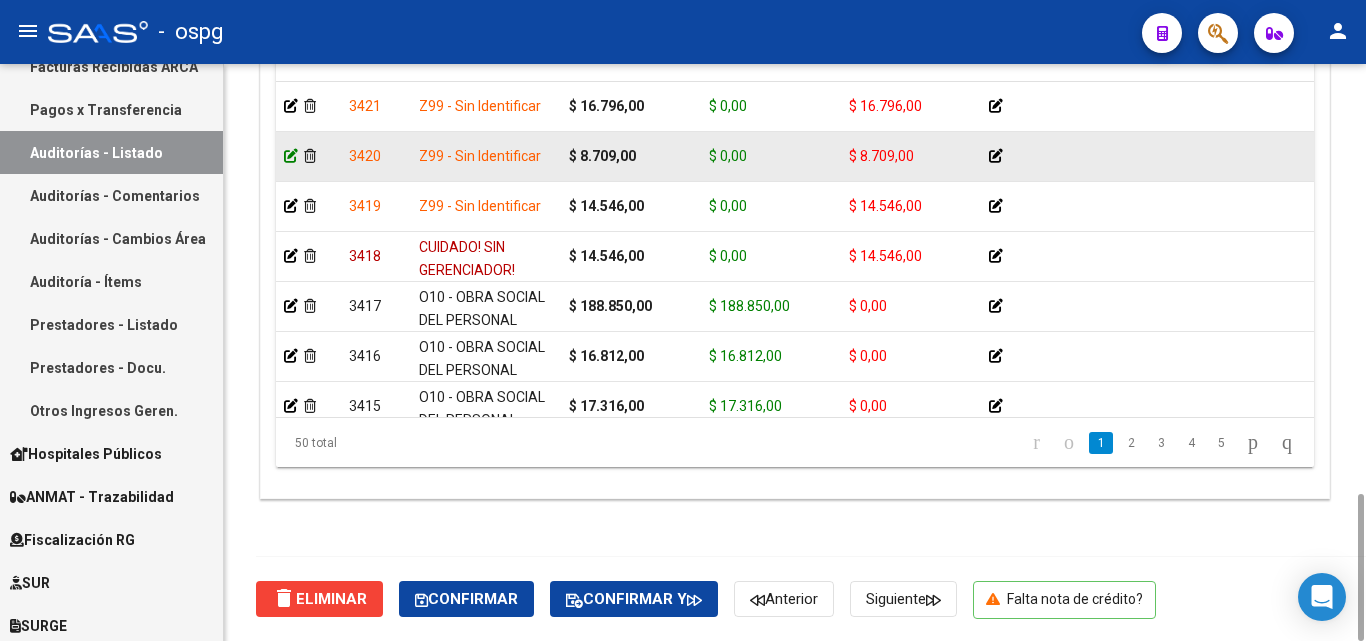 click 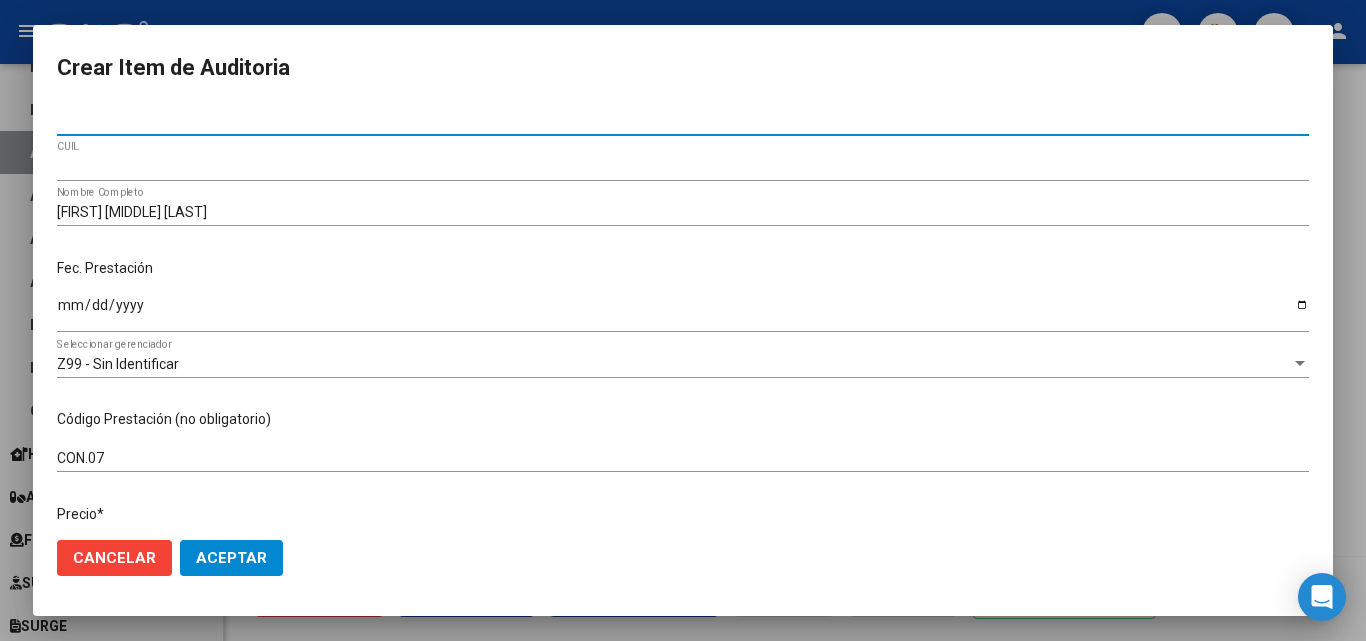 click at bounding box center (683, 320) 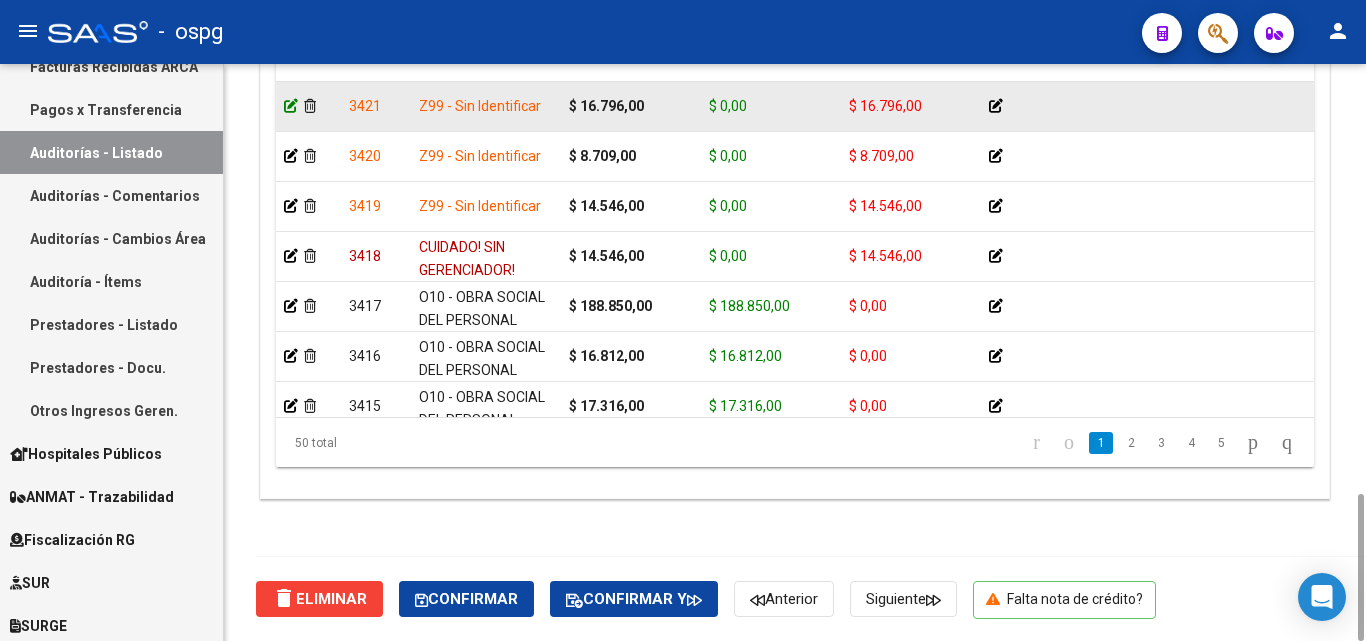 click 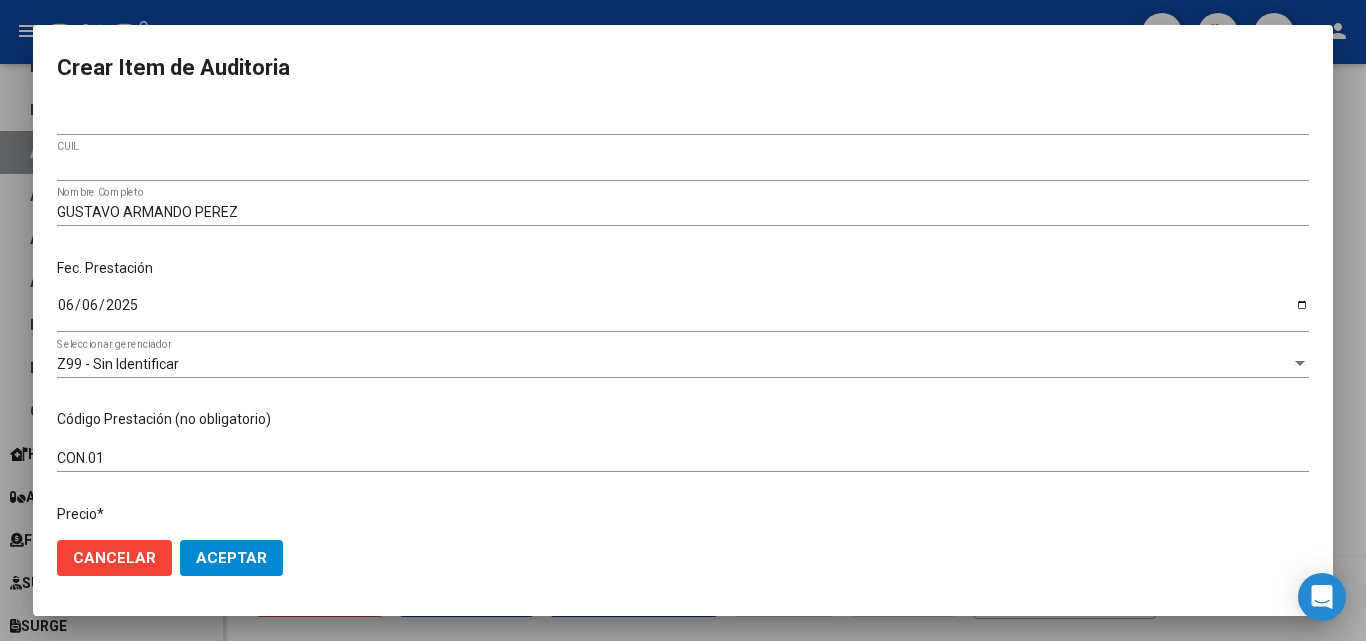 click at bounding box center (683, 320) 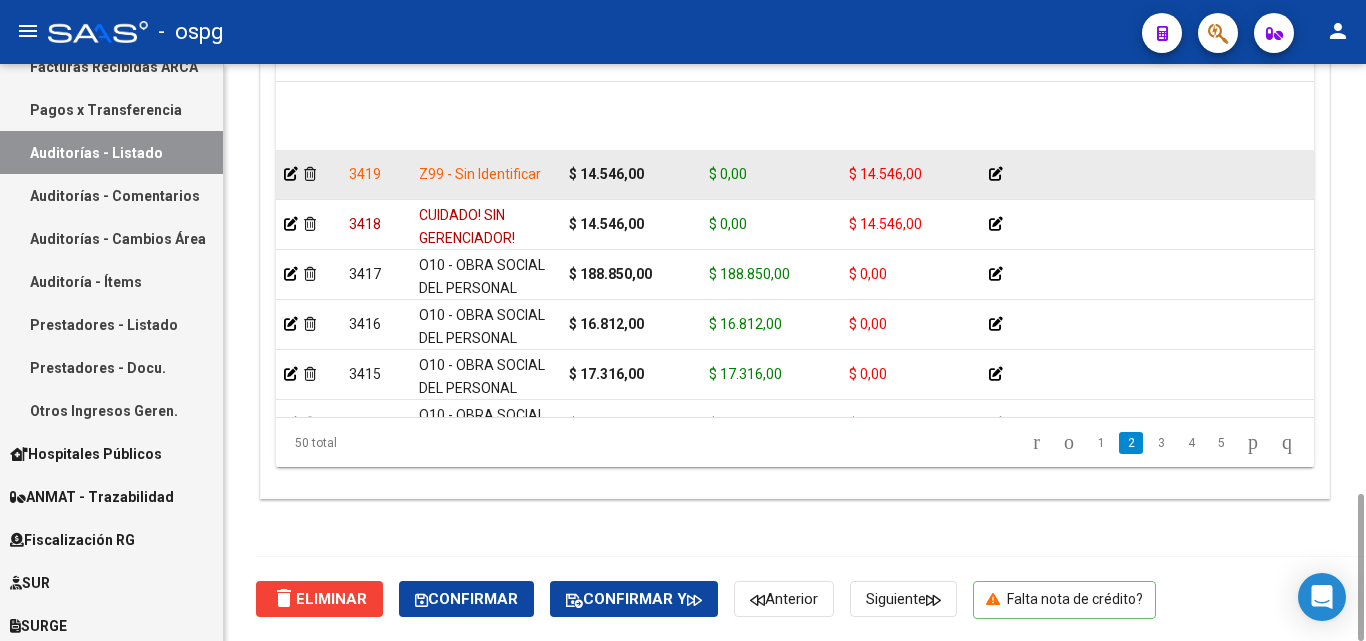 scroll, scrollTop: 0, scrollLeft: 0, axis: both 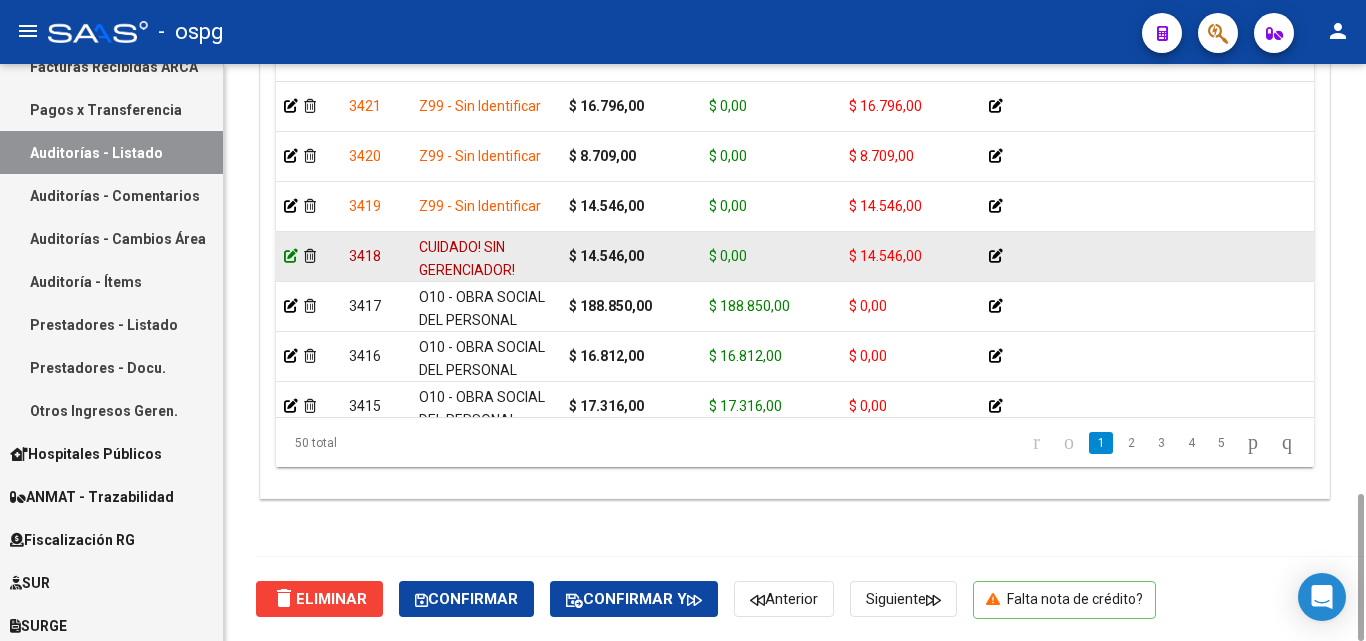click 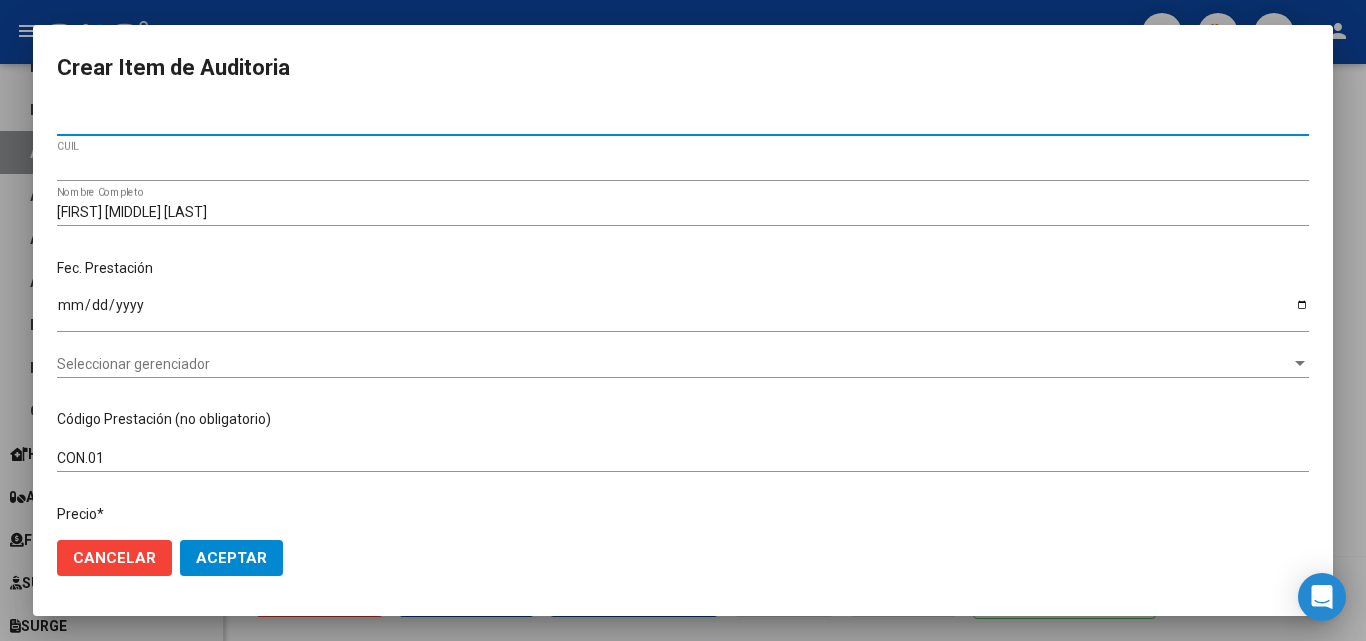click on "Seleccionar gerenciador" at bounding box center [674, 364] 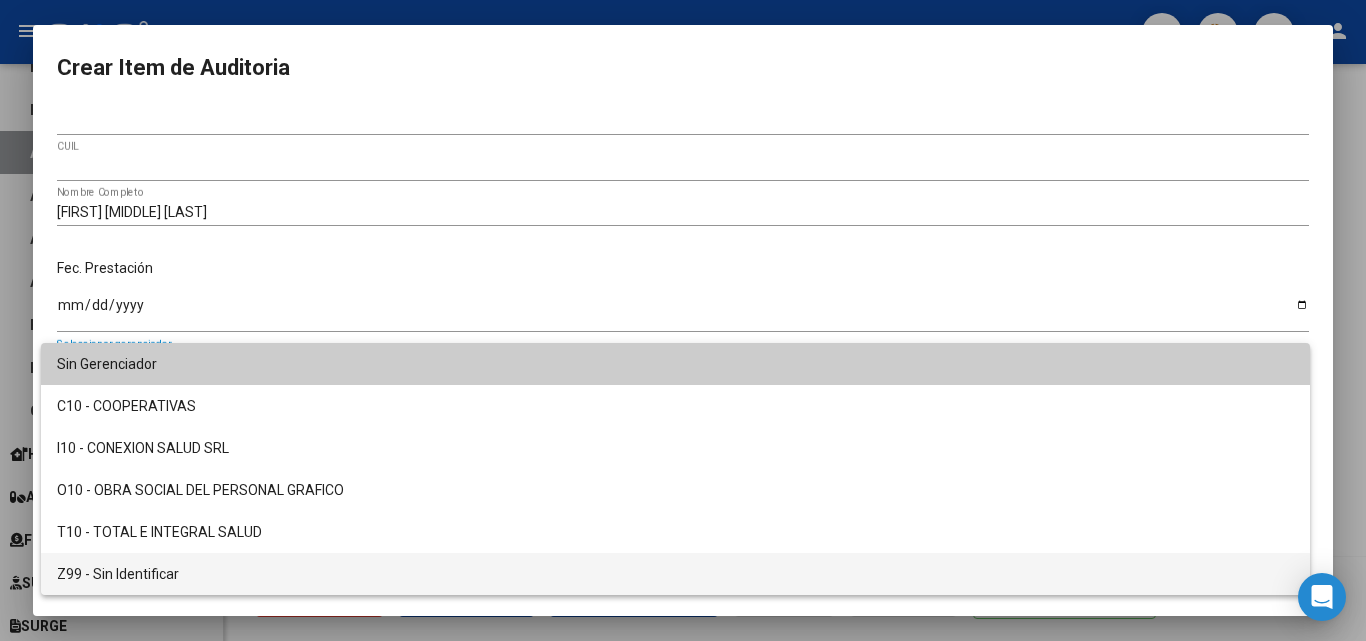 click on "Z99 - Sin Identificar" at bounding box center (675, 574) 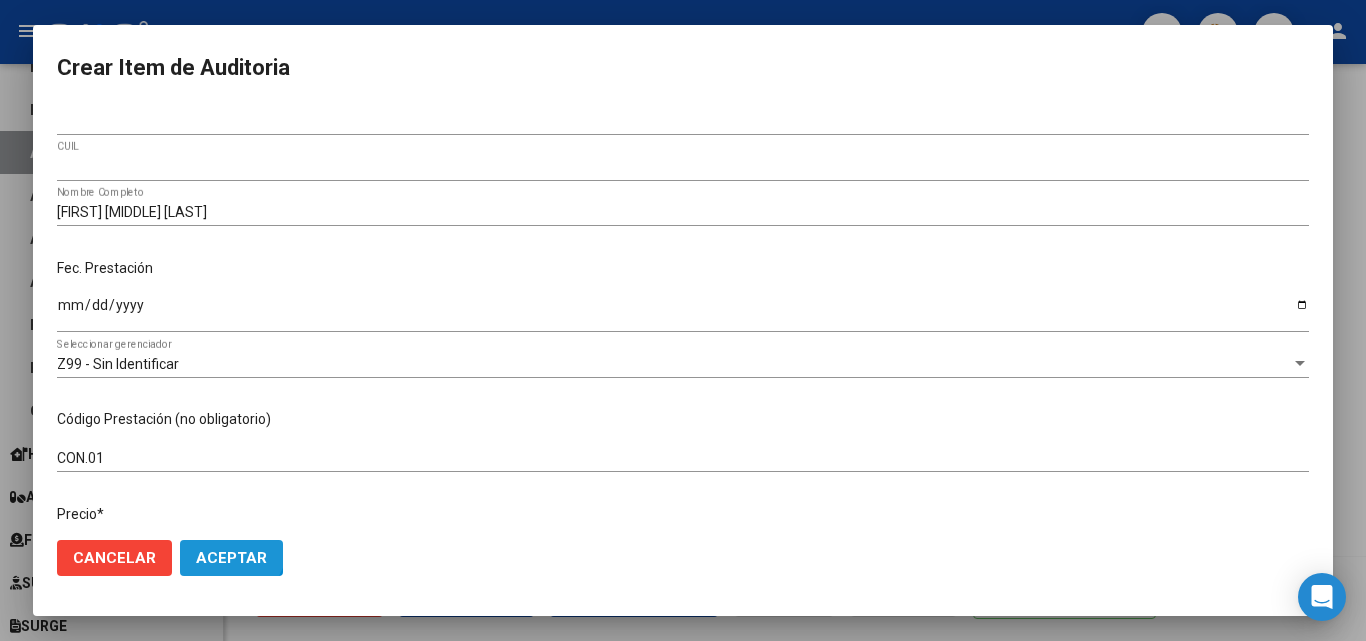 click on "Aceptar" 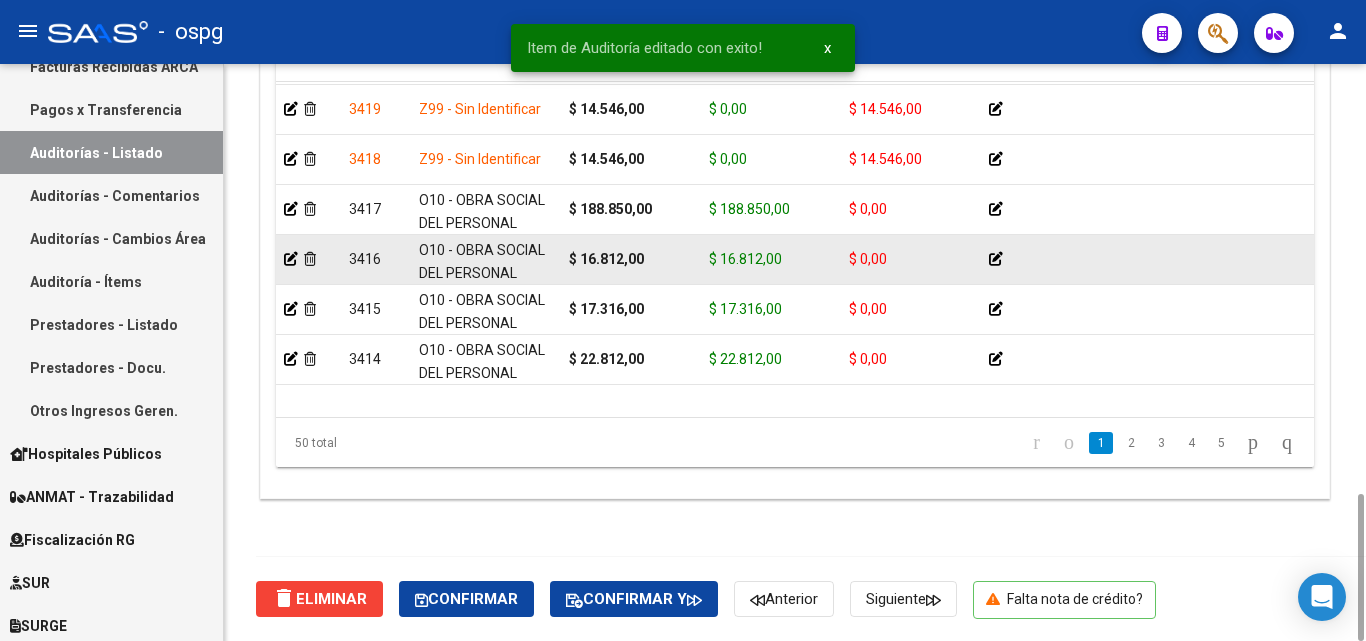 scroll, scrollTop: 0, scrollLeft: 0, axis: both 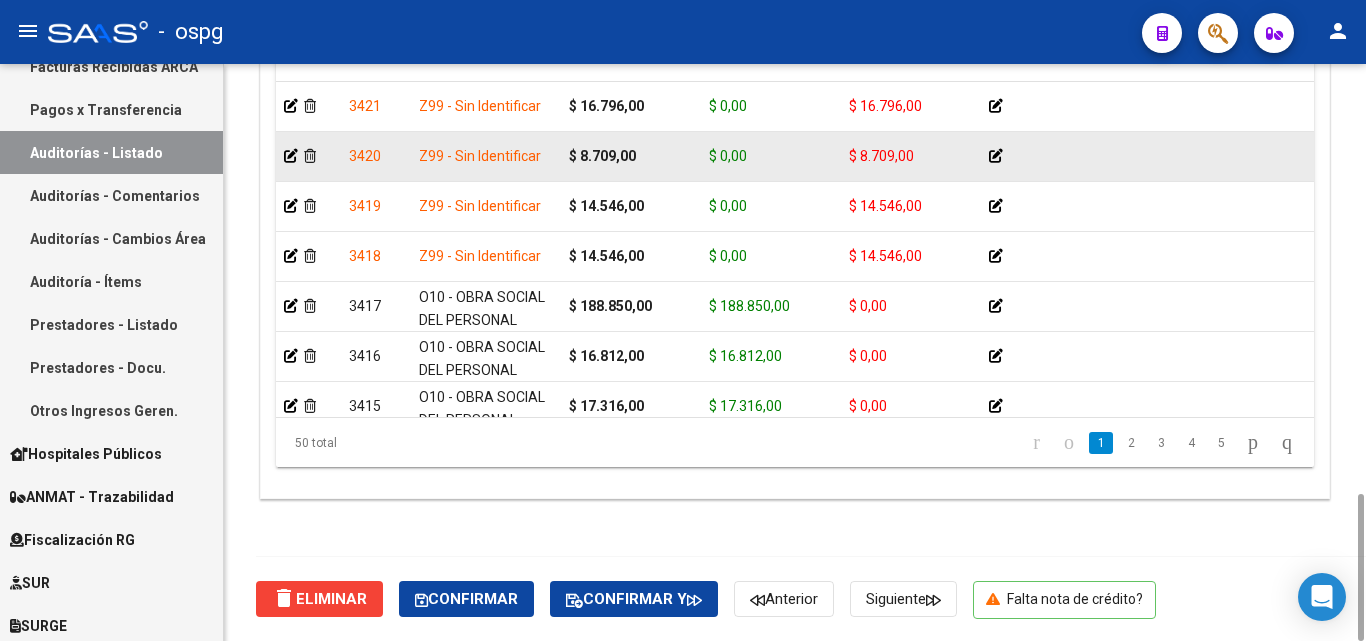 click 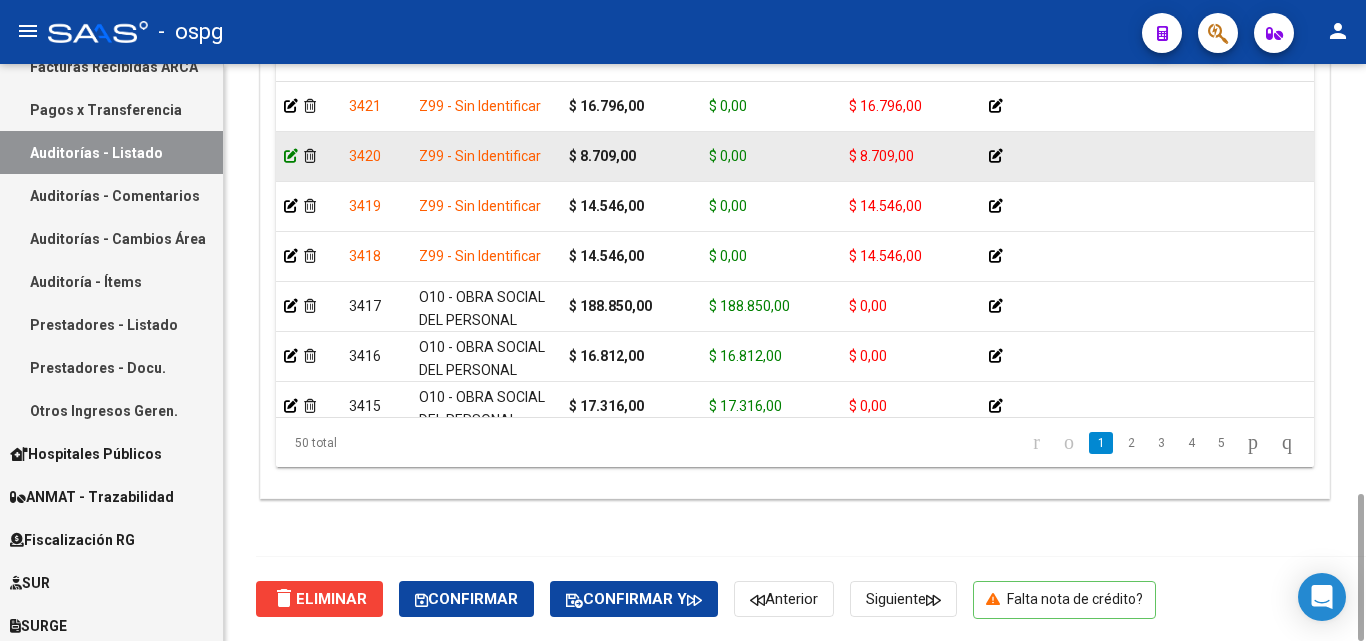 click 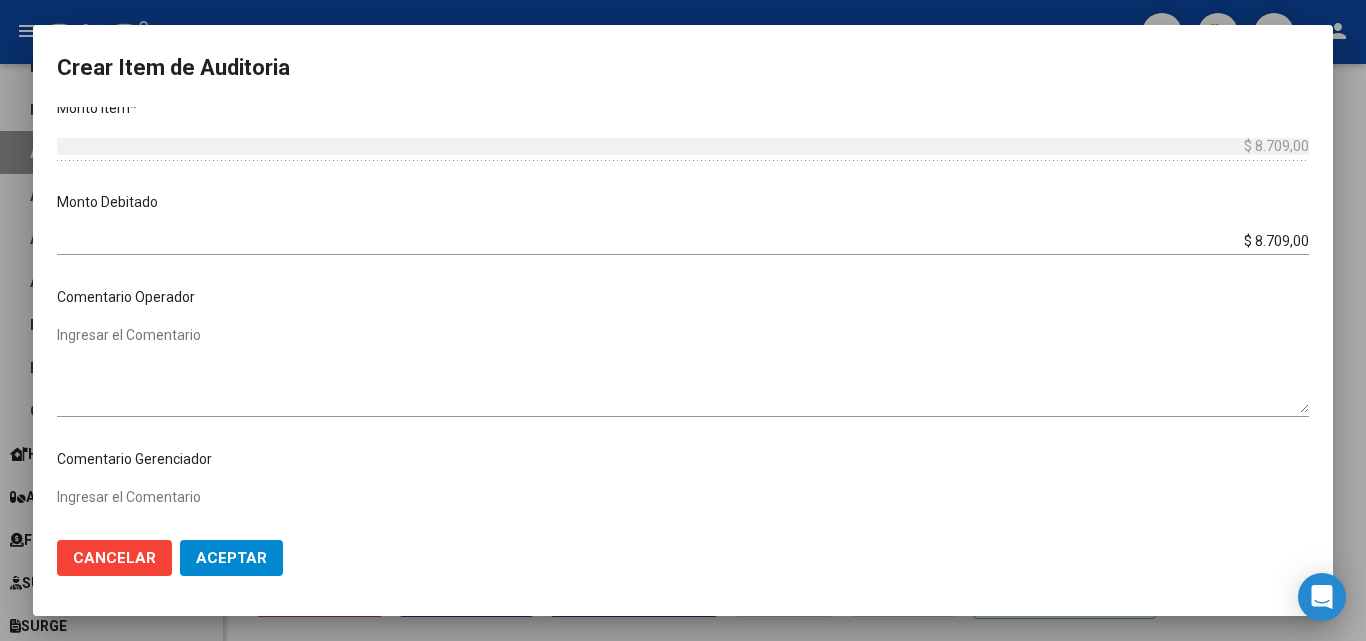 scroll, scrollTop: 800, scrollLeft: 0, axis: vertical 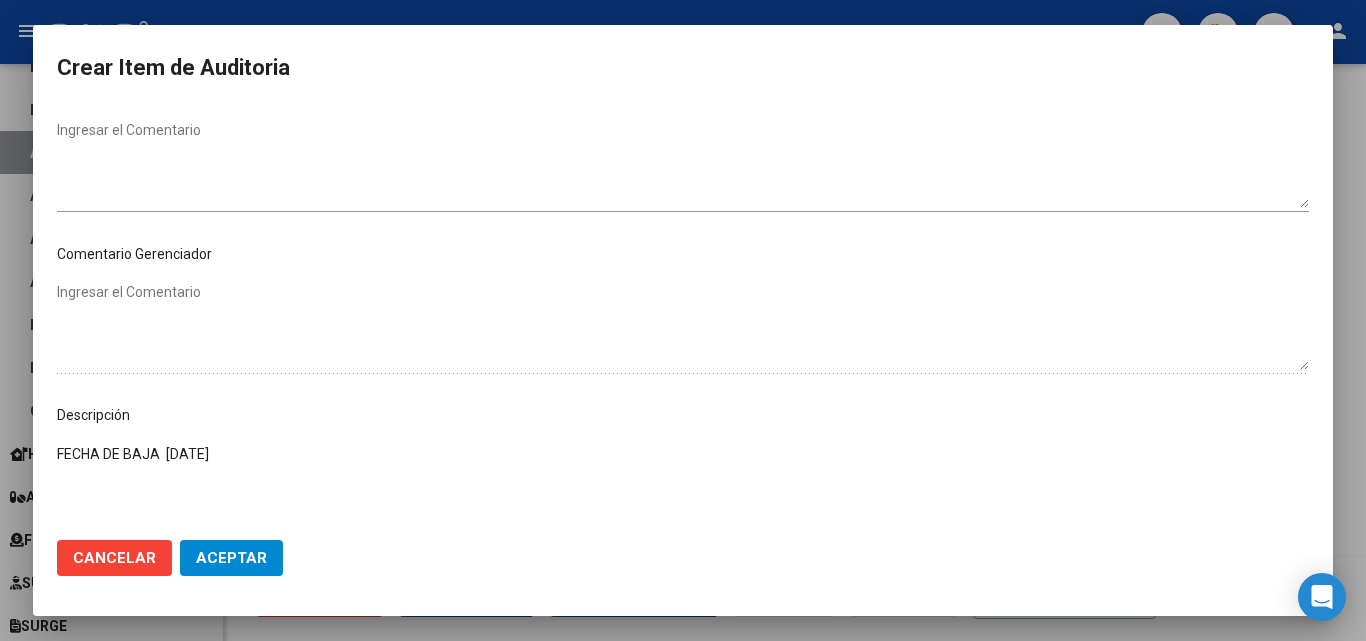 click at bounding box center [683, 320] 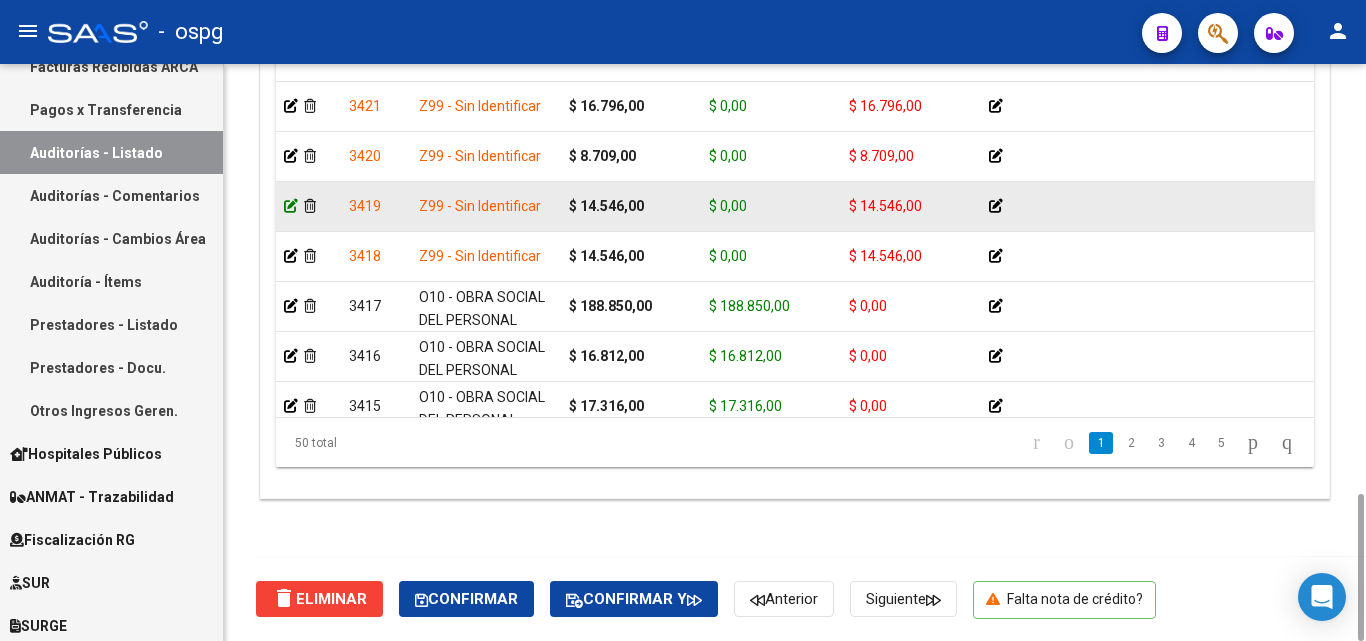click 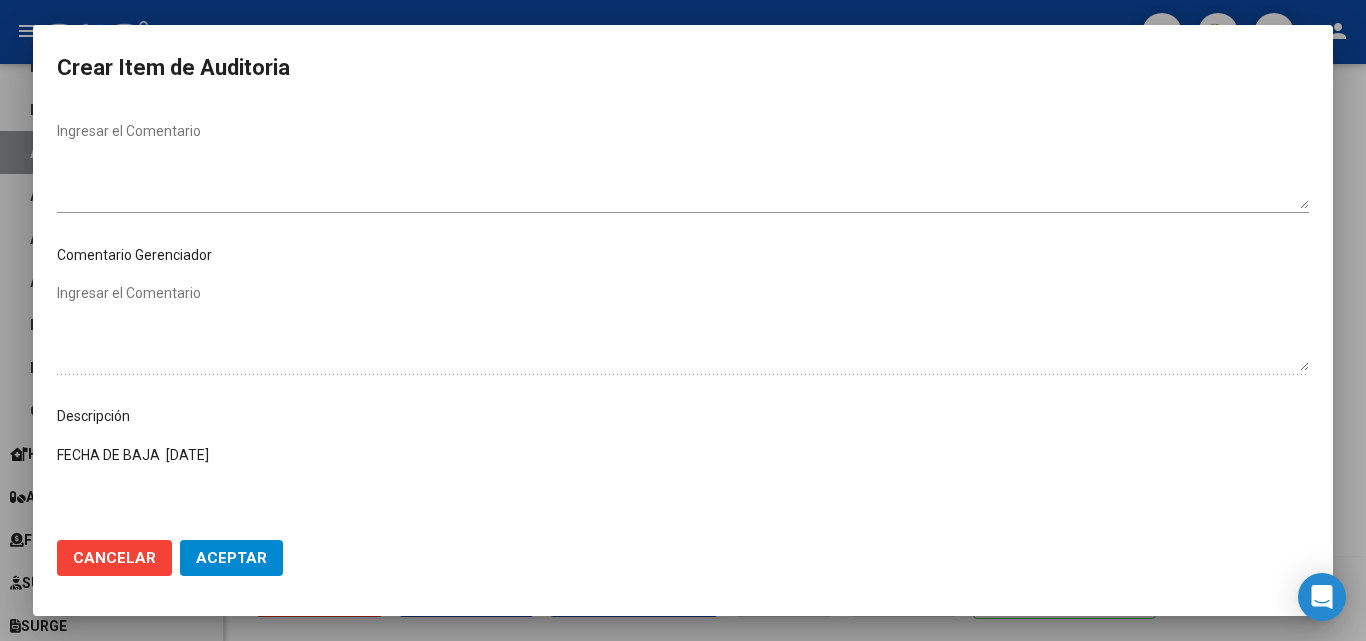 scroll, scrollTop: 800, scrollLeft: 0, axis: vertical 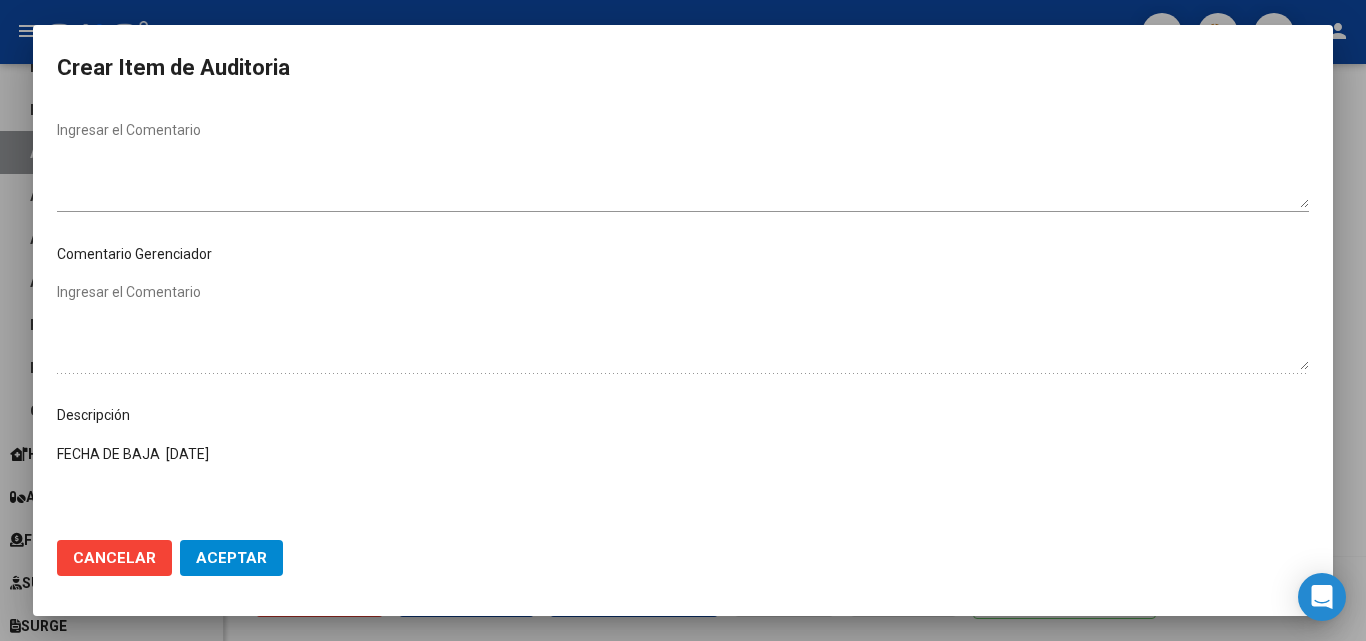 click at bounding box center [683, 320] 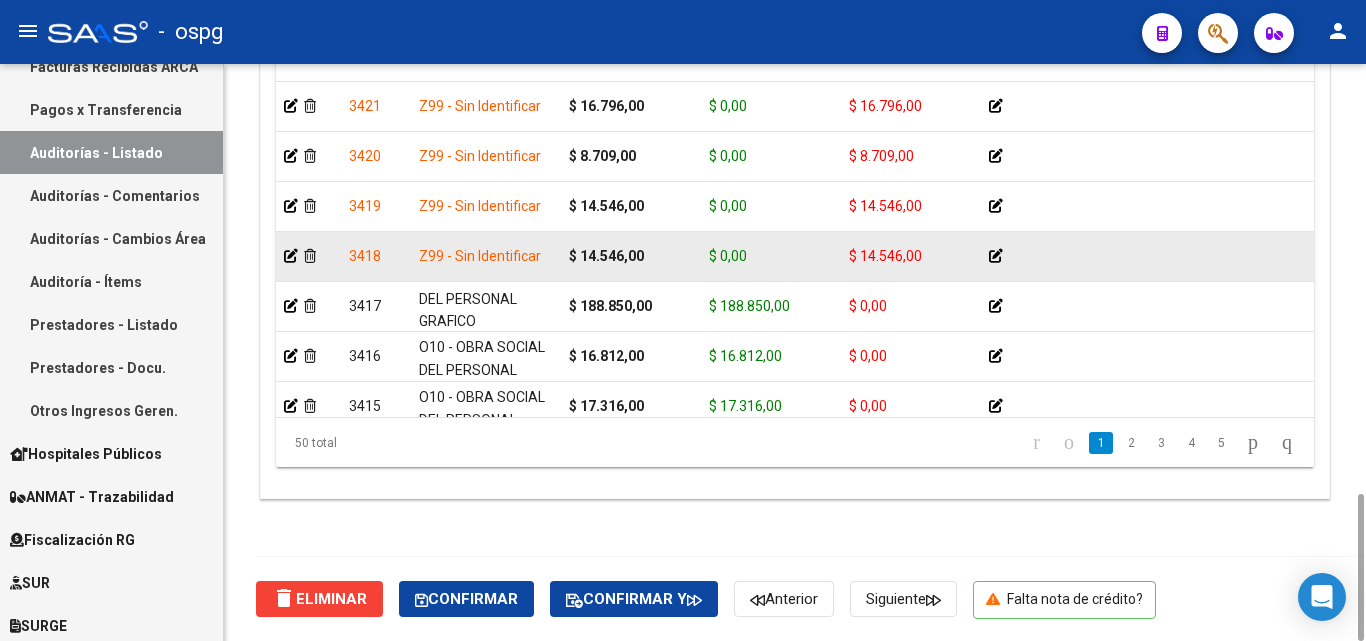 scroll, scrollTop: 26, scrollLeft: 0, axis: vertical 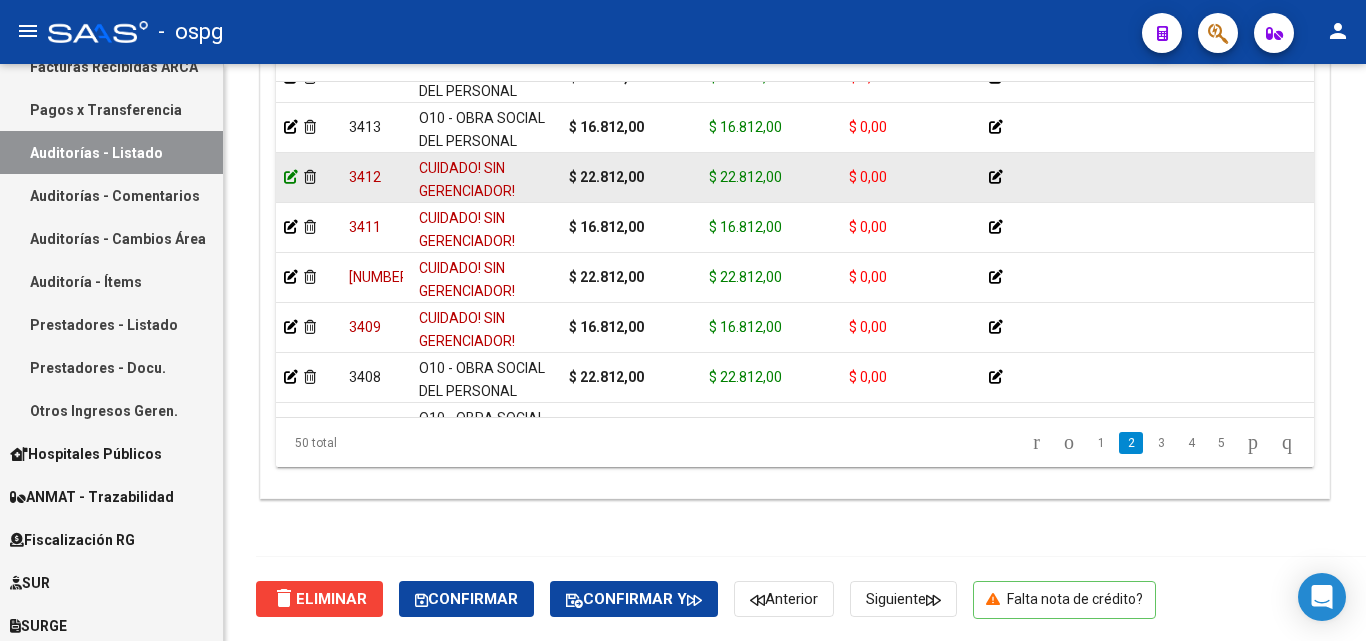 click 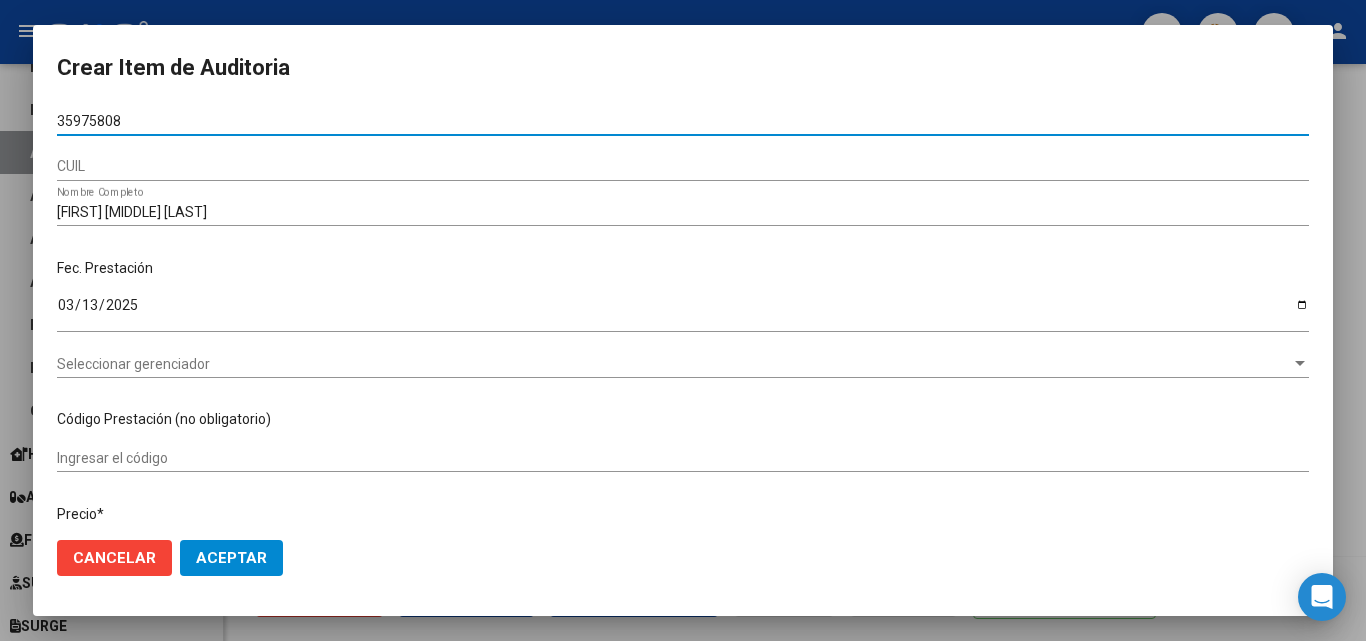 drag, startPoint x: 137, startPoint y: 122, endPoint x: 39, endPoint y: 120, distance: 98.02041 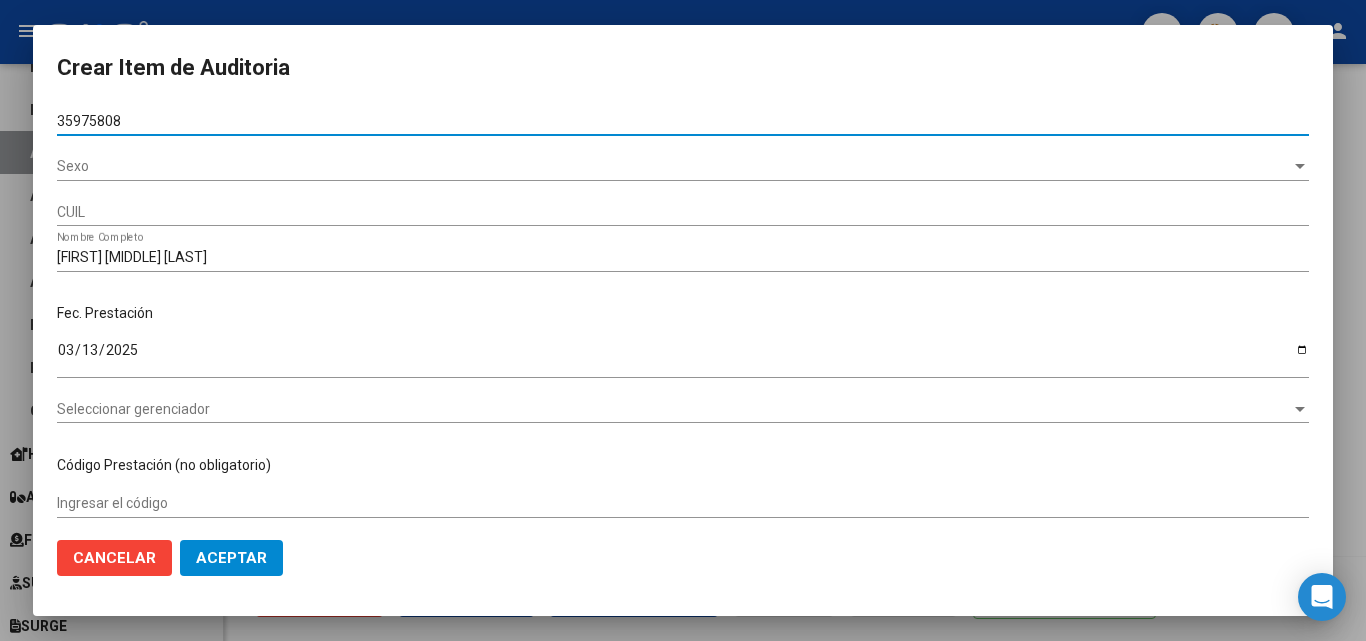 click on "Sexo" at bounding box center [674, 166] 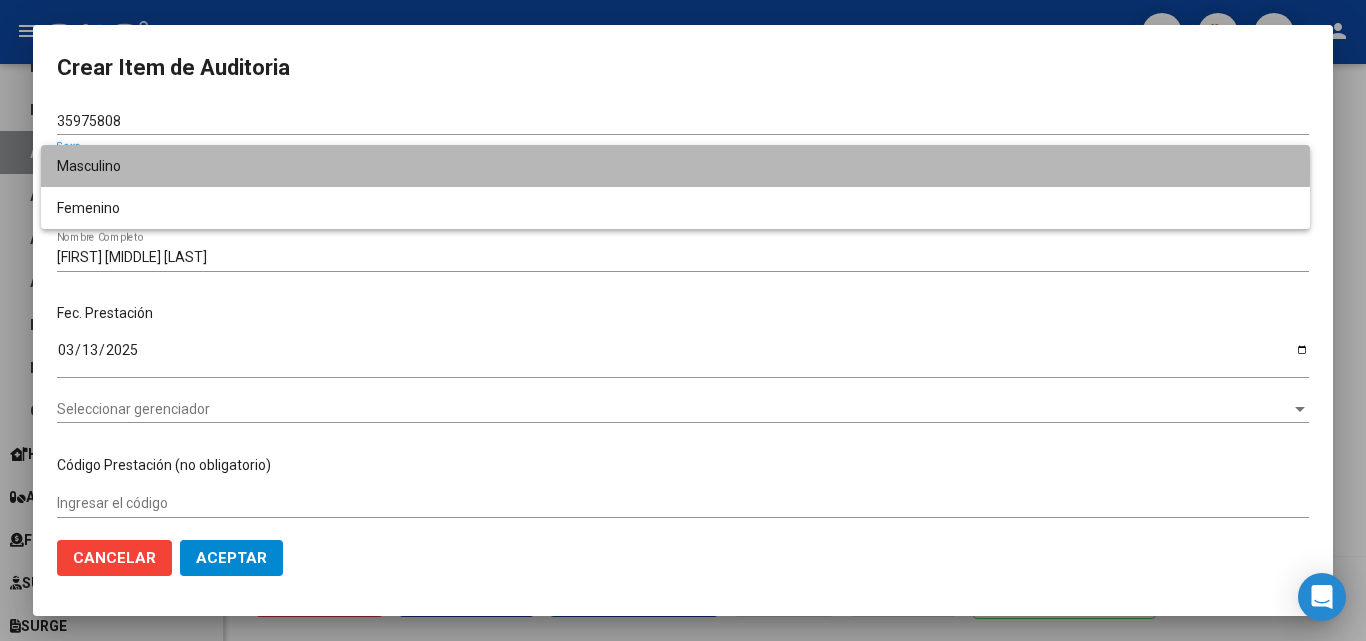 click on "Masculino" at bounding box center [675, 166] 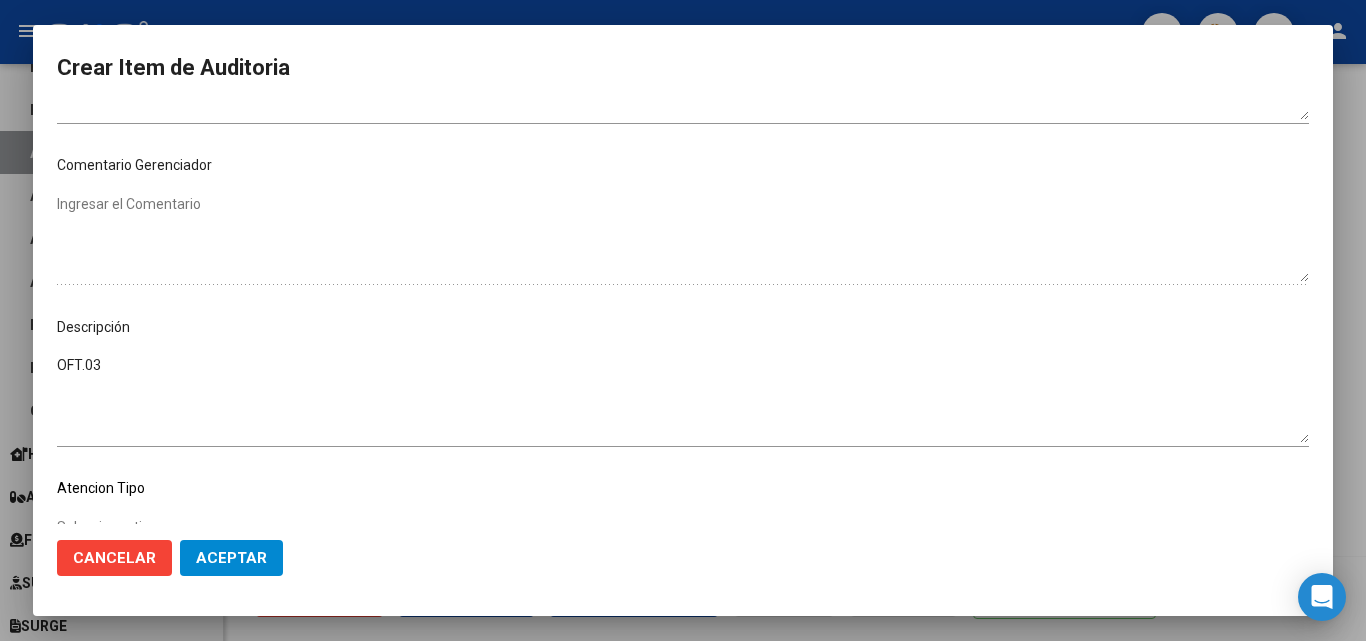 scroll, scrollTop: 1000, scrollLeft: 0, axis: vertical 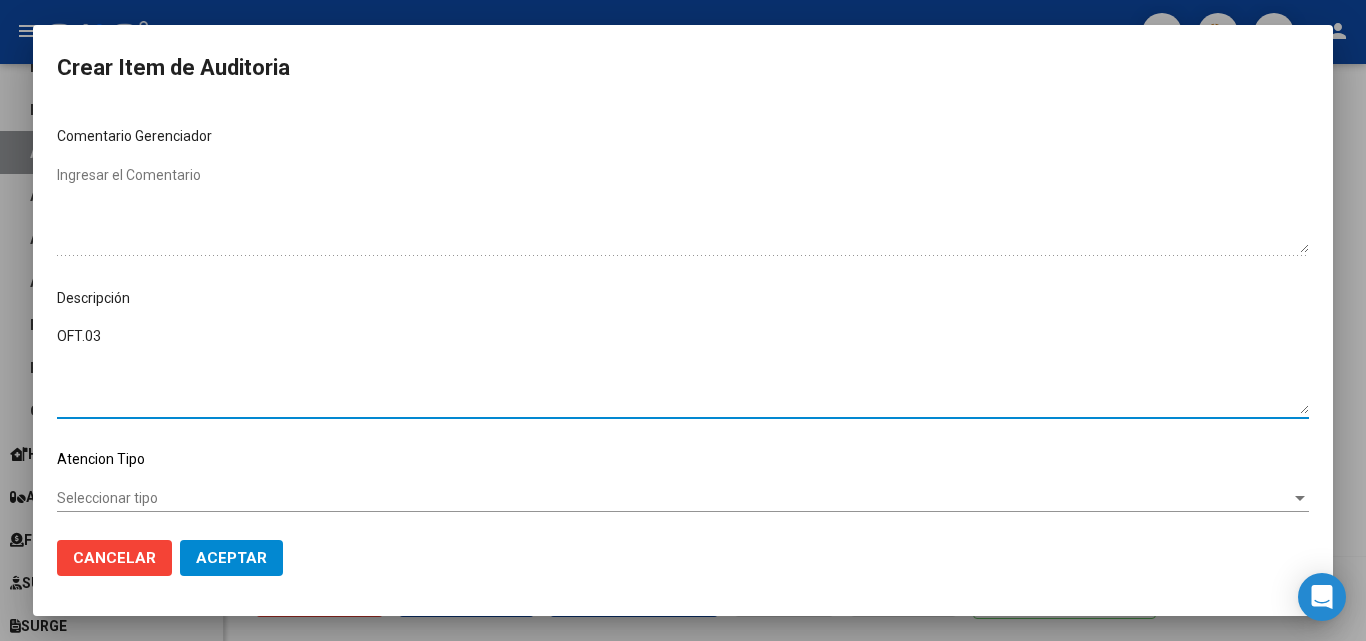 drag, startPoint x: 143, startPoint y: 346, endPoint x: 6, endPoint y: 300, distance: 144.51643 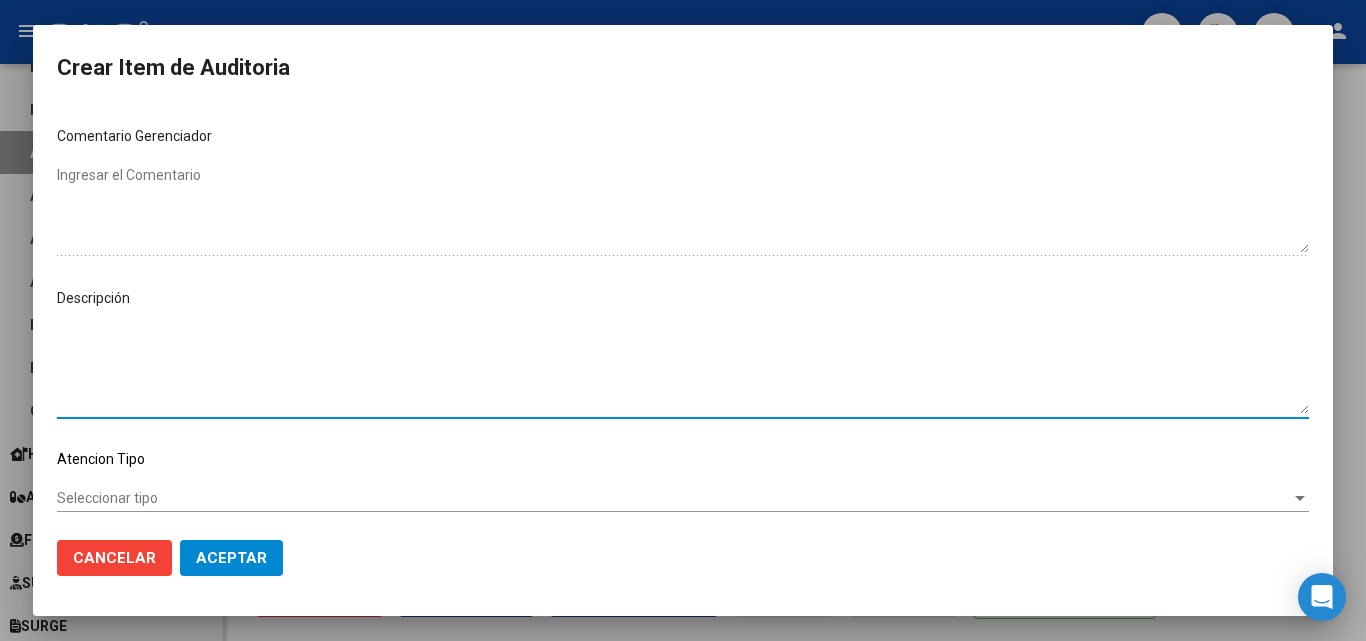 paste on "[DATE]" 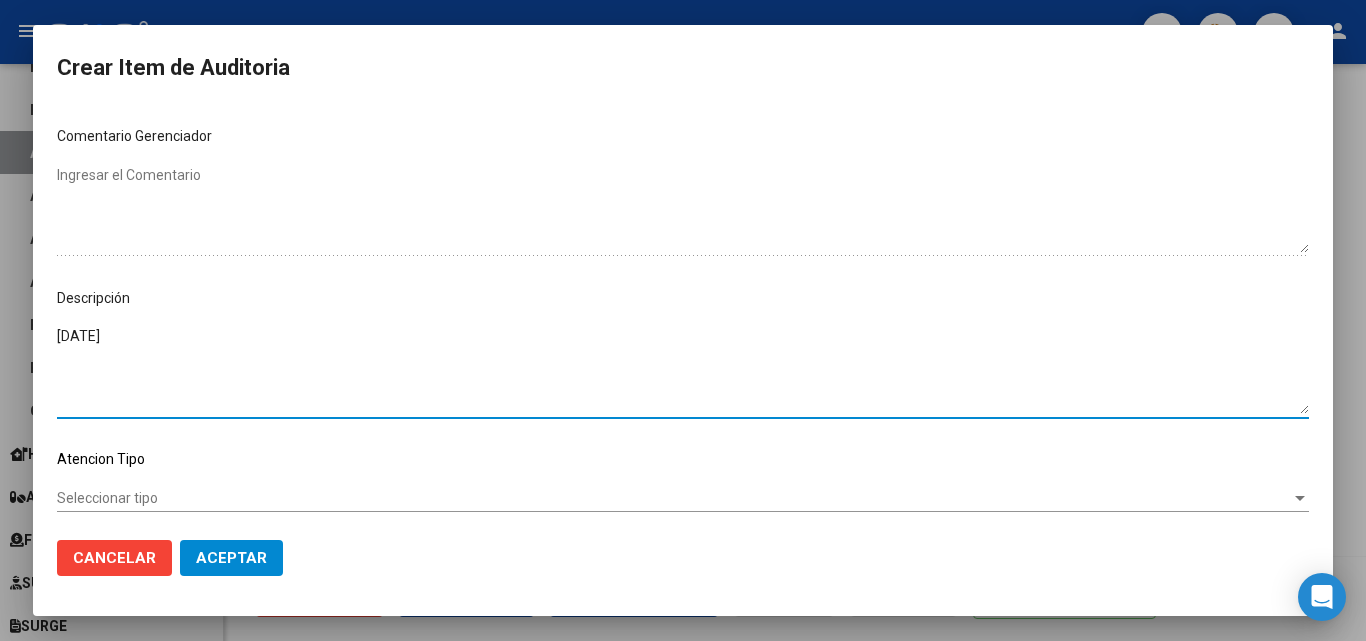 click on "[DATE]" at bounding box center (683, 370) 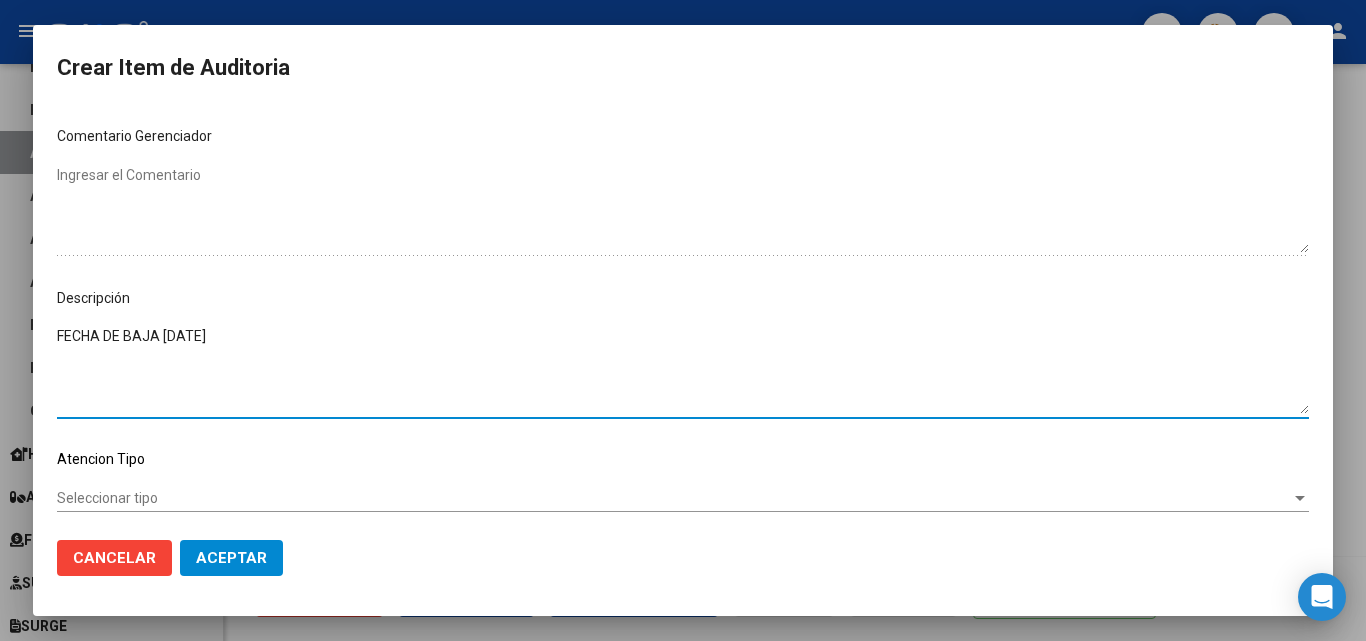 click on "FECHA DE BAJA [DATE]" at bounding box center (683, 370) 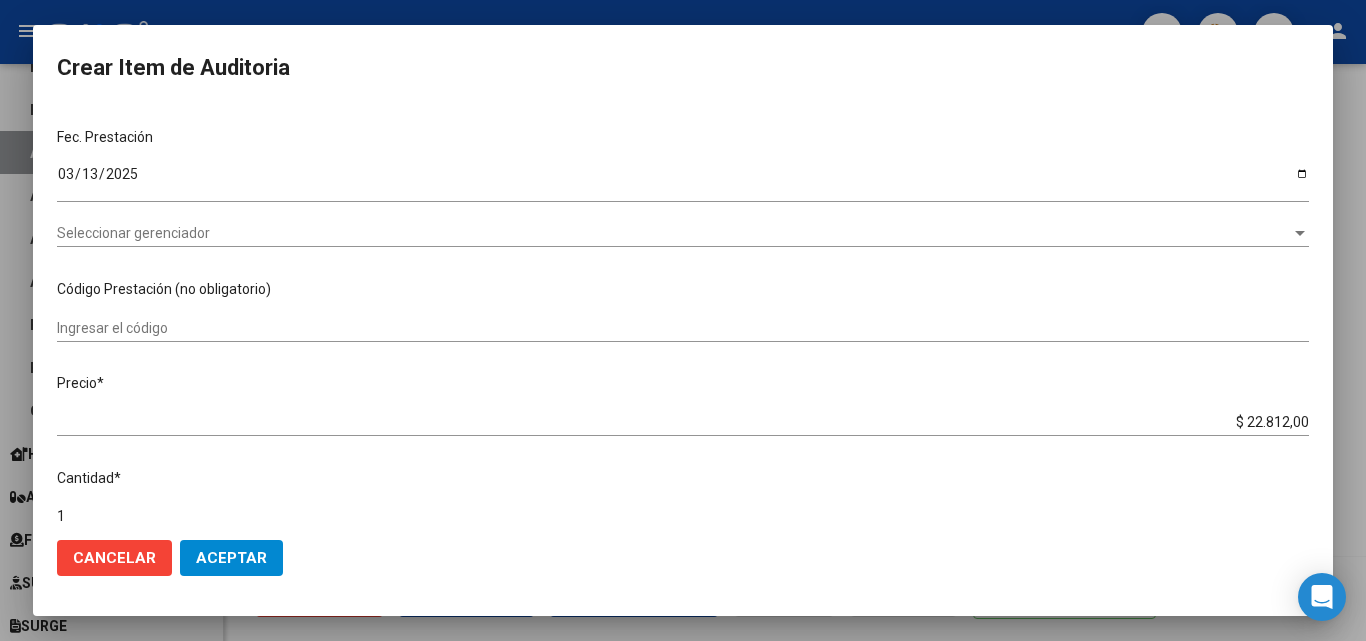 scroll, scrollTop: 200, scrollLeft: 0, axis: vertical 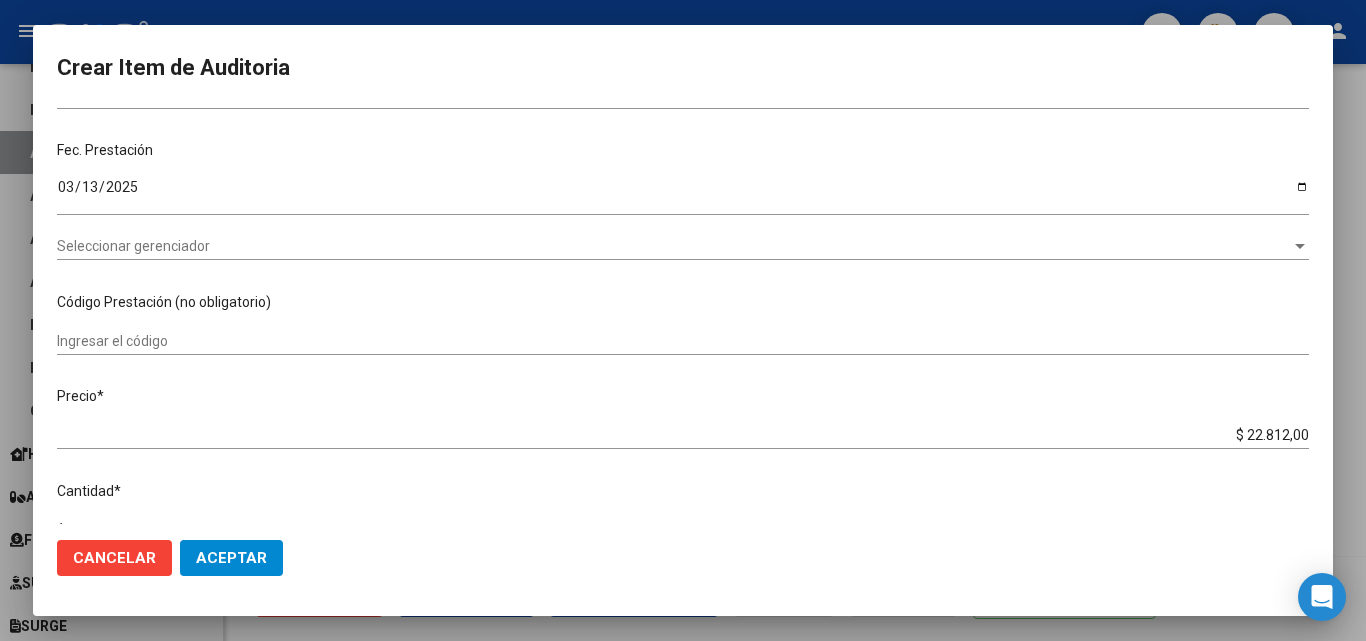 type on "FECHA DE BAJA [DATE]" 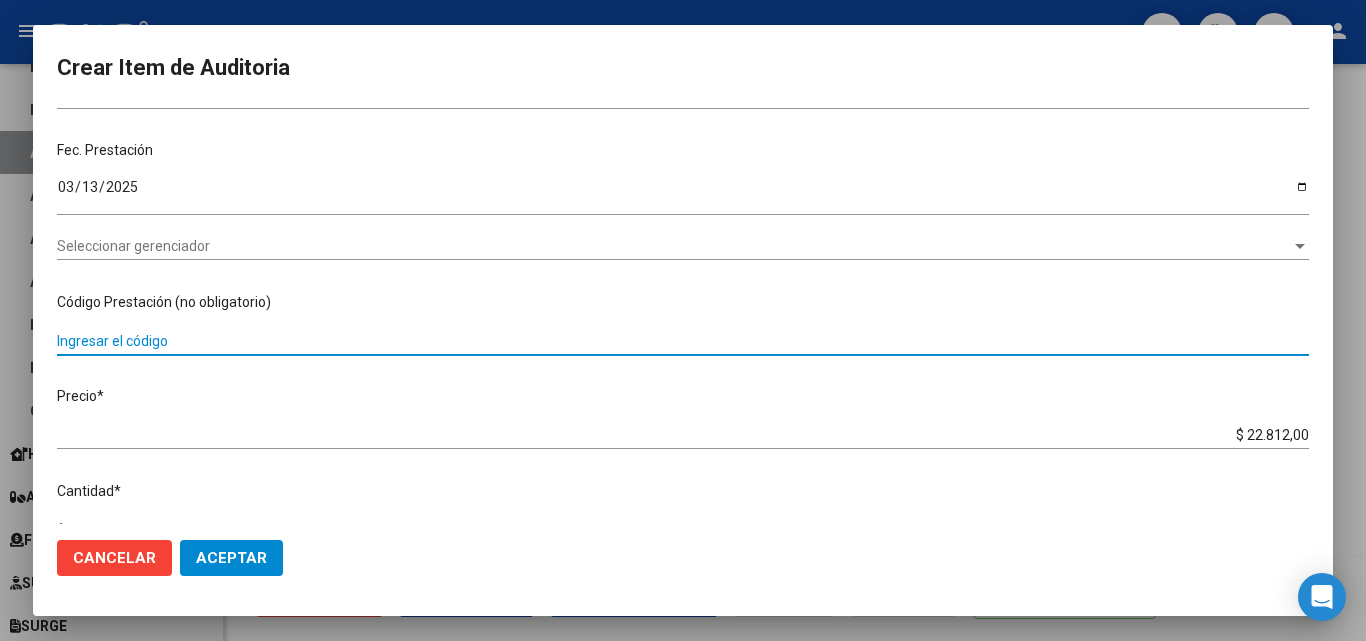 click on "Ingresar el código" at bounding box center [683, 341] 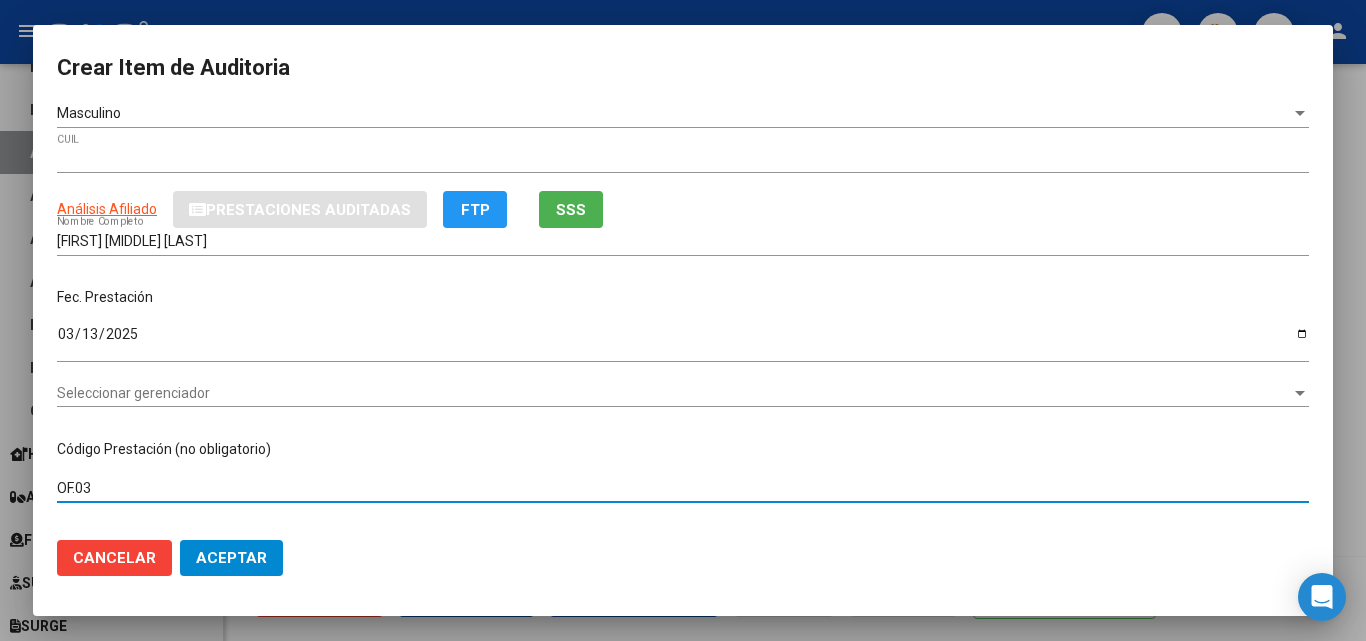 scroll, scrollTop: 100, scrollLeft: 0, axis: vertical 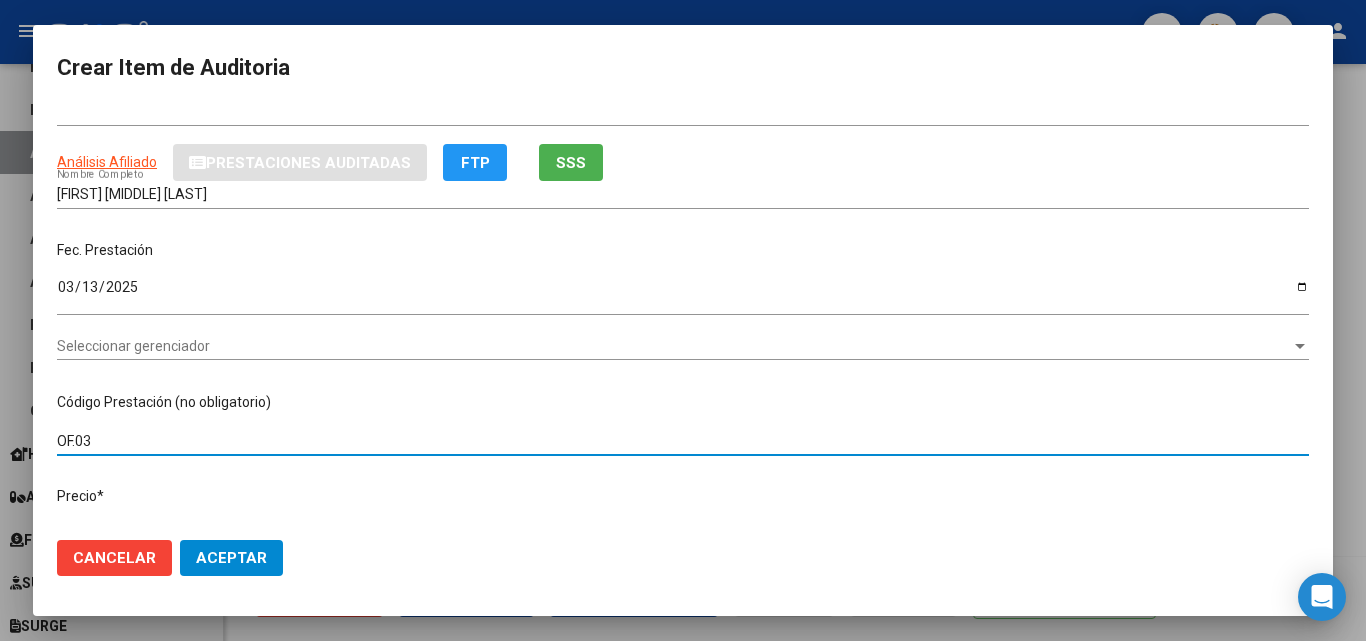 click on "OF.03" at bounding box center [683, 441] 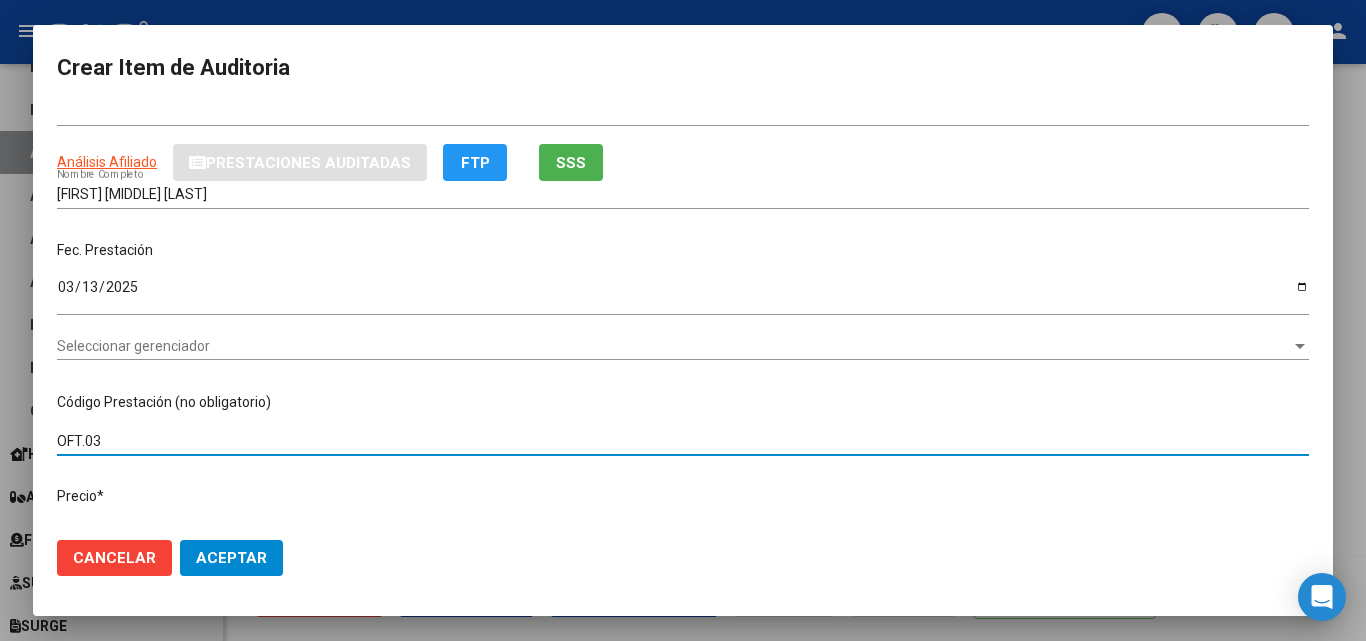type on "OFT.03" 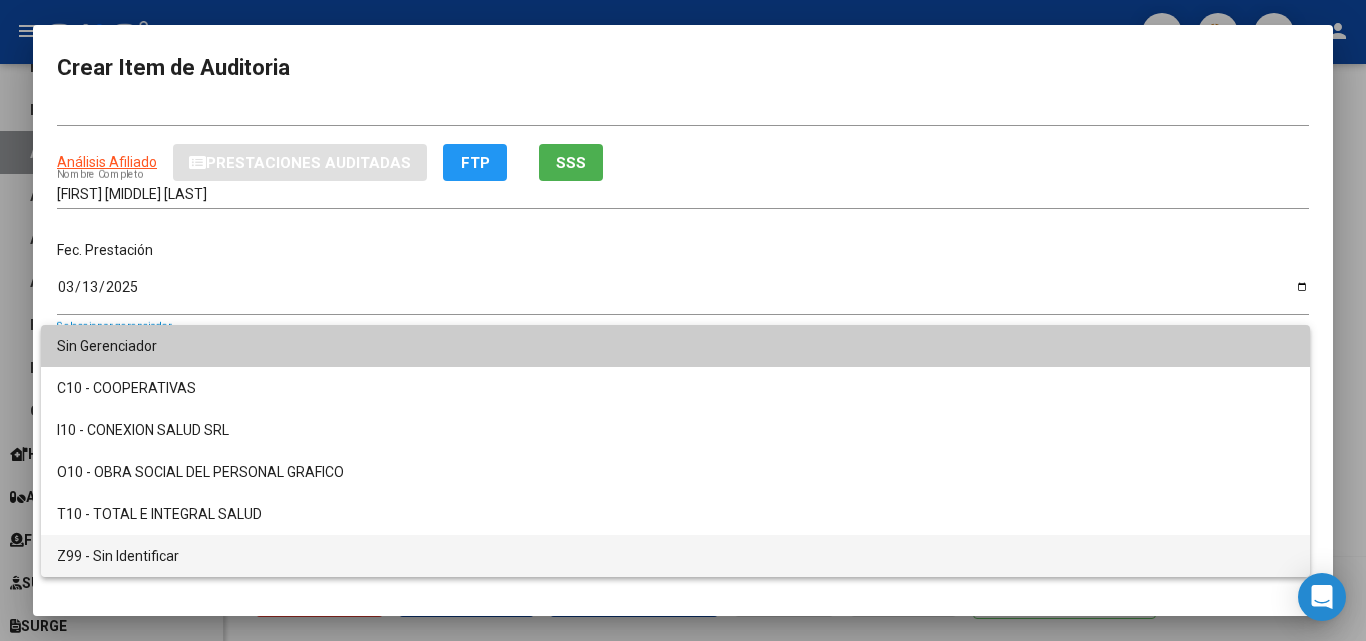 click on "Z99 - Sin Identificar" at bounding box center (675, 556) 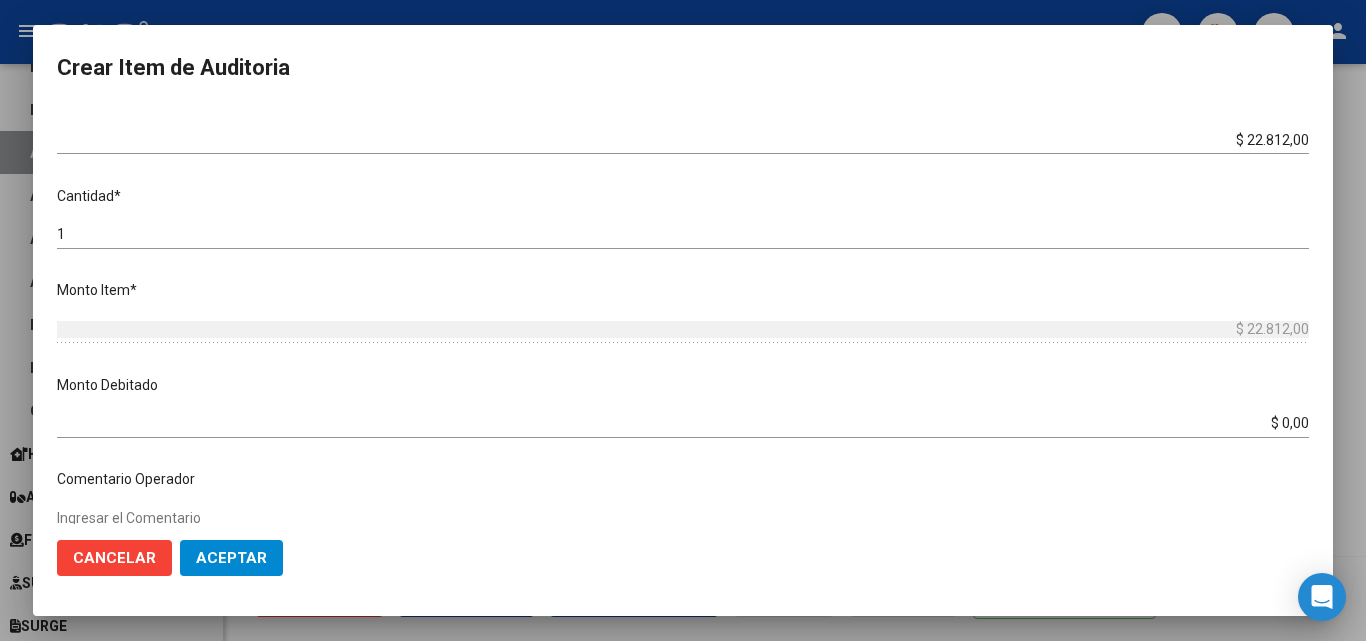 scroll, scrollTop: 500, scrollLeft: 0, axis: vertical 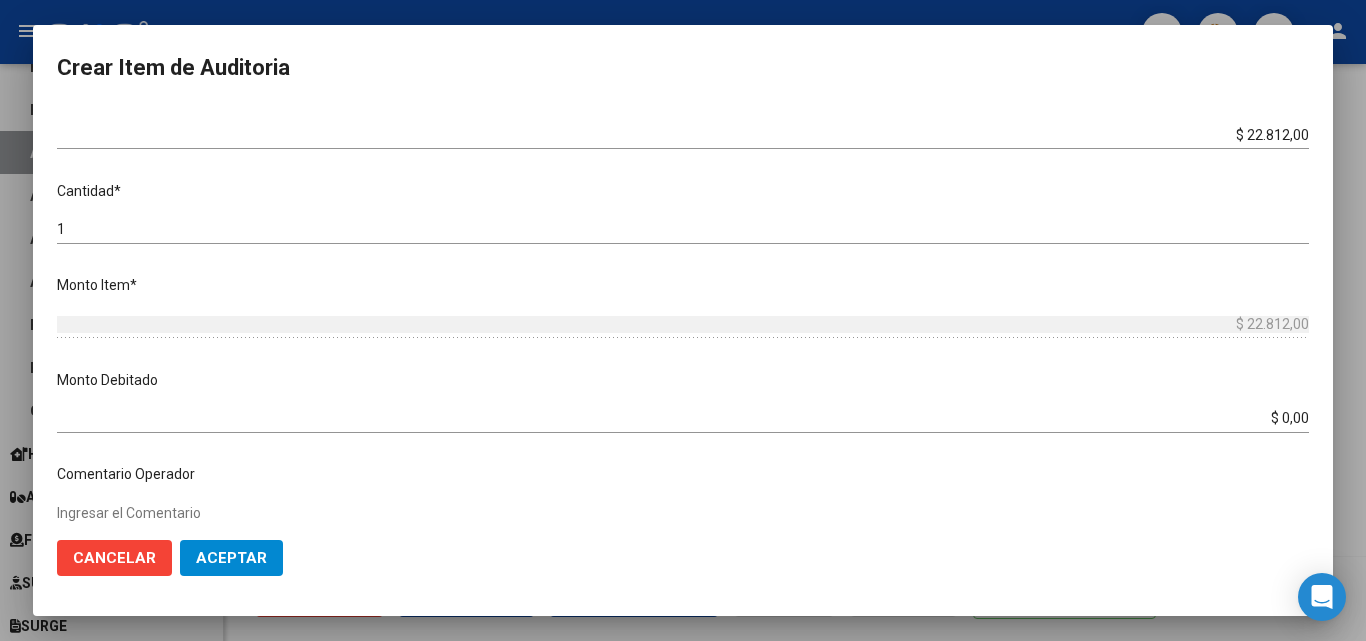 click on "Monto Debitado    $ 0,00 Ingresar el monto" at bounding box center [691, 398] 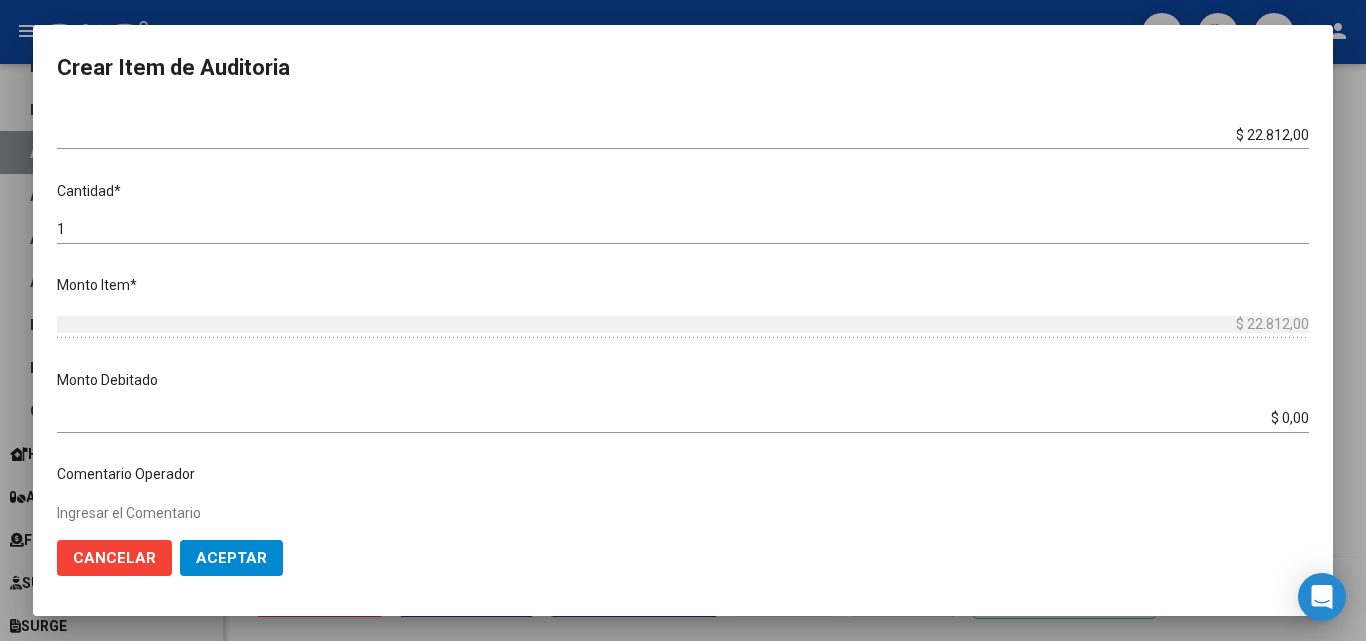 click on "$ 0,00" at bounding box center (683, 418) 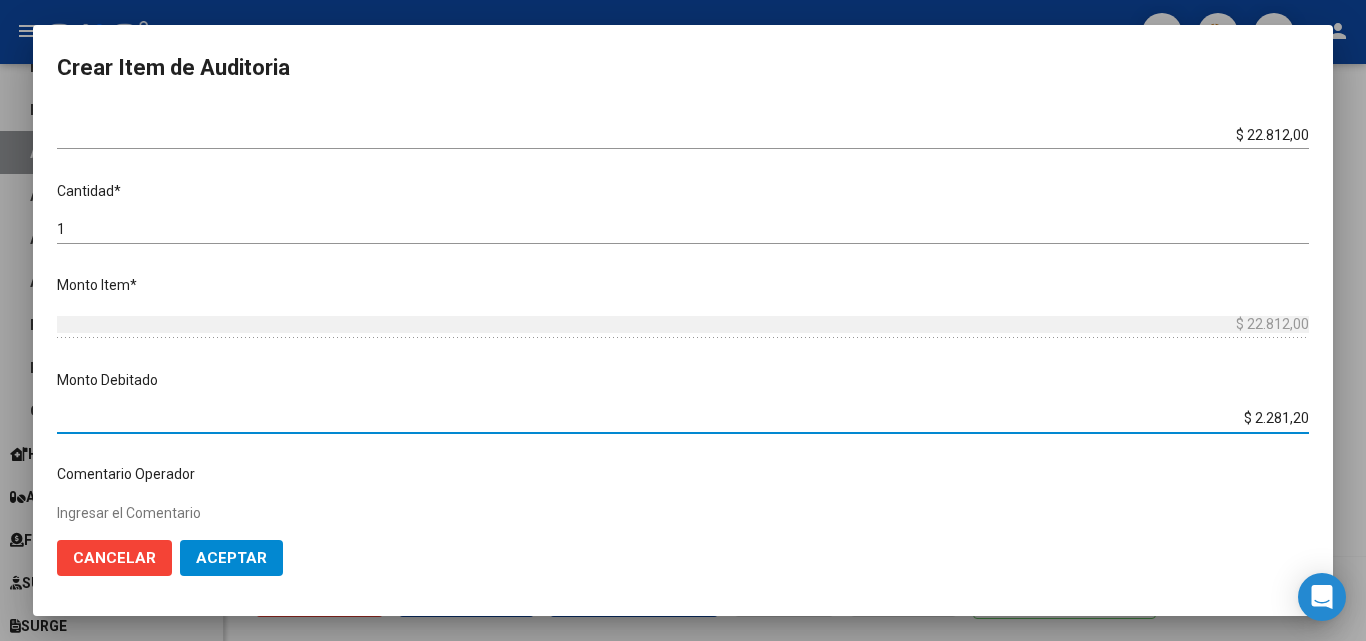 type on "$ 22.812,00" 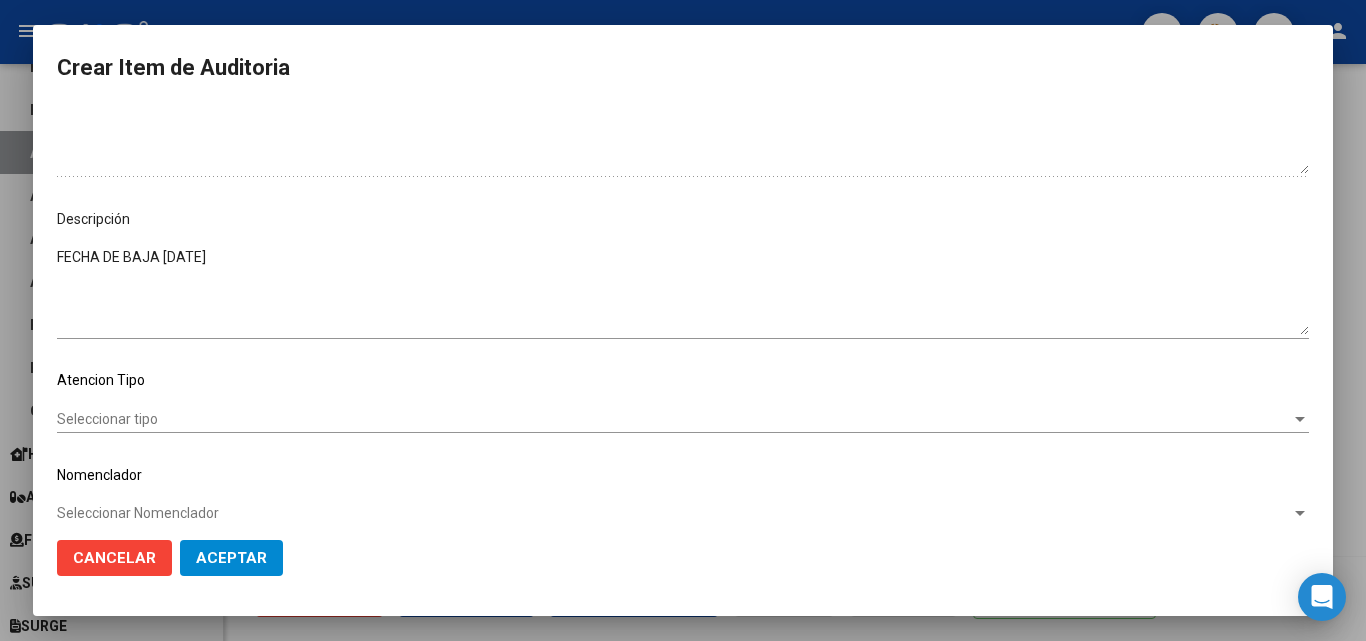 scroll, scrollTop: 1100, scrollLeft: 0, axis: vertical 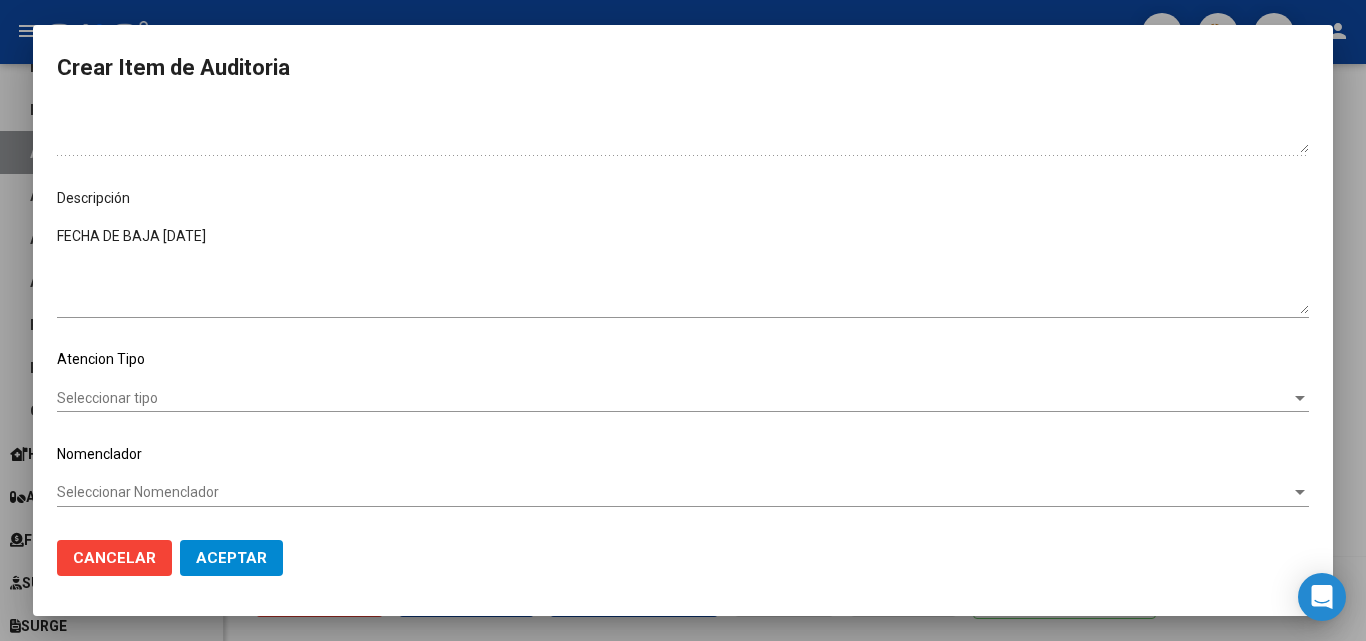 click on "Seleccionar tipo" at bounding box center [674, 398] 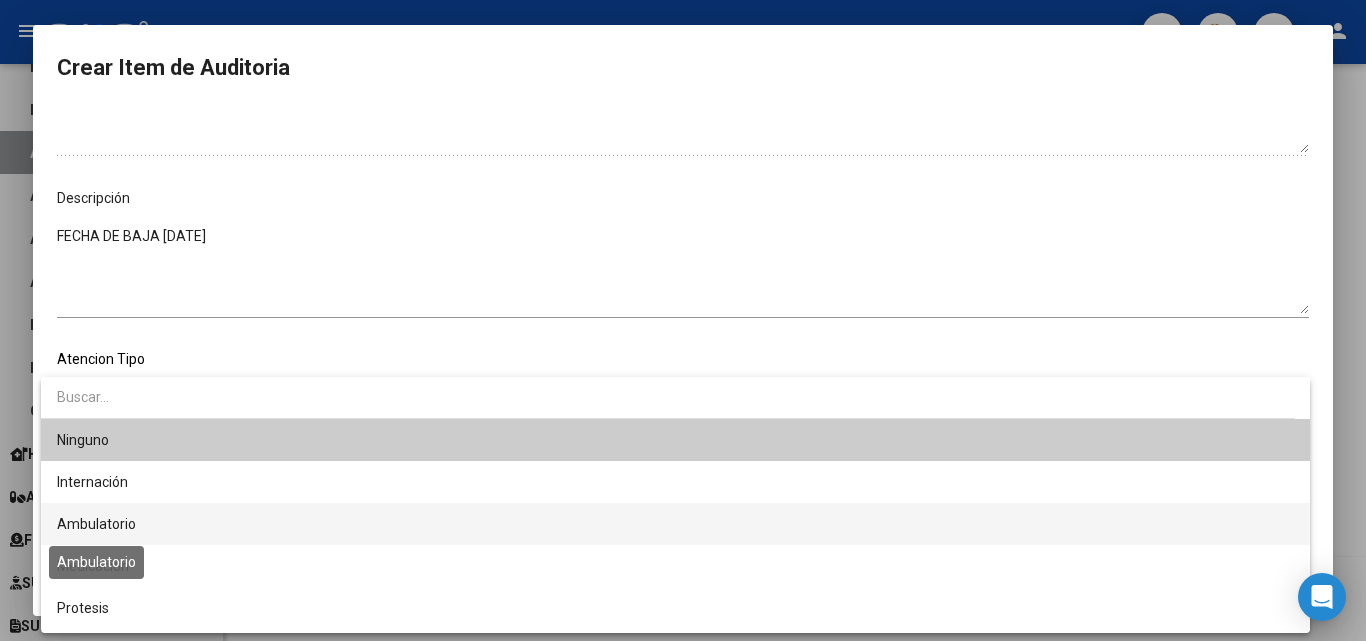 click on "Ambulatorio" at bounding box center [96, 524] 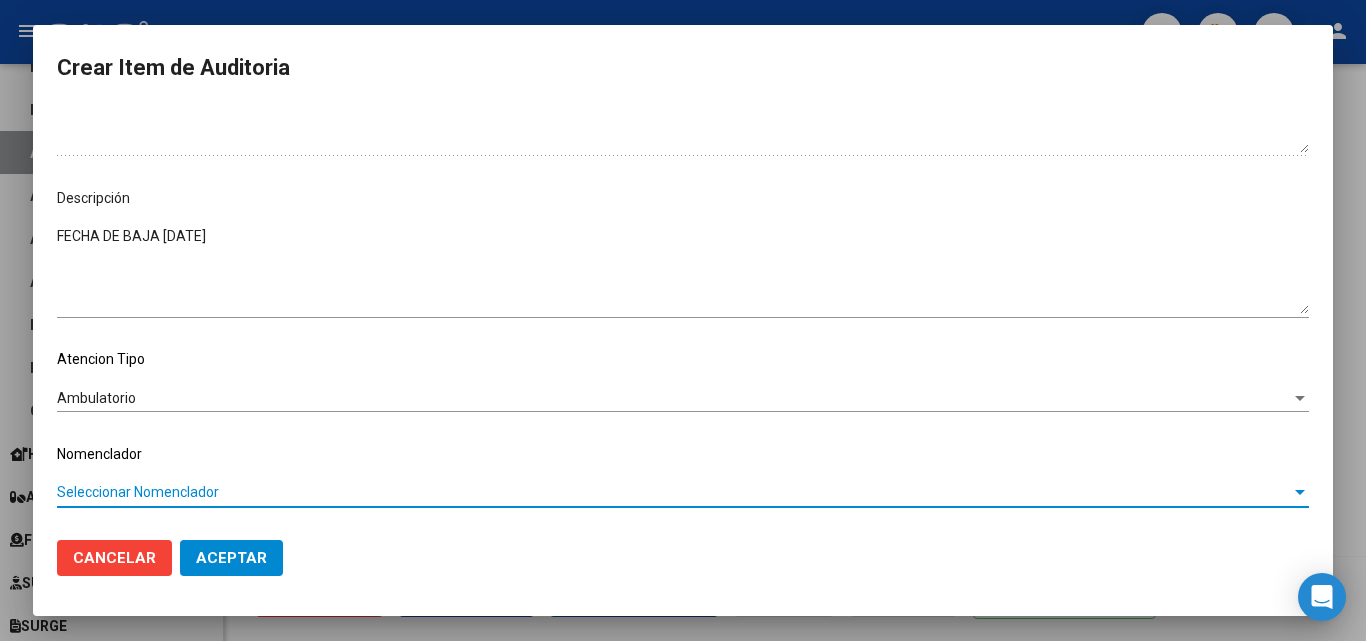 click on "Seleccionar Nomenclador" at bounding box center [674, 492] 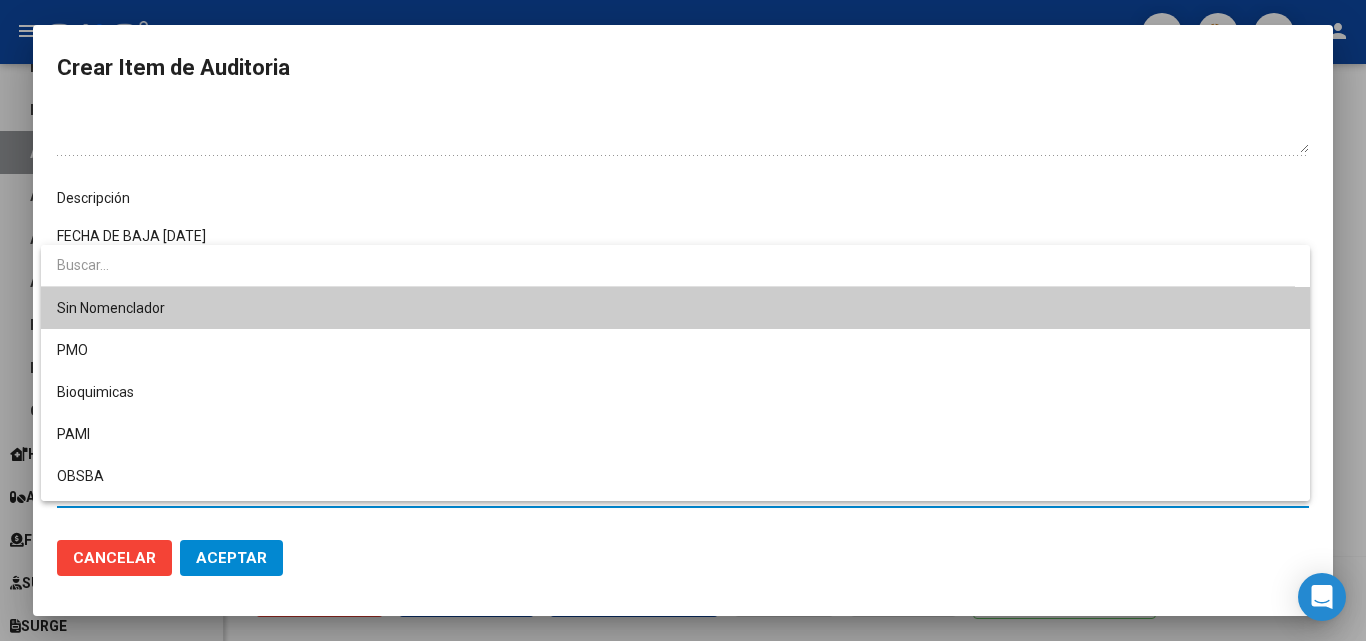 click on "Sin Nomenclador" at bounding box center [675, 308] 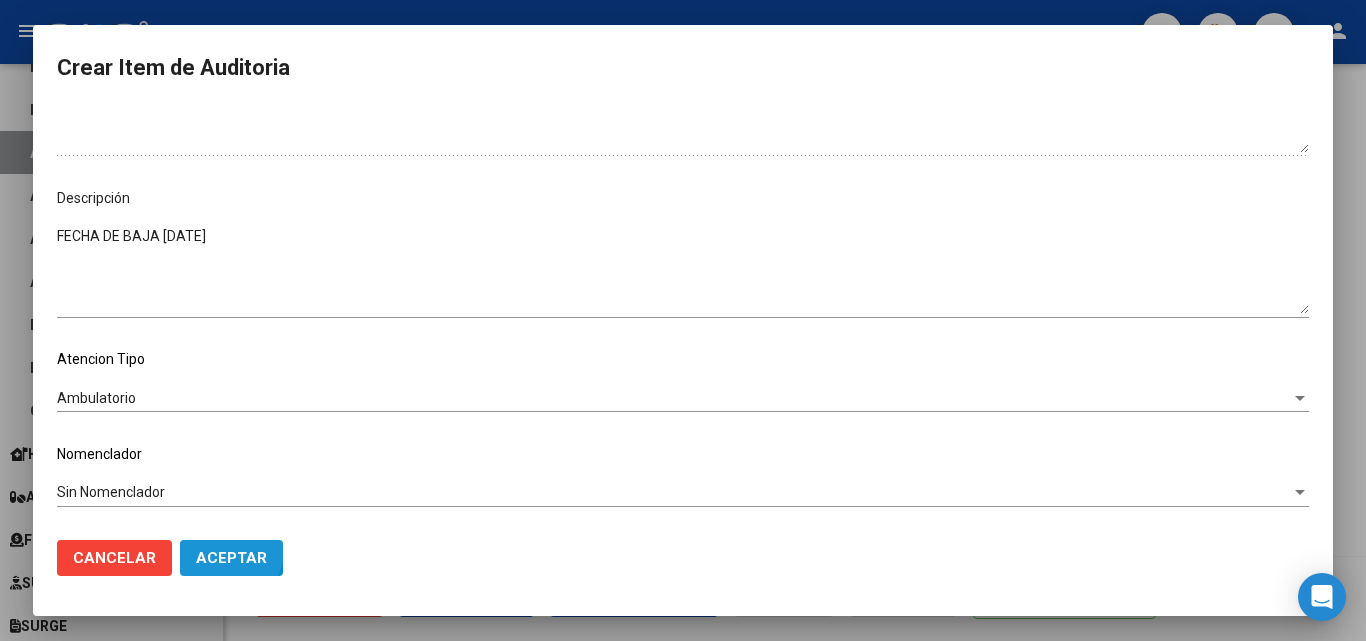 click on "Aceptar" 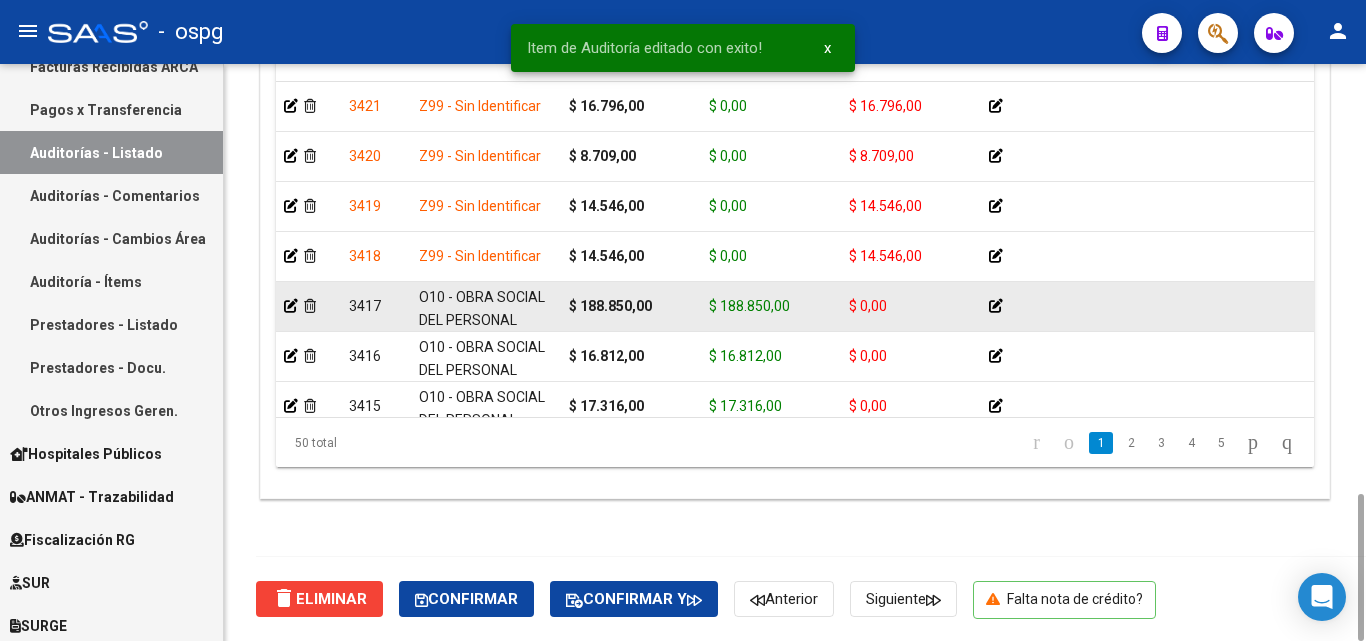 scroll, scrollTop: 300, scrollLeft: 0, axis: vertical 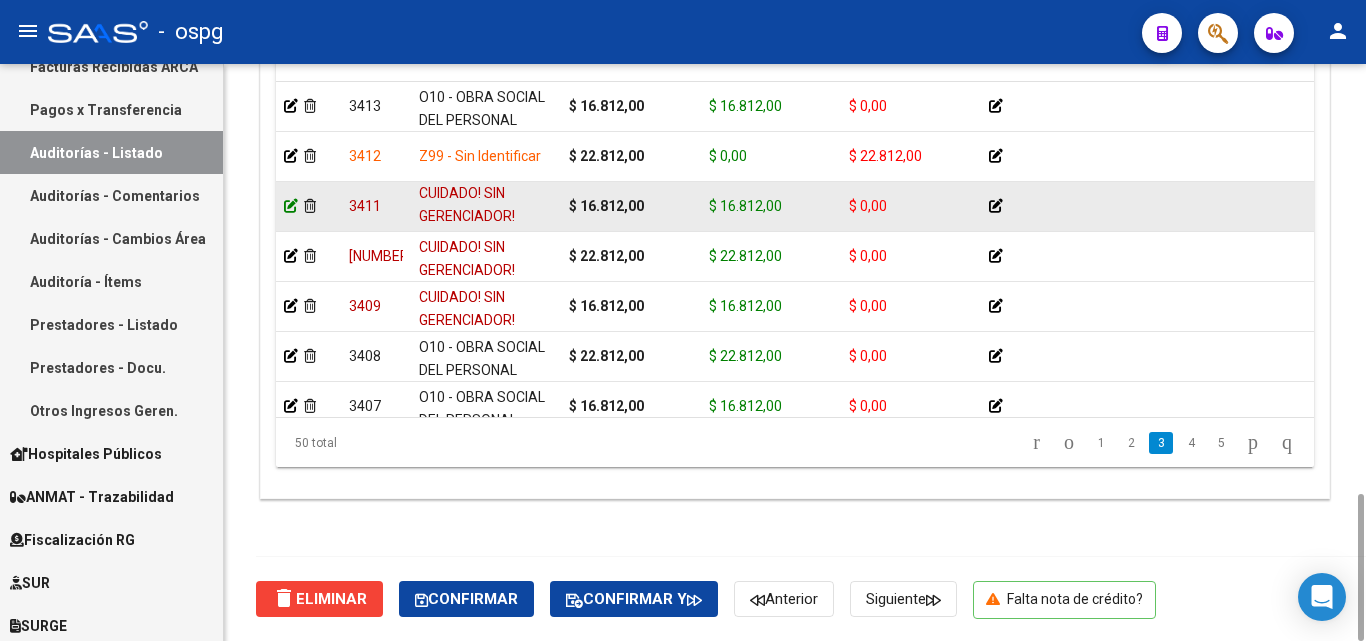 click 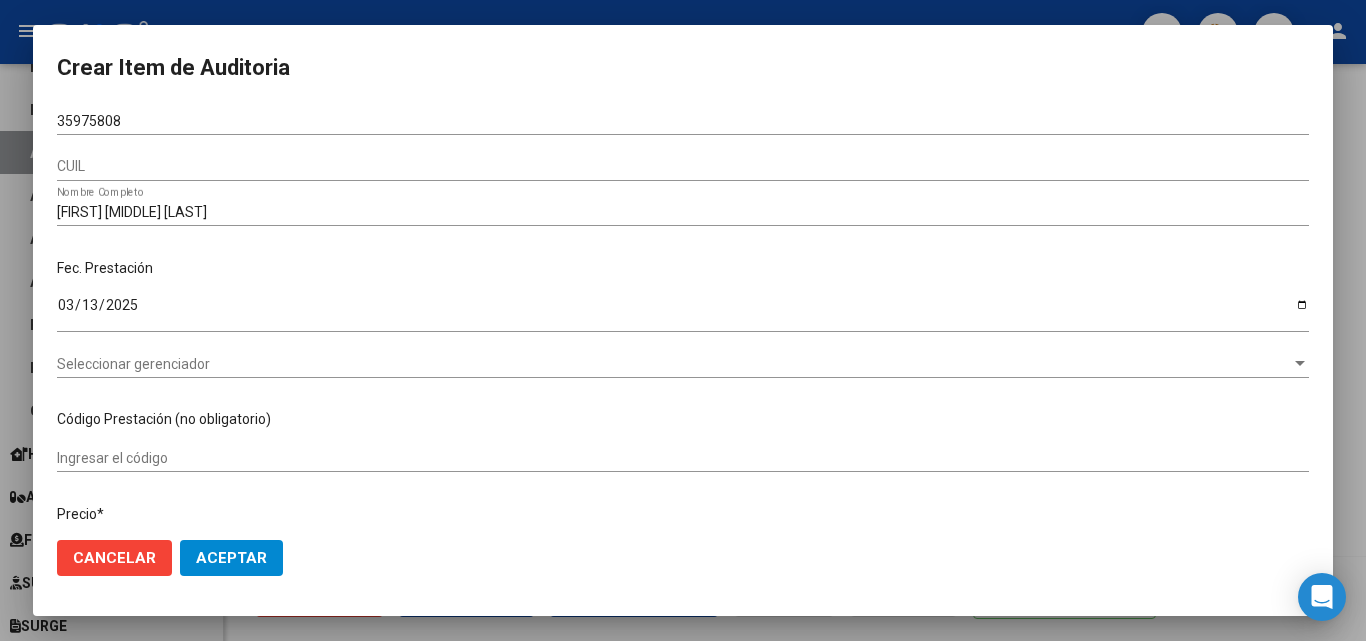 click at bounding box center [683, 320] 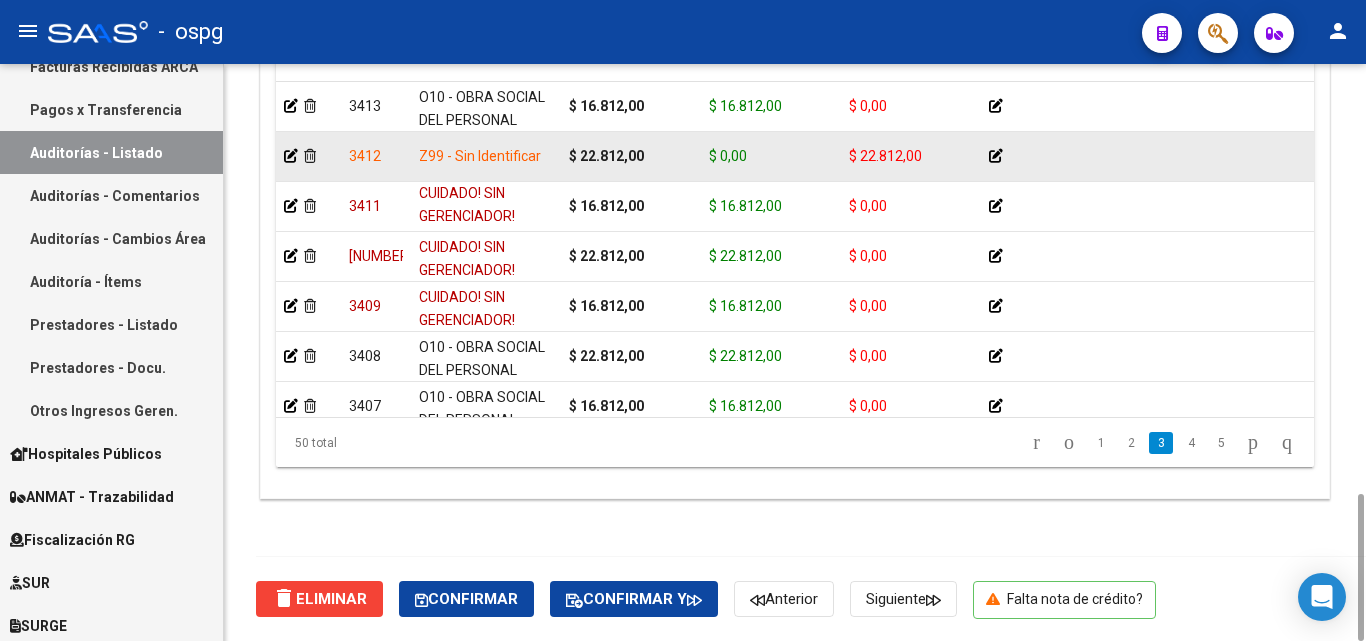 click 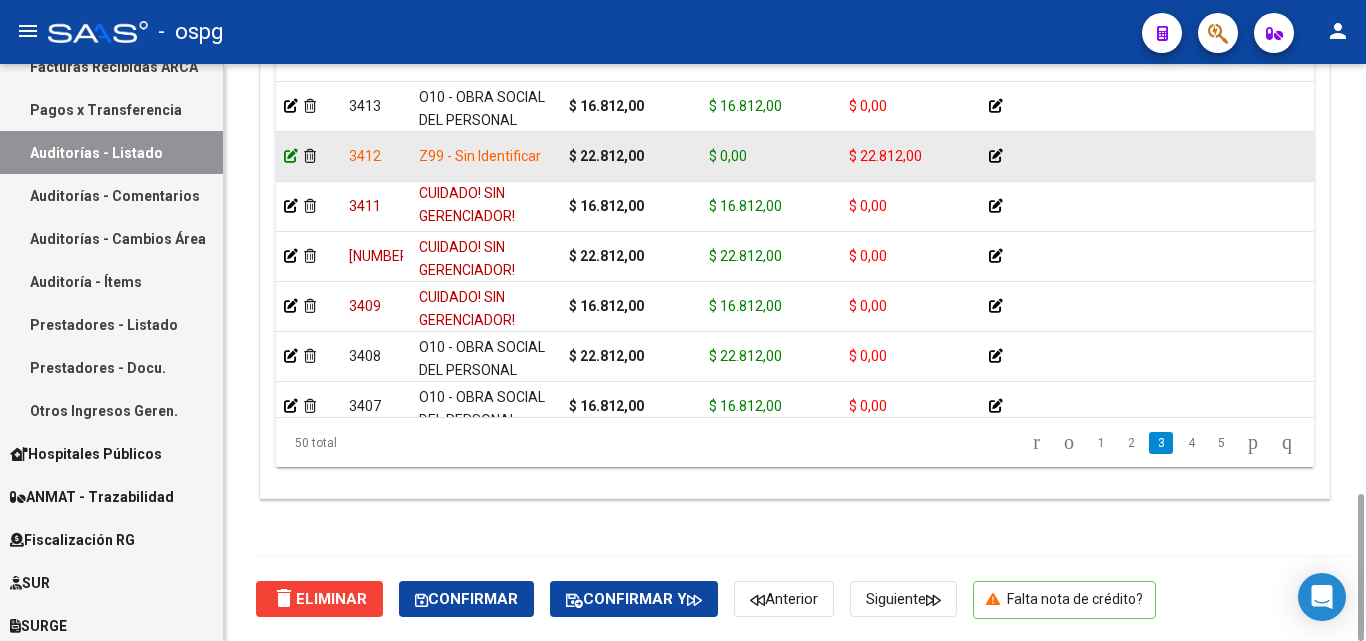 click 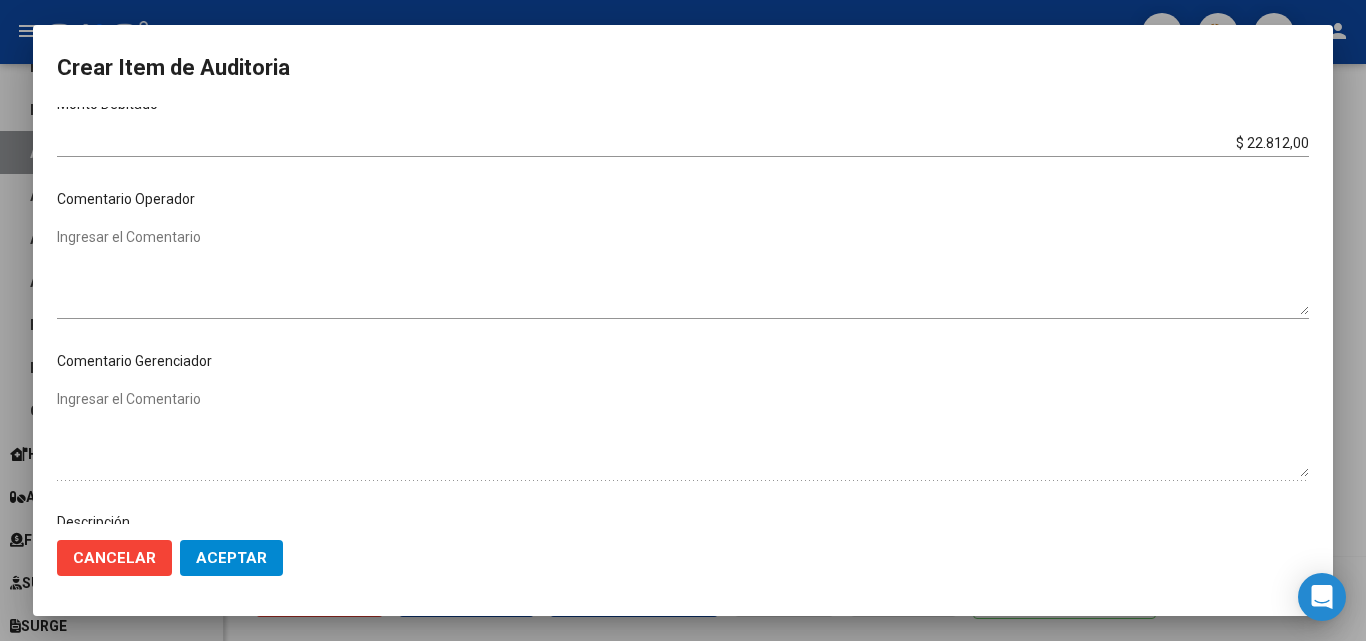 scroll, scrollTop: 900, scrollLeft: 0, axis: vertical 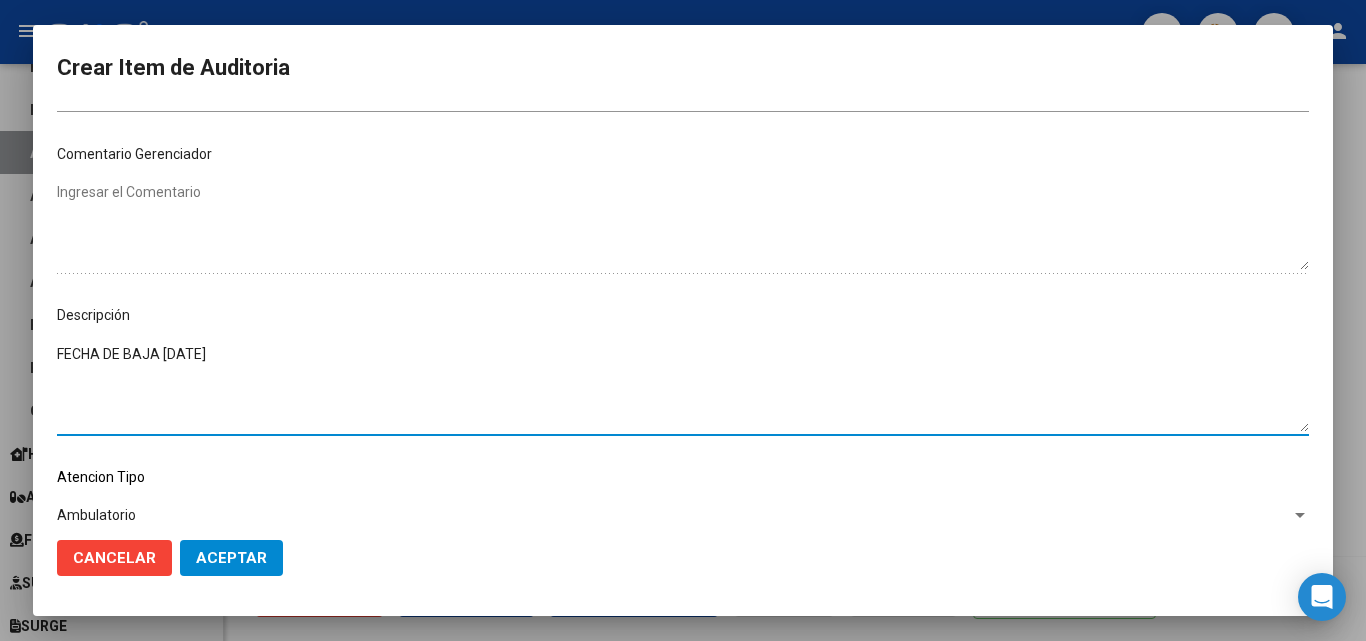drag, startPoint x: 246, startPoint y: 361, endPoint x: 67, endPoint y: 344, distance: 179.80545 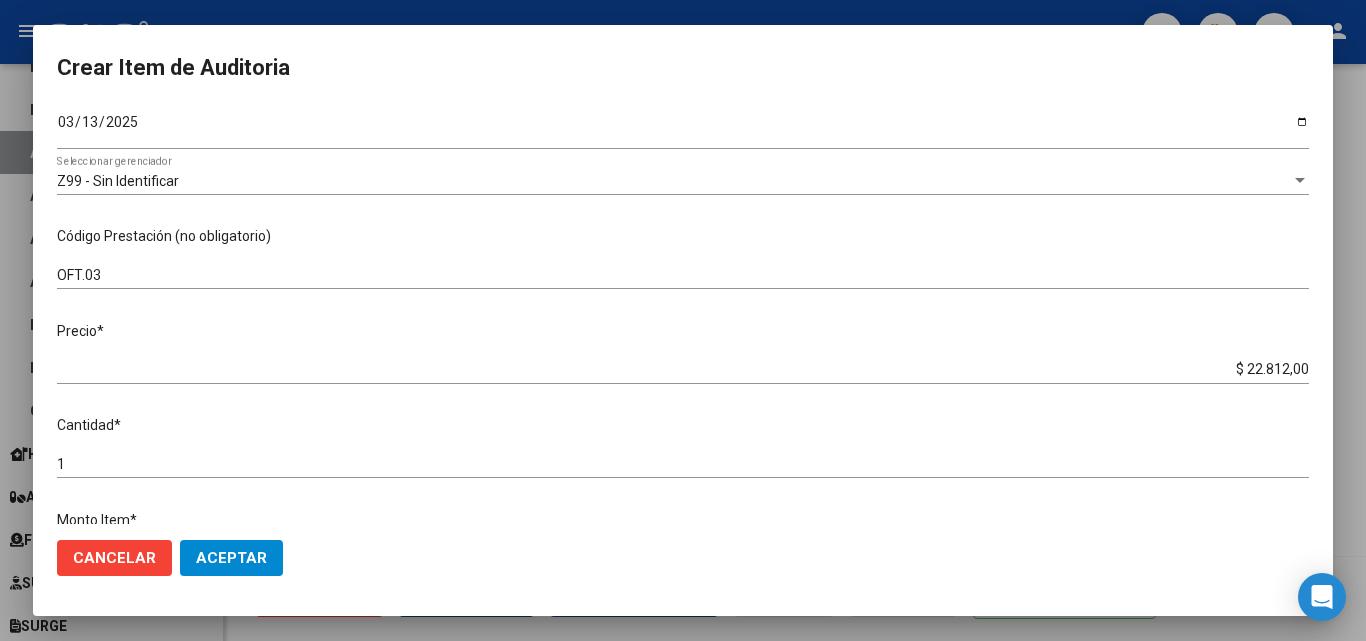 scroll, scrollTop: 0, scrollLeft: 0, axis: both 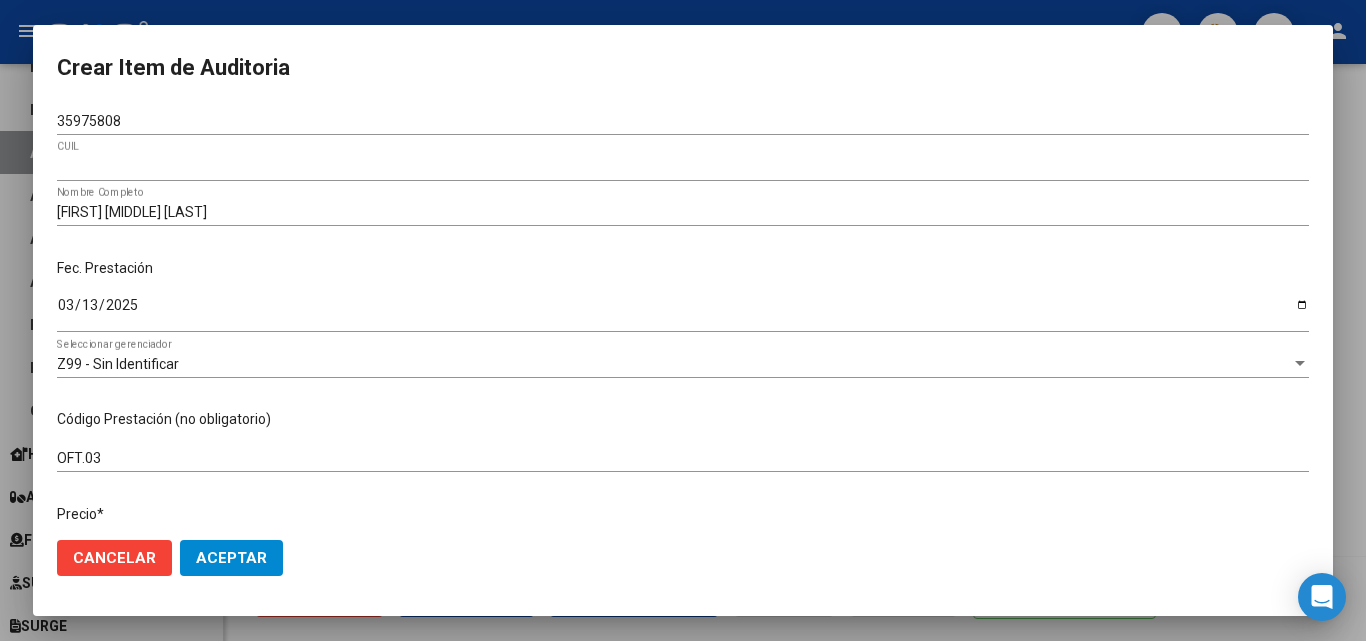 click at bounding box center (683, 320) 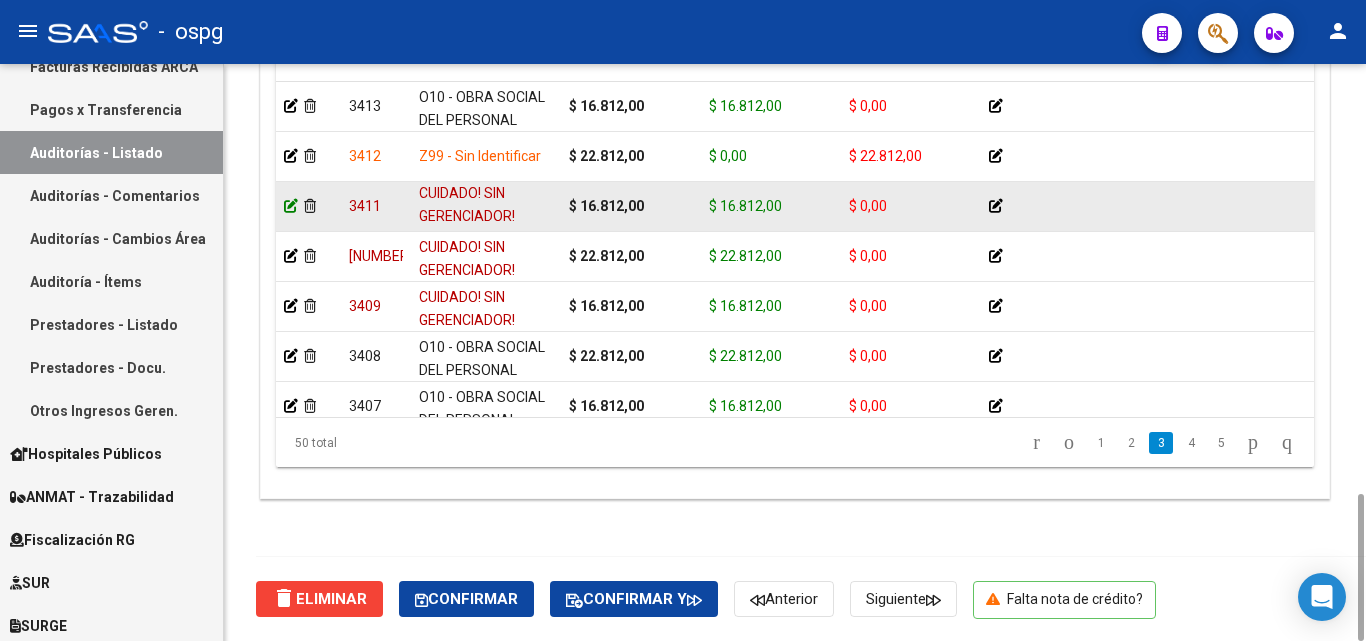 click 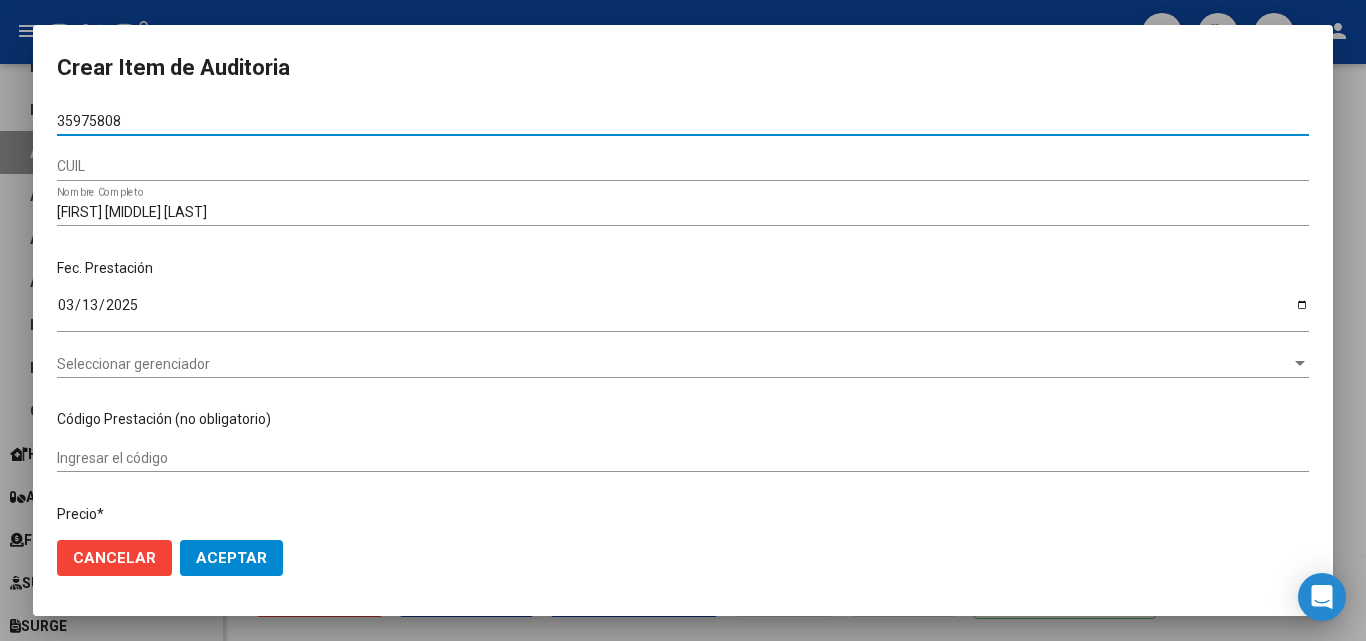 click on "35975808" at bounding box center [683, 121] 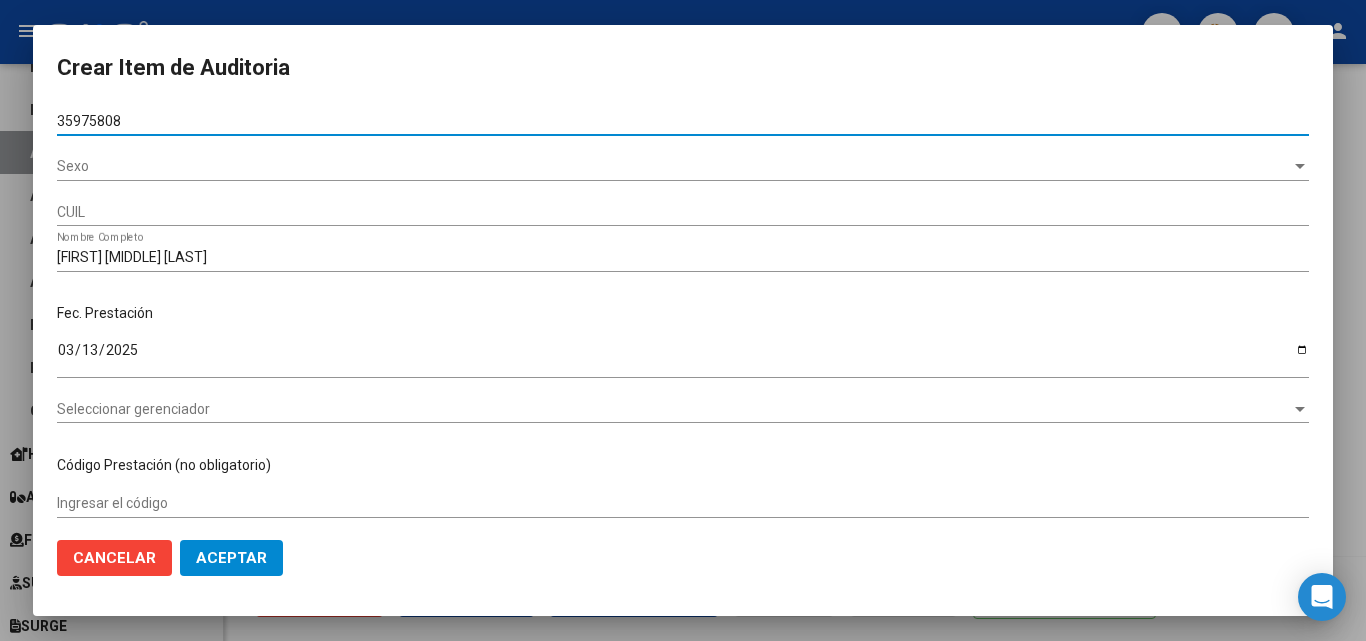 click on "Sexo Sexo" at bounding box center [683, 167] 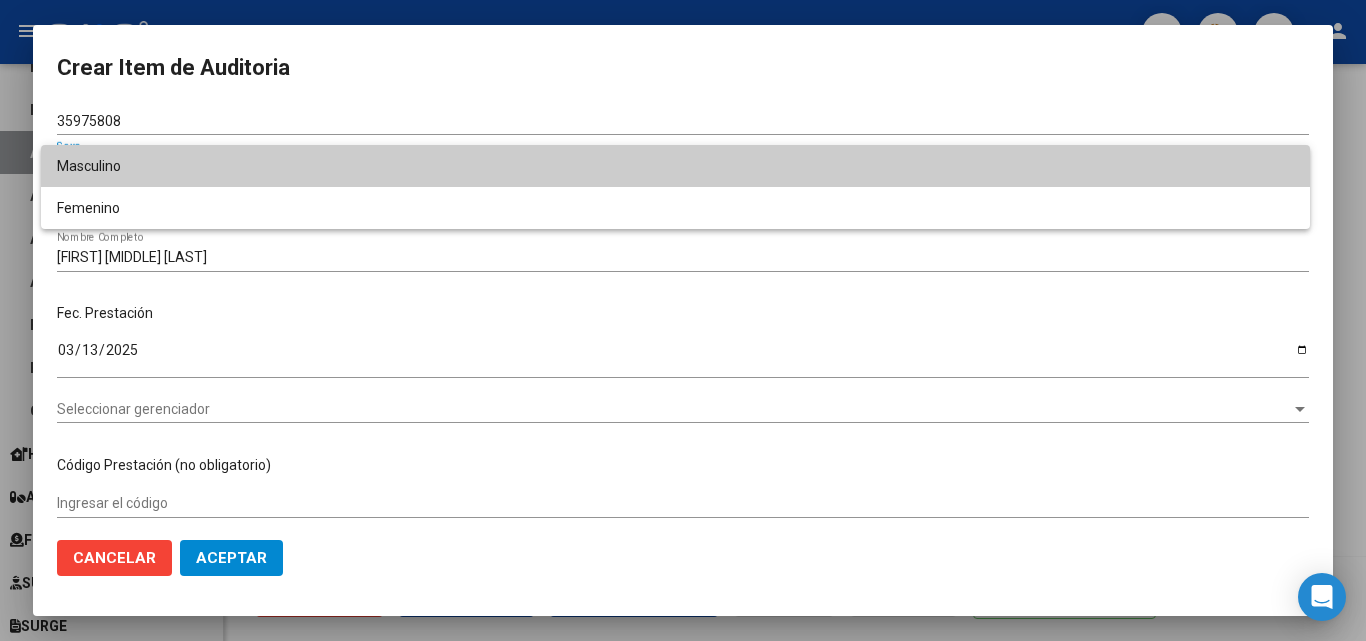 click on "Masculino" at bounding box center (675, 166) 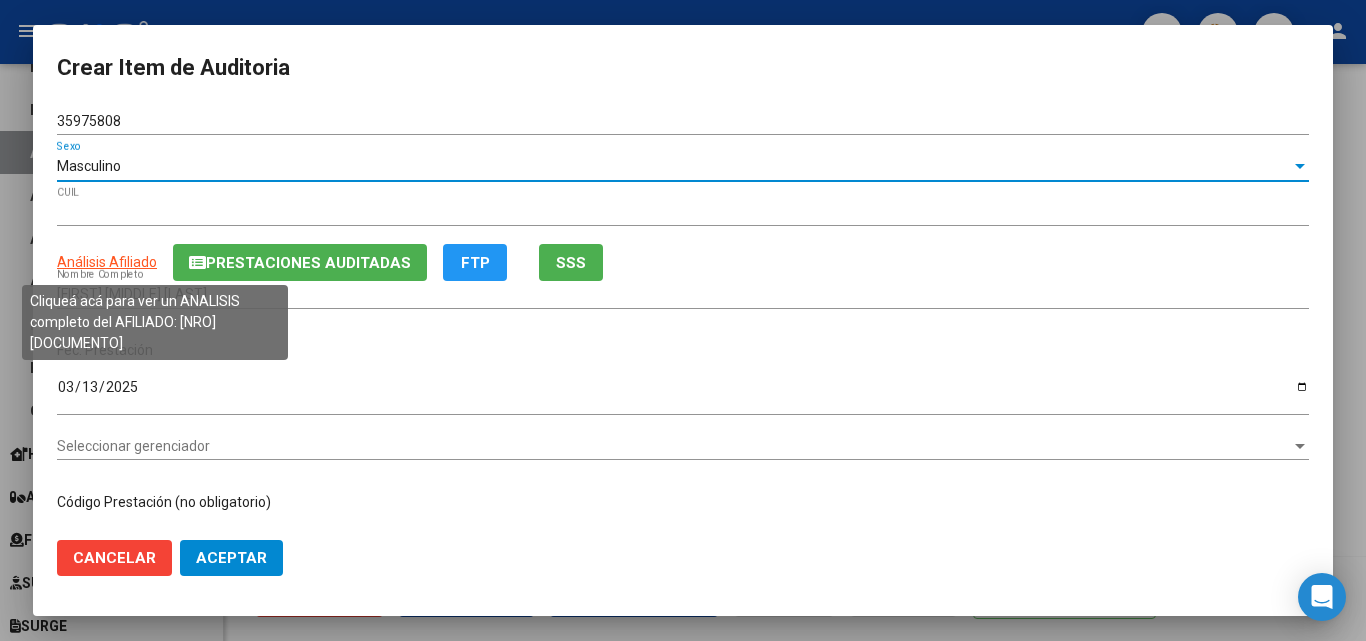 scroll, scrollTop: 100, scrollLeft: 0, axis: vertical 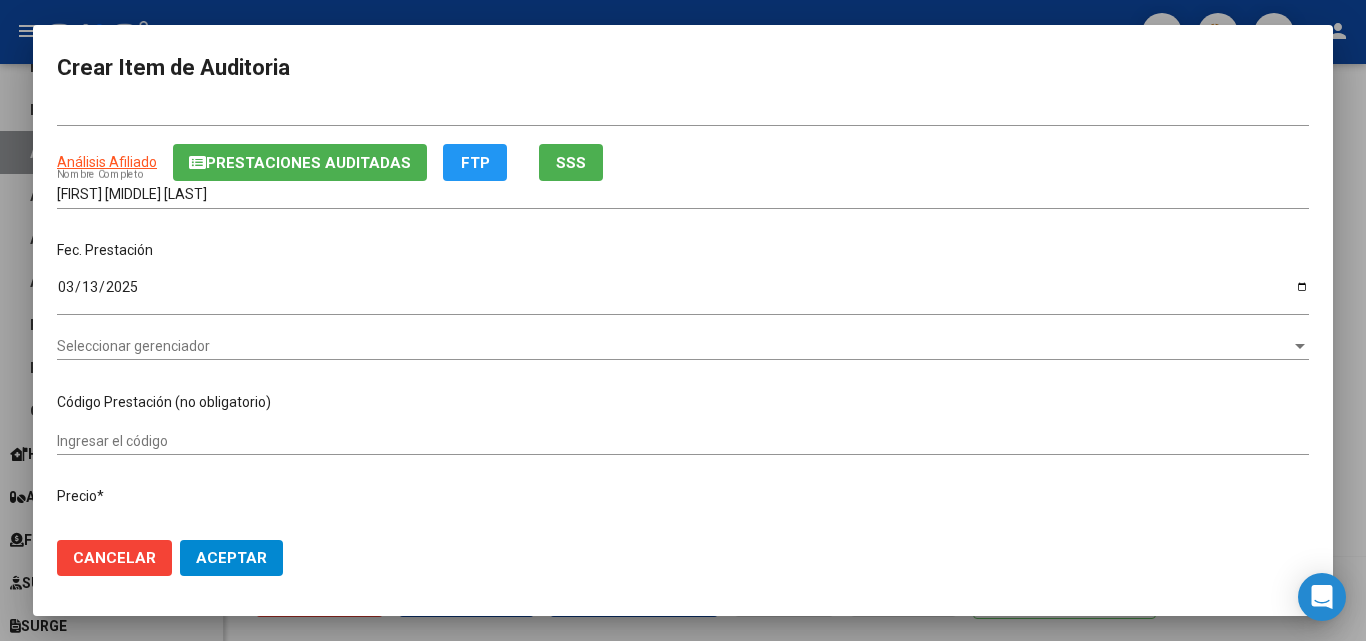 click on "Seleccionar gerenciador Seleccionar gerenciador" at bounding box center (683, 346) 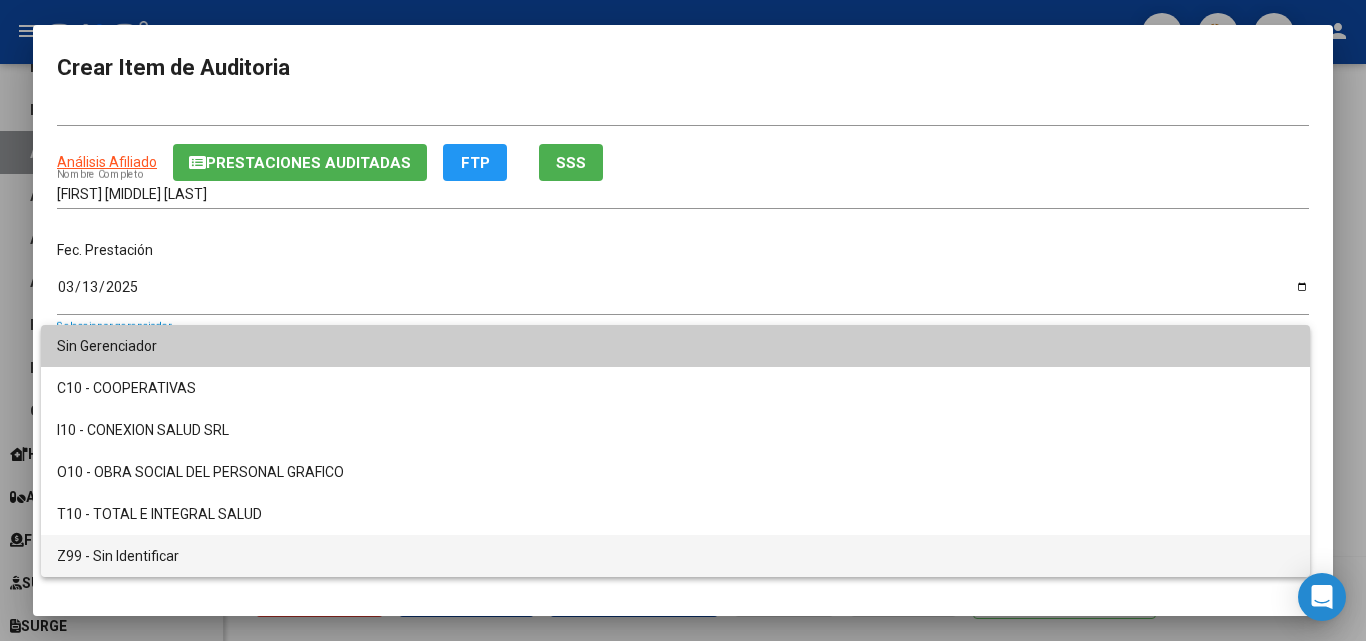 click on "Z99 - Sin Identificar" at bounding box center [675, 556] 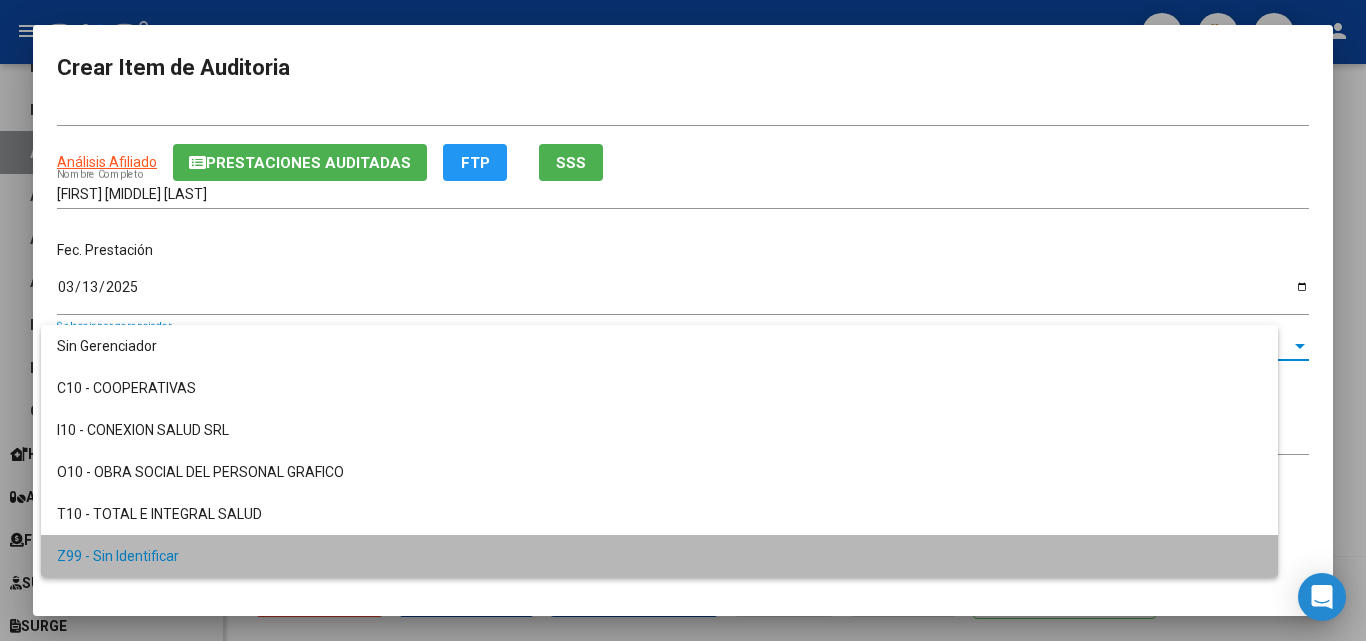 scroll, scrollTop: 0, scrollLeft: 0, axis: both 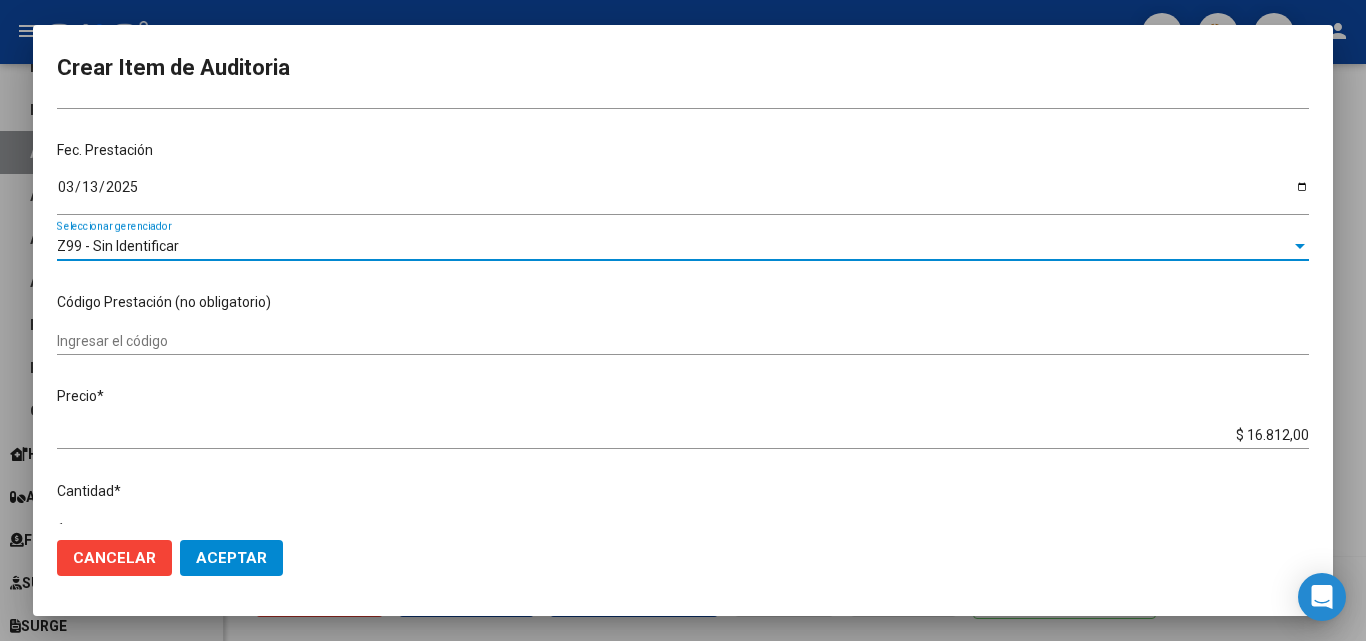 click on "Ingresar el código" at bounding box center [683, 341] 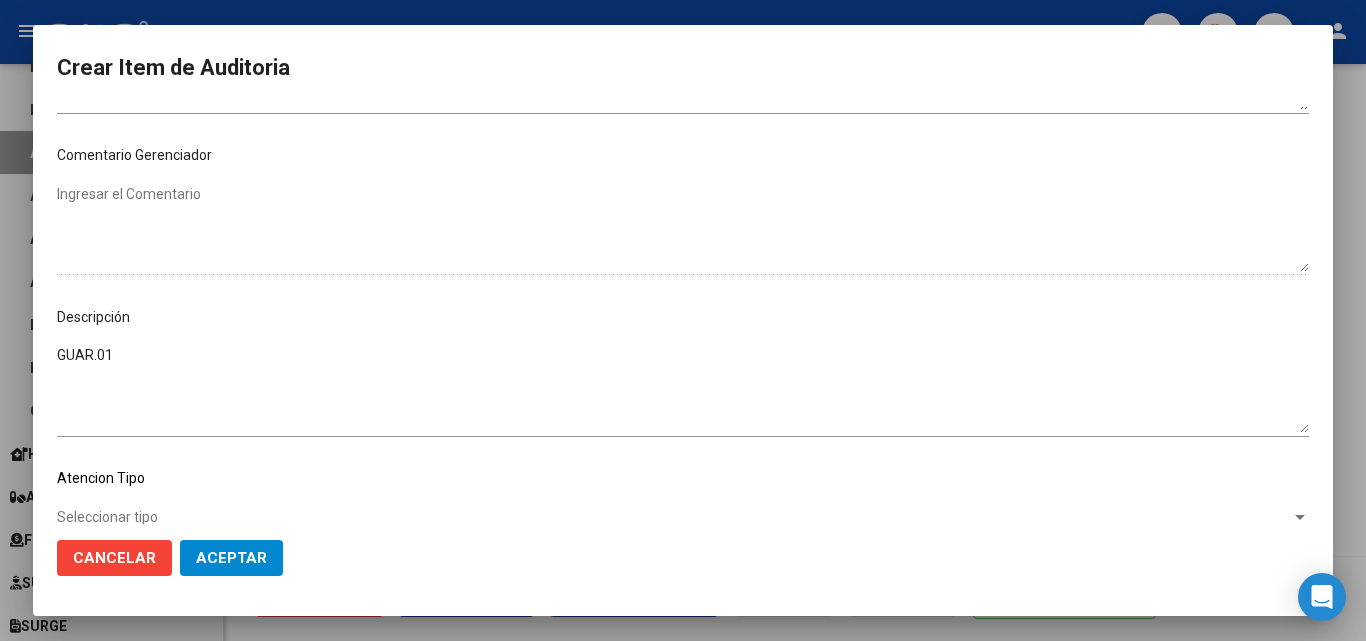 scroll, scrollTop: 1000, scrollLeft: 0, axis: vertical 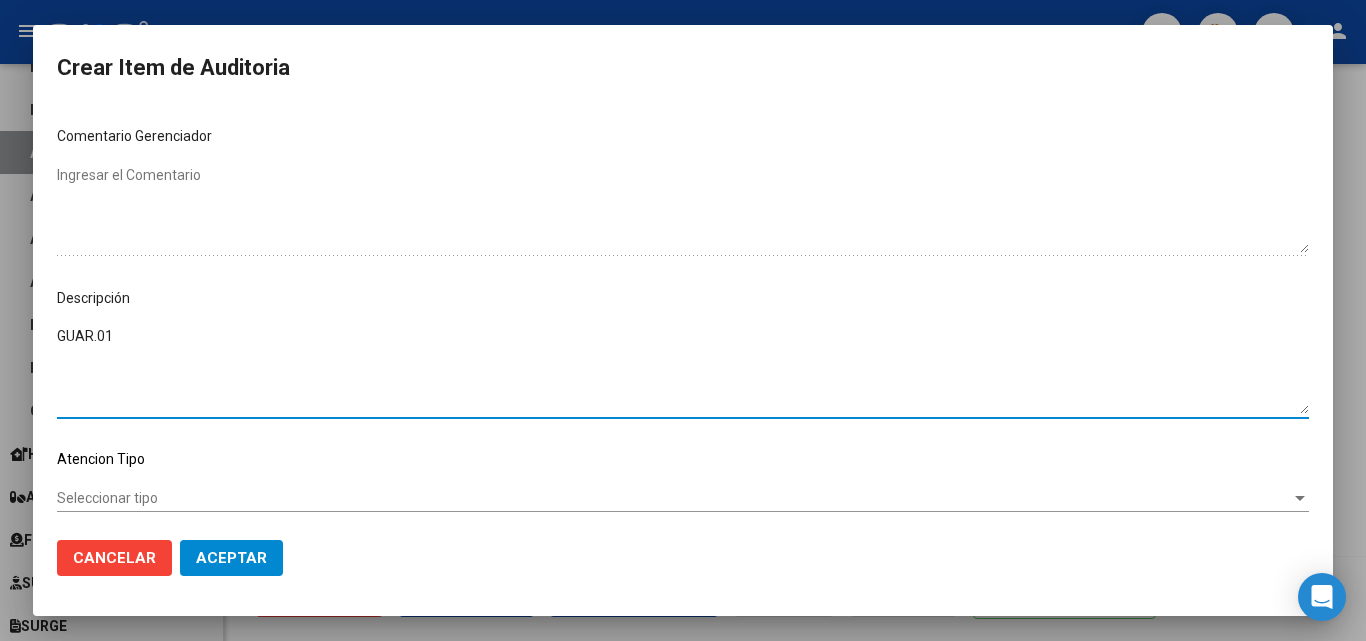 drag, startPoint x: 130, startPoint y: 332, endPoint x: 0, endPoint y: 304, distance: 132.9812 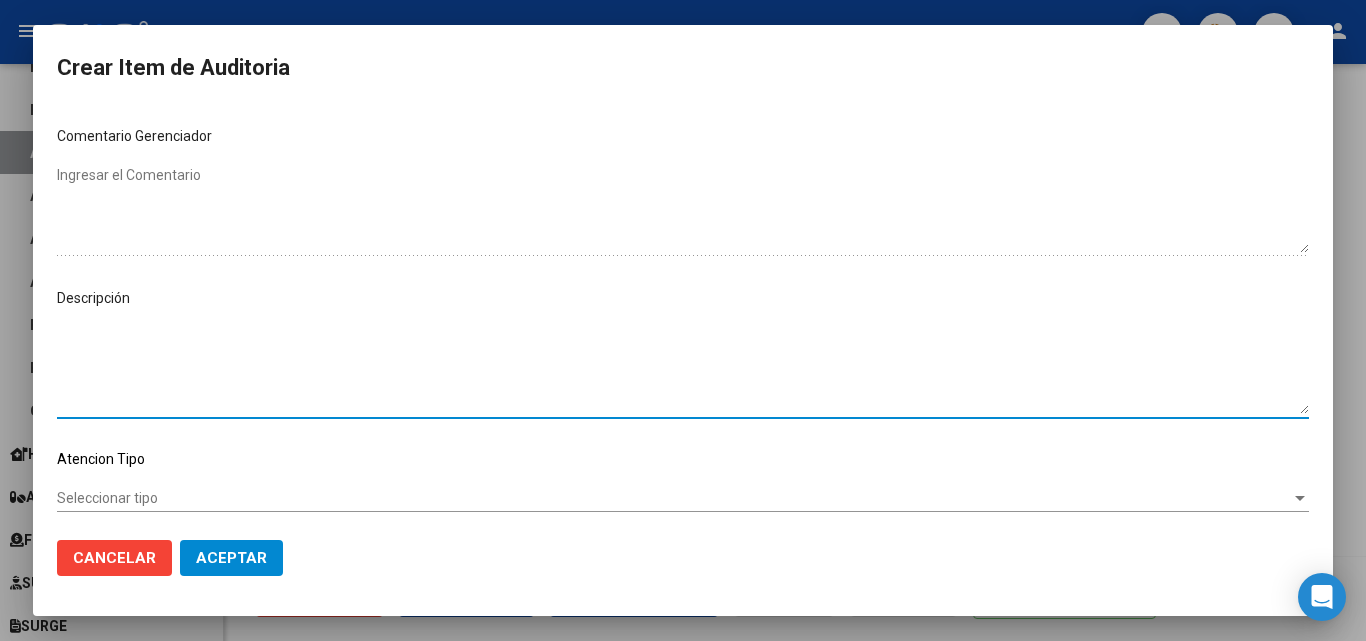 paste on "FECHA DE BAJA [DATE]" 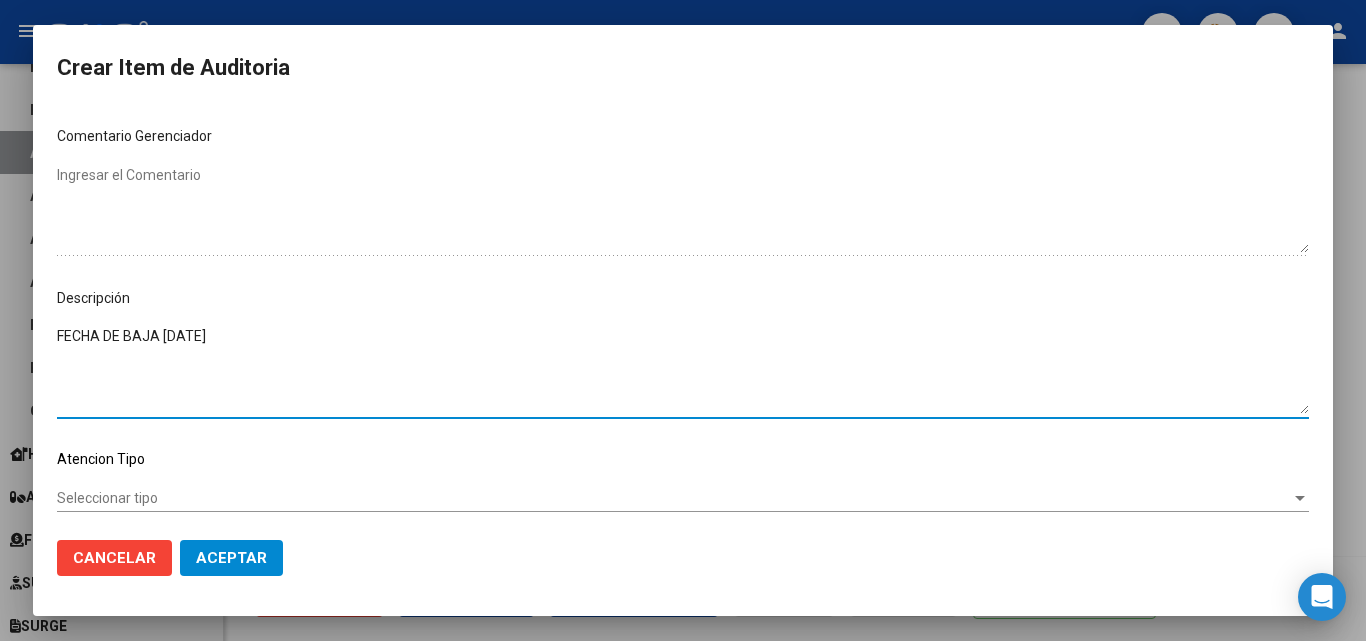 click on "FECHA DE BAJA [DATE]" at bounding box center [683, 370] 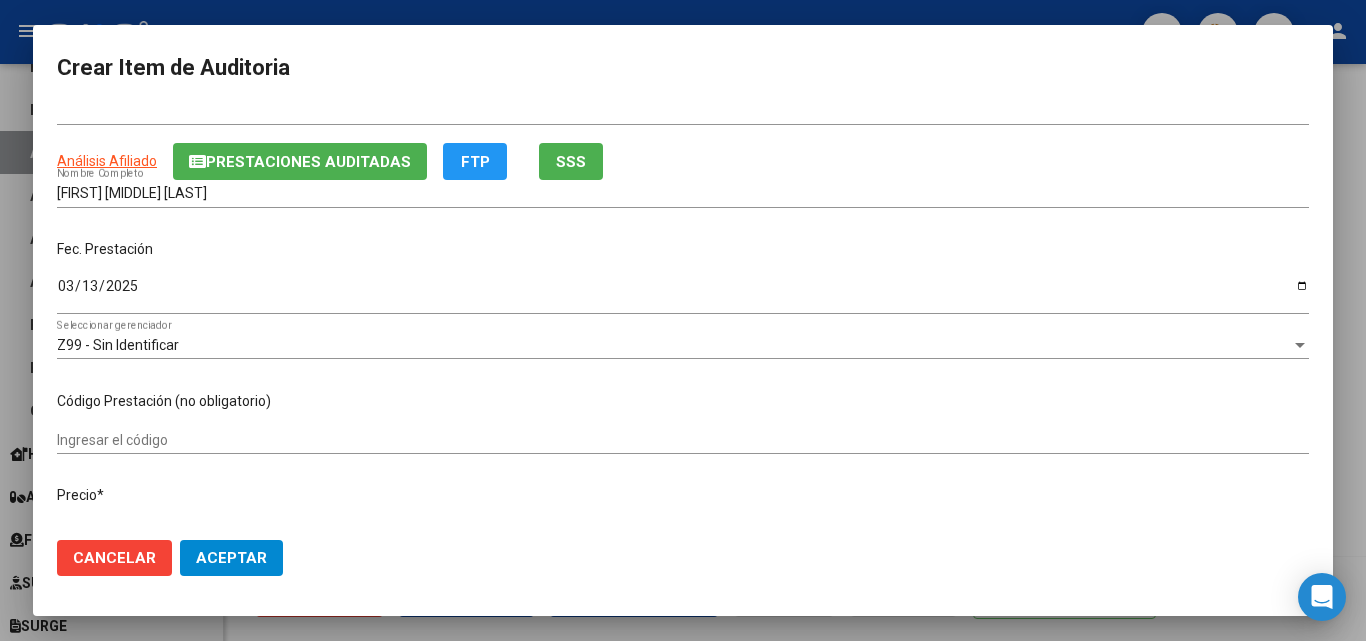 scroll, scrollTop: 100, scrollLeft: 0, axis: vertical 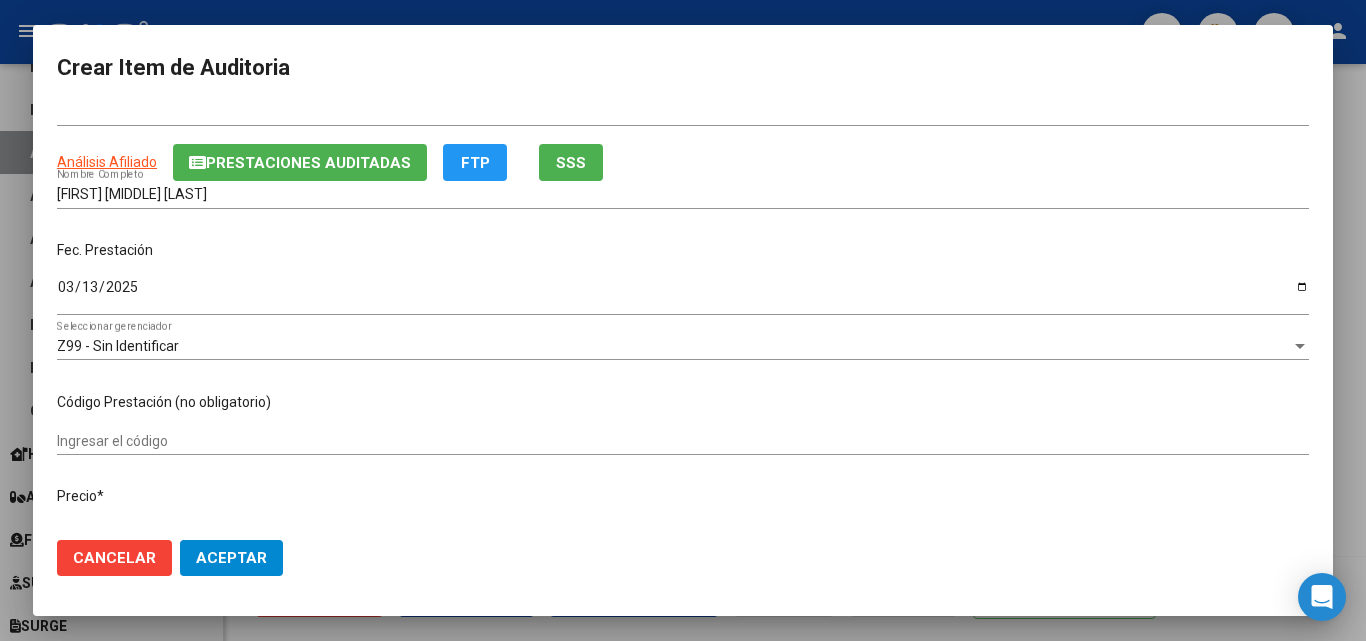 type on "FECHA DE BAJA [DATE]" 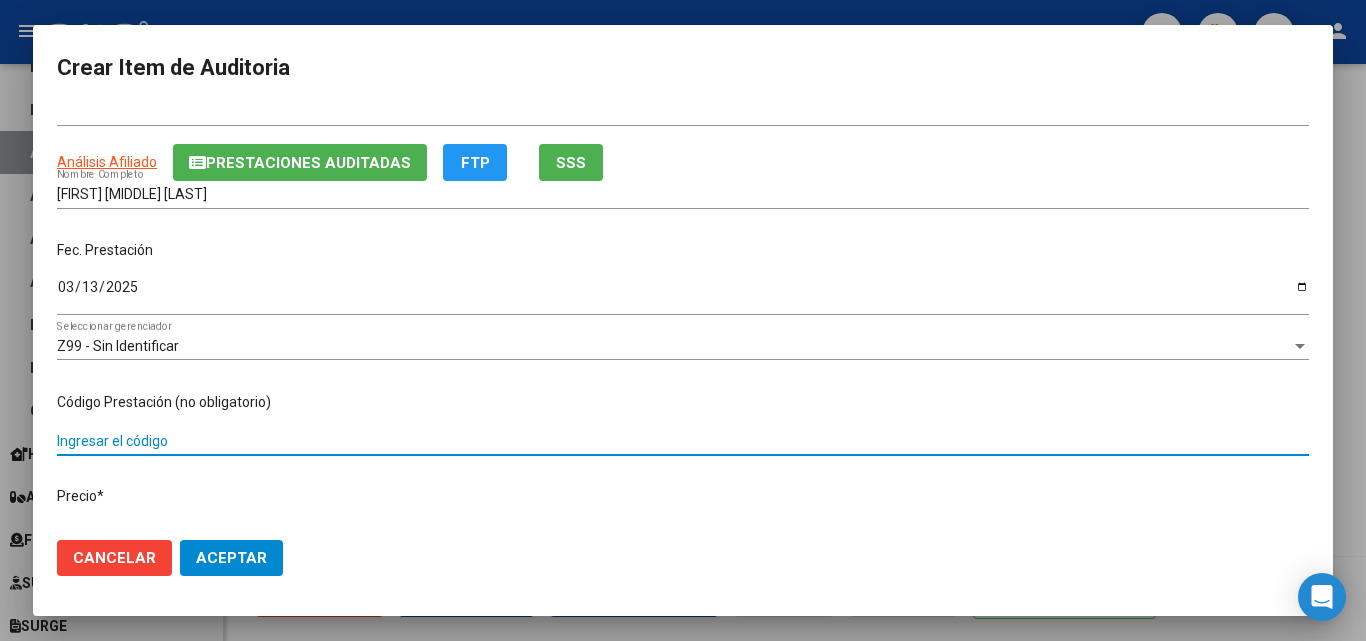 click on "Ingresar el código" at bounding box center (683, 441) 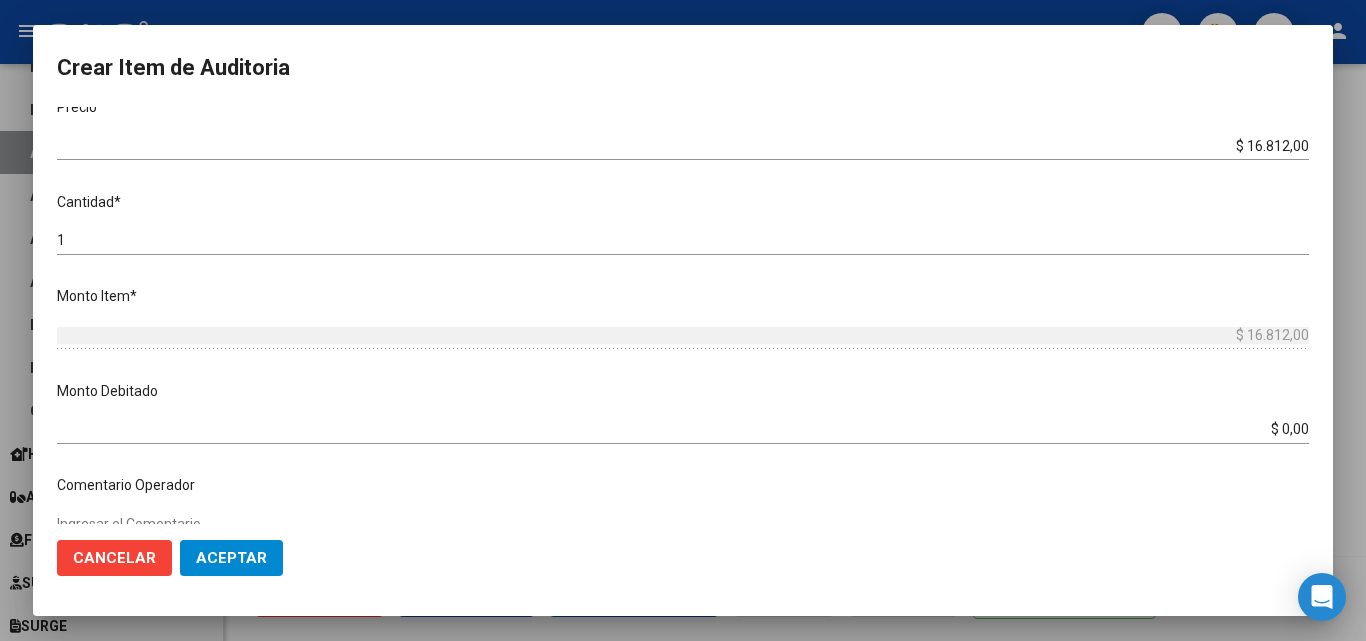 scroll, scrollTop: 600, scrollLeft: 0, axis: vertical 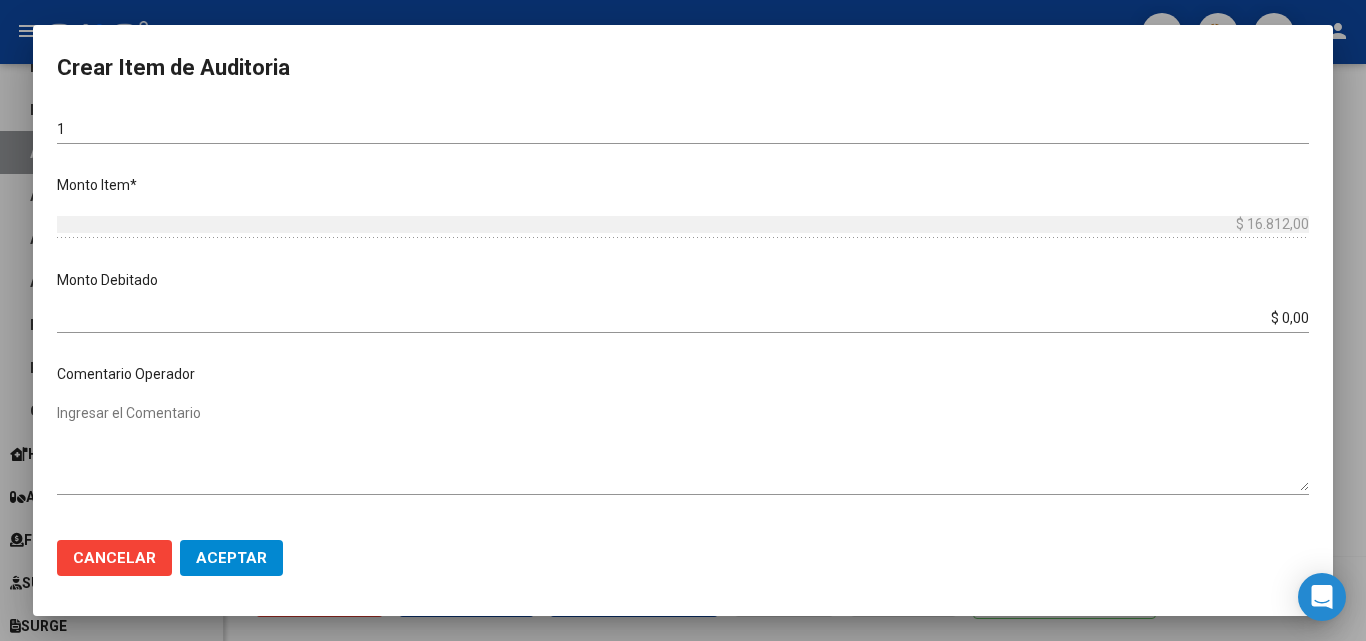 type on "GUAR.01" 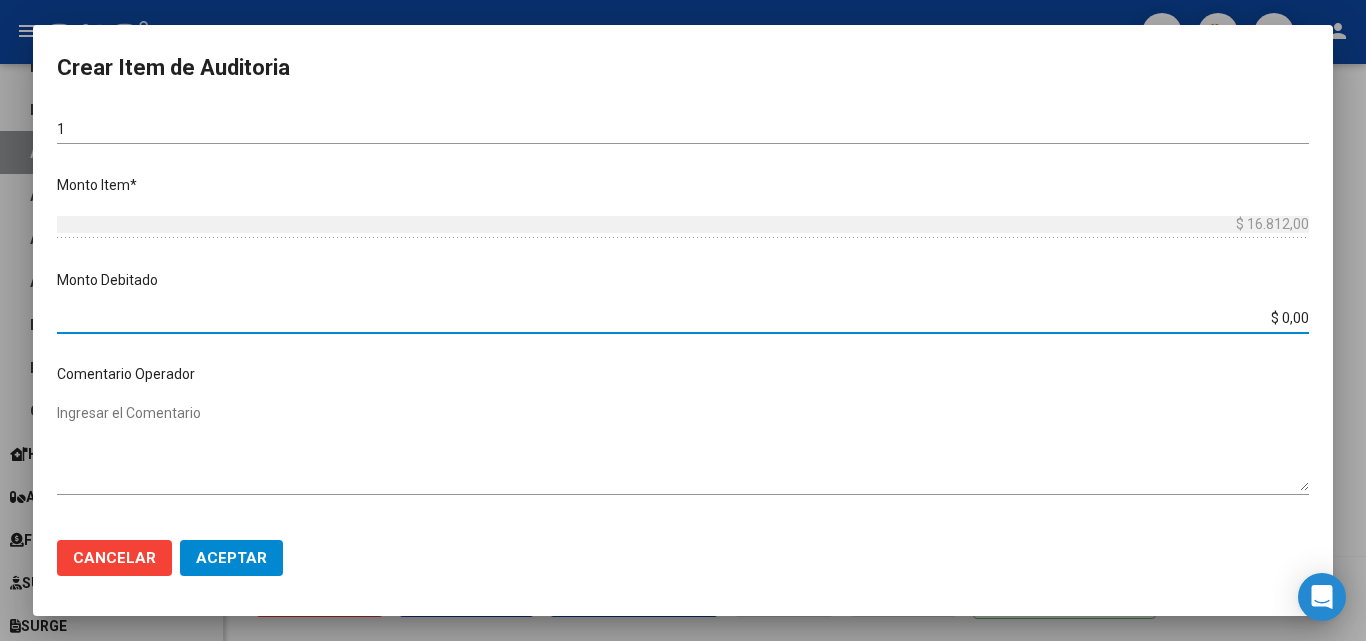 drag, startPoint x: 1291, startPoint y: 314, endPoint x: 1315, endPoint y: 314, distance: 24 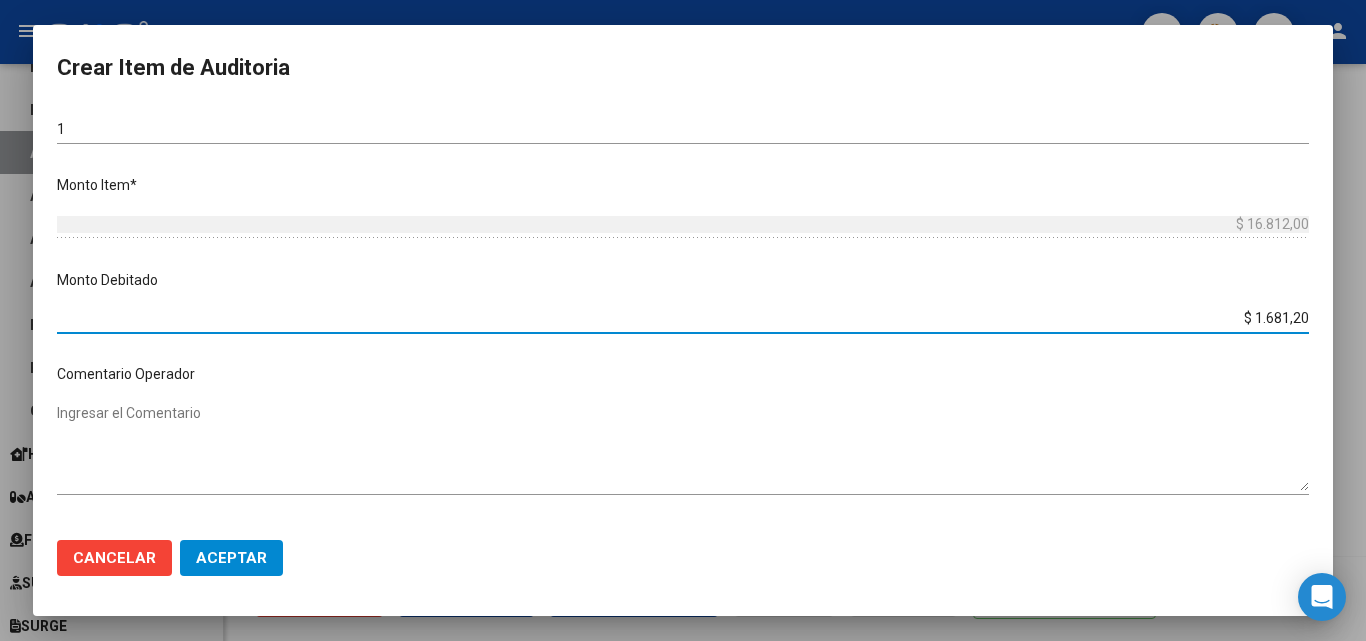 type on "$ 16.812,00" 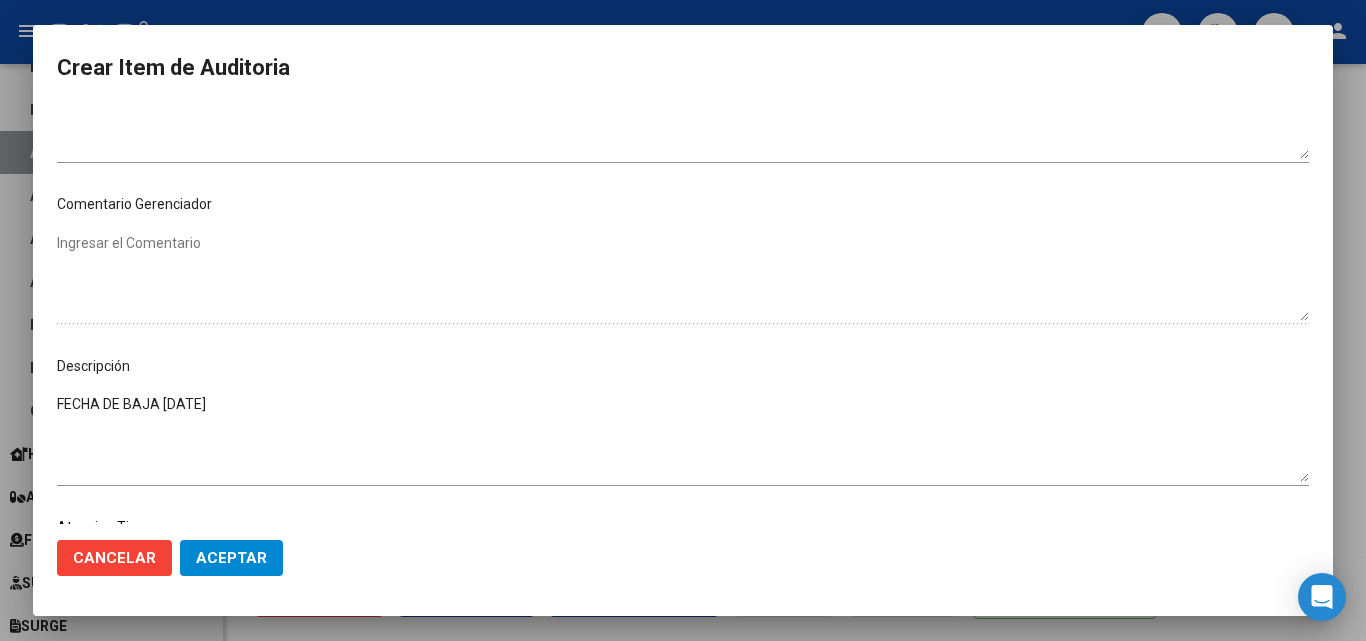 scroll, scrollTop: 1100, scrollLeft: 0, axis: vertical 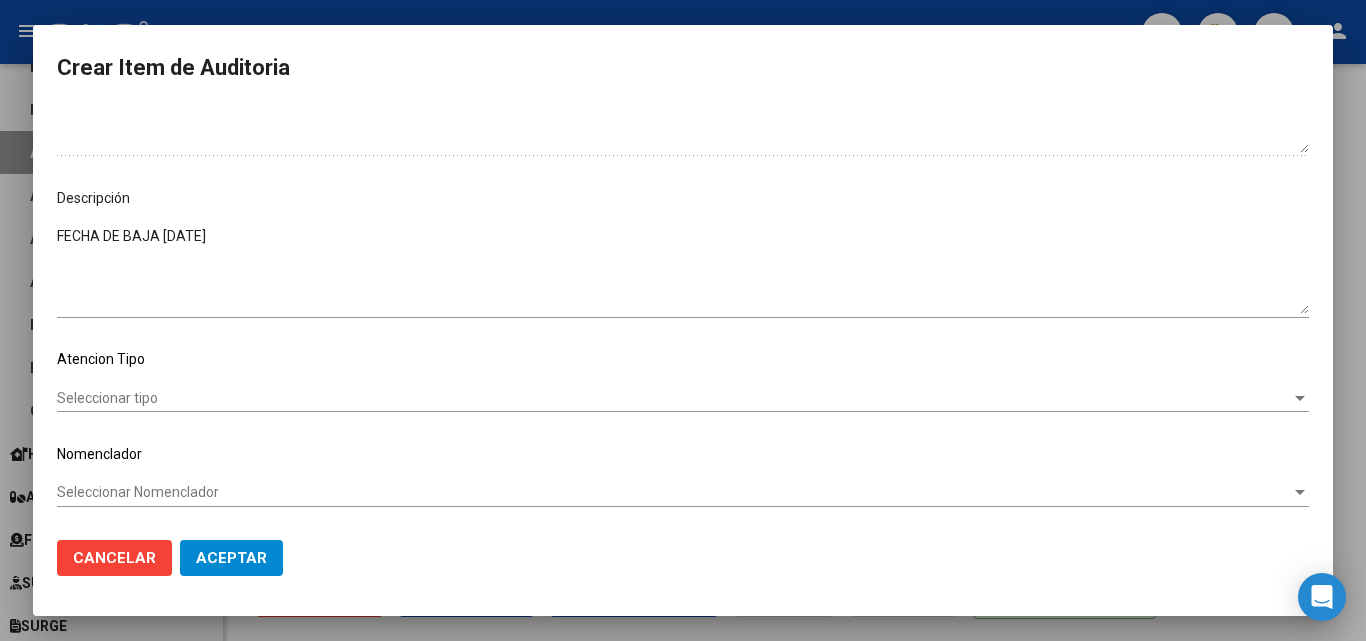 click on "Seleccionar tipo Seleccionar tipo" 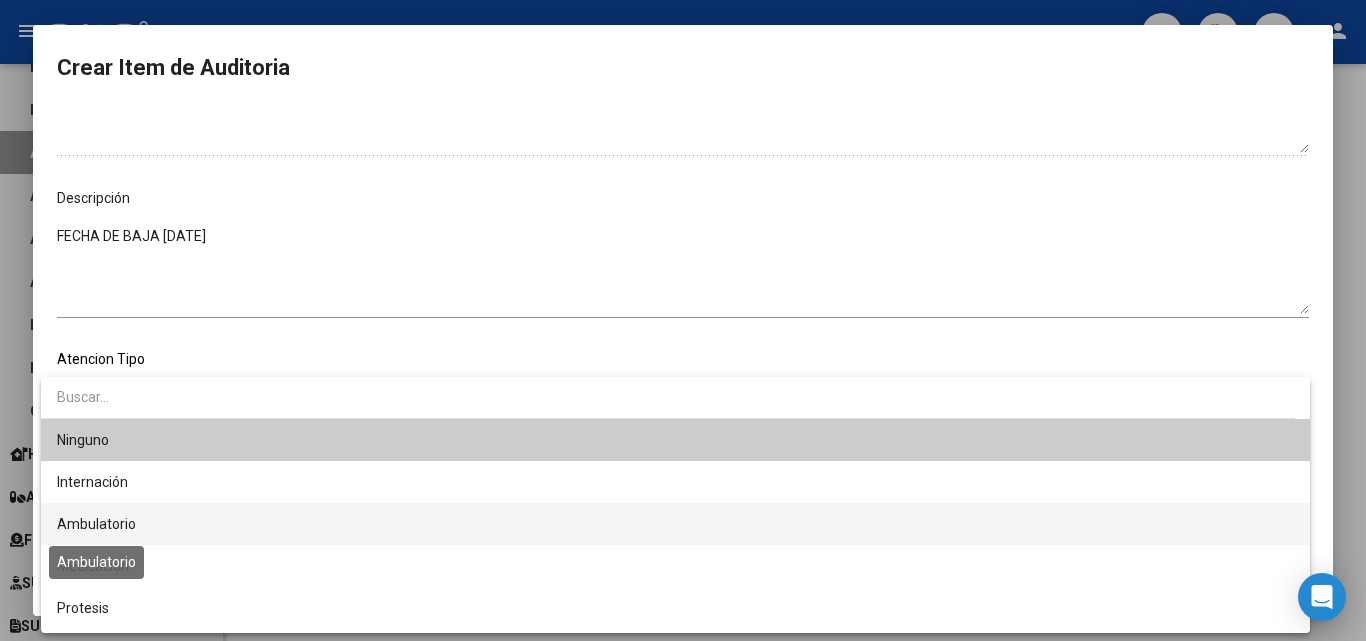 click on "Ambulatorio" at bounding box center [96, 524] 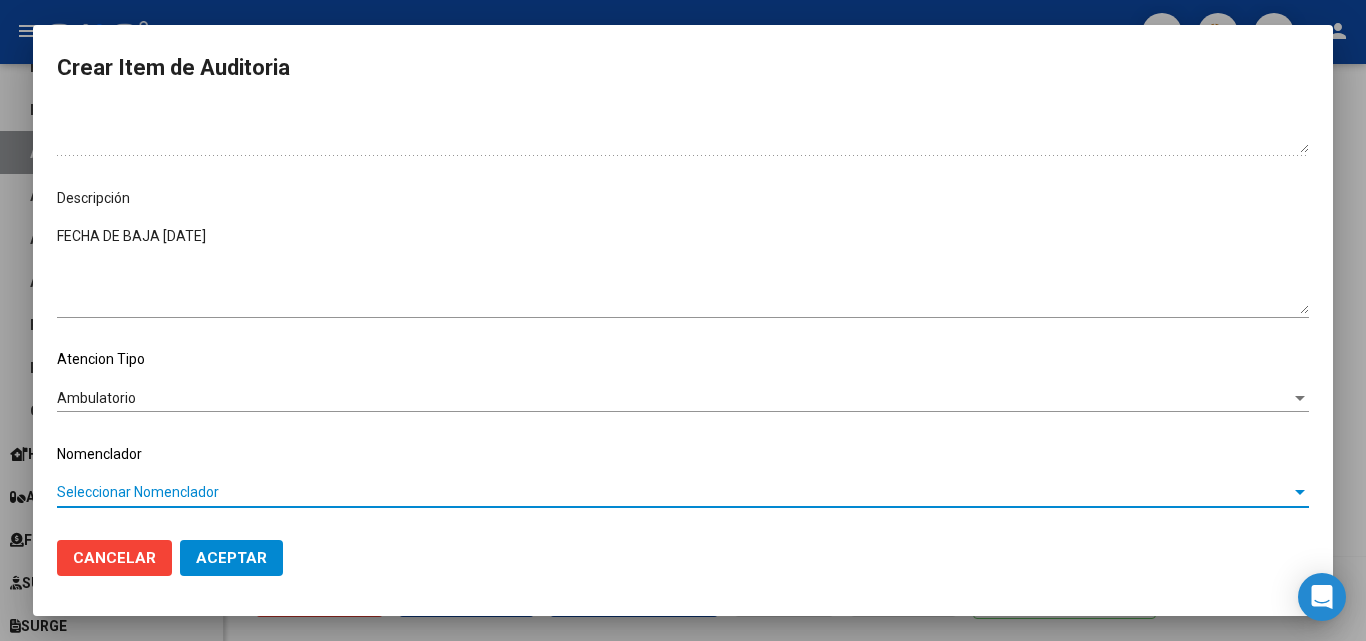 click on "Seleccionar Nomenclador" at bounding box center [674, 492] 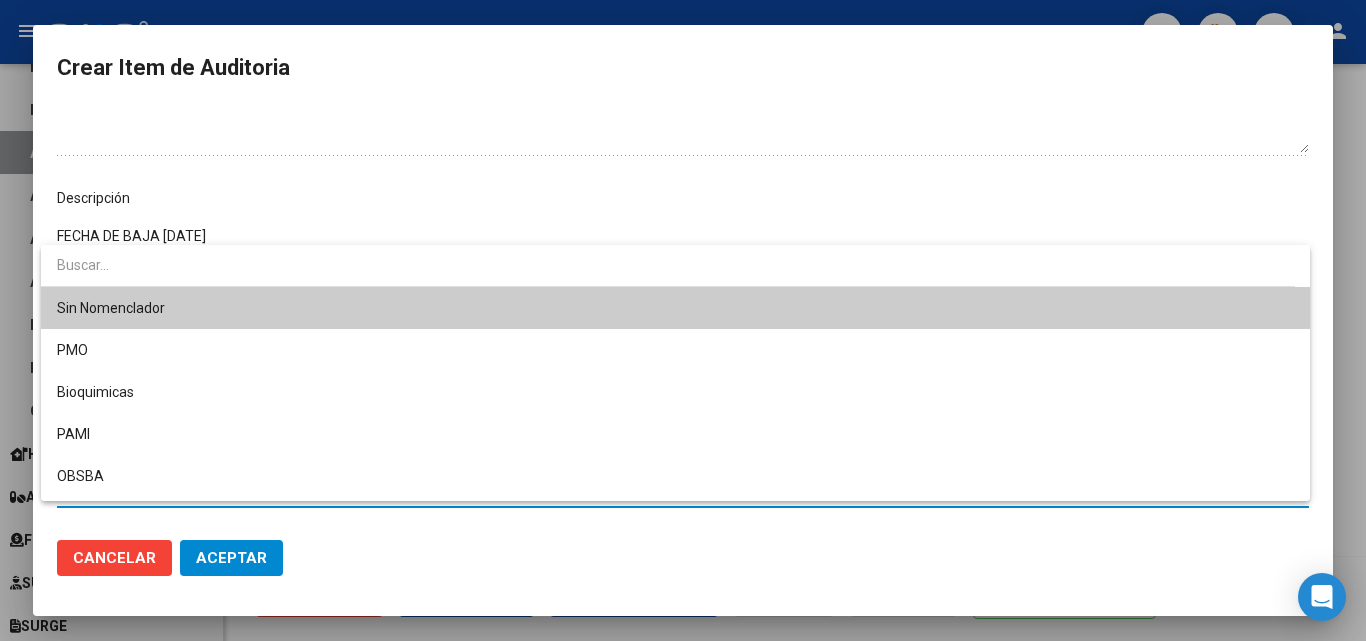 click on "Sin Nomenclador" at bounding box center (675, 308) 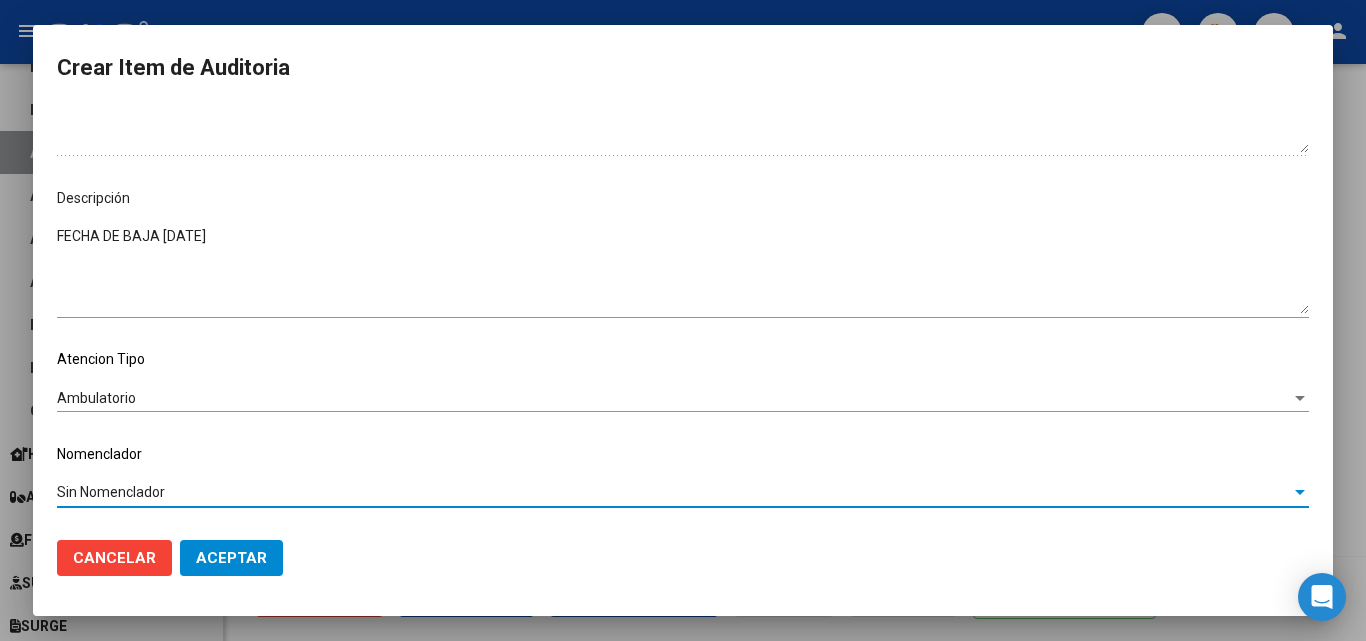 click on "Aceptar" 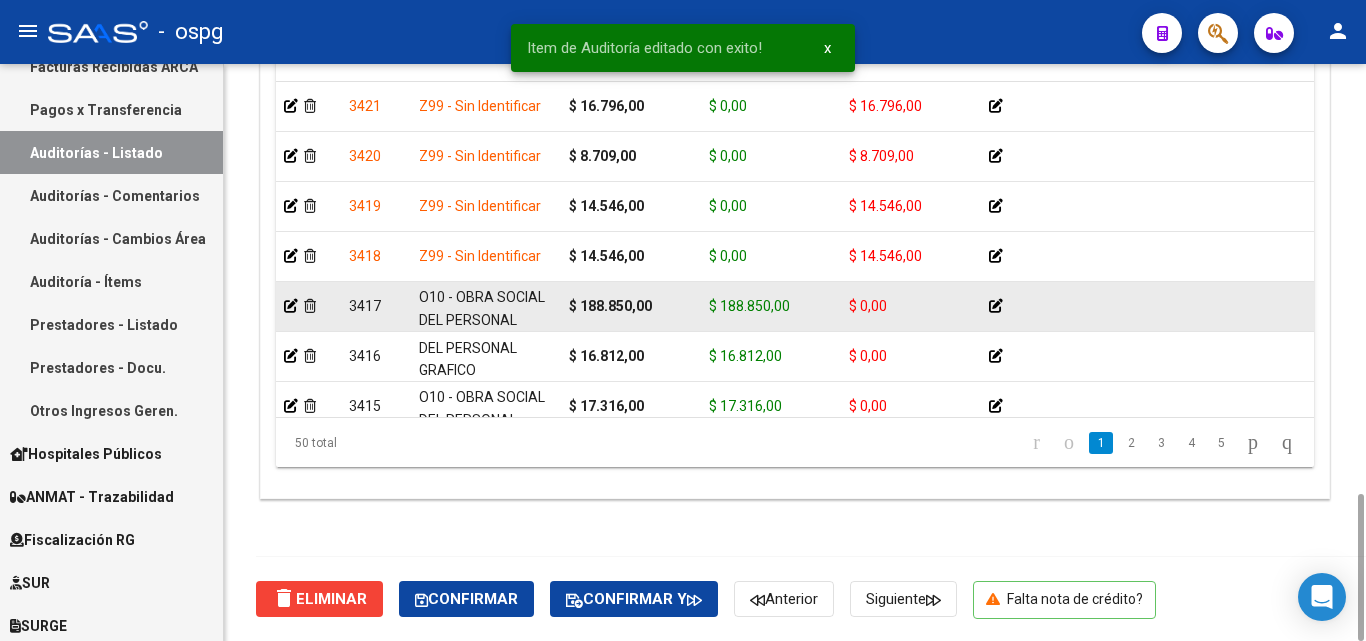 scroll, scrollTop: 26, scrollLeft: 0, axis: vertical 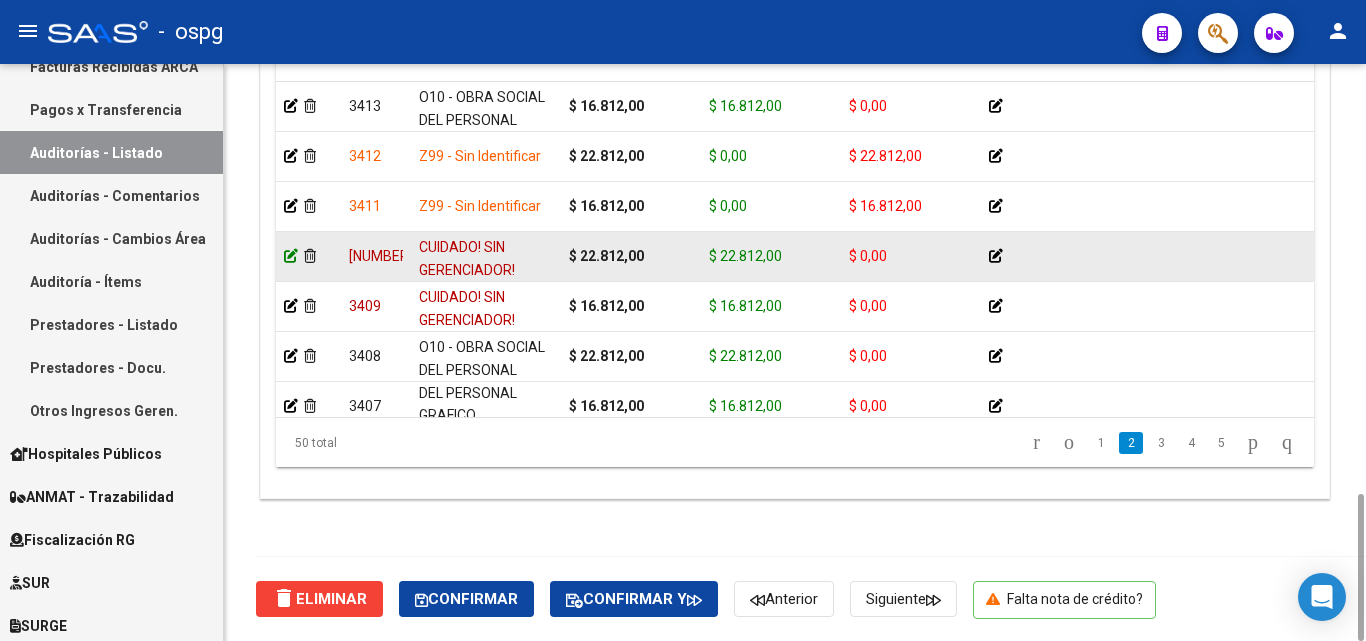 click 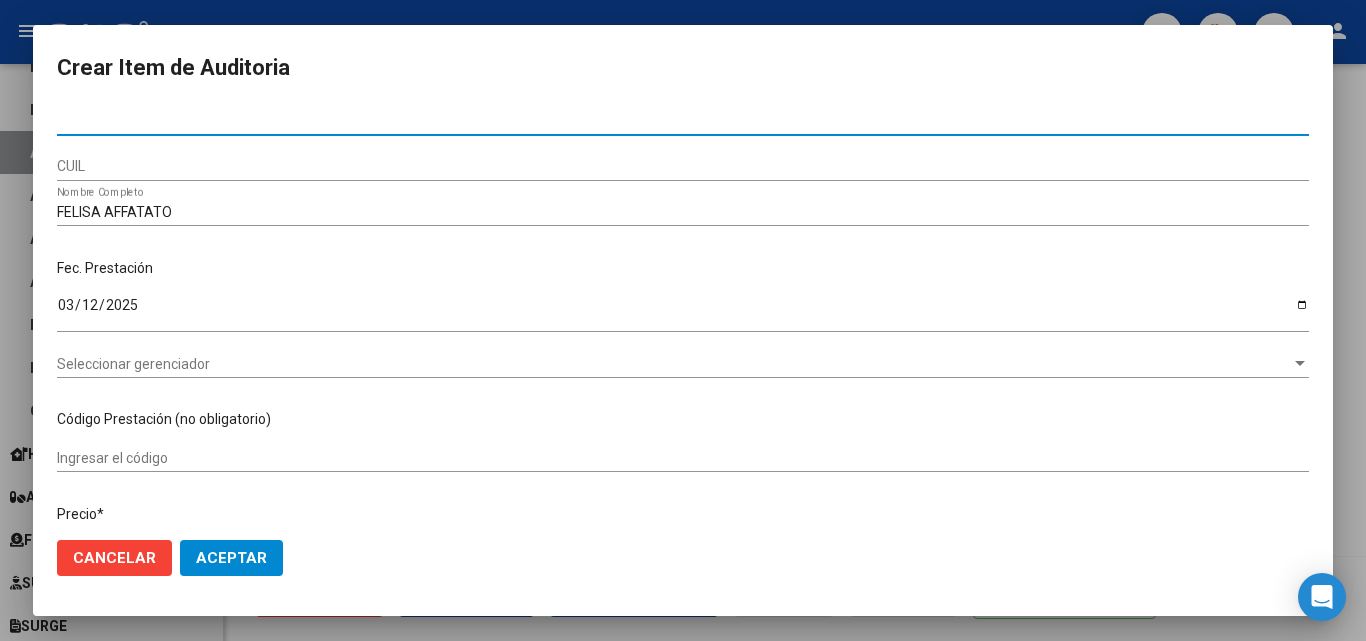 click on "CUIL" at bounding box center (683, 166) 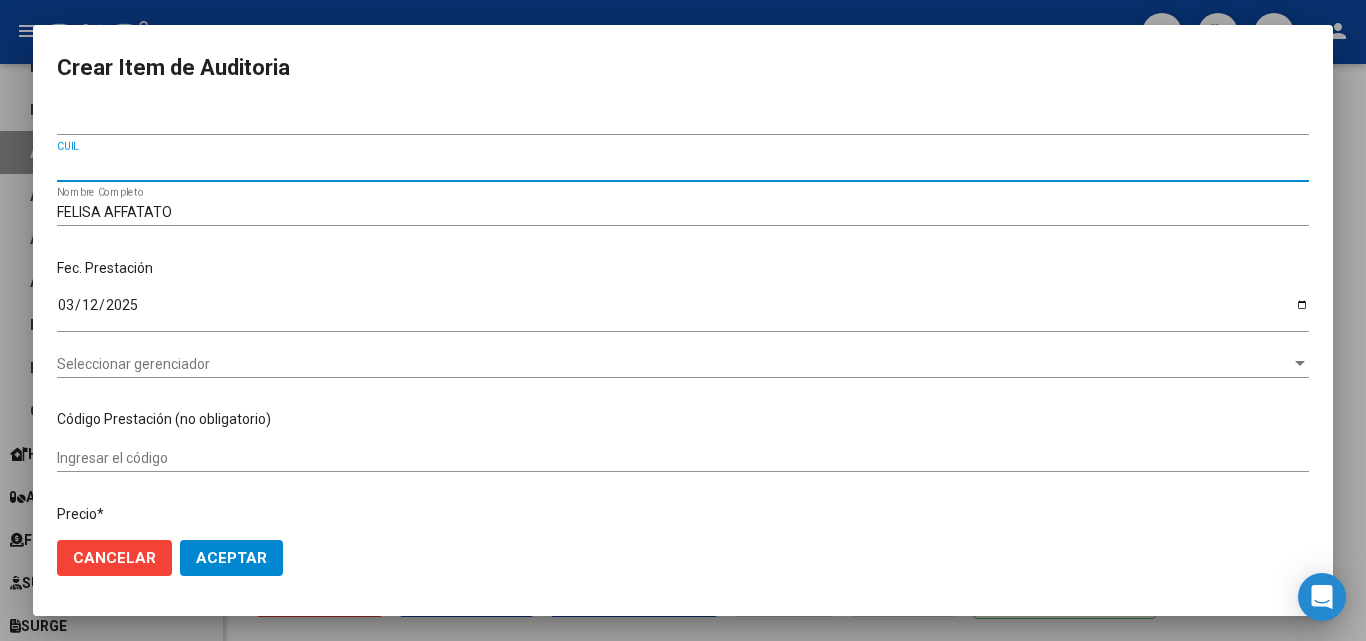 click on "[NRO] [DOCUMENTO]" at bounding box center [683, 121] 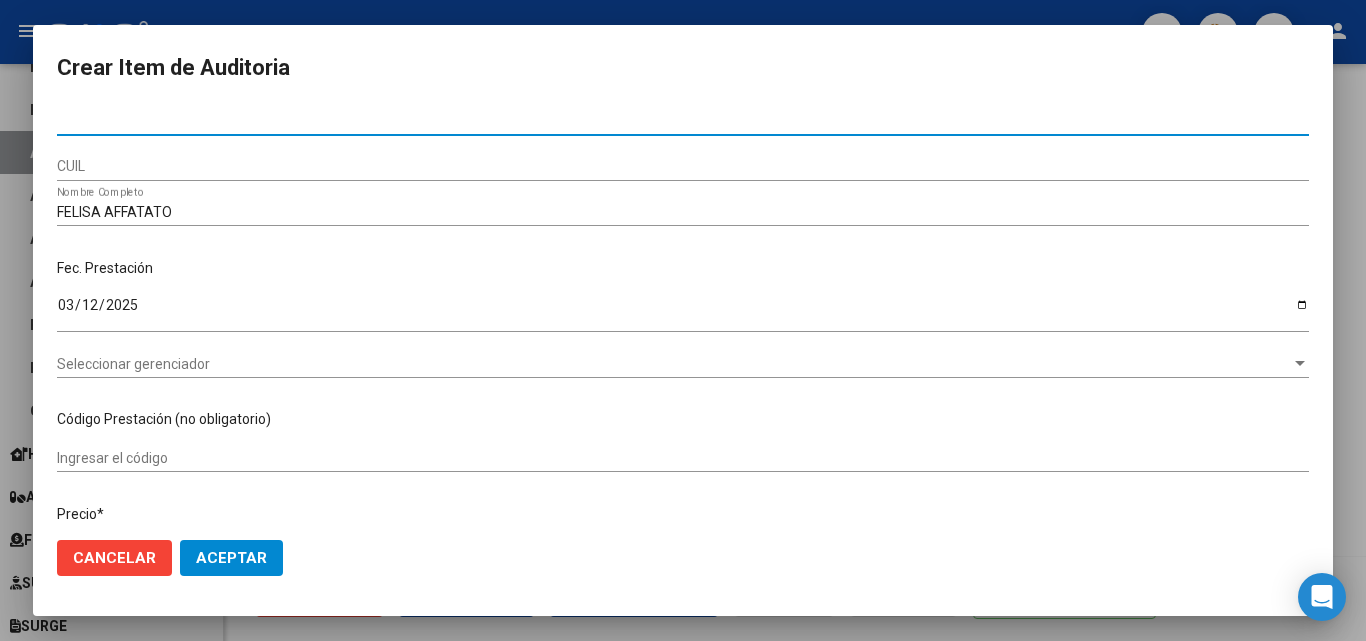 click on "[NRO] [DOCUMENTO]" at bounding box center [683, 121] 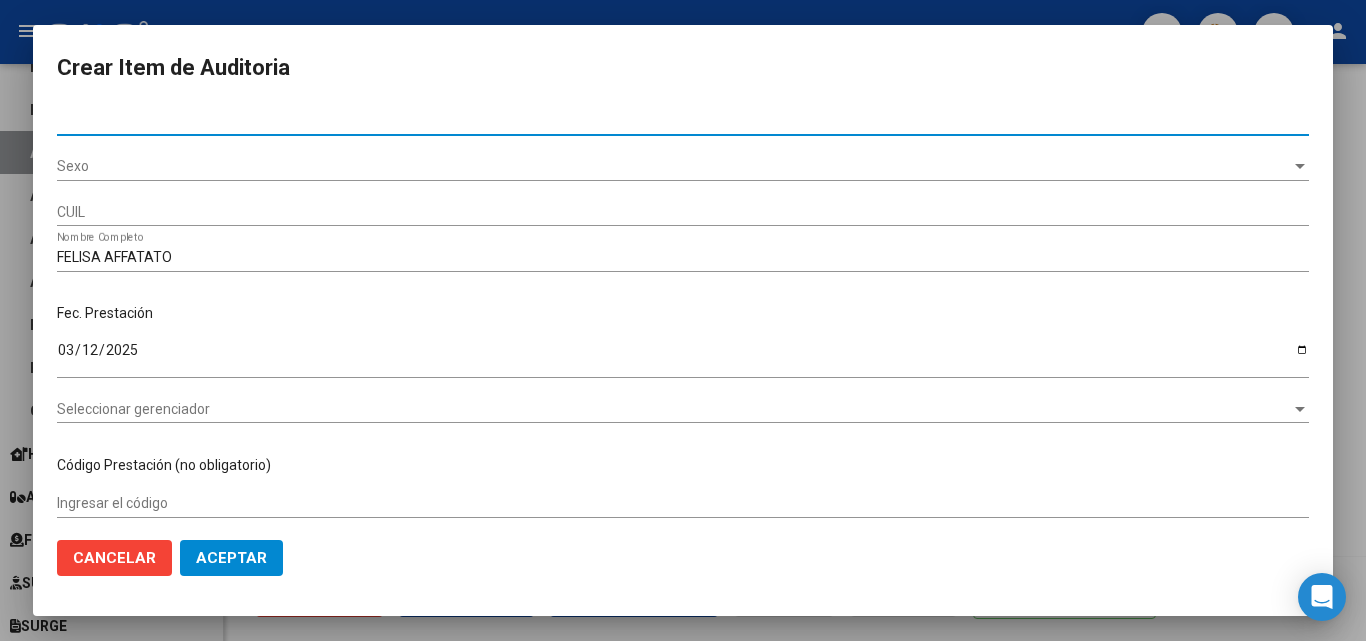 type on "[NRO] [DOCUMENTO]" 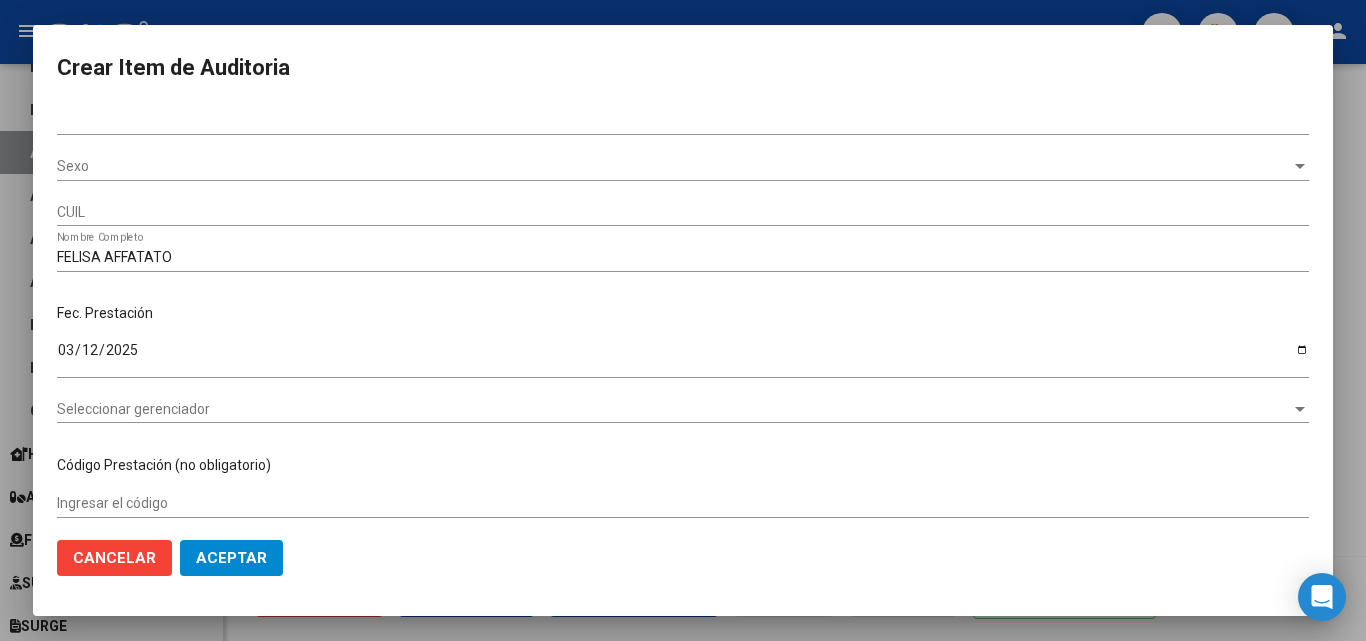 drag, startPoint x: 116, startPoint y: 164, endPoint x: 76, endPoint y: 135, distance: 49.40648 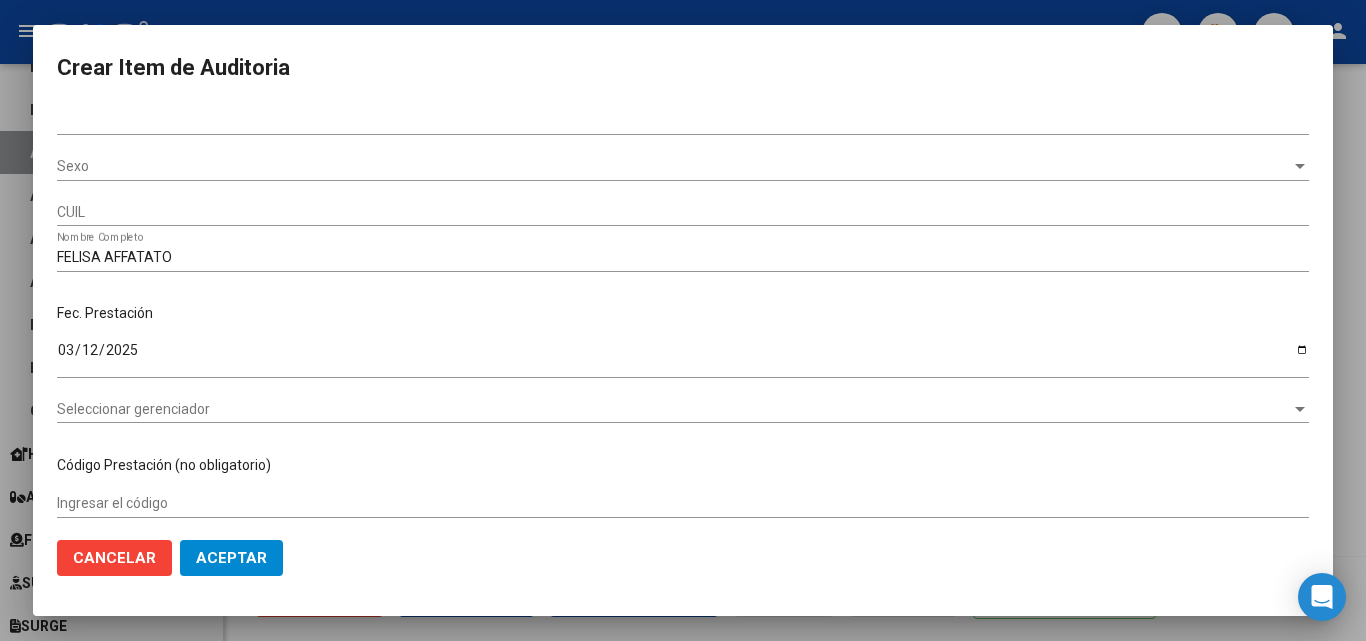 click on "Sexo Sexo" at bounding box center (683, 167) 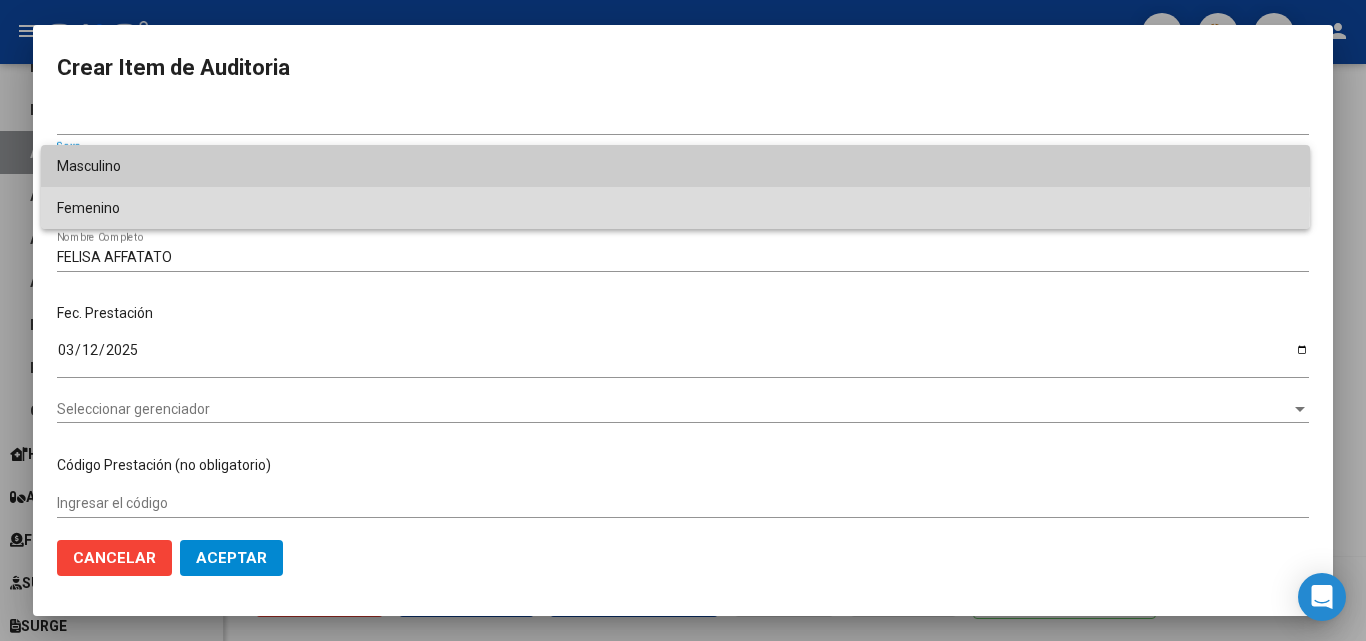 click on "Femenino" at bounding box center (675, 208) 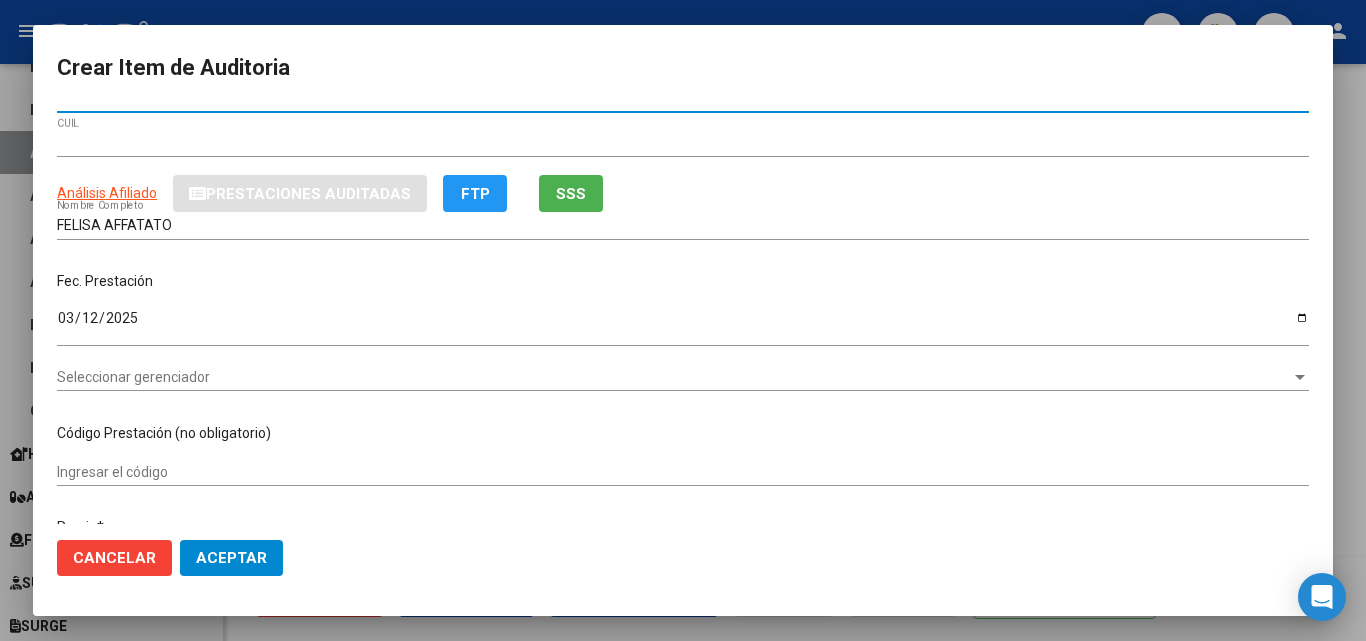 scroll, scrollTop: 100, scrollLeft: 0, axis: vertical 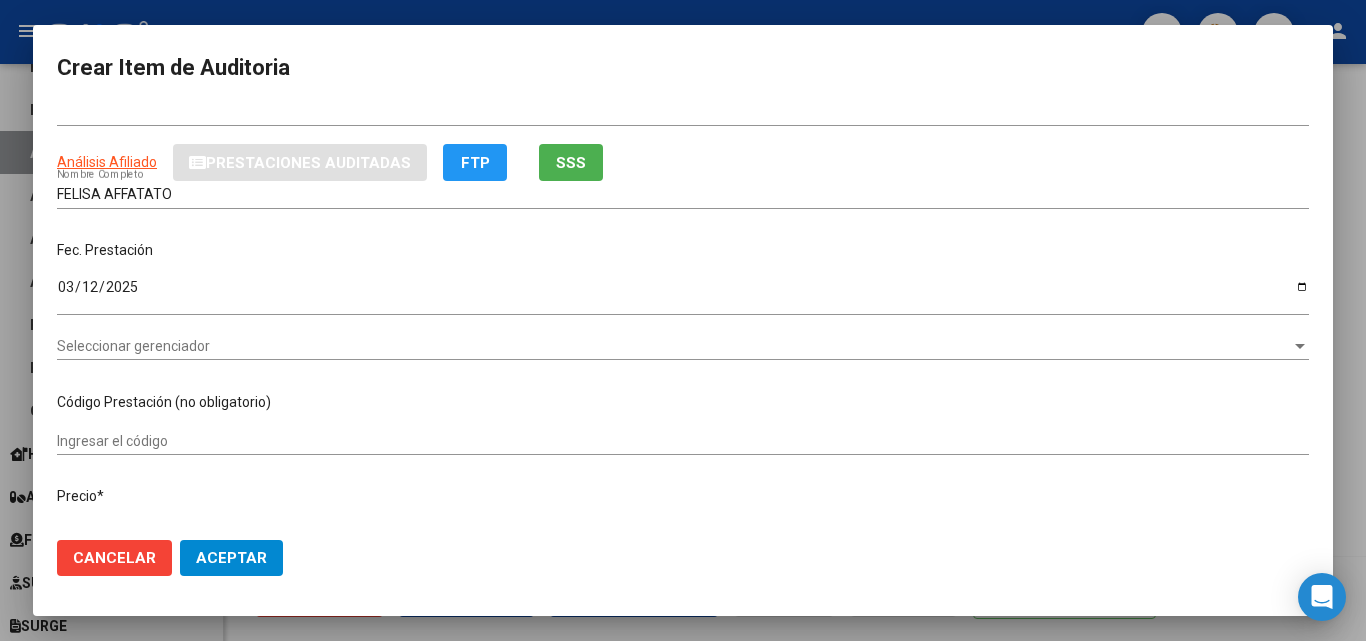 click on "Seleccionar gerenciador" at bounding box center (674, 346) 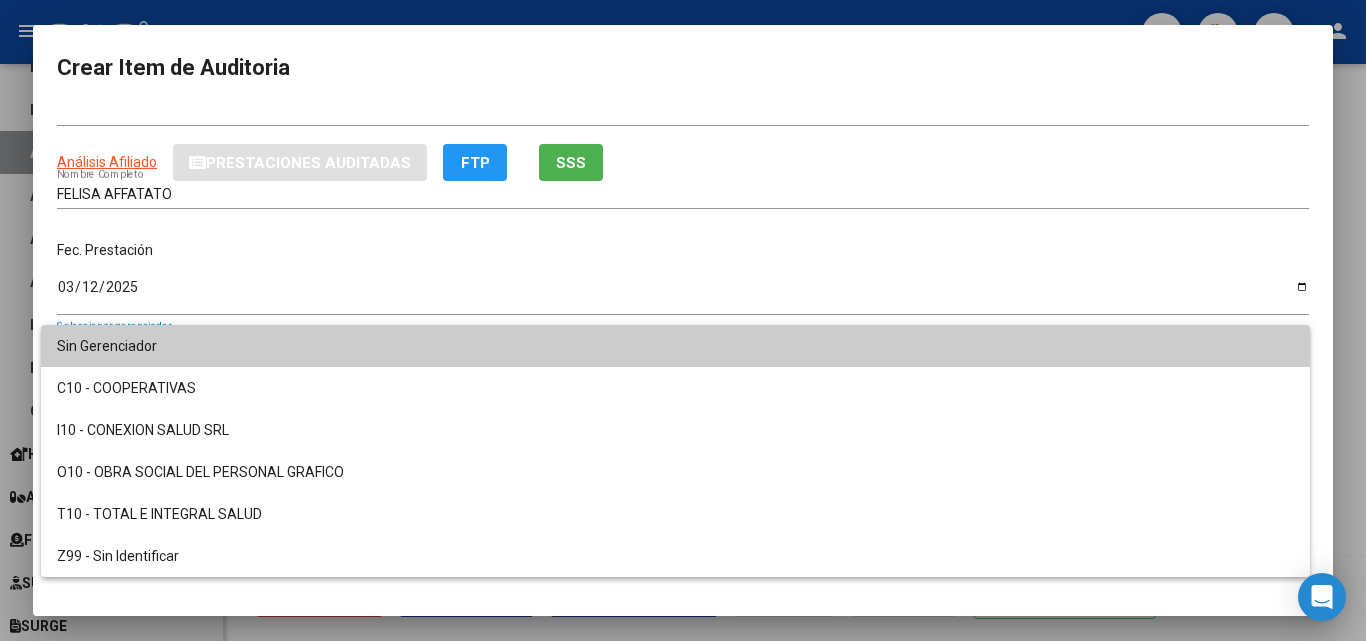 click at bounding box center (683, 320) 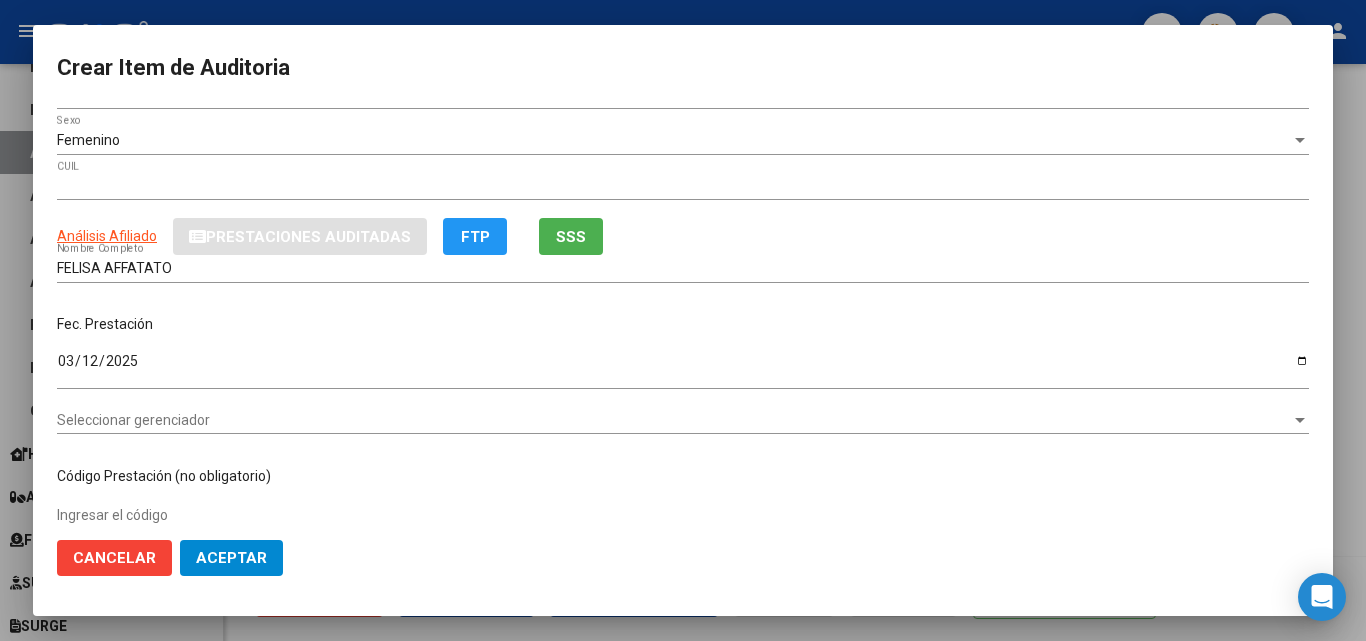 scroll, scrollTop: 0, scrollLeft: 0, axis: both 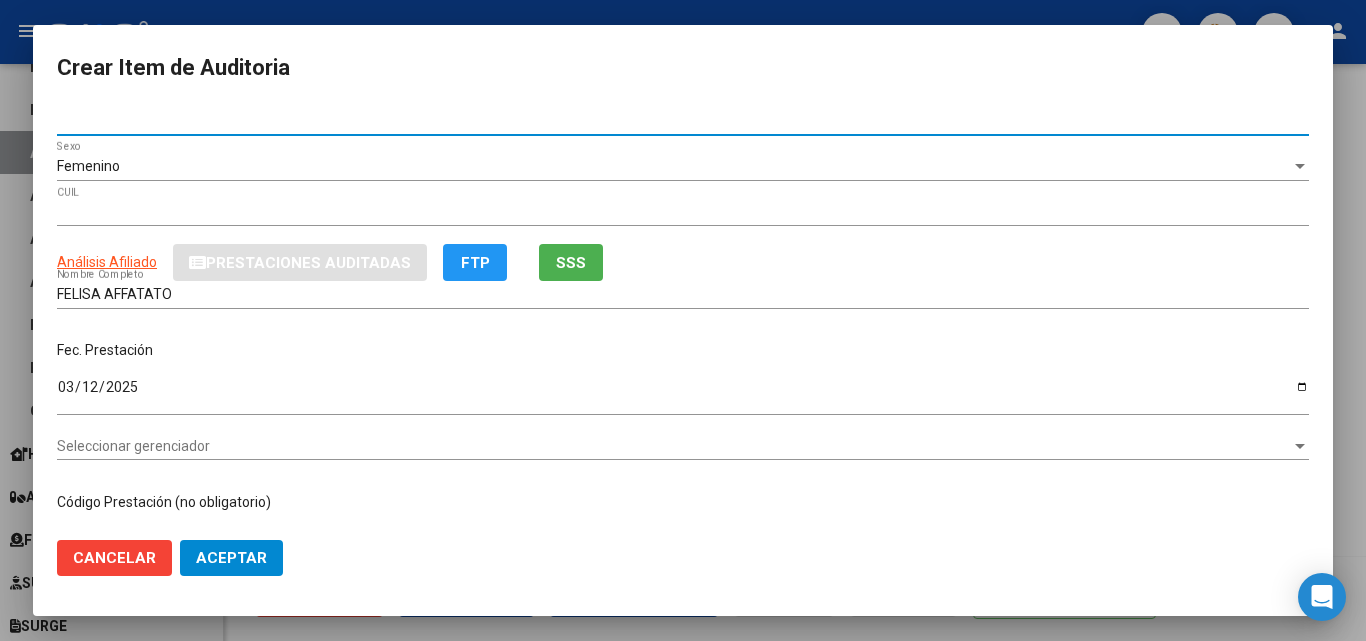 drag, startPoint x: 128, startPoint y: 120, endPoint x: 0, endPoint y: 105, distance: 128.87592 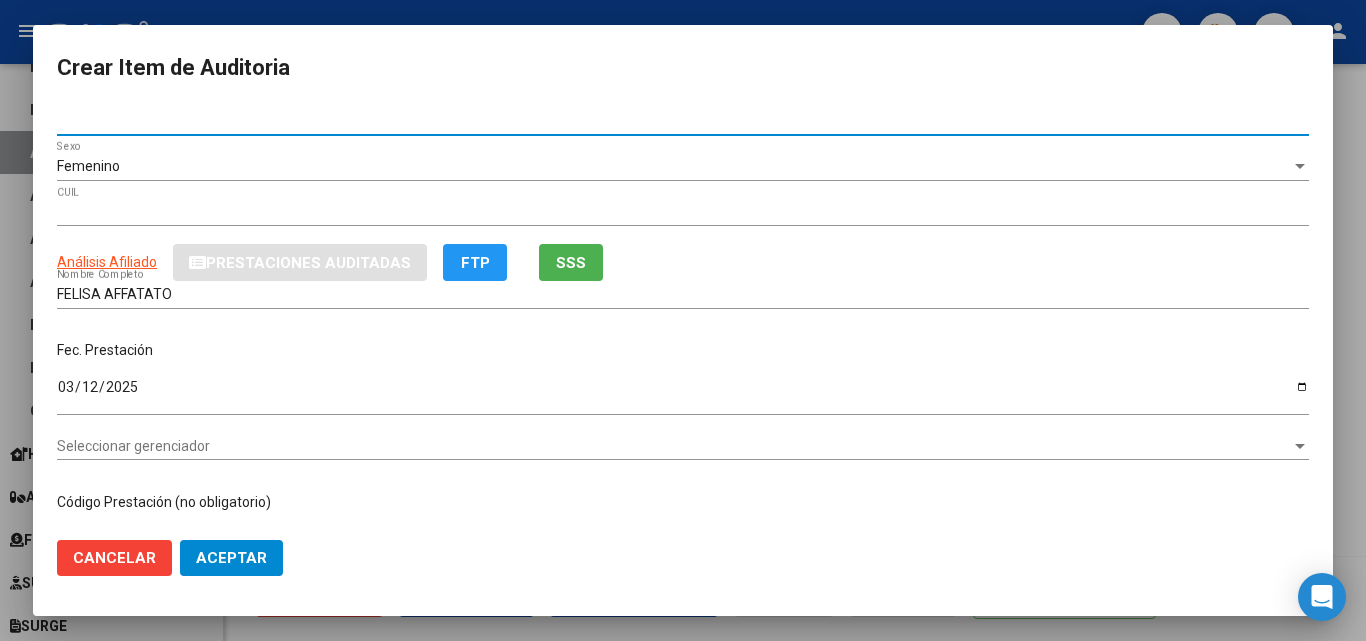 click on "Seleccionar gerenciador" at bounding box center (674, 446) 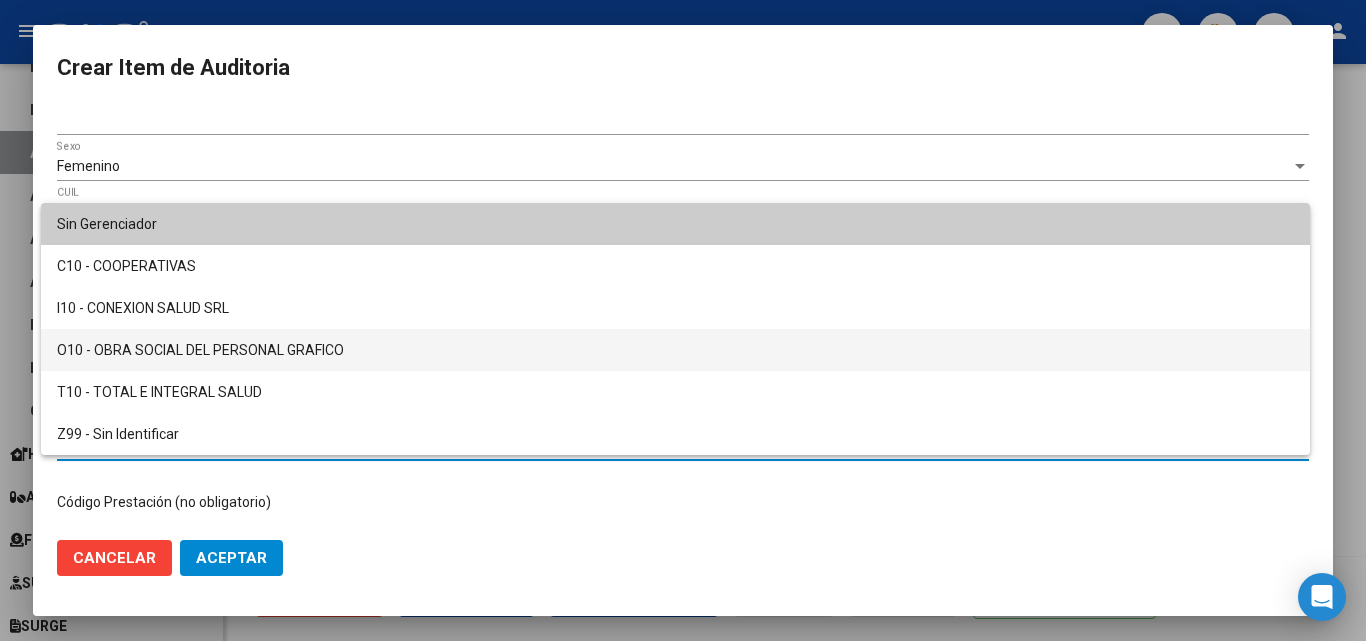 click on "O10 - OBRA SOCIAL DEL PERSONAL GRAFICO" at bounding box center [675, 350] 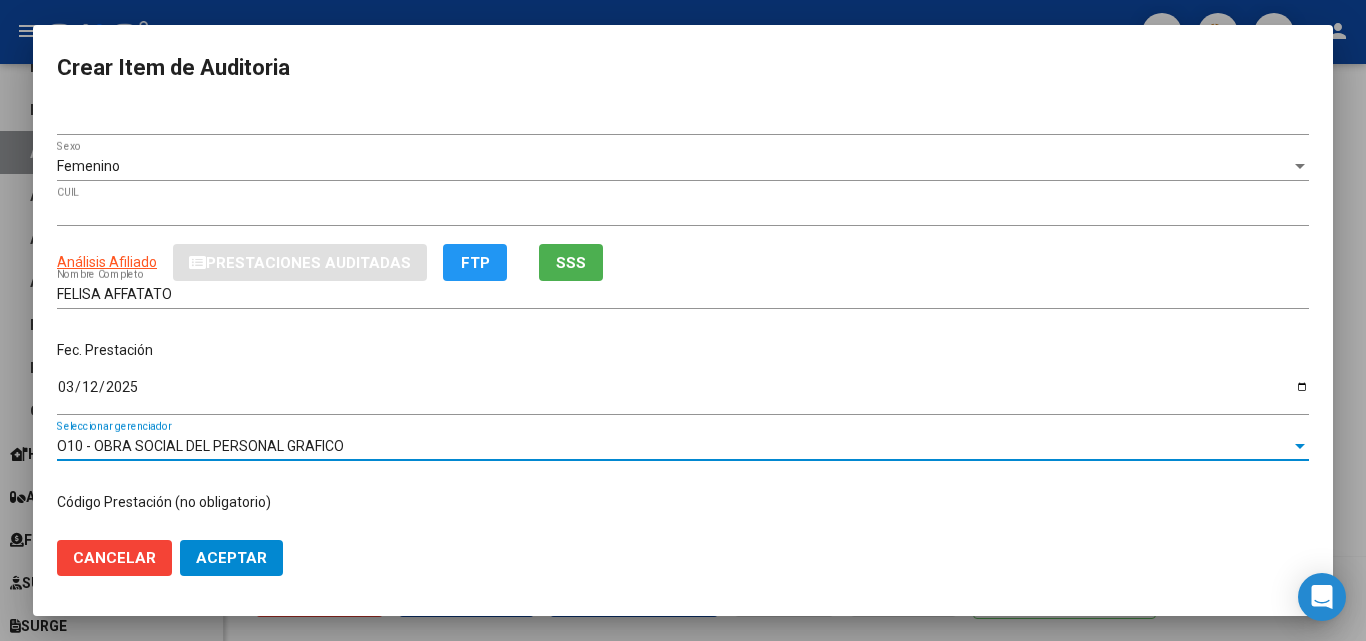click on "Aceptar" 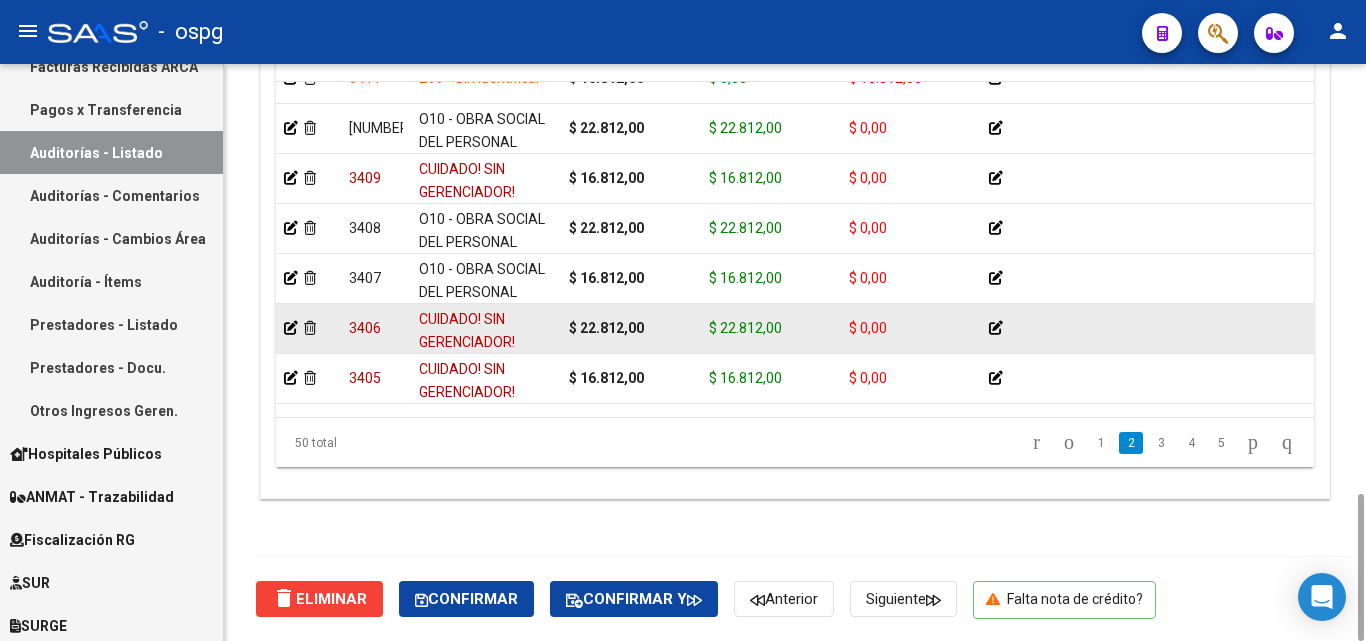 scroll, scrollTop: 500, scrollLeft: 0, axis: vertical 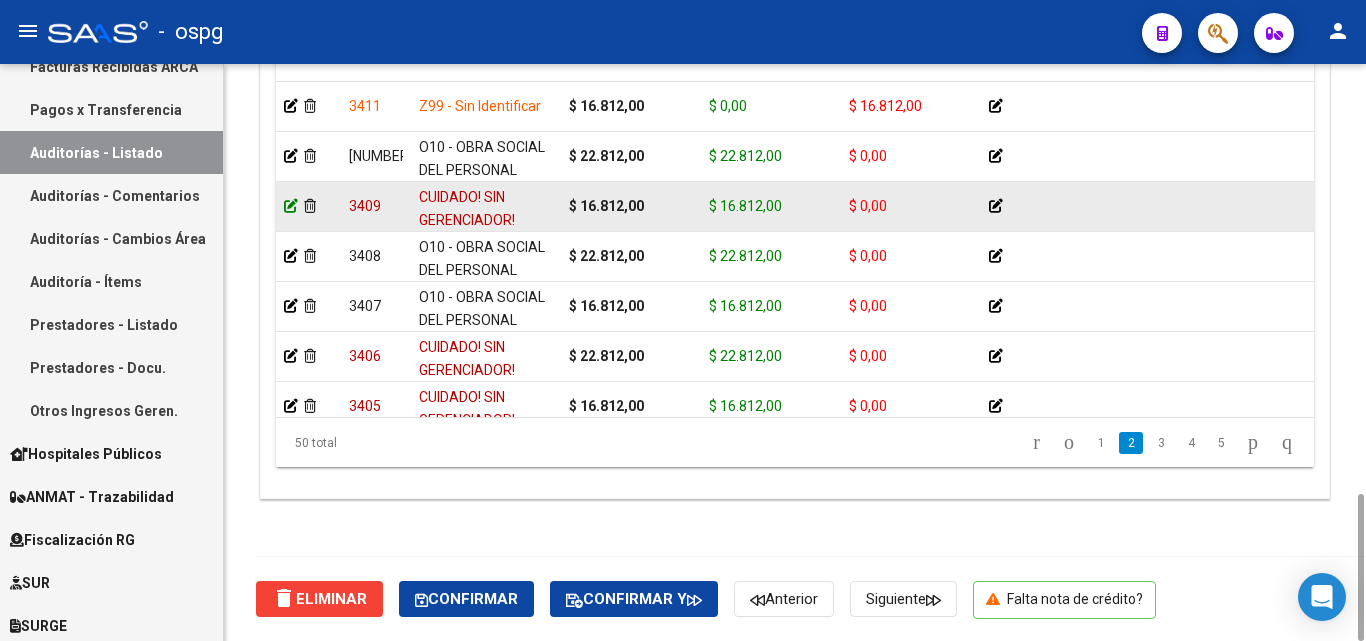click 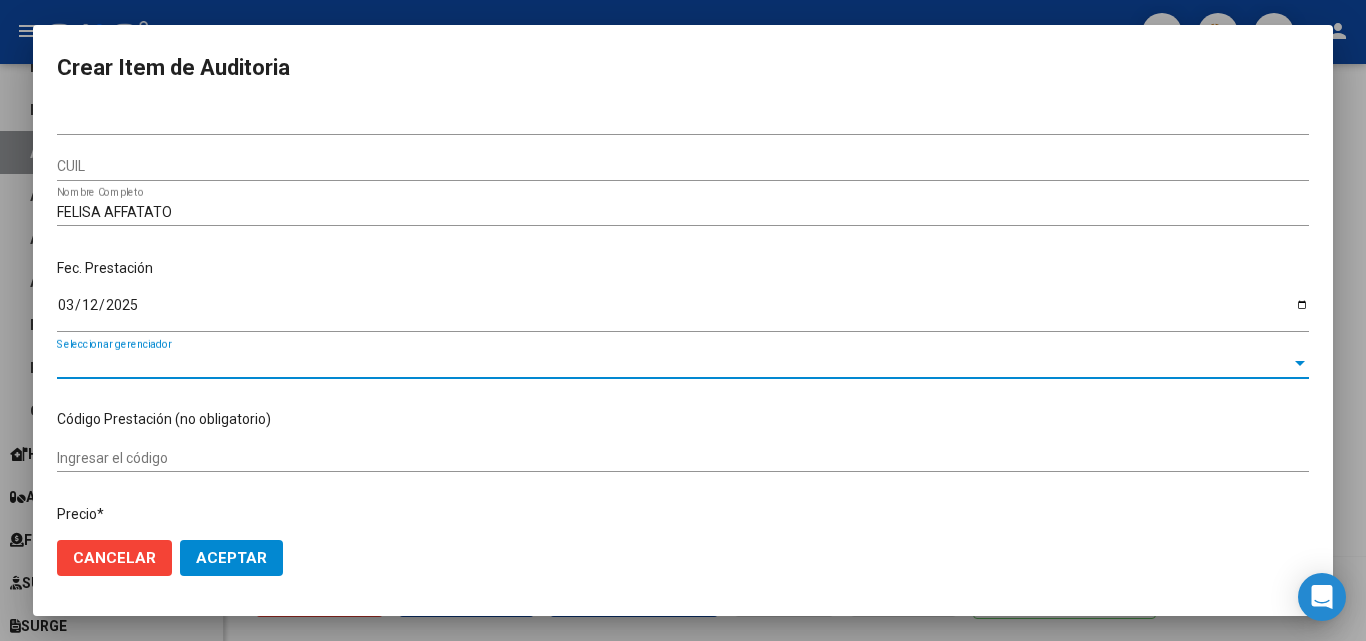click on "Seleccionar gerenciador" at bounding box center (674, 364) 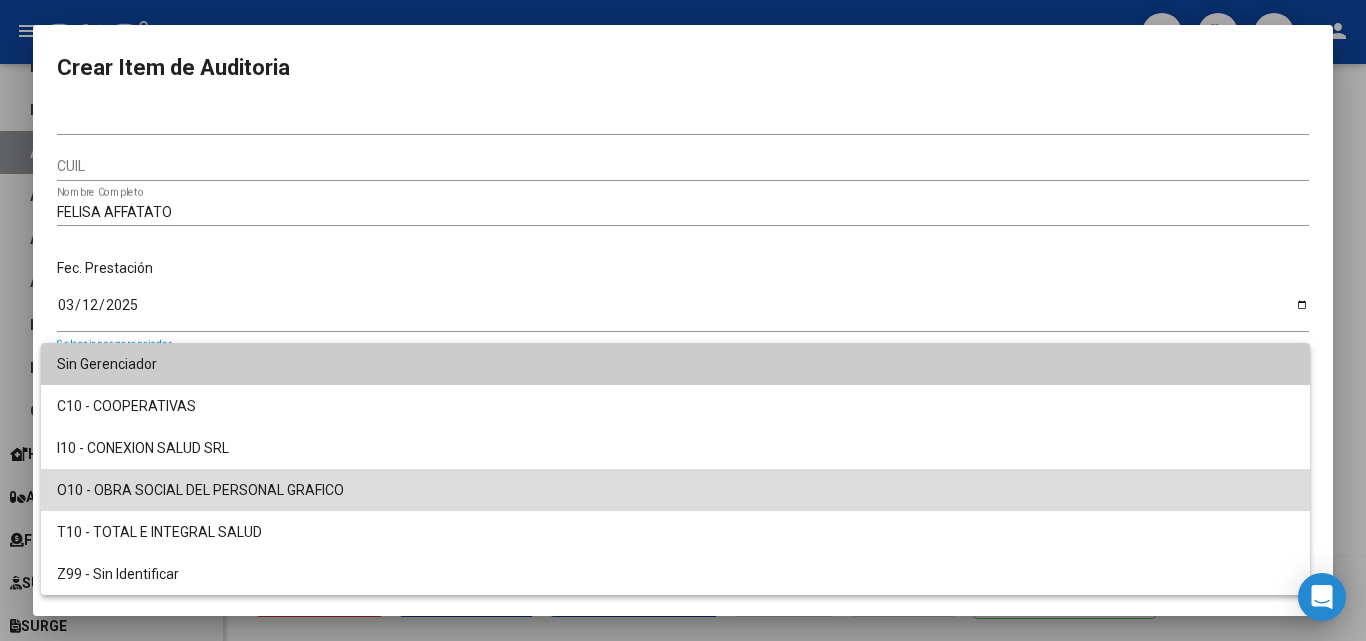 click on "O10 - OBRA SOCIAL DEL PERSONAL GRAFICO" at bounding box center (675, 490) 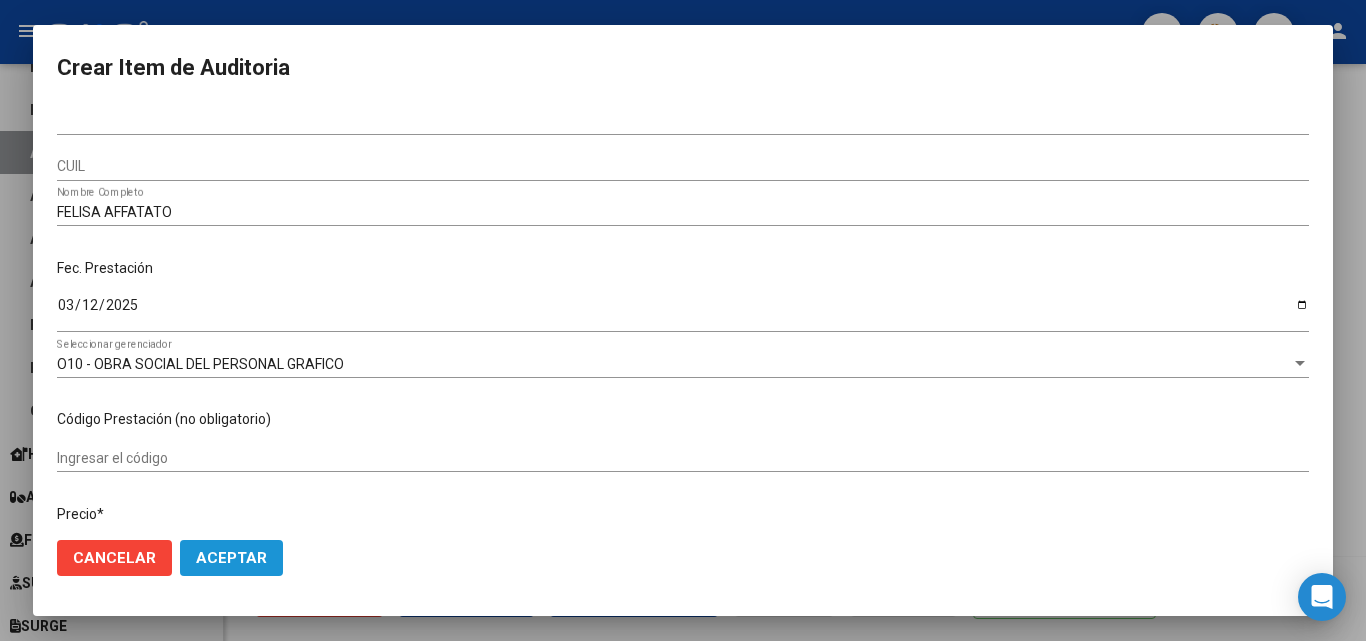 click on "Aceptar" 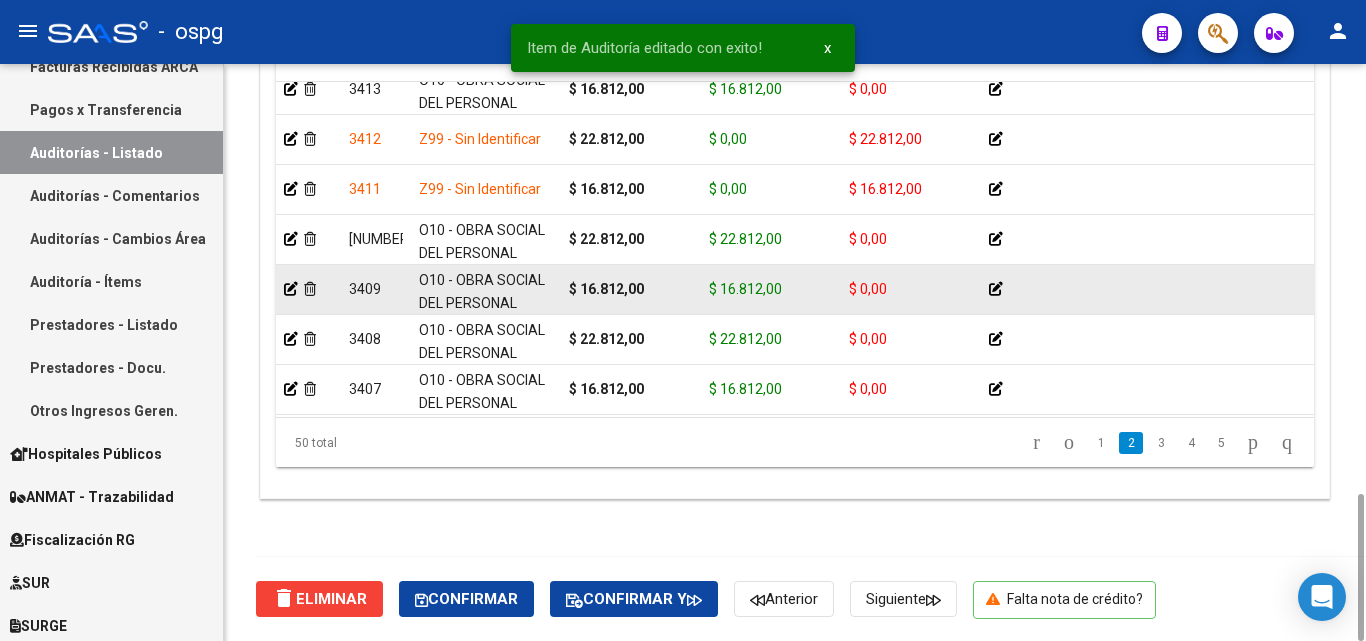 scroll, scrollTop: 500, scrollLeft: 0, axis: vertical 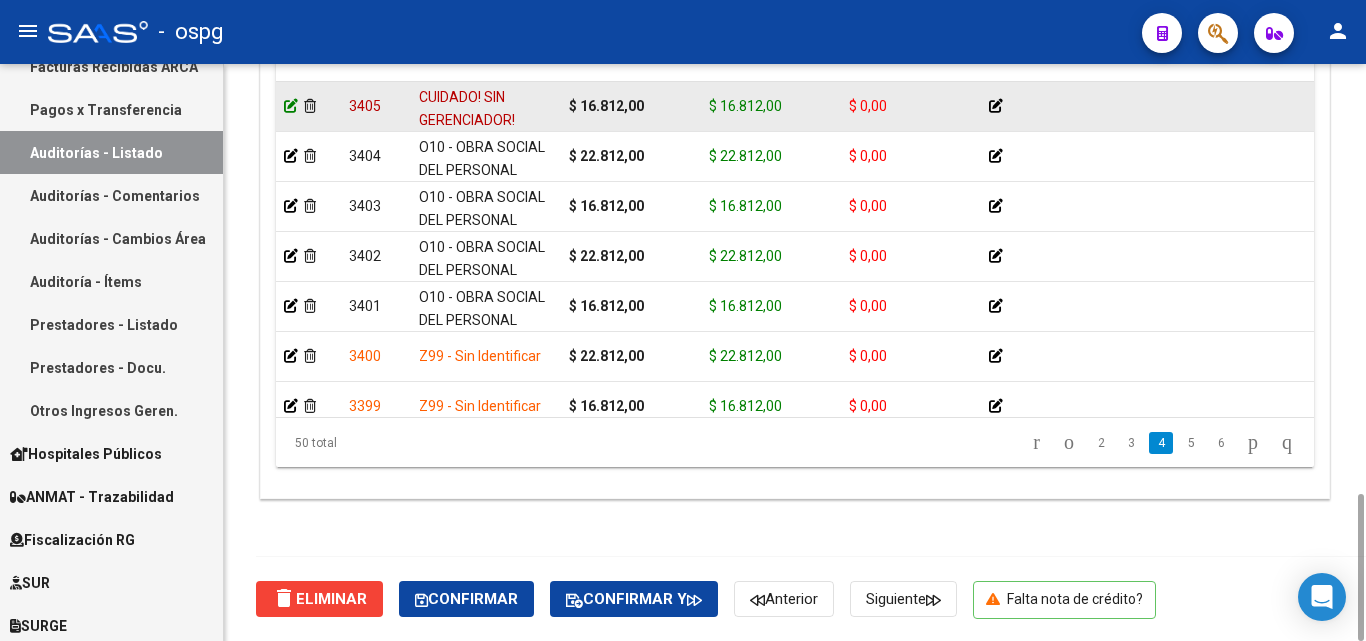 click 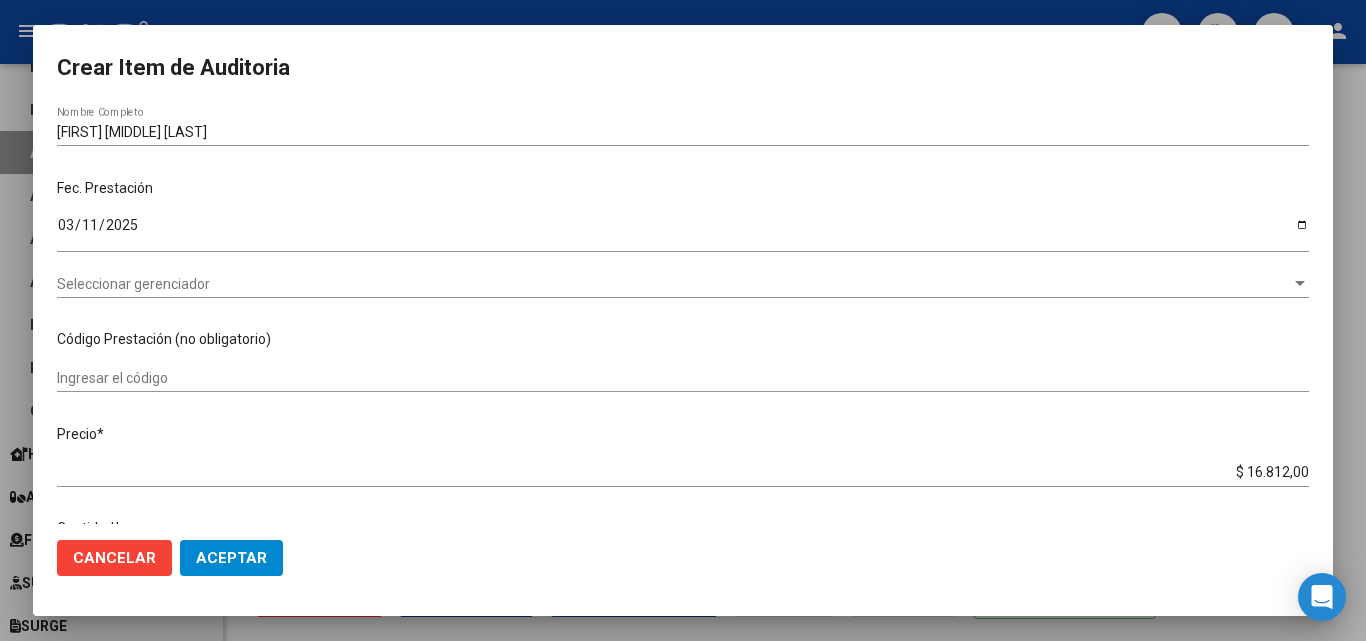 scroll, scrollTop: 200, scrollLeft: 0, axis: vertical 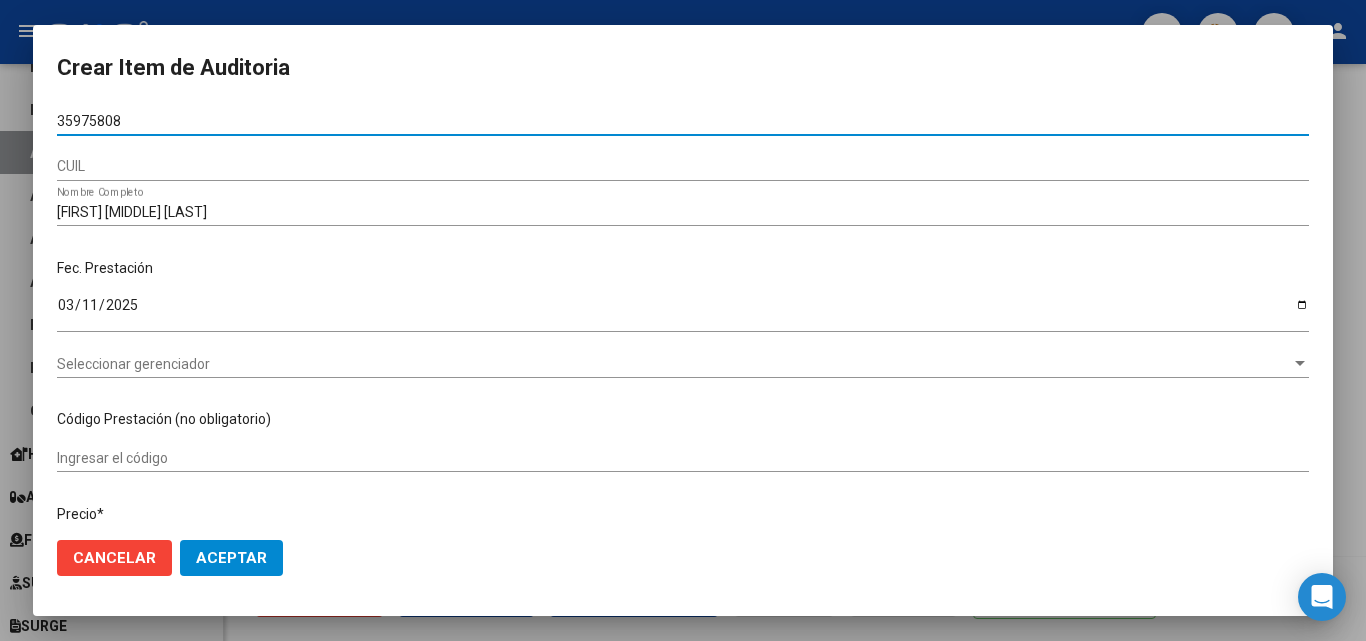 click on "[NUMBER] Nro Documento    CUIL    [FIRST] [MIDDLE] [LAST] Nombre Completo  Fec. Prestación    [DATE] Ingresar la fecha  Seleccionar gerenciador Seleccionar gerenciador Código Prestación (no obligatorio)    Ingresar el código  Precio  *   $ 16.812,00 Ingresar el precio  Cantidad  *   1 Ingresar la cantidad  Monto Item  *   $ 16.812,00 Ingresar el monto  Monto Debitado    $ 0,00 Ingresar el monto  Comentario Operador    Ingresar el Comentario  Comentario Gerenciador    Ingresar el Comentario  Descripción    GUAR.01 Ingresar el Descripción   Atencion Tipo  Seleccionar tipo Seleccionar tipo  Nomenclador  Seleccionar Nomenclador Seleccionar Nomenclador" at bounding box center (683, 315) 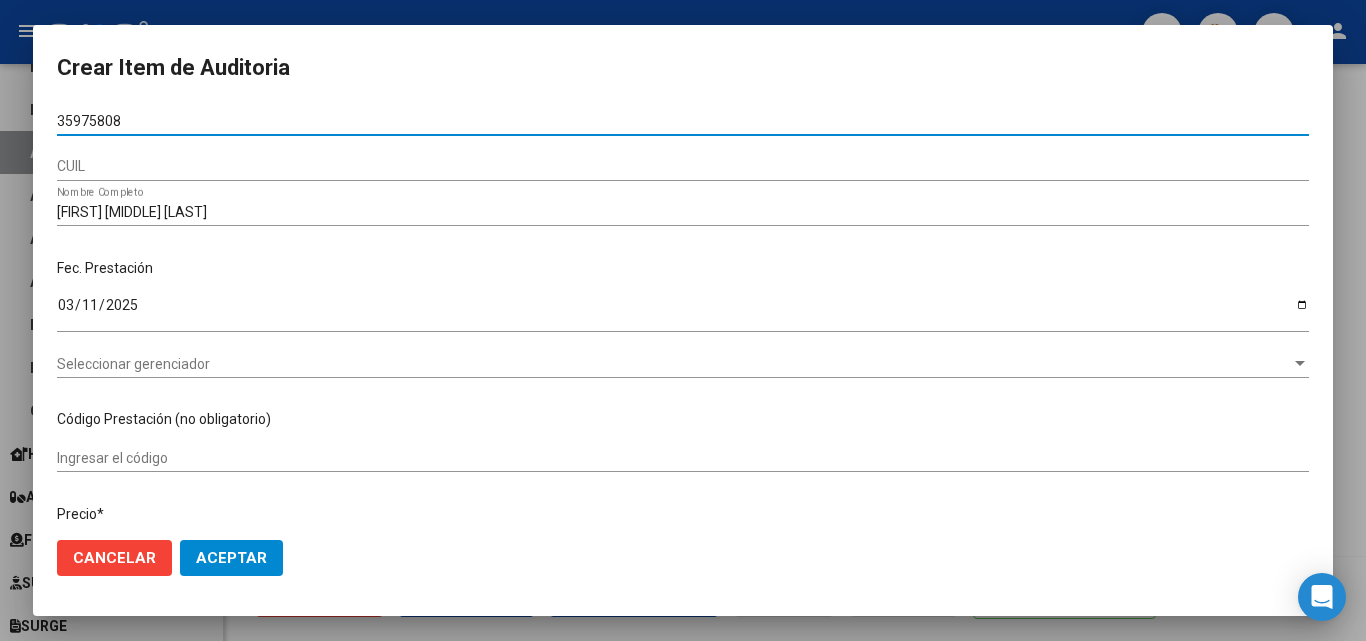 click on "35975808" at bounding box center [683, 121] 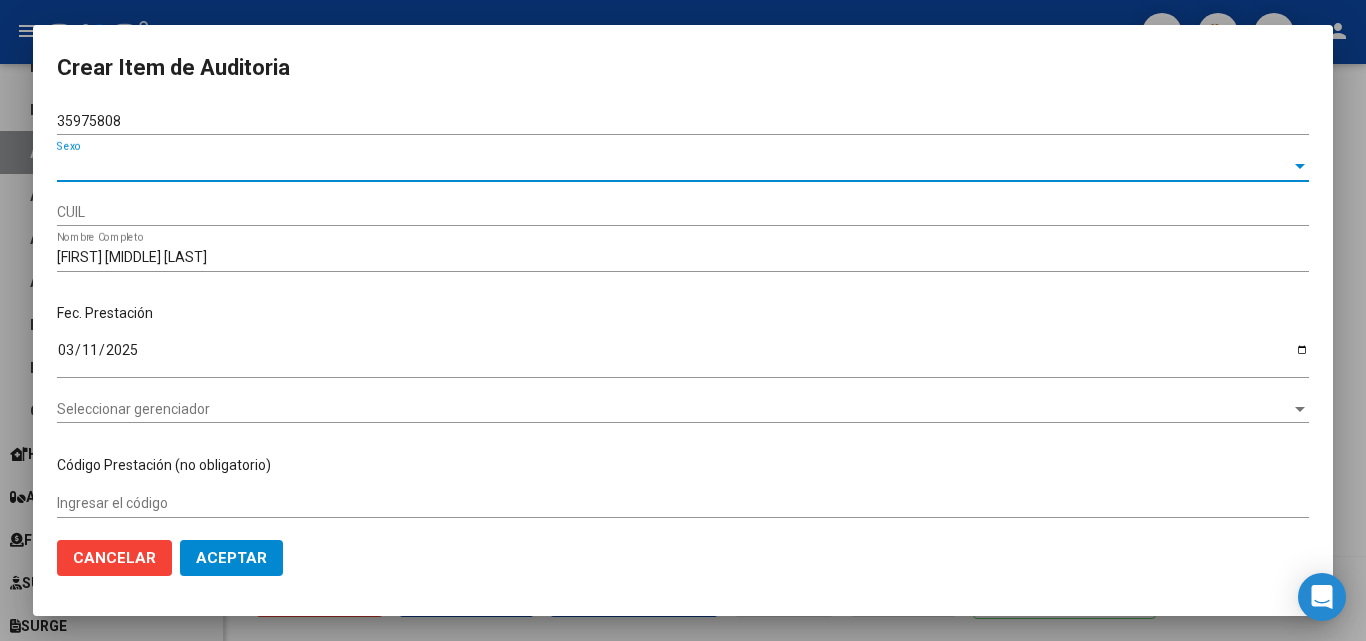 click on "Sexo" at bounding box center (674, 166) 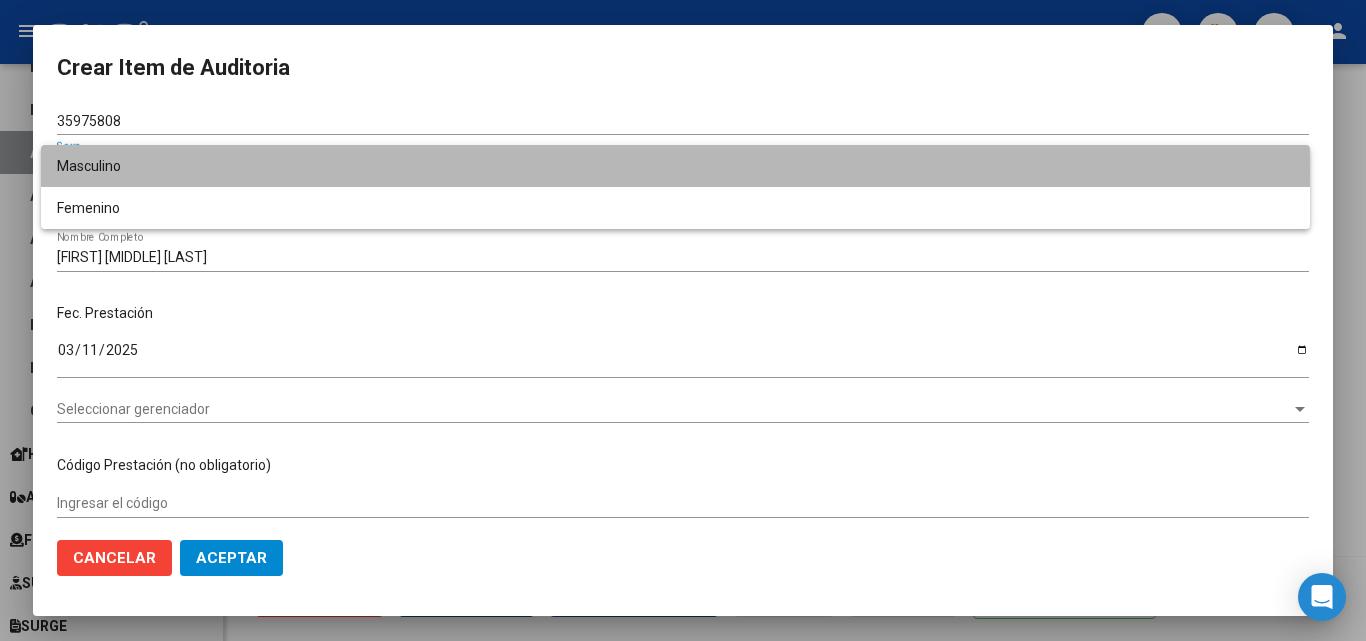 click on "Masculino" at bounding box center (675, 166) 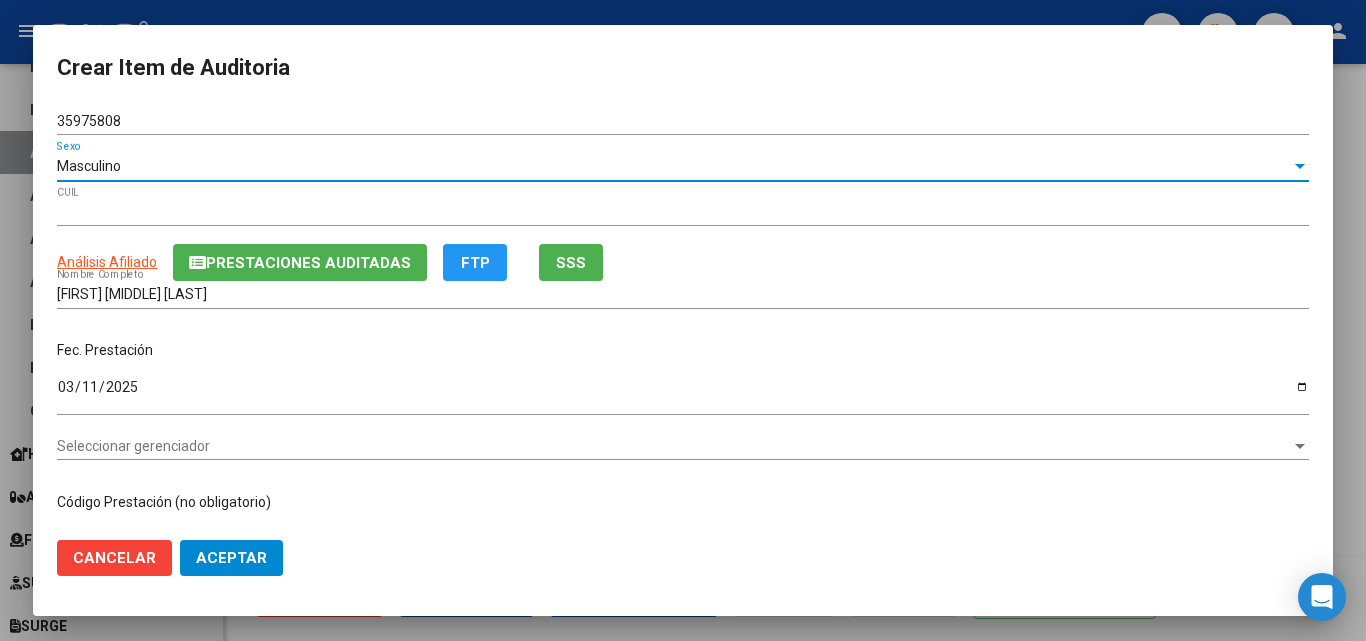 click on "35975808" at bounding box center (683, 121) 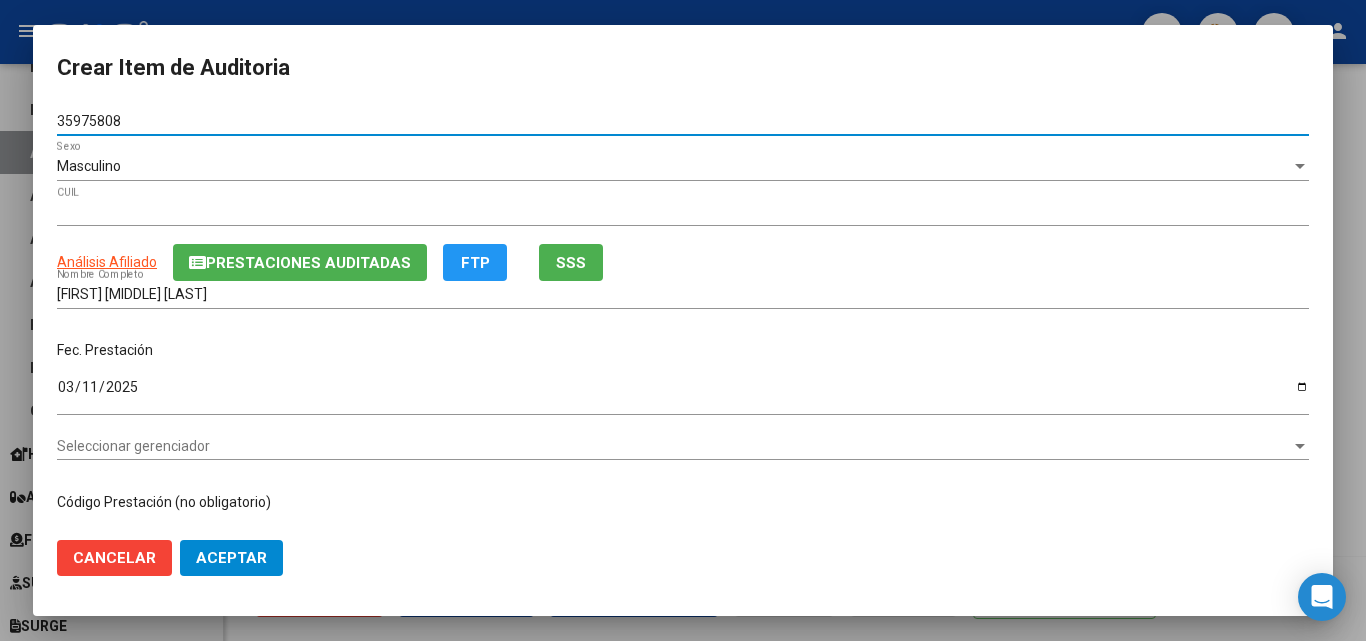 drag, startPoint x: 129, startPoint y: 118, endPoint x: 79, endPoint y: 123, distance: 50.24938 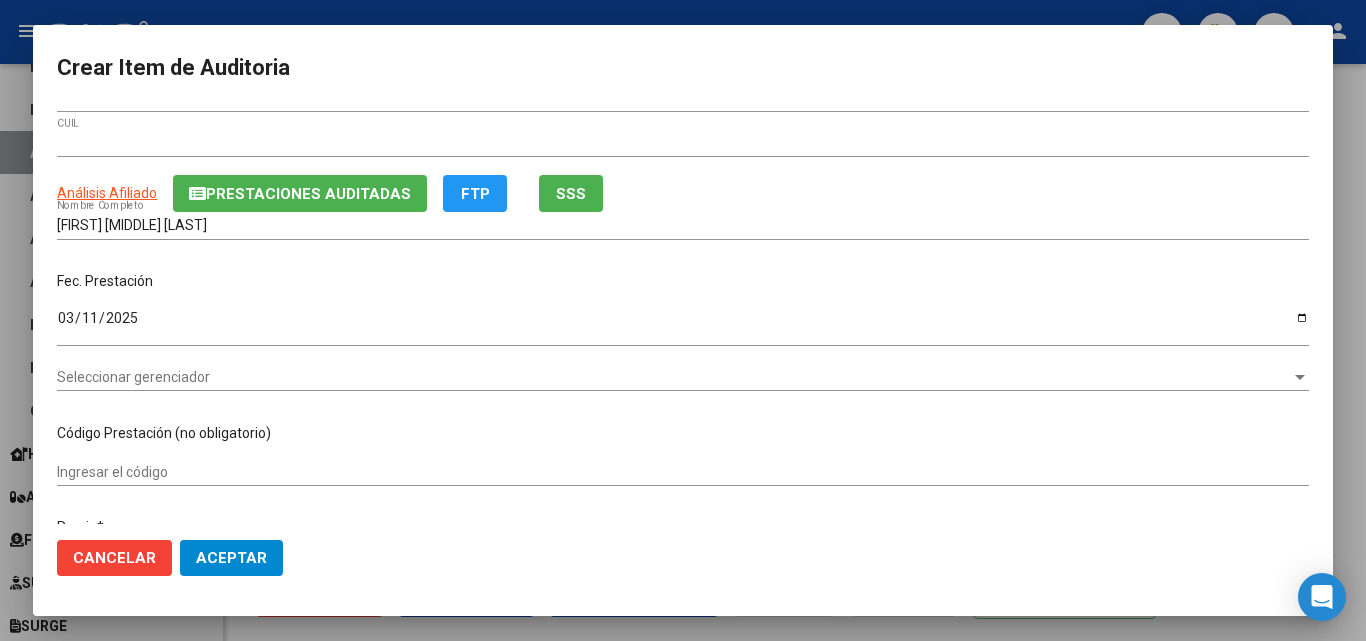 scroll, scrollTop: 100, scrollLeft: 0, axis: vertical 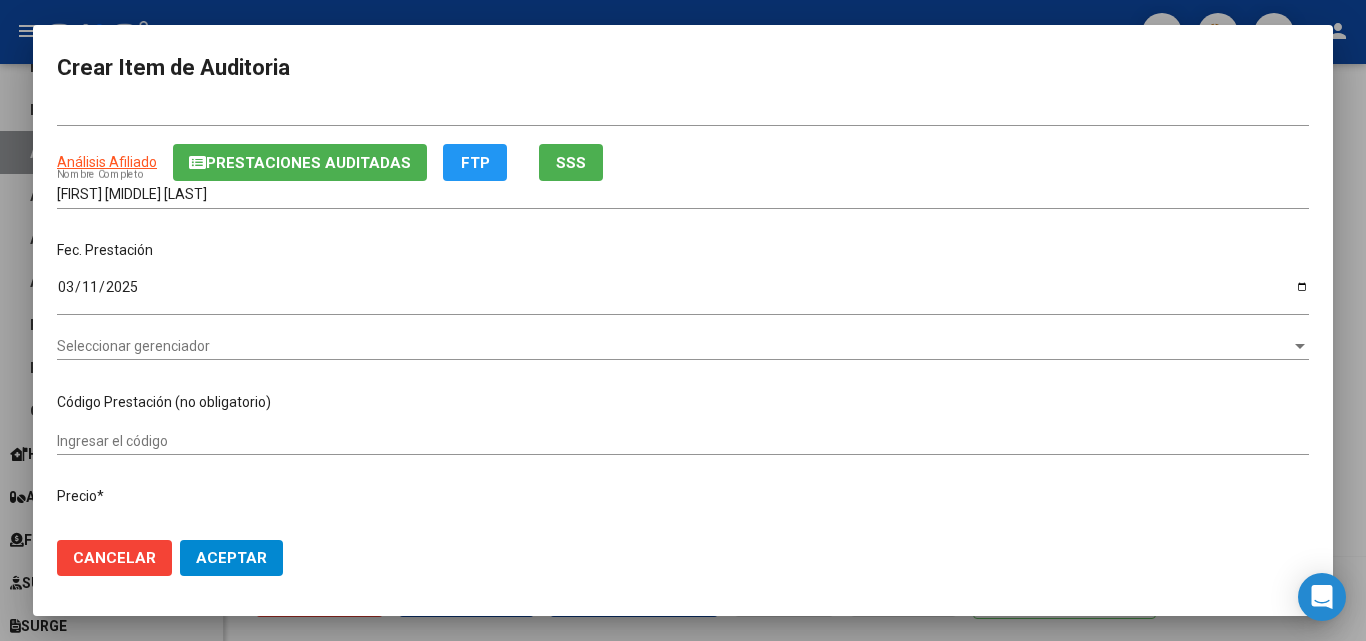 click on "Seleccionar gerenciador" at bounding box center (674, 346) 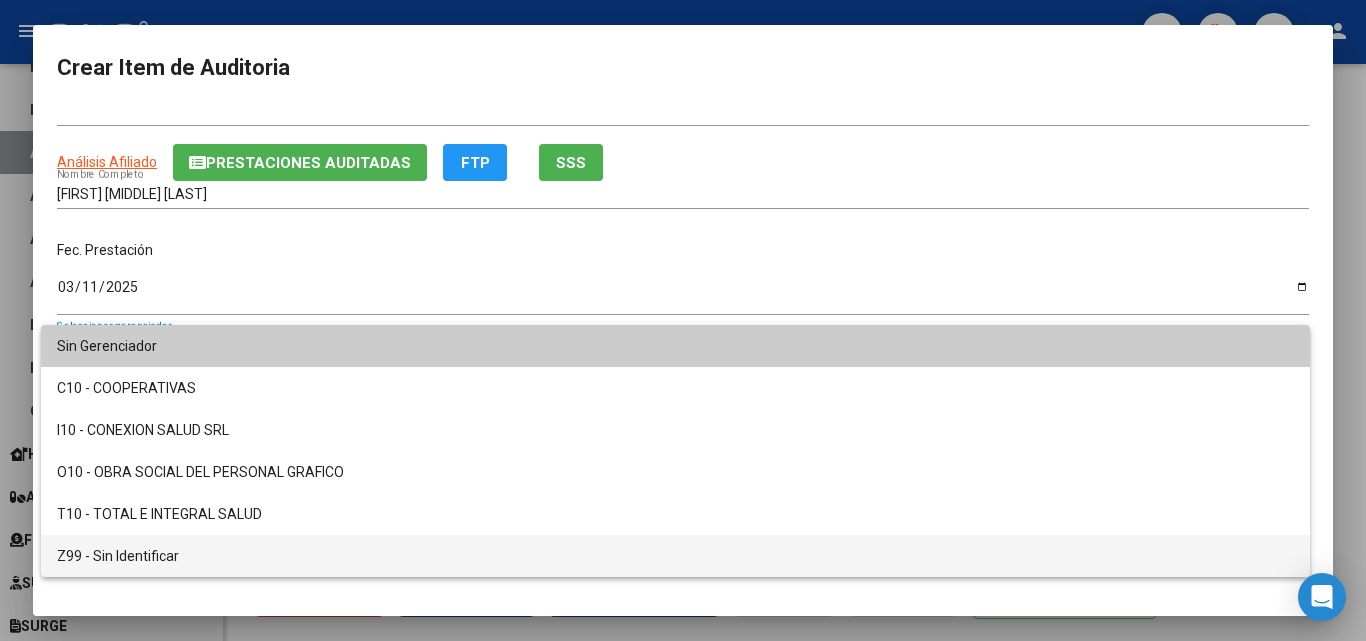 click on "Z99 - Sin Identificar" at bounding box center [675, 556] 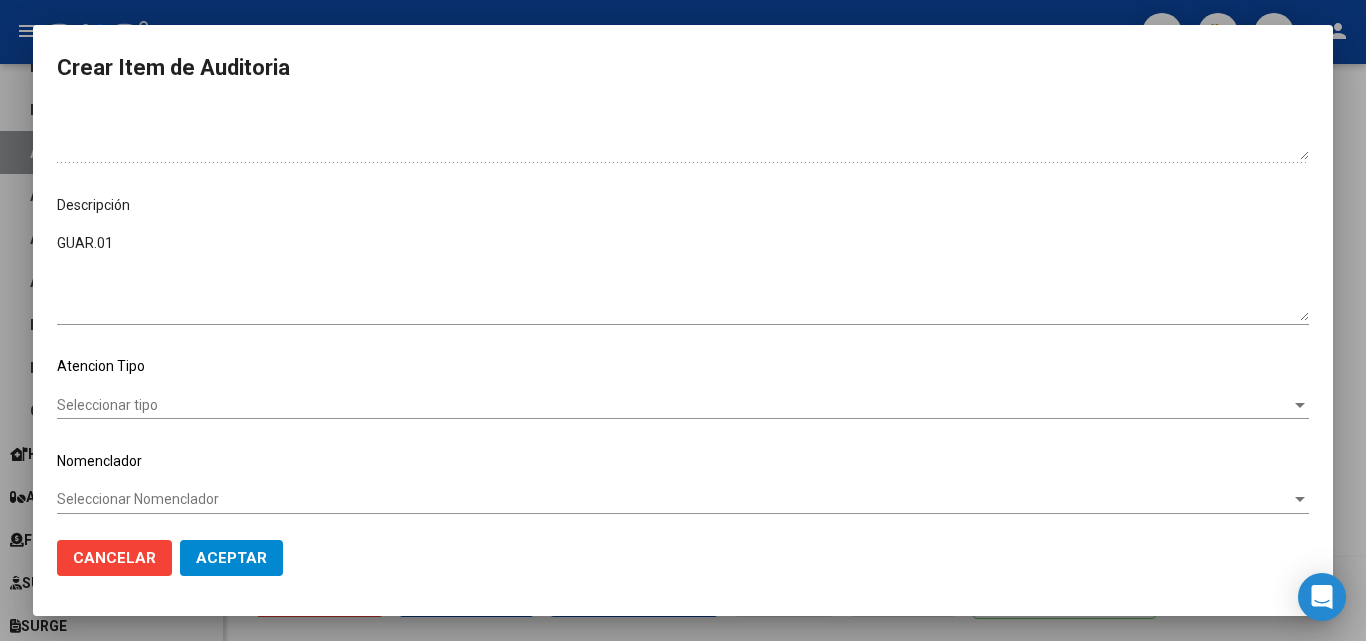 scroll, scrollTop: 1100, scrollLeft: 0, axis: vertical 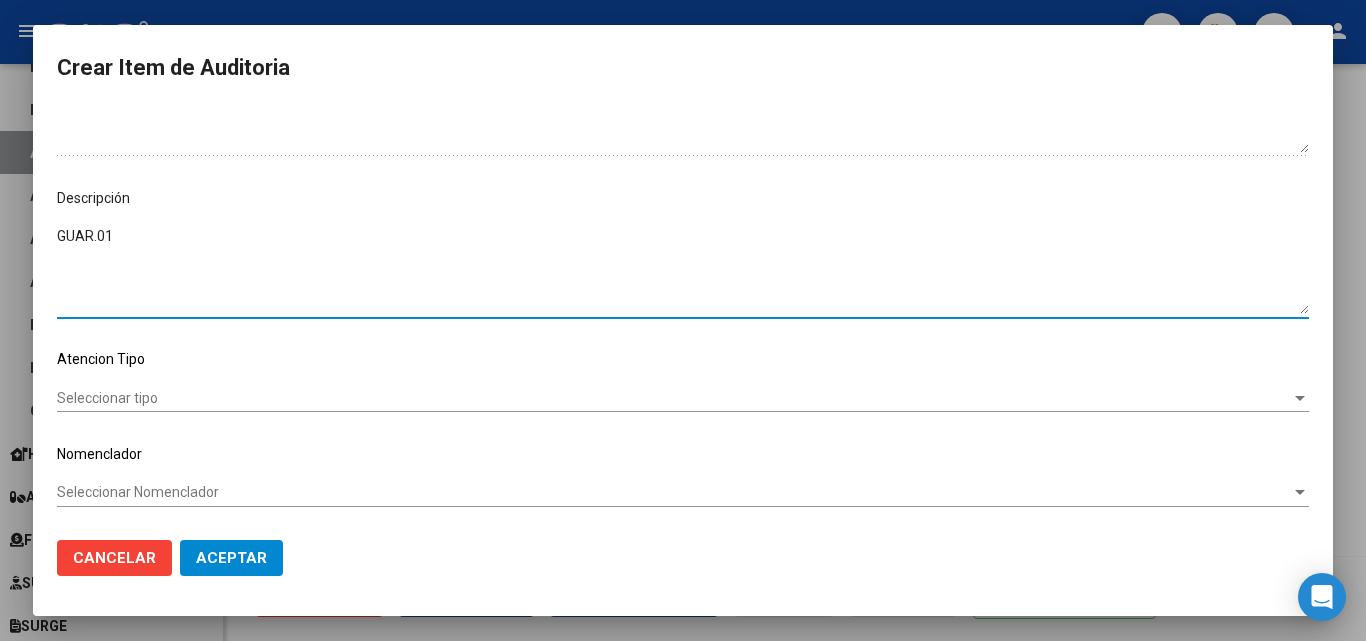 paste on "[DATE]" 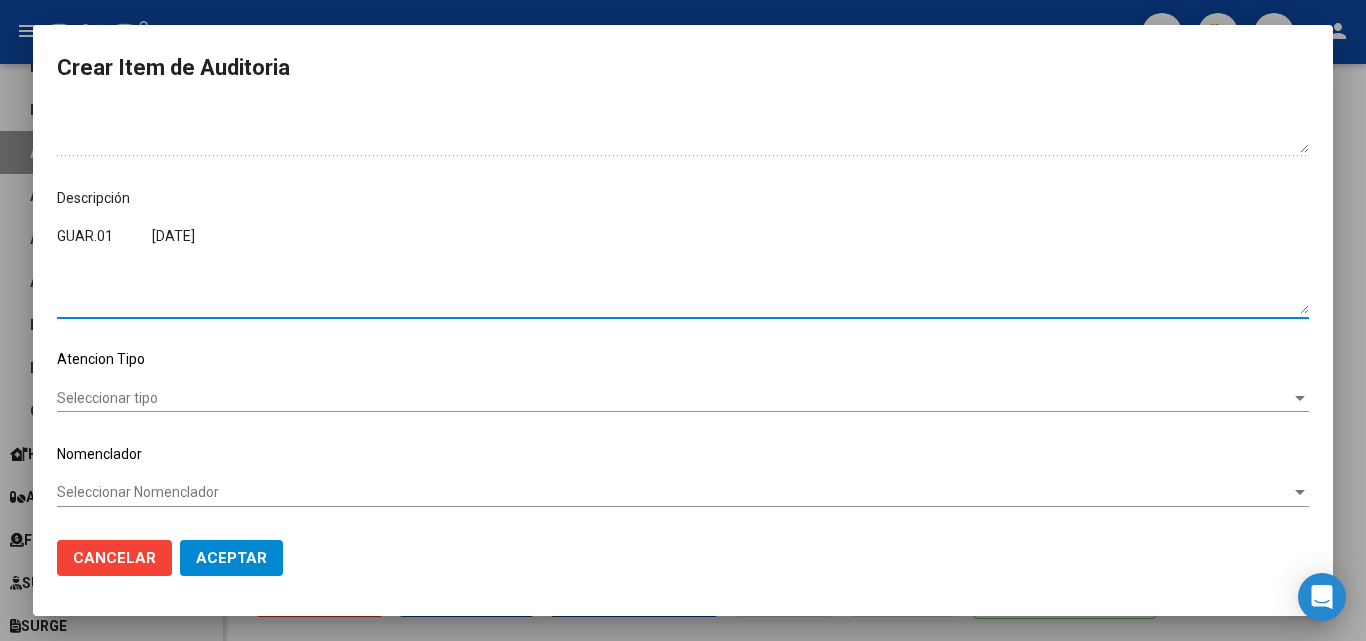 click on "GUAR.01             [DATE]" at bounding box center [683, 270] 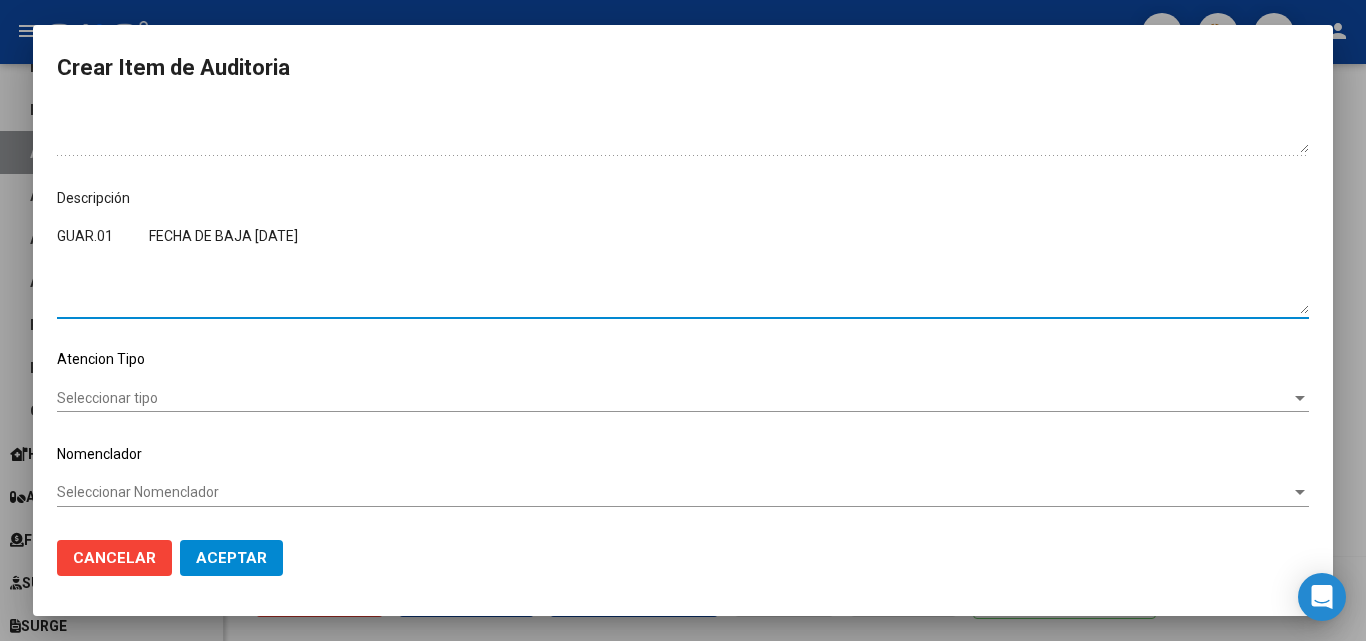 drag, startPoint x: 152, startPoint y: 229, endPoint x: 34, endPoint y: 241, distance: 118.6086 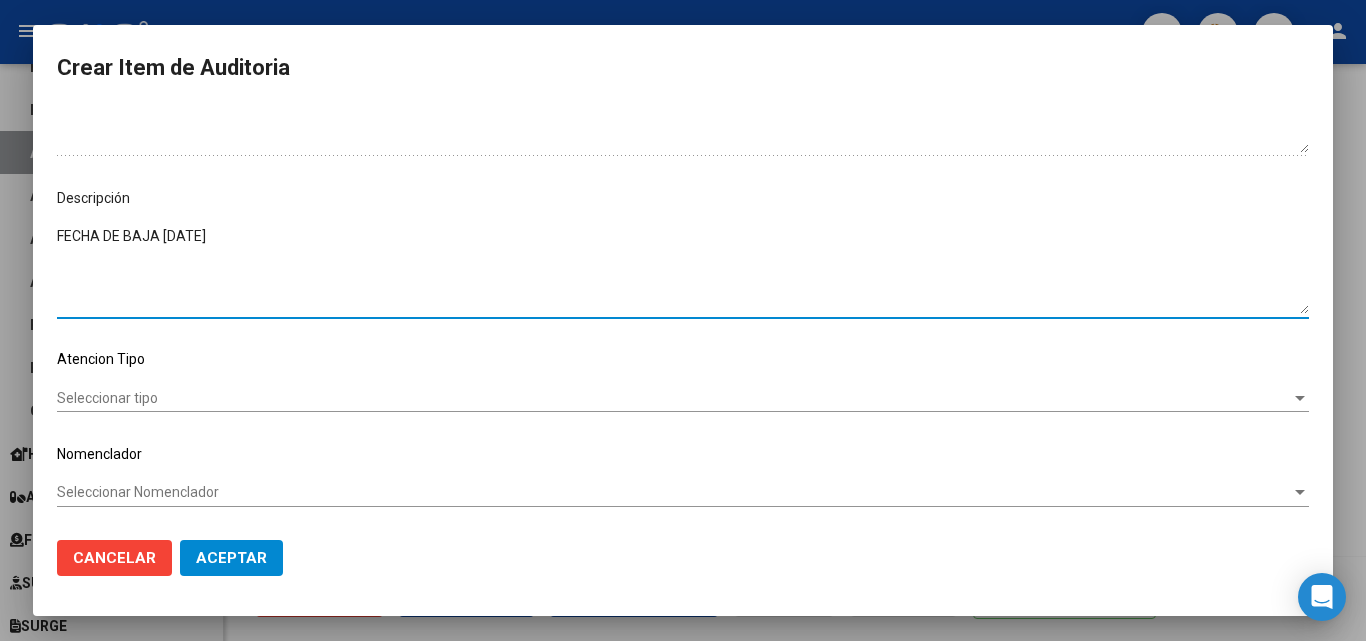 click on "FECHA DE BAJA [DATE]" at bounding box center (683, 270) 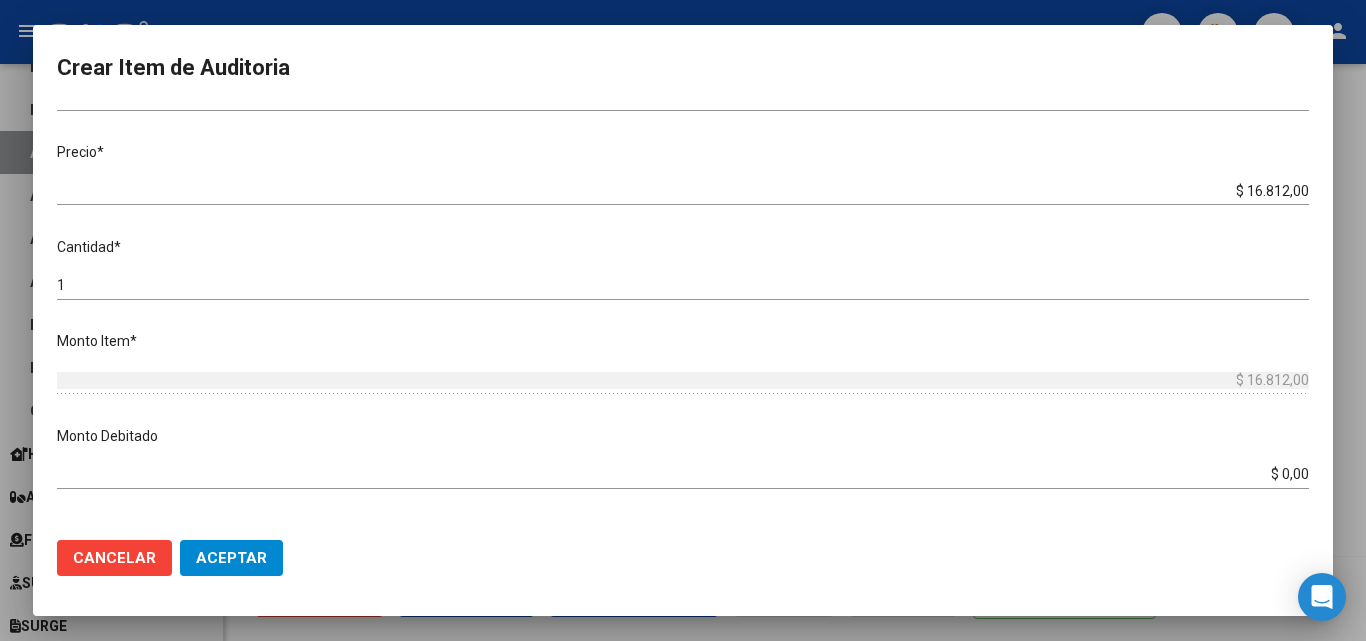 scroll, scrollTop: 200, scrollLeft: 0, axis: vertical 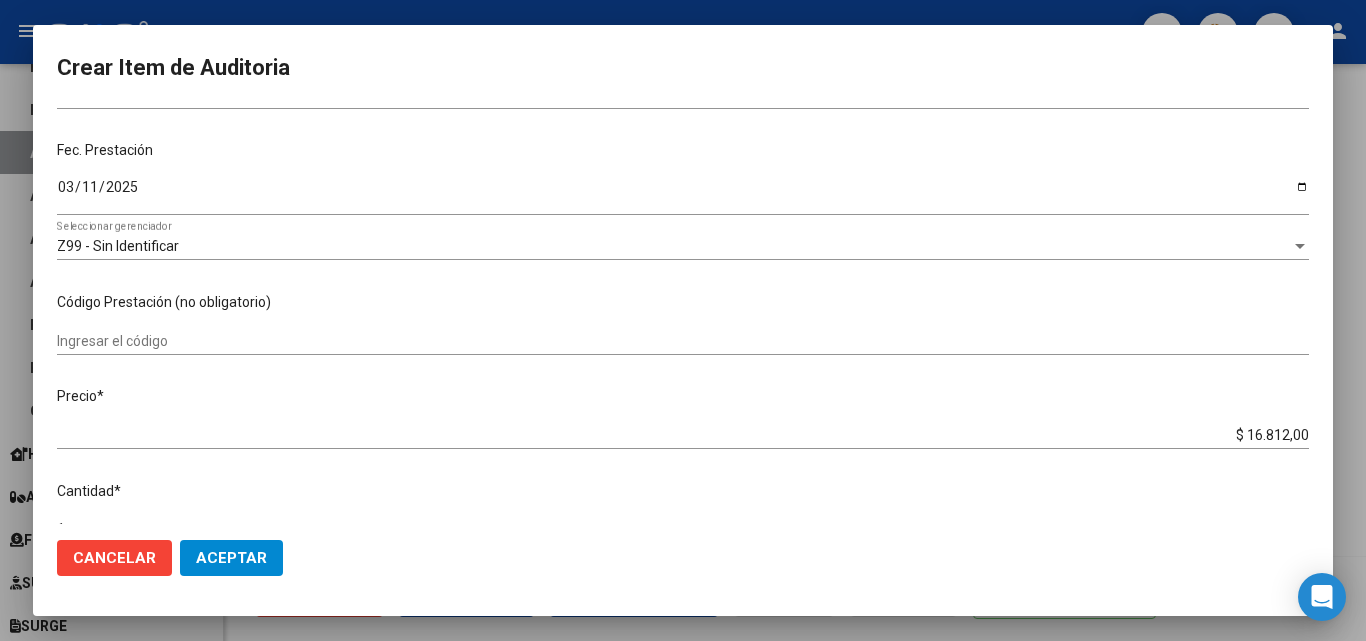 type on "FECHA DE BAJA [DATE]" 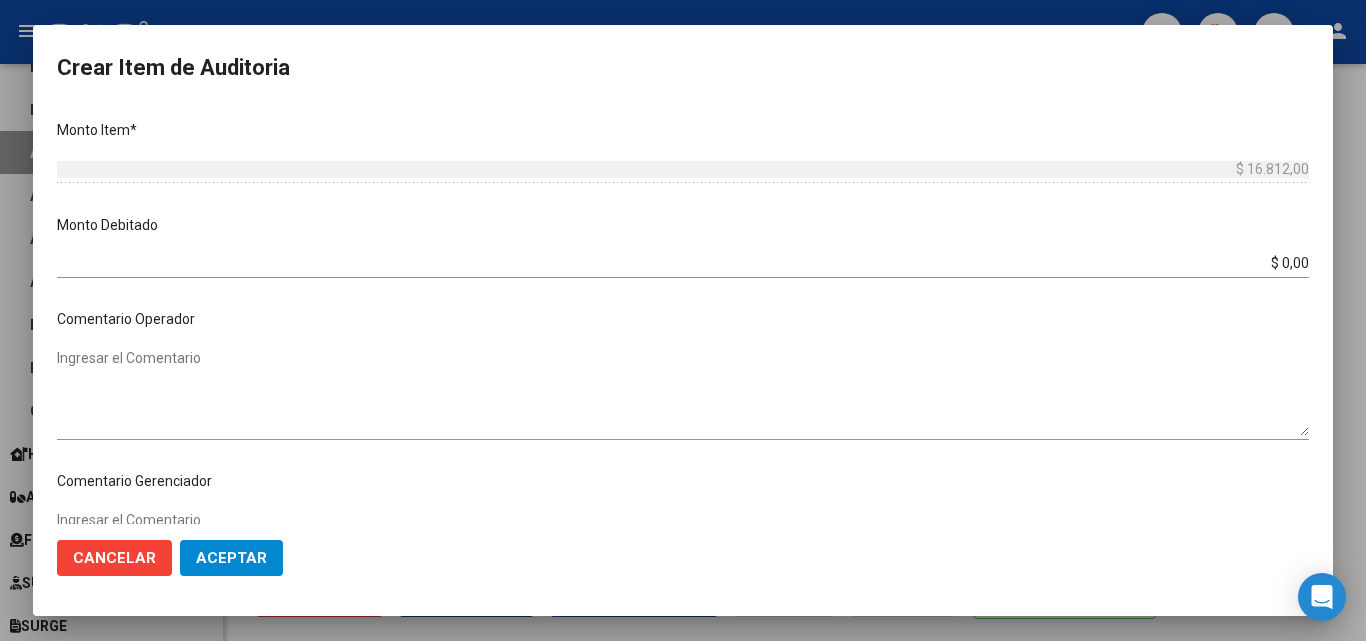scroll, scrollTop: 700, scrollLeft: 0, axis: vertical 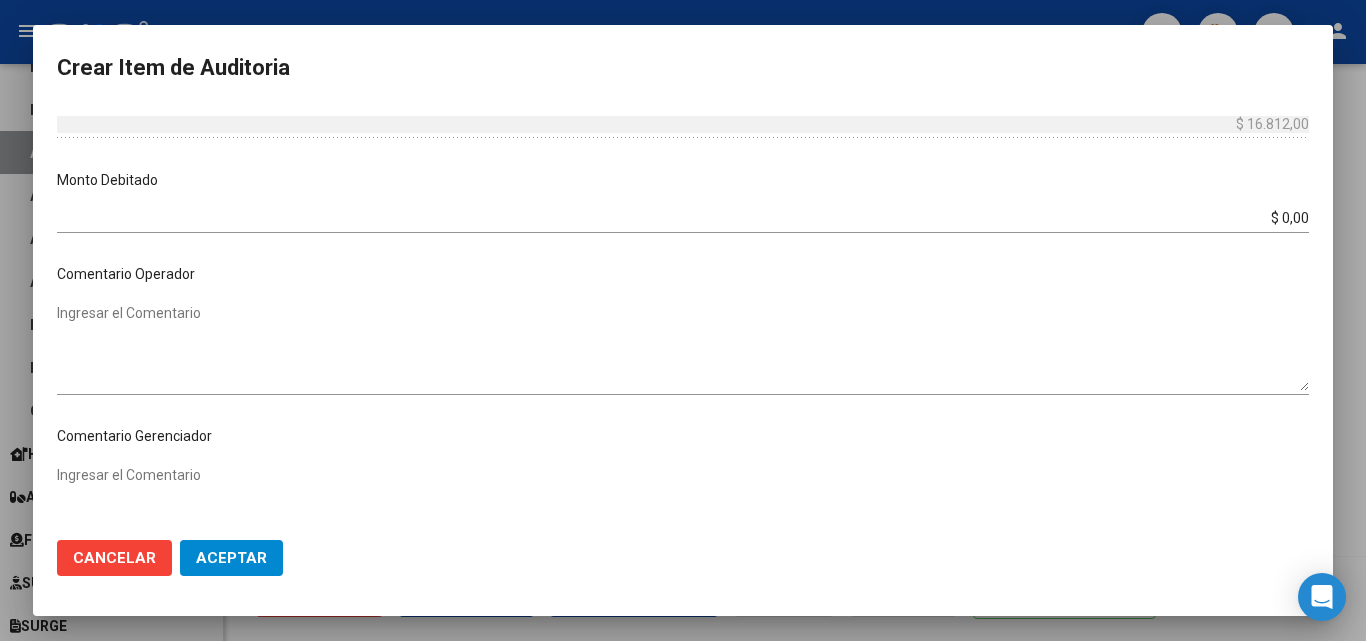 type on "GUAR.01" 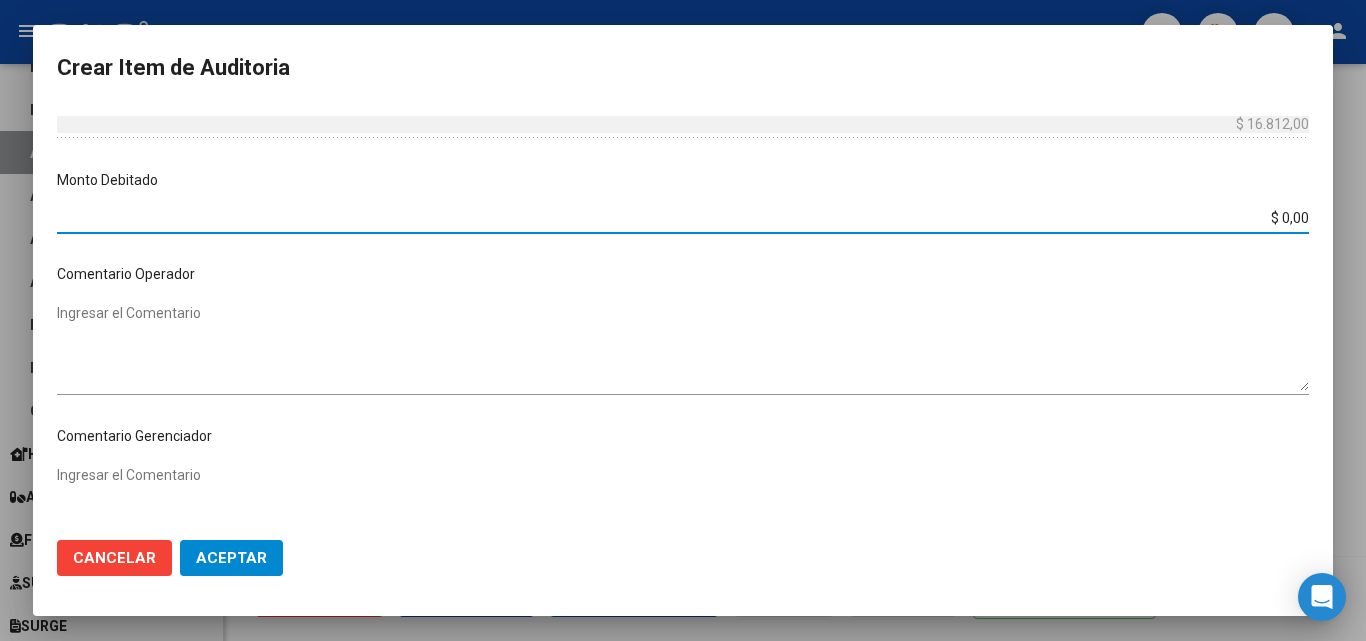 click on "$ 0,00" at bounding box center (683, 218) 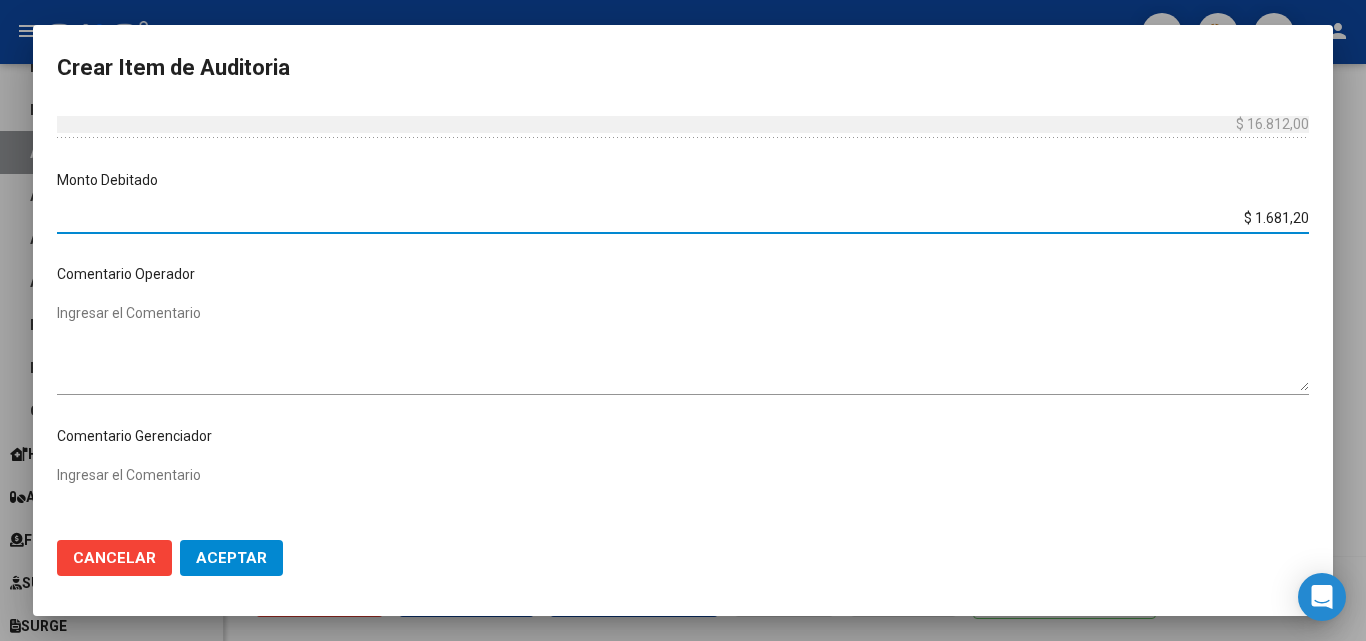 type on "$ 16.812,00" 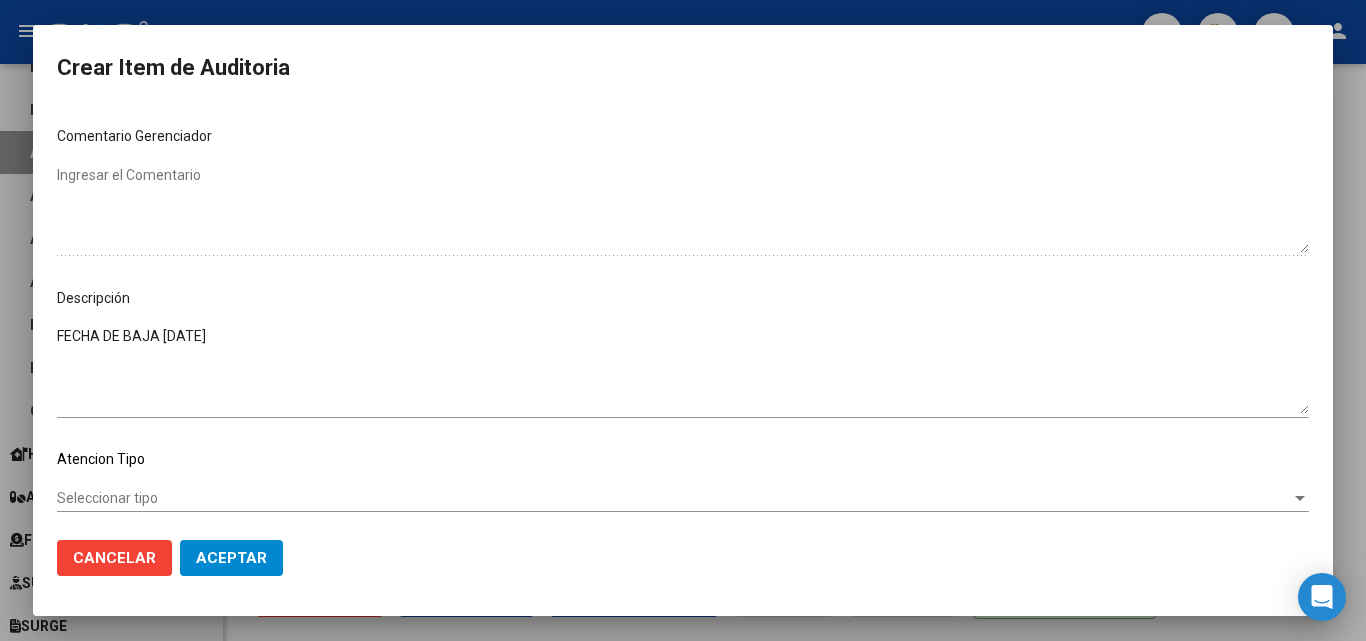scroll, scrollTop: 1100, scrollLeft: 0, axis: vertical 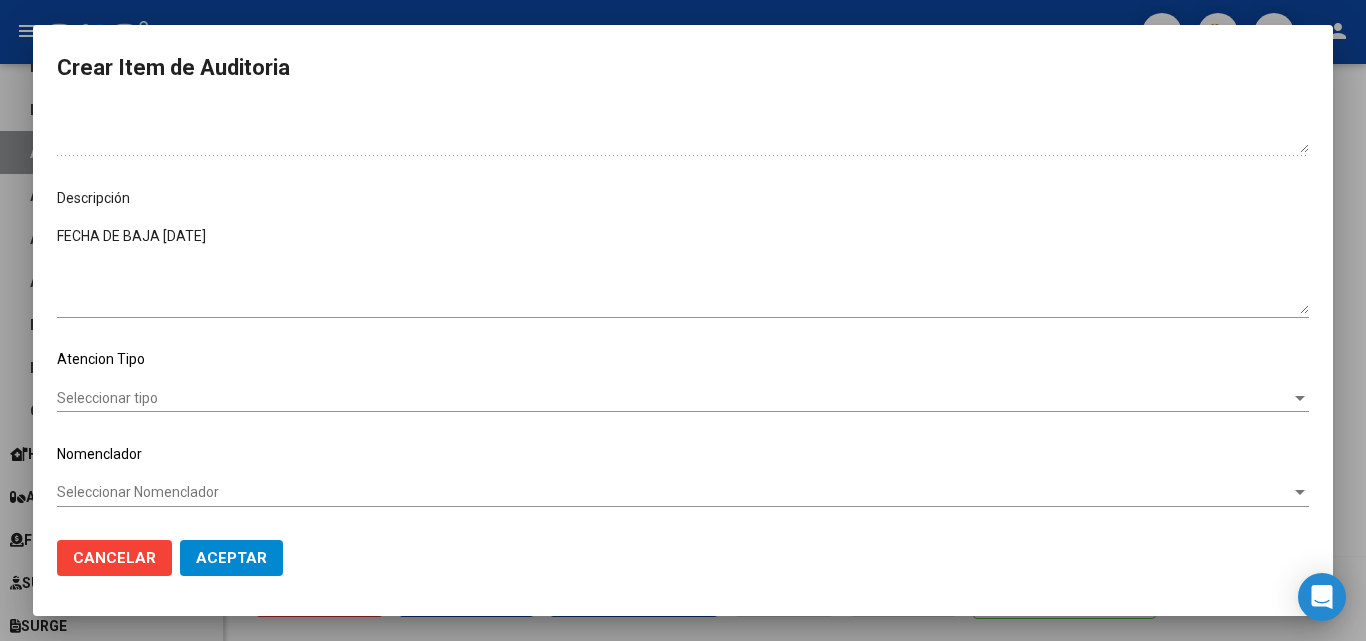 click on "Crear Item de Auditoria   [NUMBER] Nro Documento  Masculino  Sexo   [CUIL] CUIL  Análisis Afiliado  Prestaciones Auditadas FTP SSS   [FIRST] [MIDDLE] [LAST] Nombre Completo  Fec. Prestación    [DATE] Ingresar la fecha  Z99 - Sin Identificar  Seleccionar gerenciador Código Prestación (no obligatorio)    GUAR.01 Ingresar el código  Precio  *   $ 16.812,00 Ingresar el precio  Cantidad  *   1 Ingresar la cantidad  Monto Item  *   $ 16.812,00 Ingresar el monto  Monto Debitado    $ 16.812,00 Ingresar el monto  Comentario Operador    Ingresar el Comentario  Comentario Gerenciador    Ingresar el Comentario  Descripción    FECHA DE BAJA [DATE] Ingresar el Descripción   Atencion Tipo  Seleccionar tipo Seleccionar tipo  Nomenclador  Seleccionar Nomenclador Seleccionar Nomenclador" at bounding box center (683, 315) 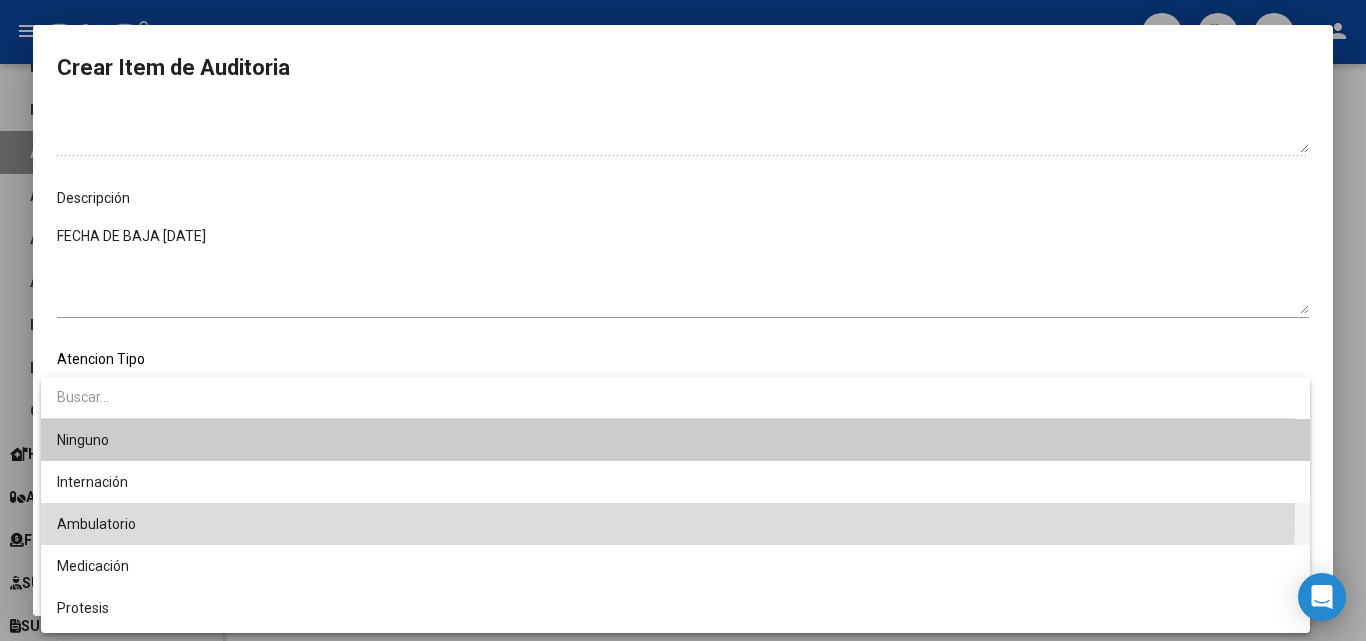 click on "Ambulatorio" at bounding box center [675, 524] 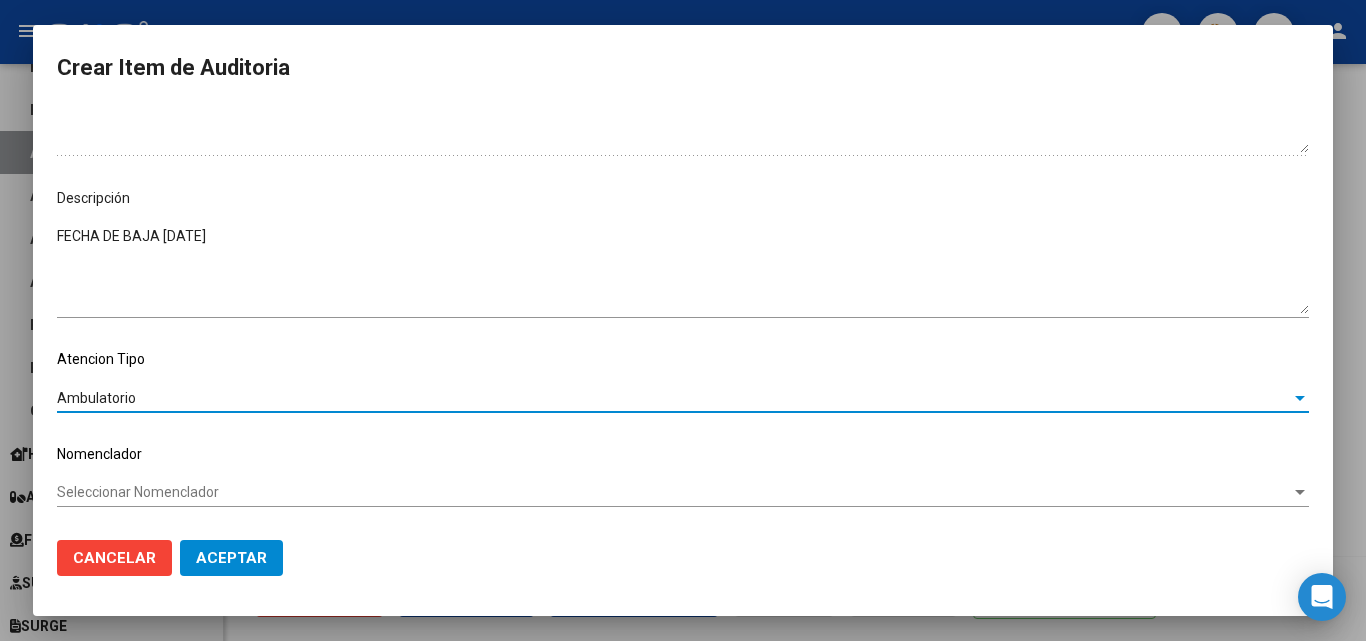 click on "Seleccionar Nomenclador" at bounding box center [674, 492] 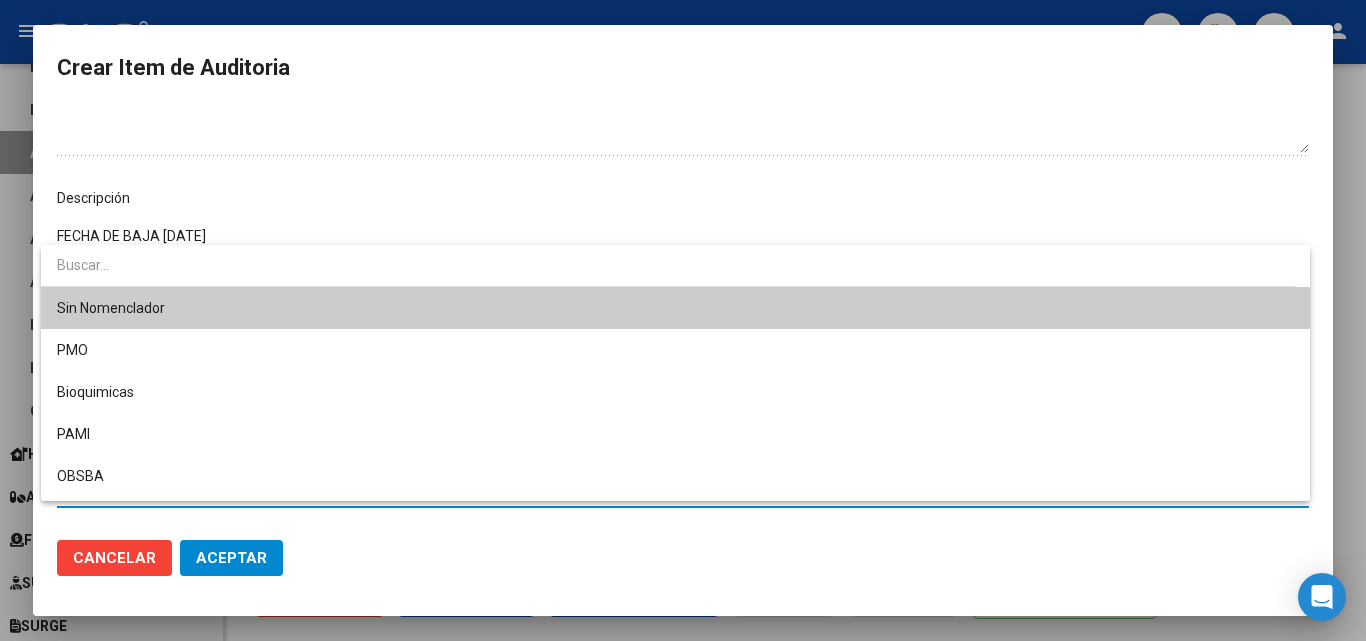click on "Sin Nomenclador" at bounding box center (675, 308) 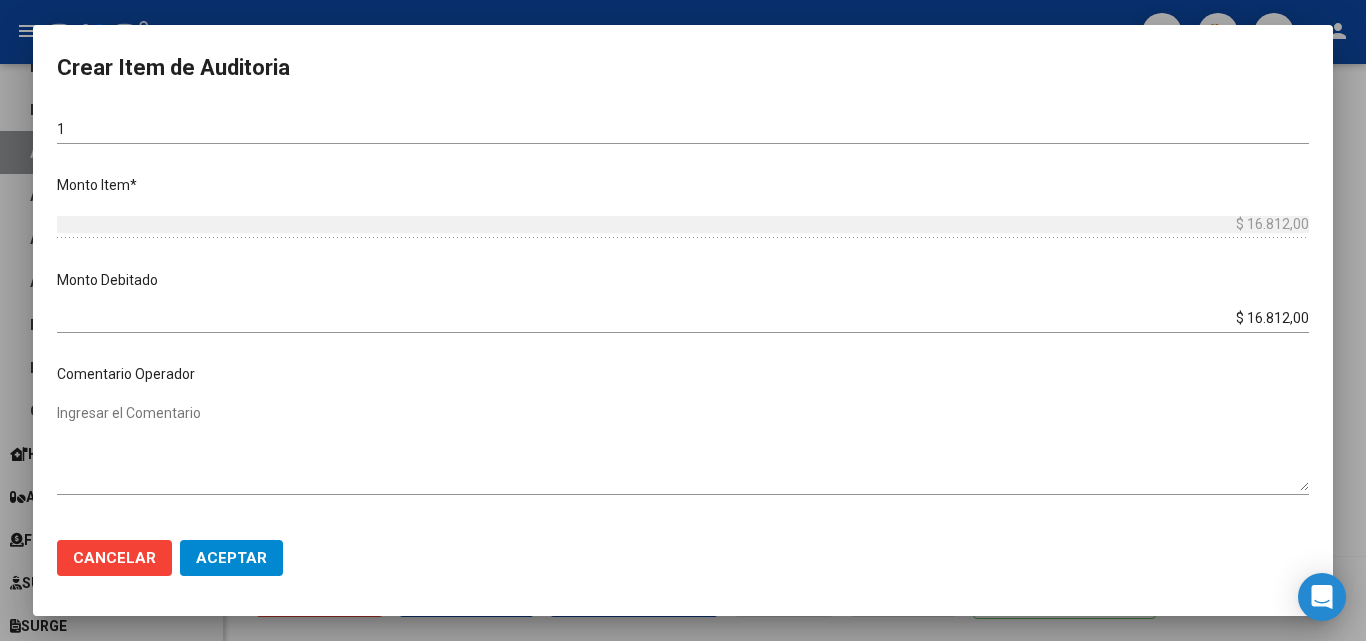 scroll, scrollTop: 900, scrollLeft: 0, axis: vertical 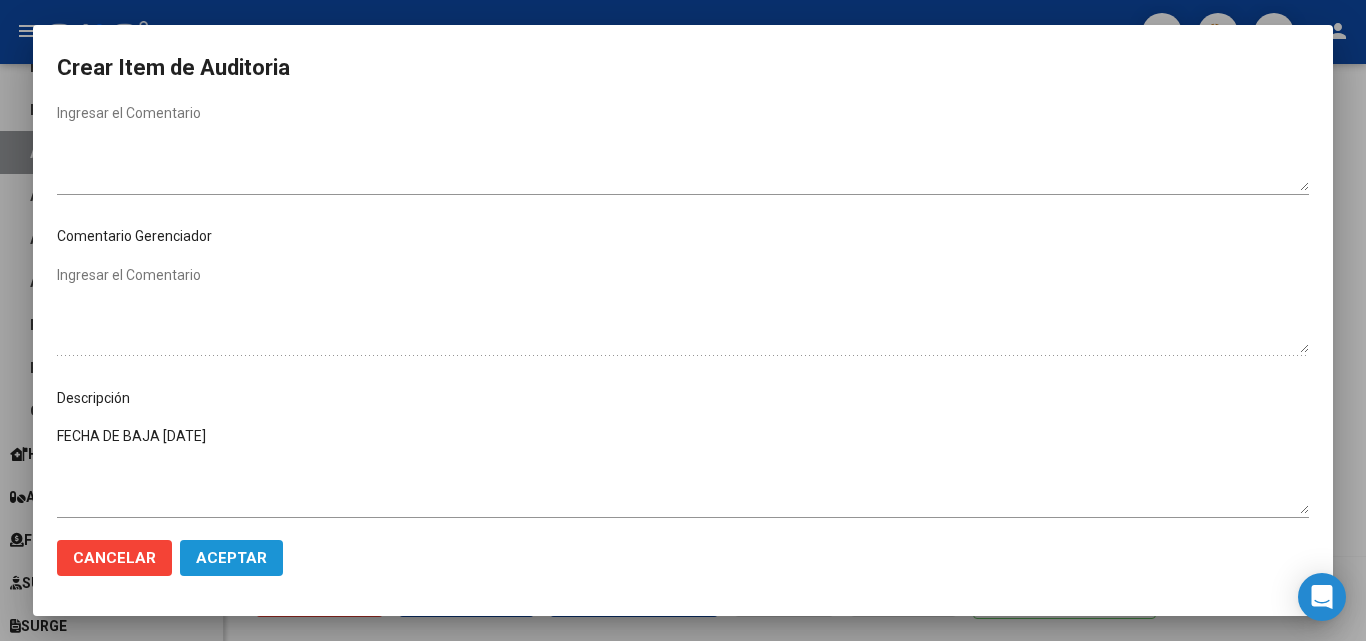click on "Aceptar" 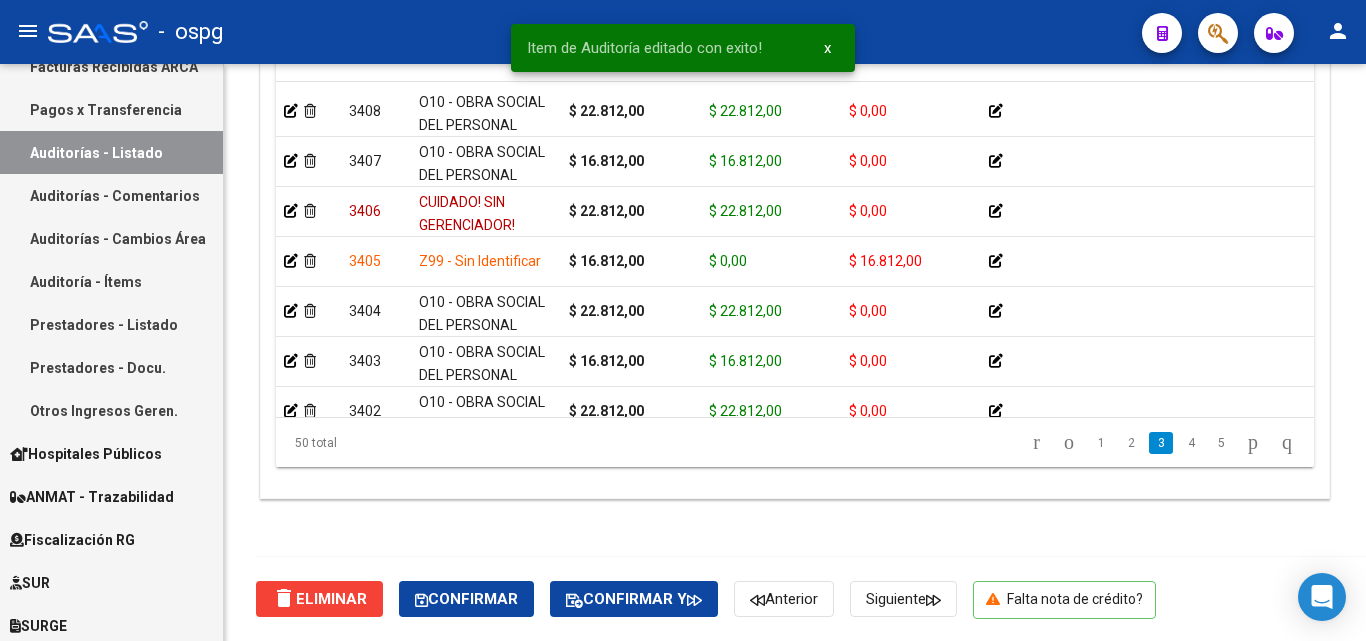 scroll, scrollTop: 700, scrollLeft: 0, axis: vertical 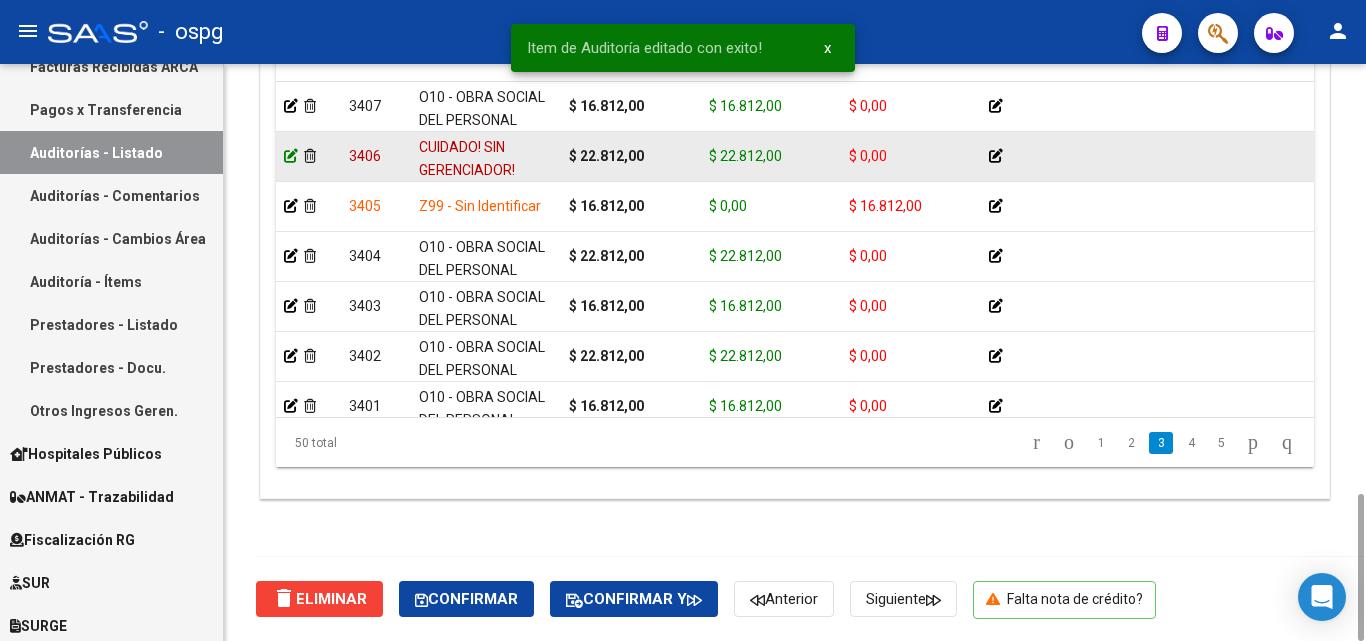 click 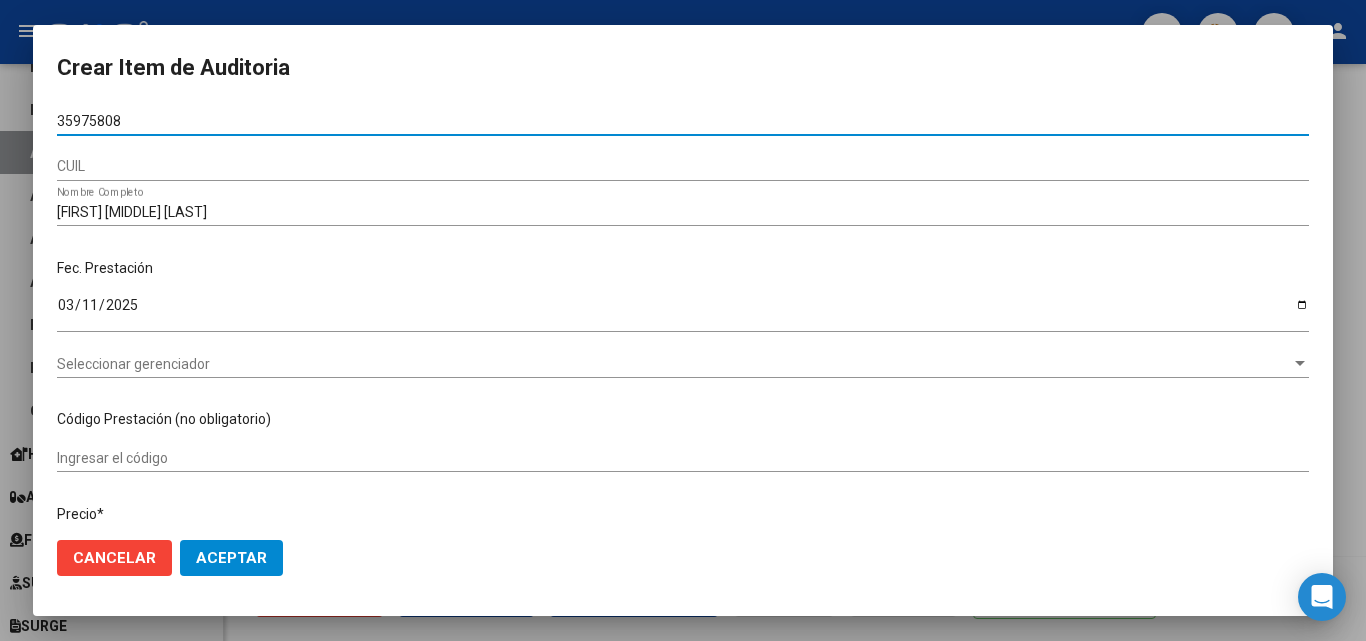 click on "35975808" at bounding box center (683, 121) 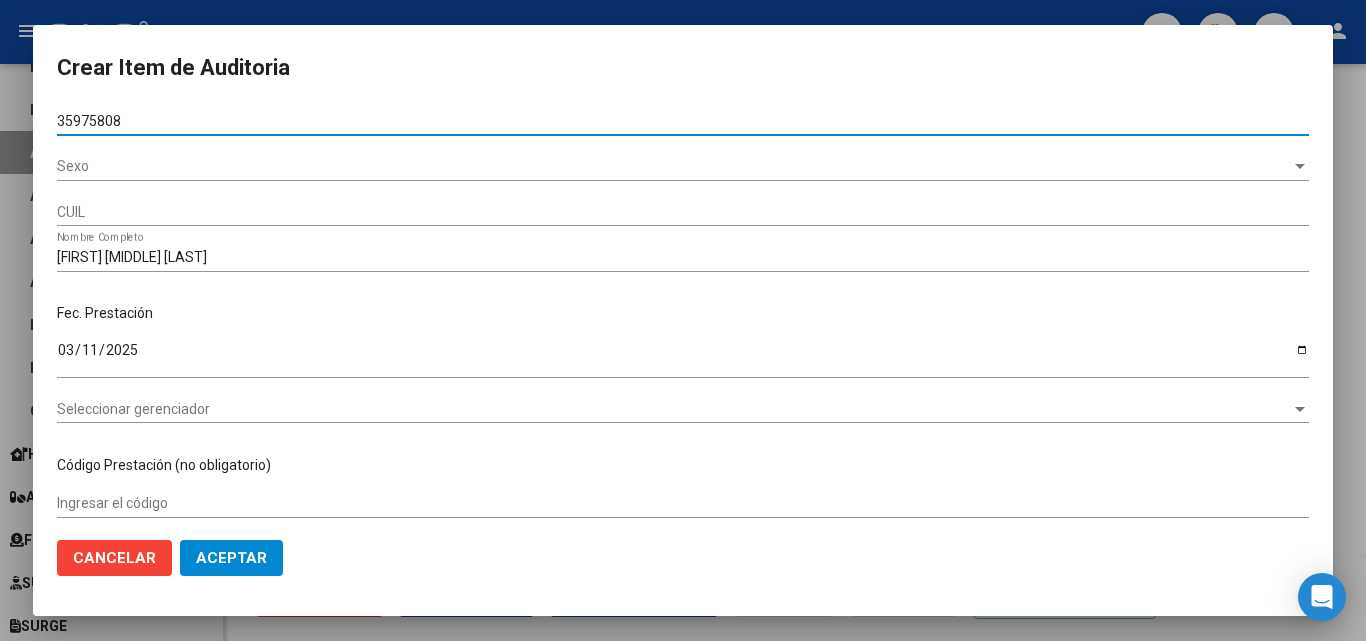 click on "Sexo" at bounding box center (674, 166) 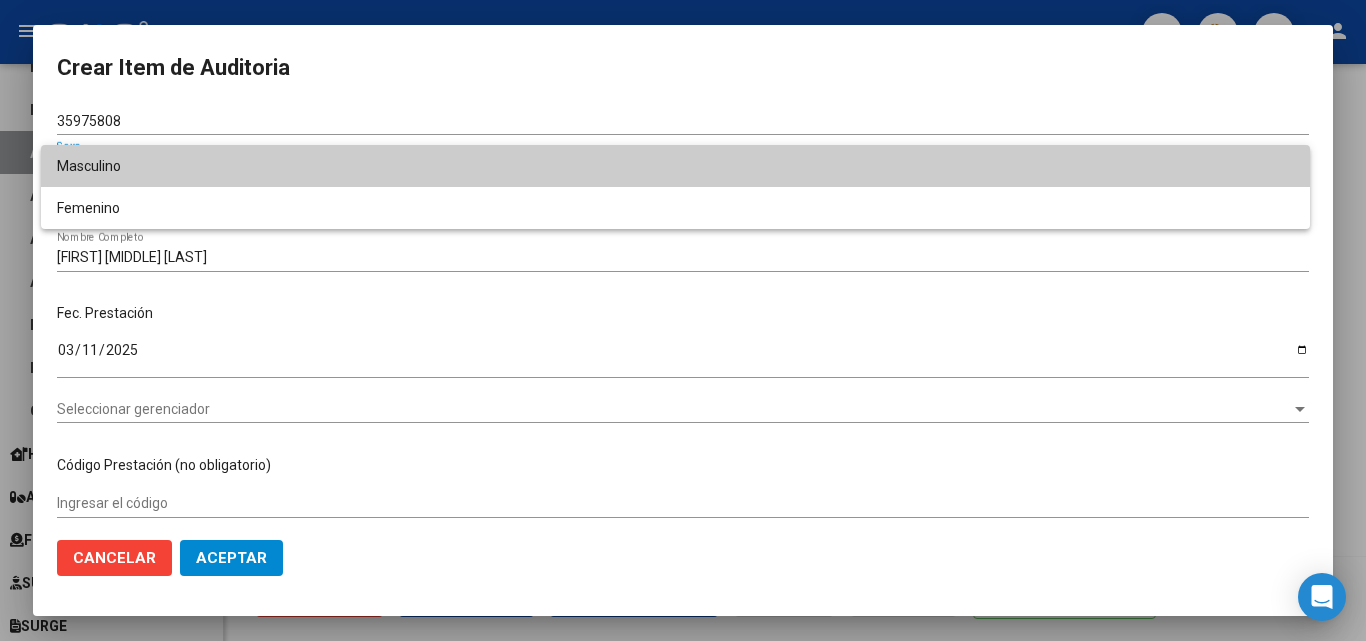click on "Masculino" at bounding box center [675, 166] 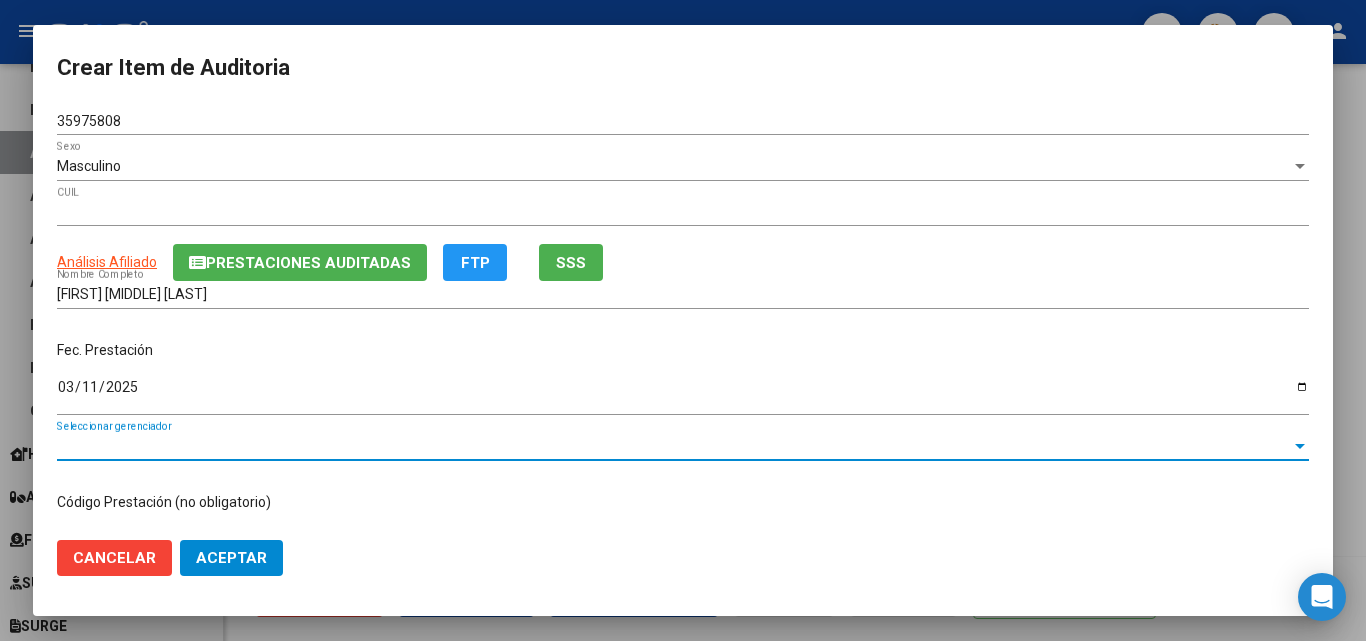 click on "Seleccionar gerenciador" at bounding box center [674, 446] 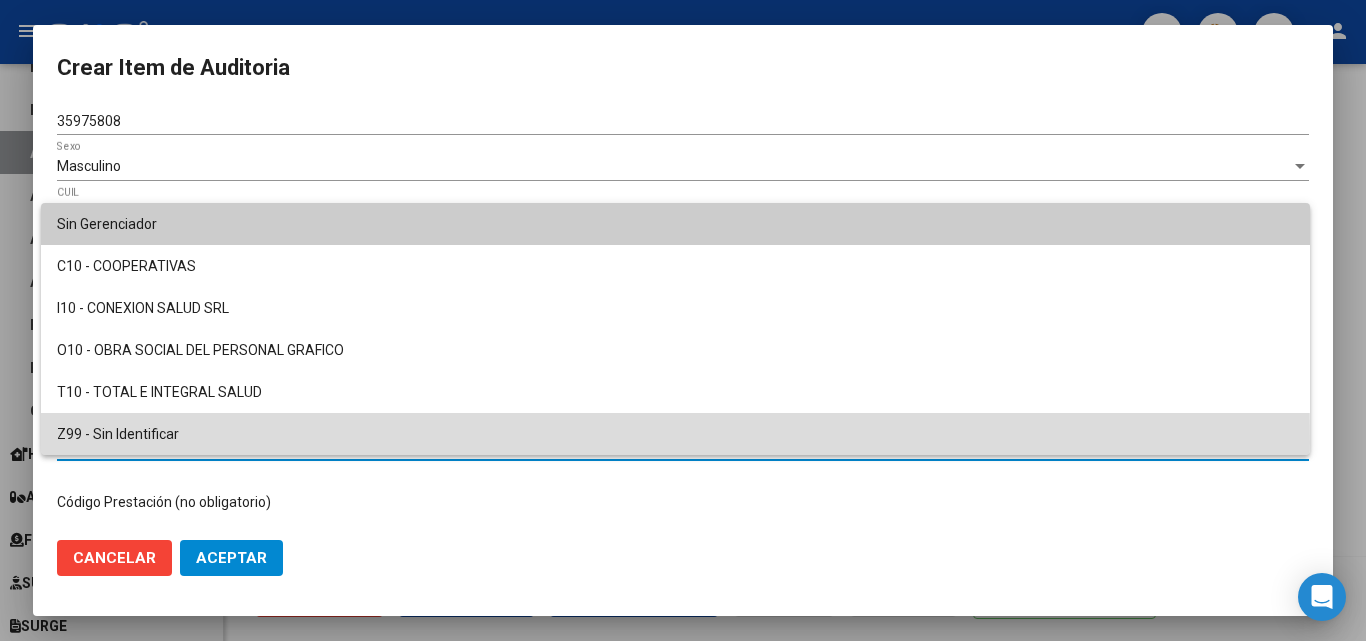 click on "Z99 - Sin Identificar" at bounding box center [675, 434] 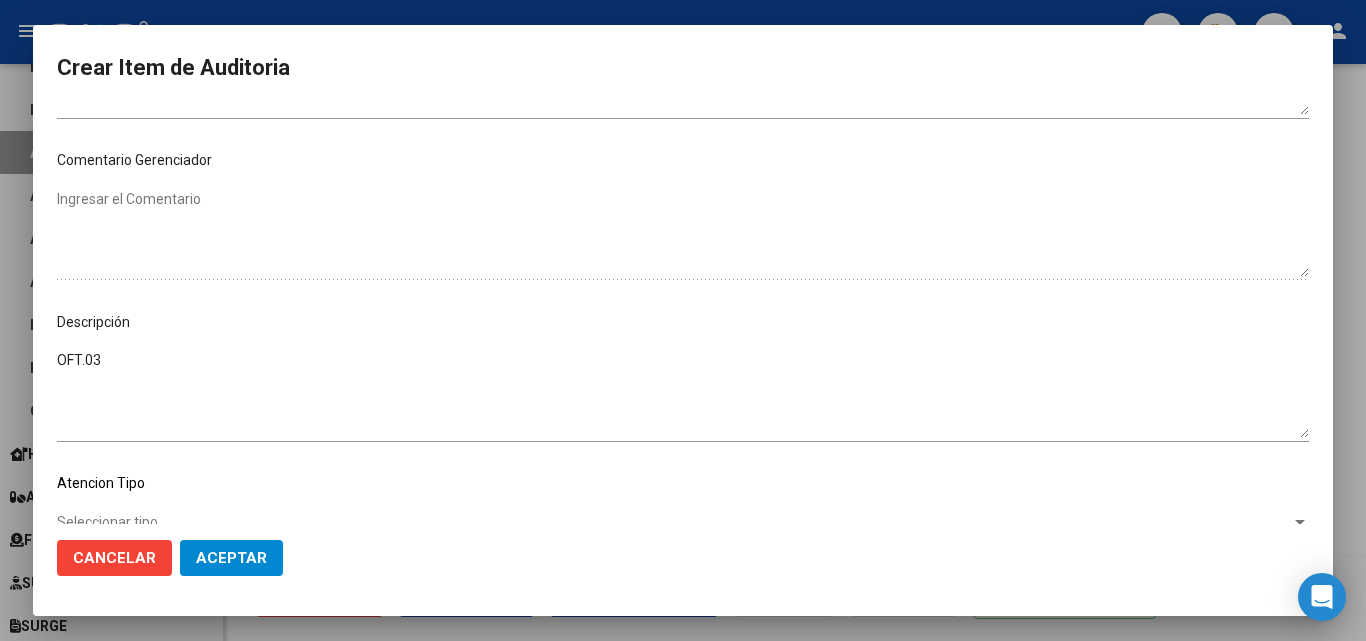scroll, scrollTop: 1000, scrollLeft: 0, axis: vertical 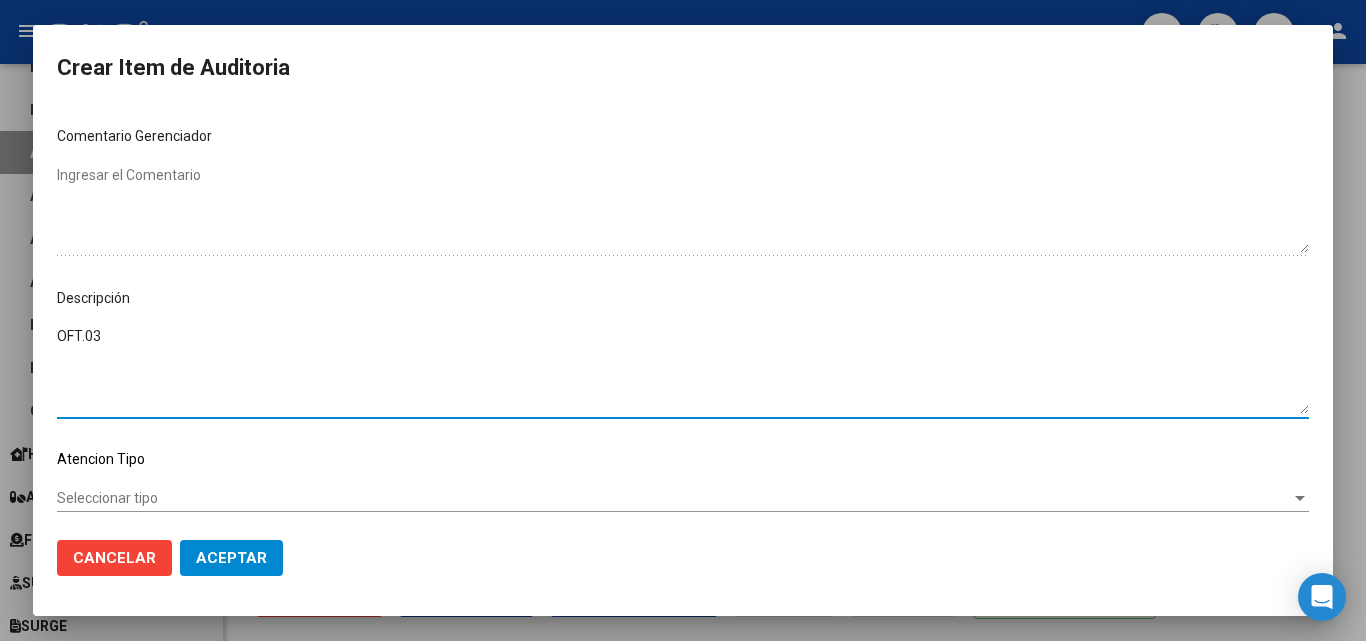 paste on "[DATE]" 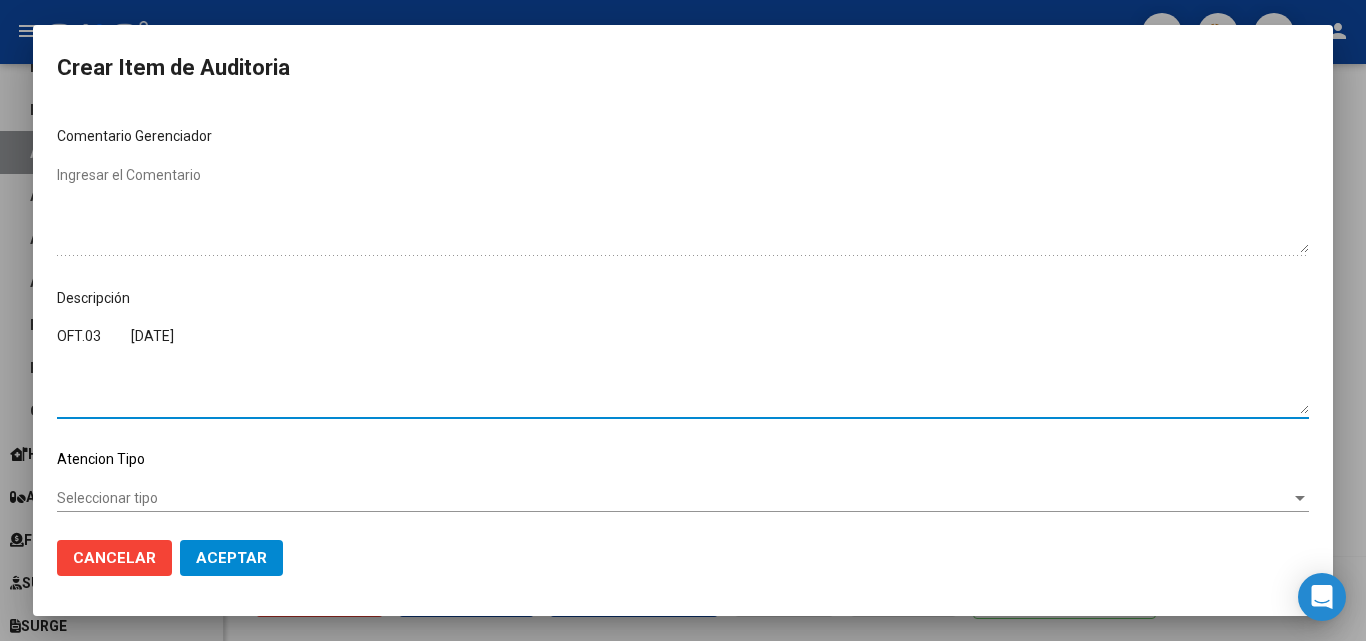 drag, startPoint x: 133, startPoint y: 344, endPoint x: 196, endPoint y: 324, distance: 66.09841 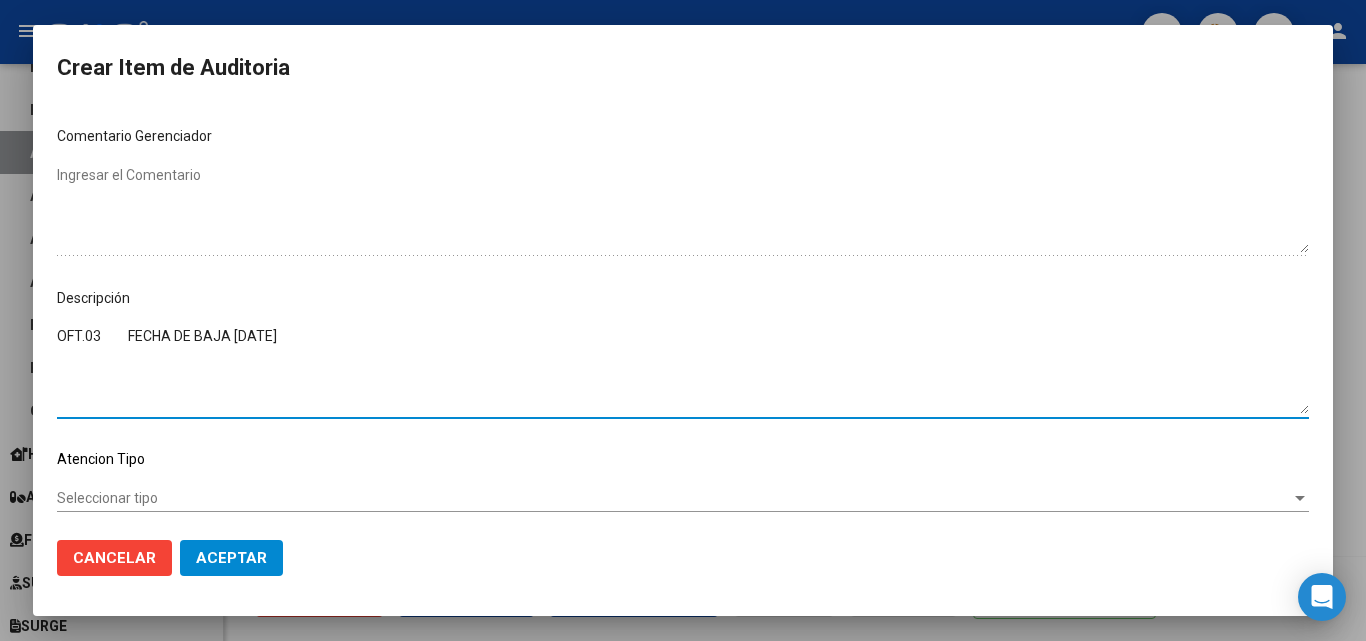 click on "OFT.03         FECHA DE BAJA [DATE]" at bounding box center (683, 370) 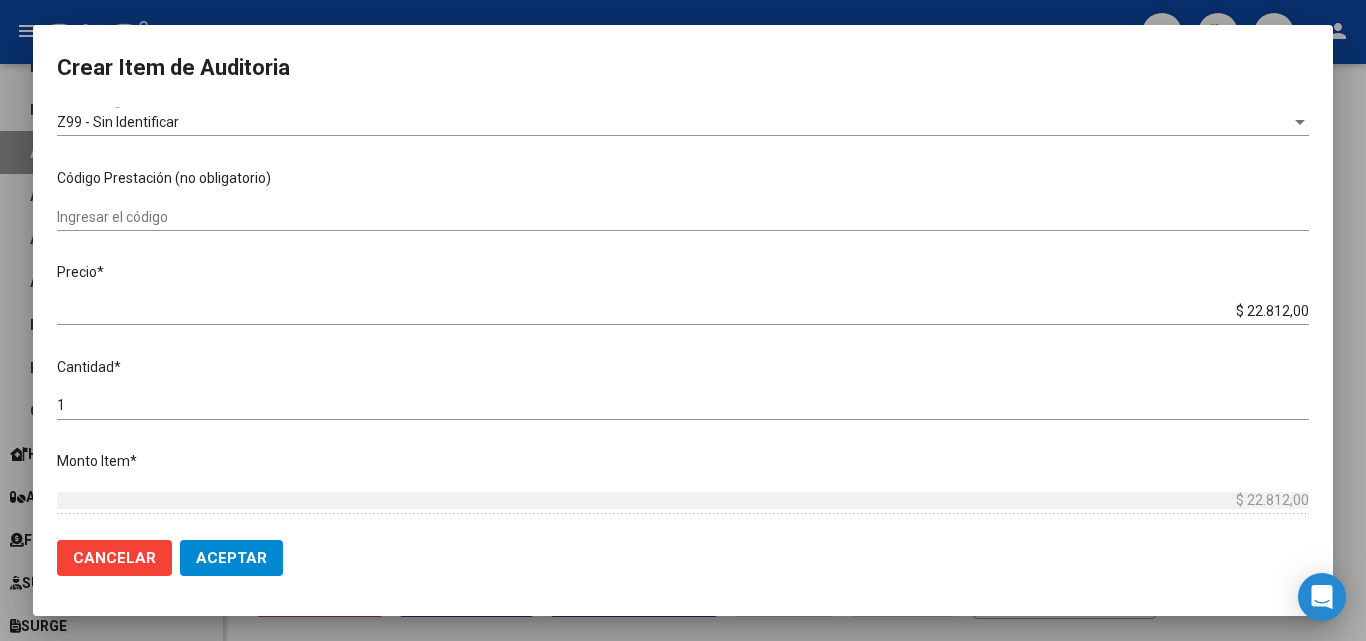 scroll, scrollTop: 100, scrollLeft: 0, axis: vertical 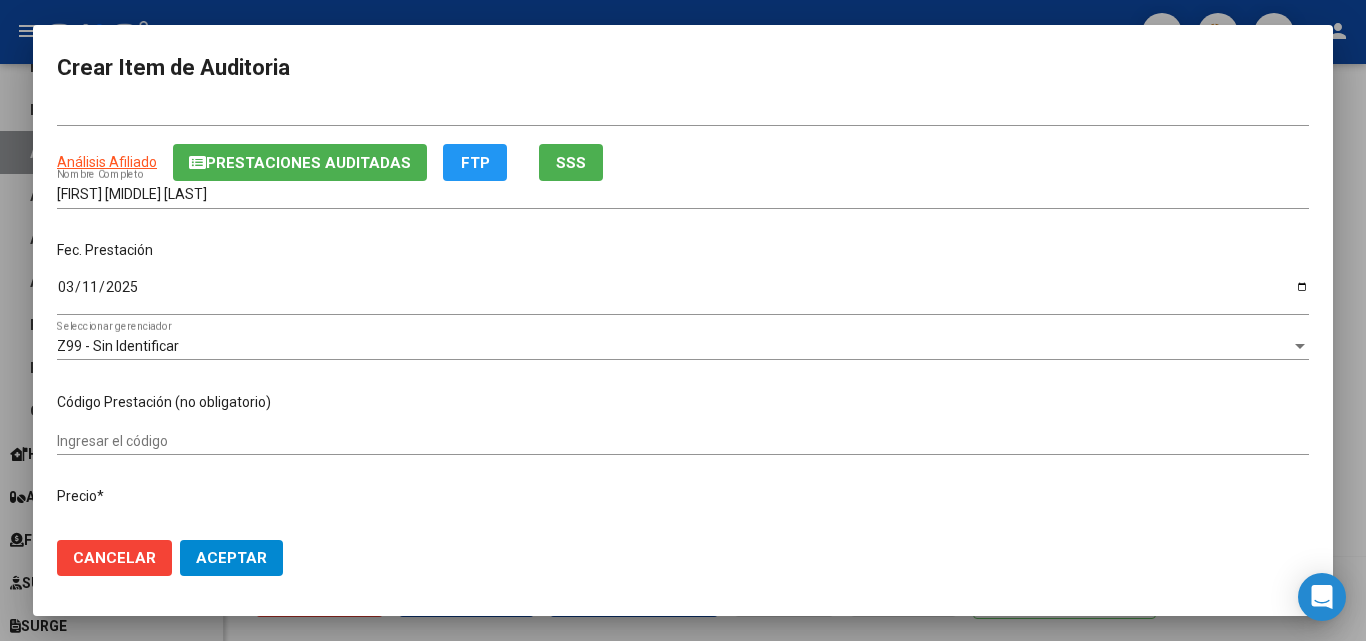 type on "FECHA DE BAJA [DATE]" 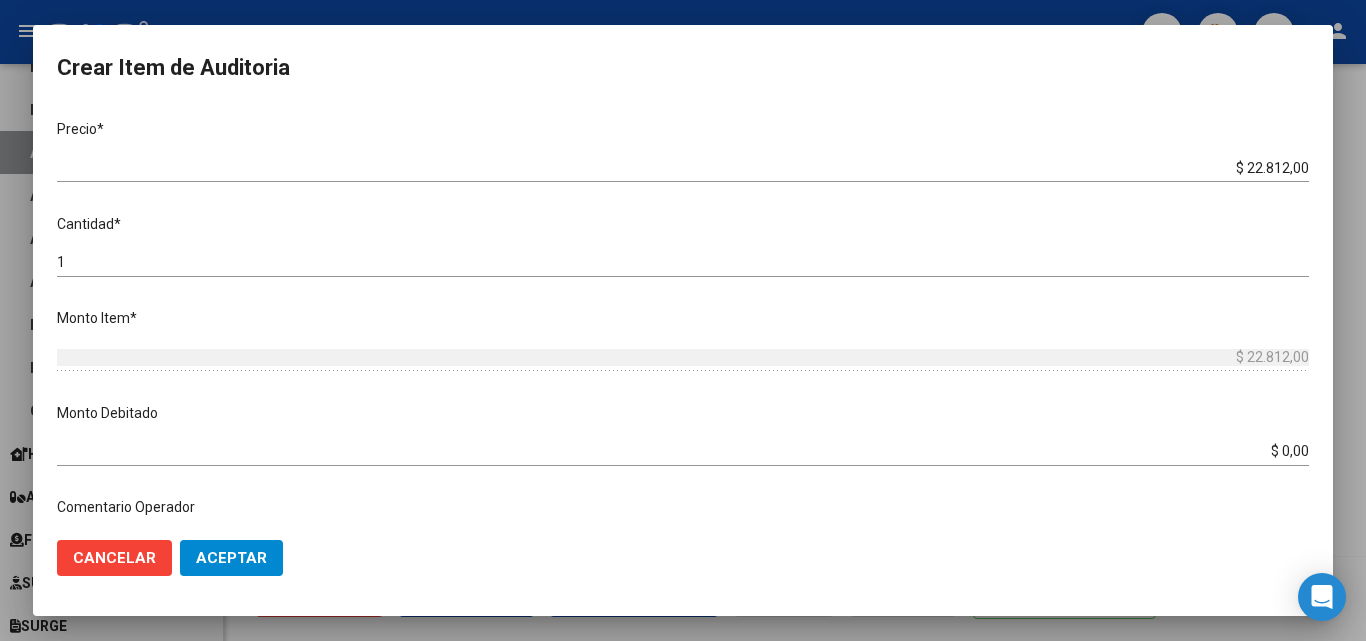 scroll, scrollTop: 500, scrollLeft: 0, axis: vertical 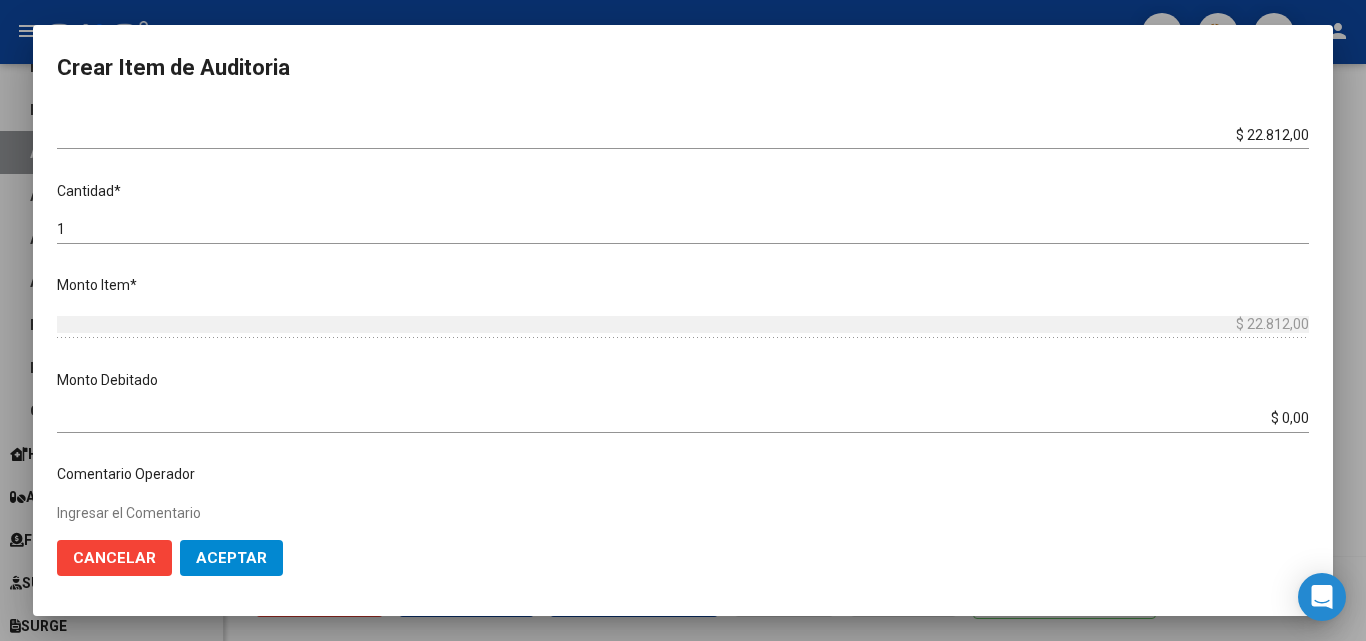 type on "OFT.03" 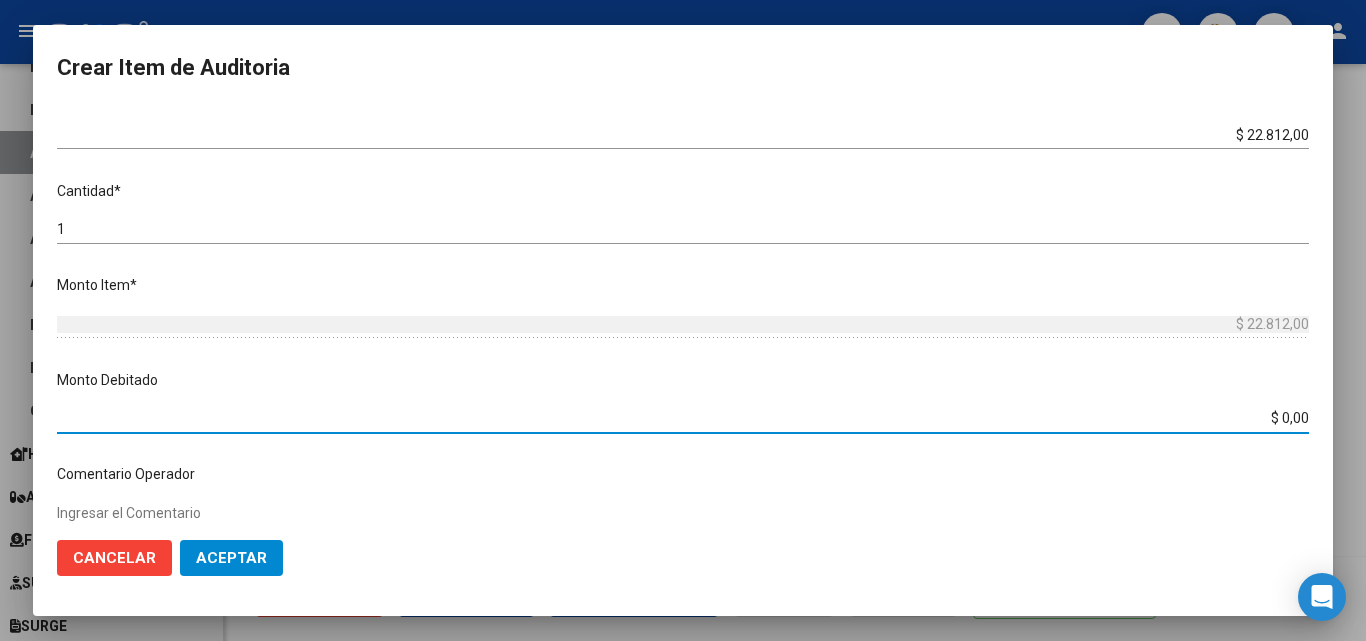 click on "$ 0,00" at bounding box center (683, 418) 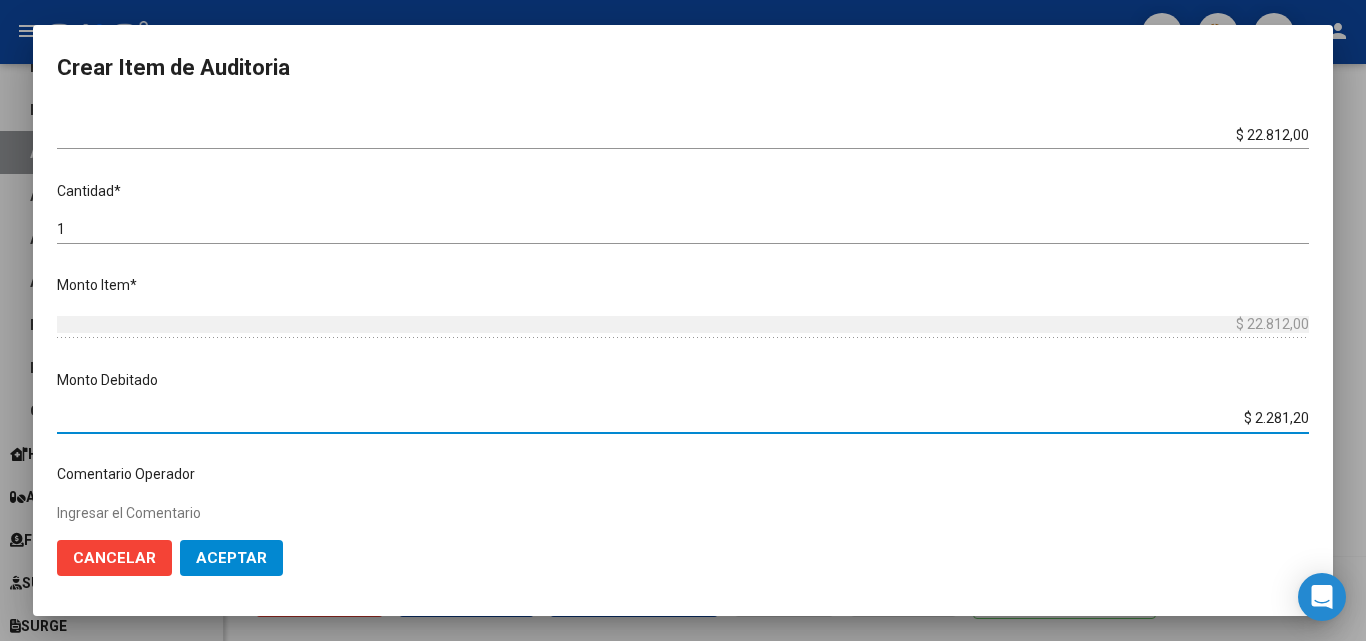 type on "$ 22.812,00" 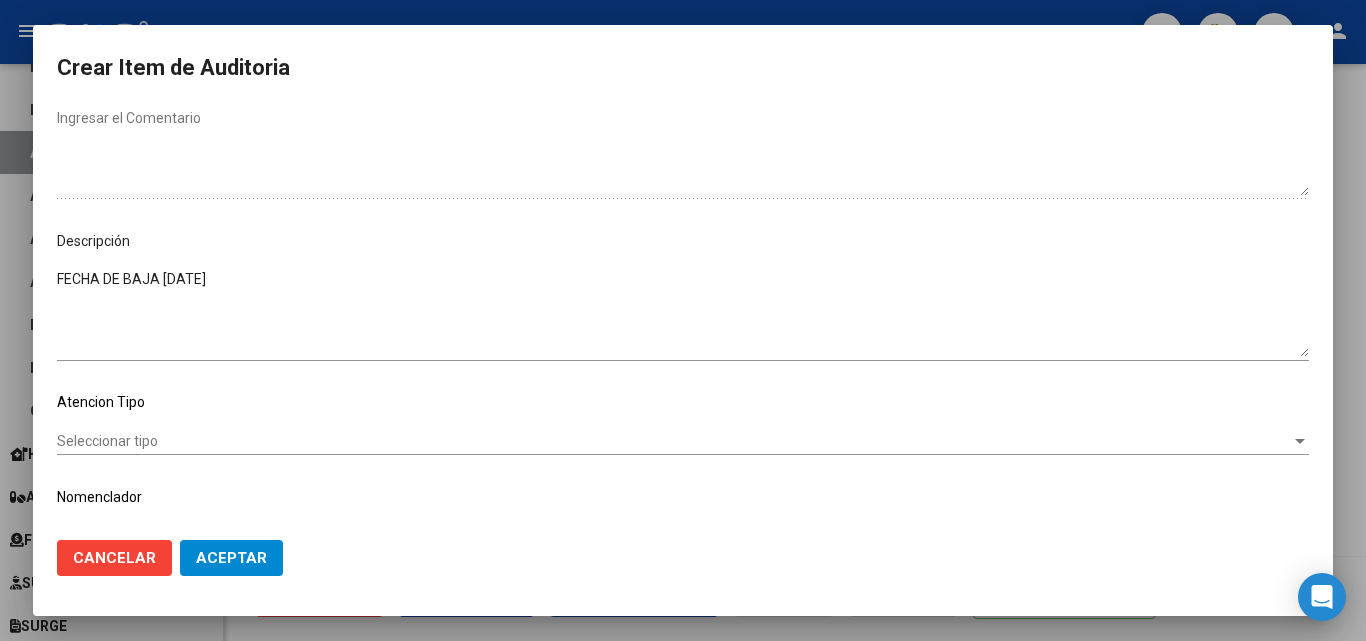 scroll, scrollTop: 1100, scrollLeft: 0, axis: vertical 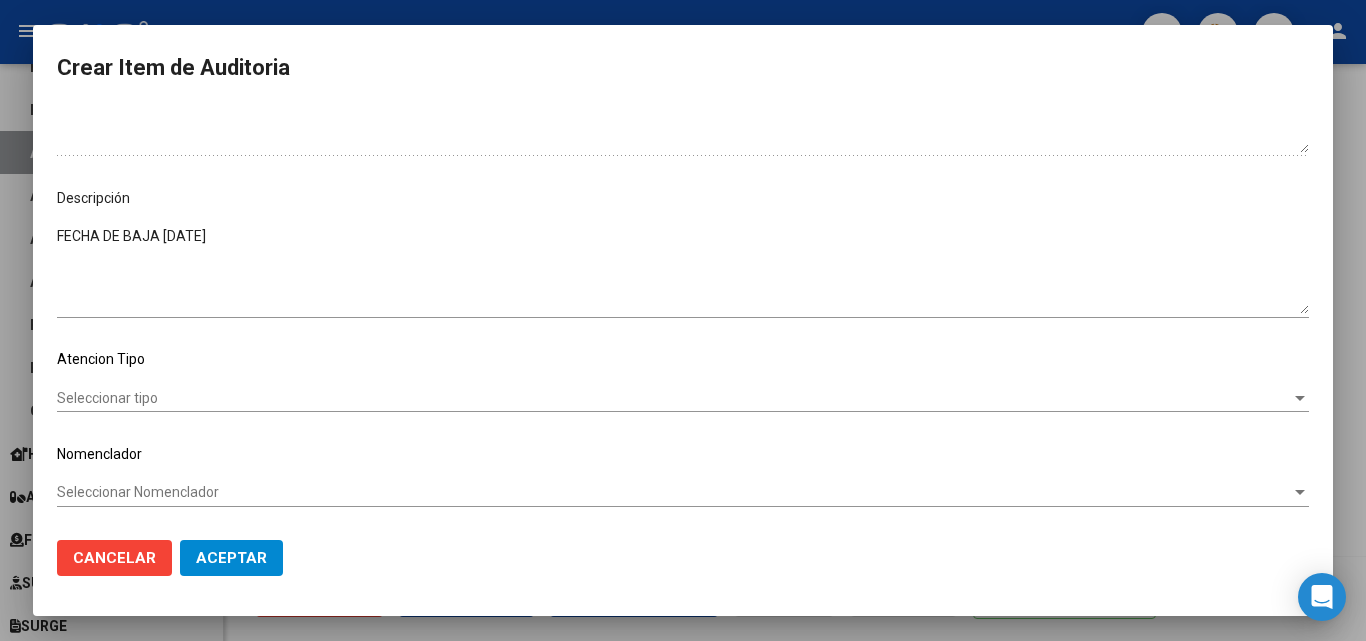 click on "Seleccionar tipo Seleccionar tipo" 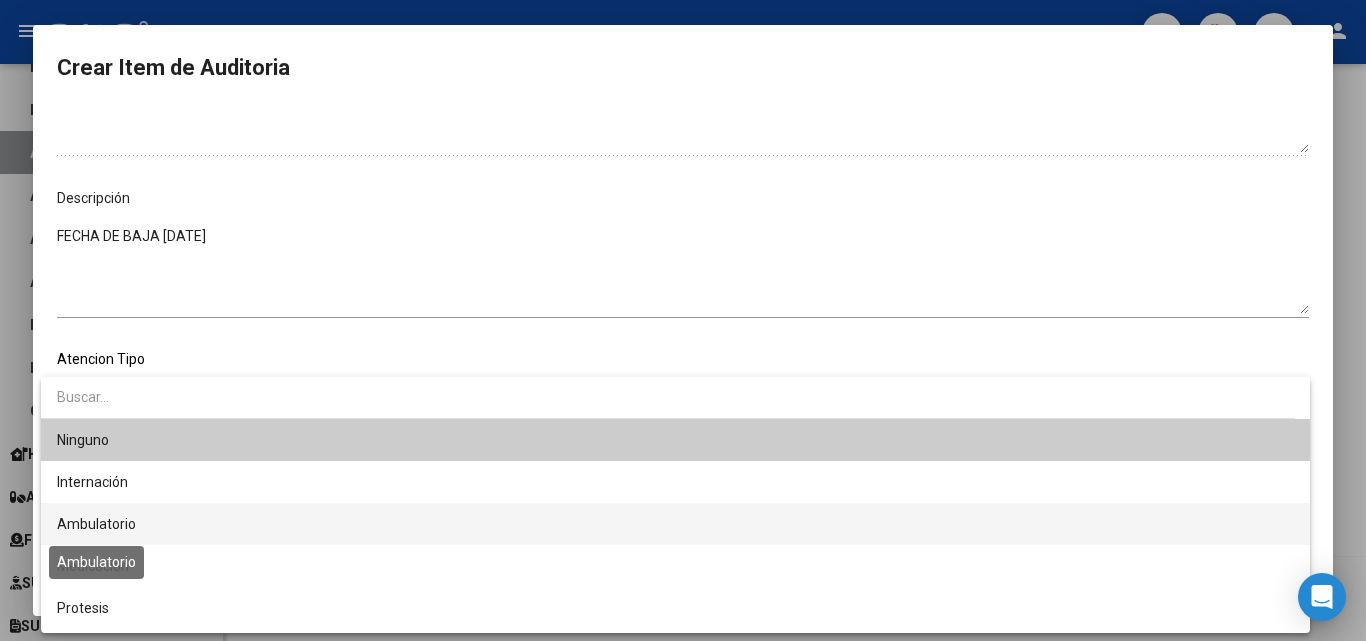 click on "Ambulatorio" at bounding box center (96, 524) 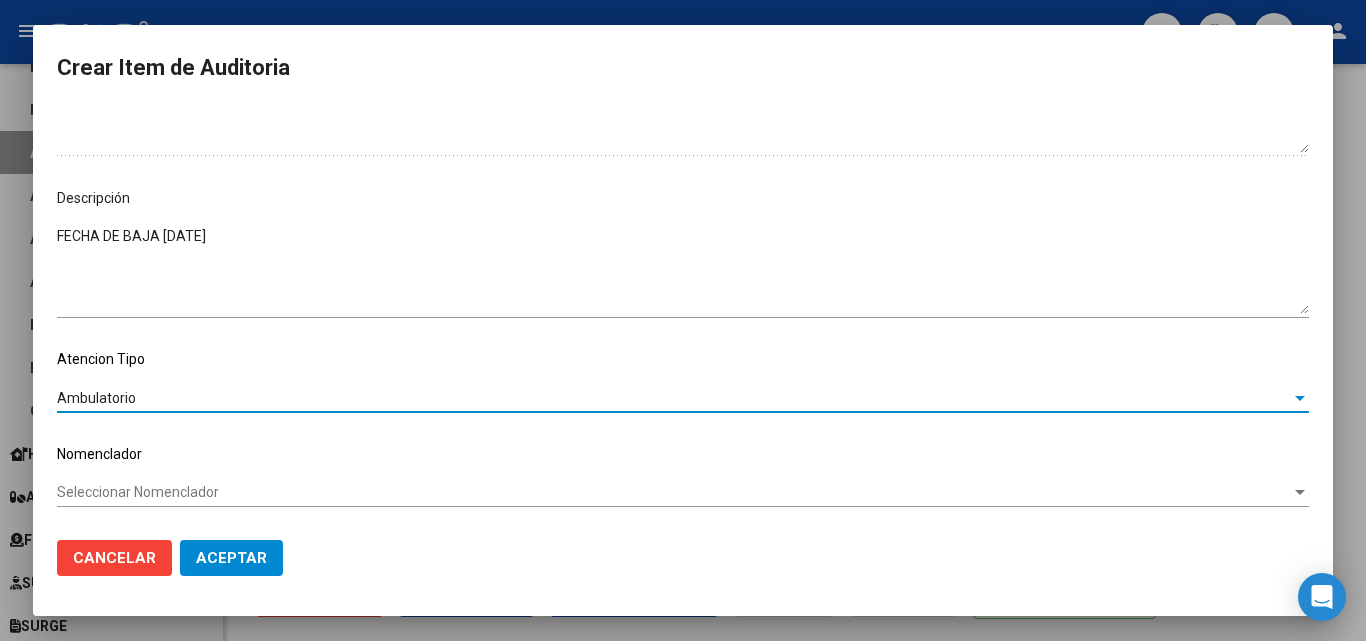 click on "Seleccionar Nomenclador" at bounding box center (674, 492) 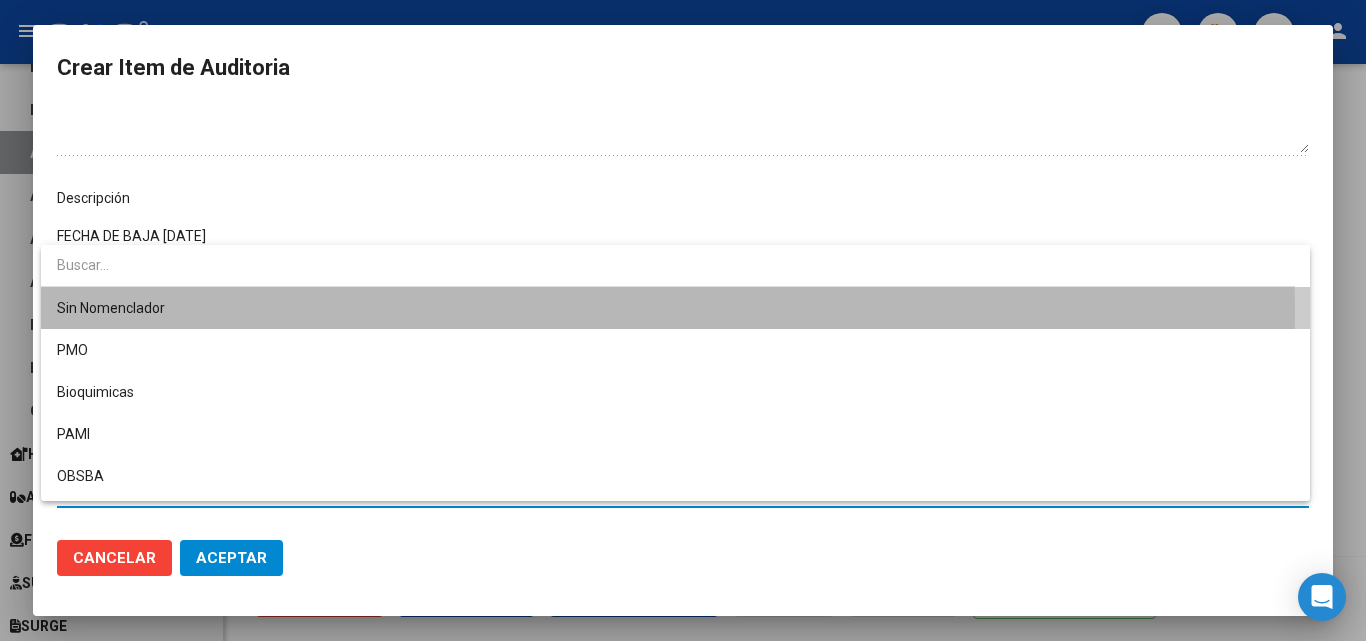 click on "Sin Nomenclador" at bounding box center (675, 308) 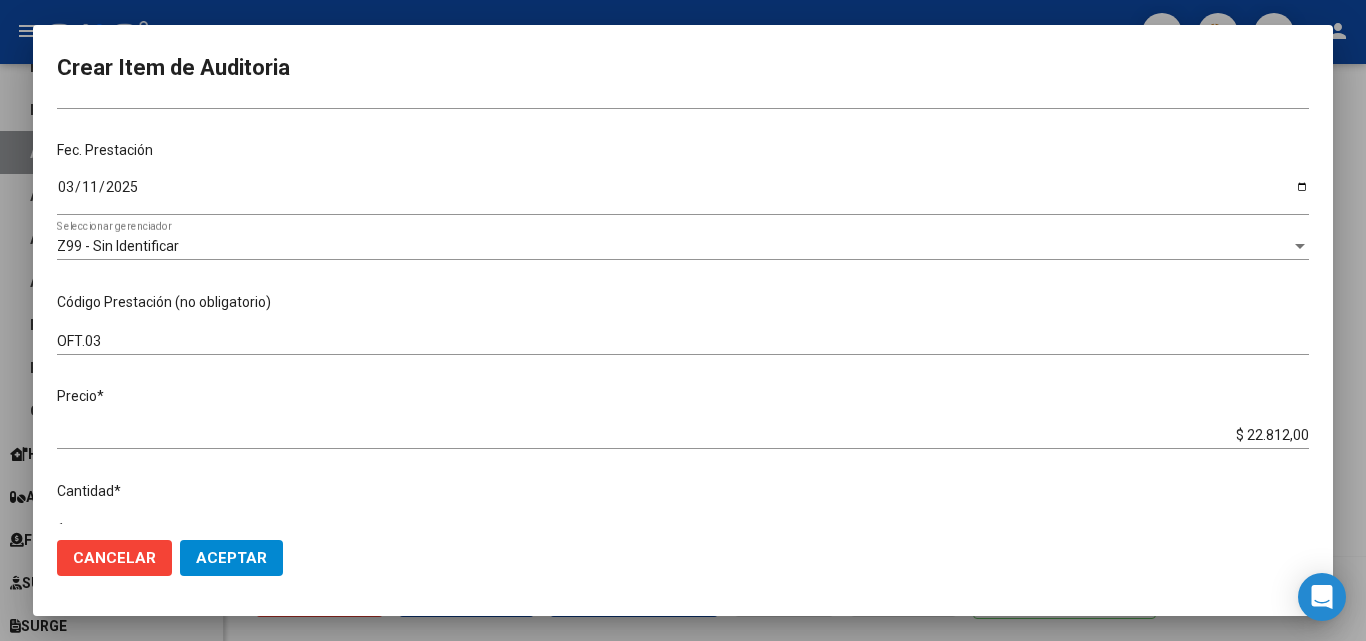 scroll, scrollTop: 0, scrollLeft: 0, axis: both 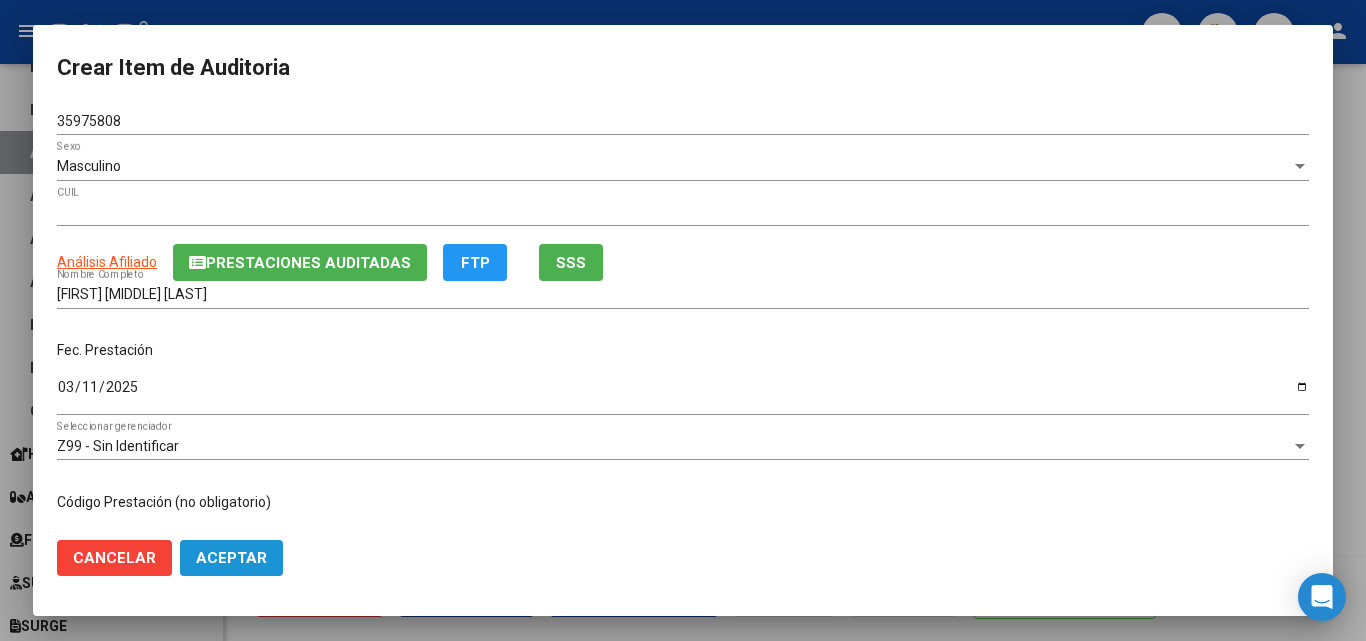 click on "Aceptar" 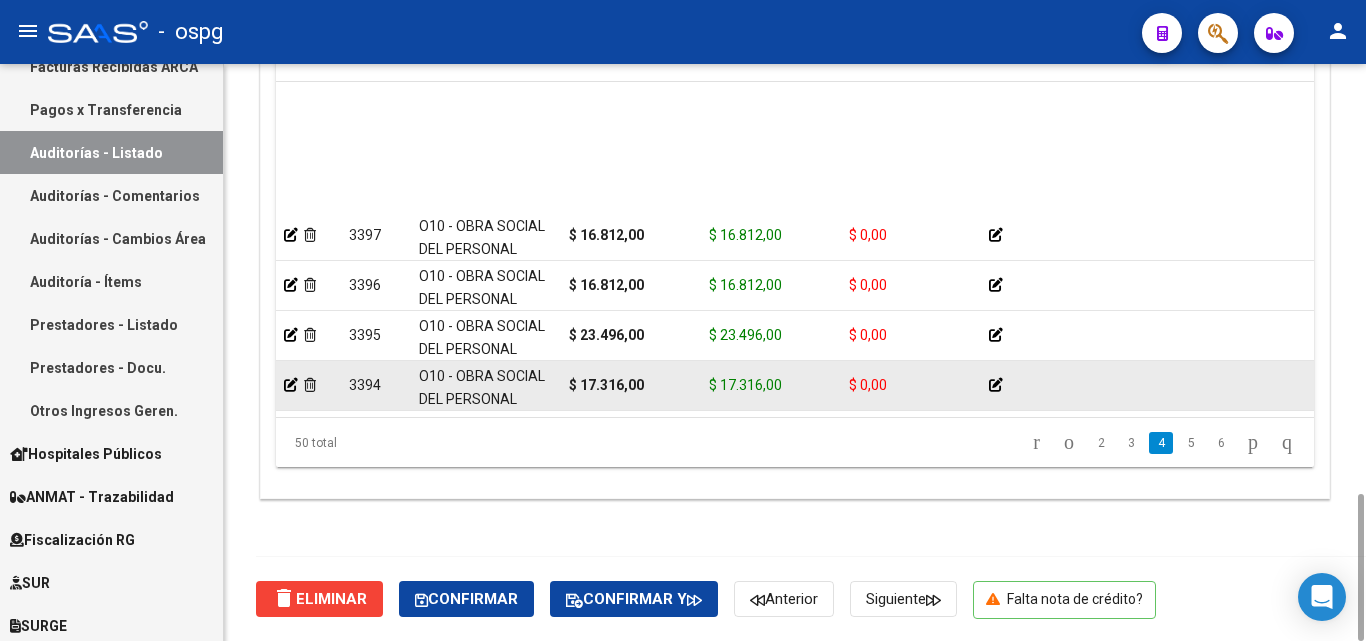 scroll, scrollTop: 1000, scrollLeft: 0, axis: vertical 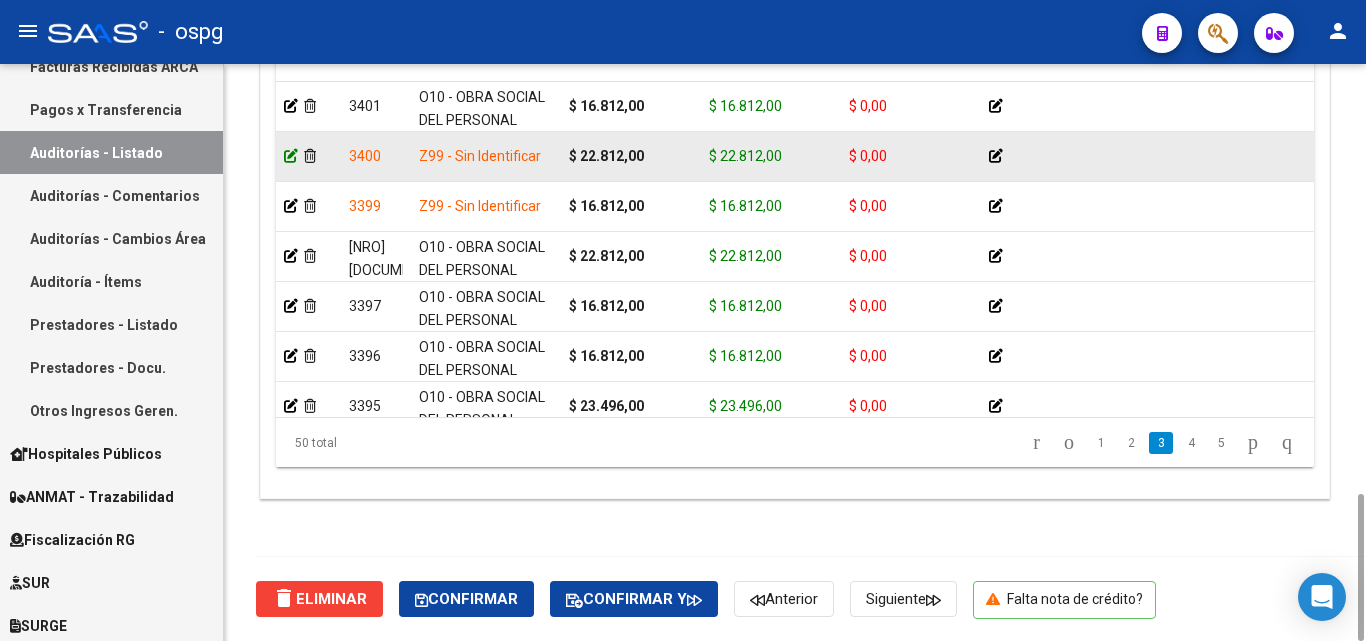 click 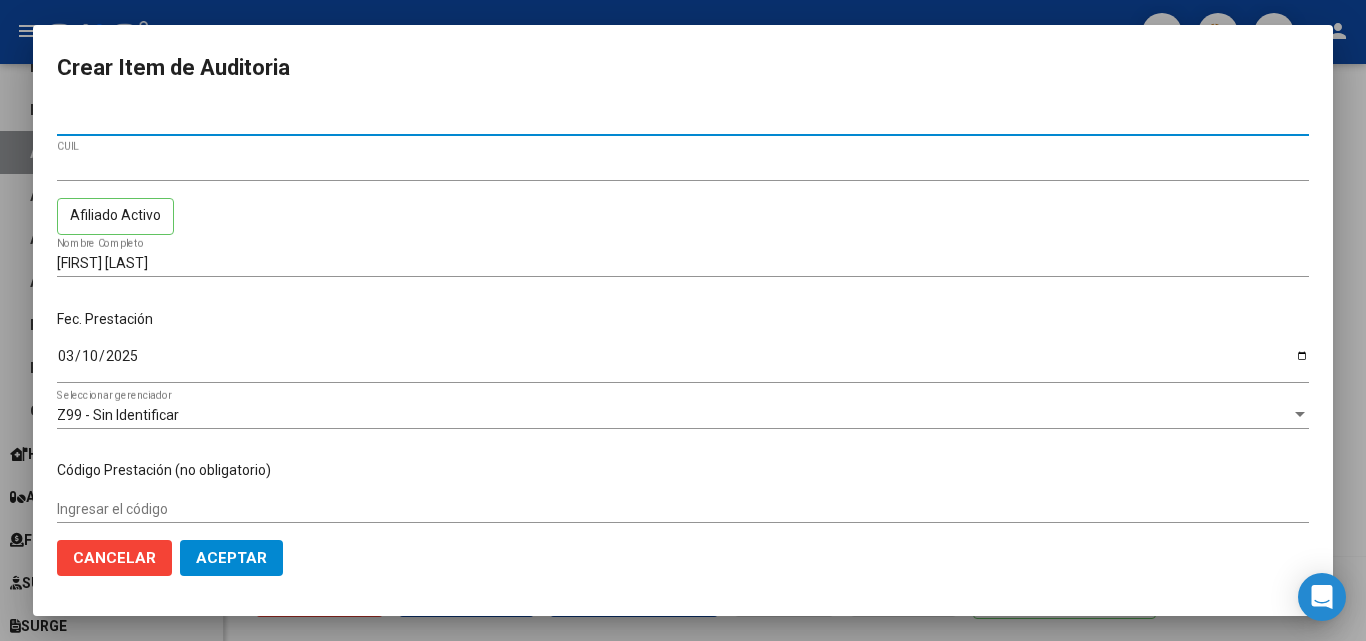 click on "[DOCUMENT_NUMBER]" at bounding box center (683, 121) 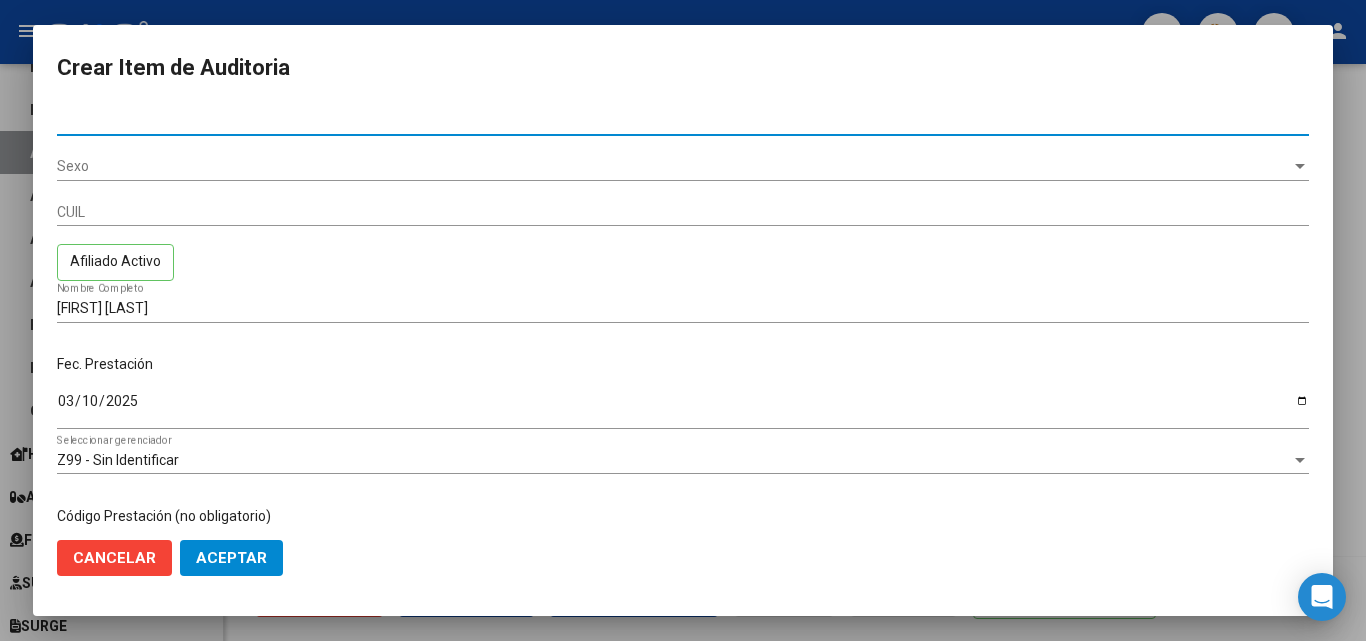click on "Sexo" at bounding box center (674, 166) 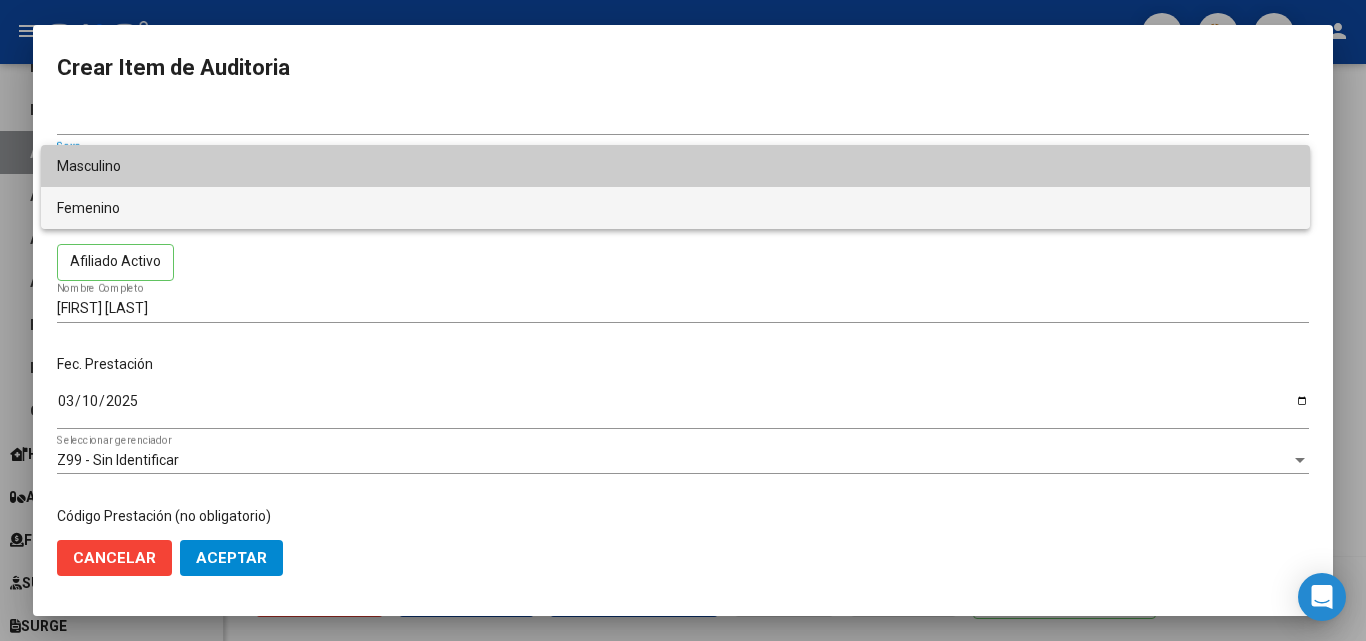 click on "Femenino" at bounding box center (675, 208) 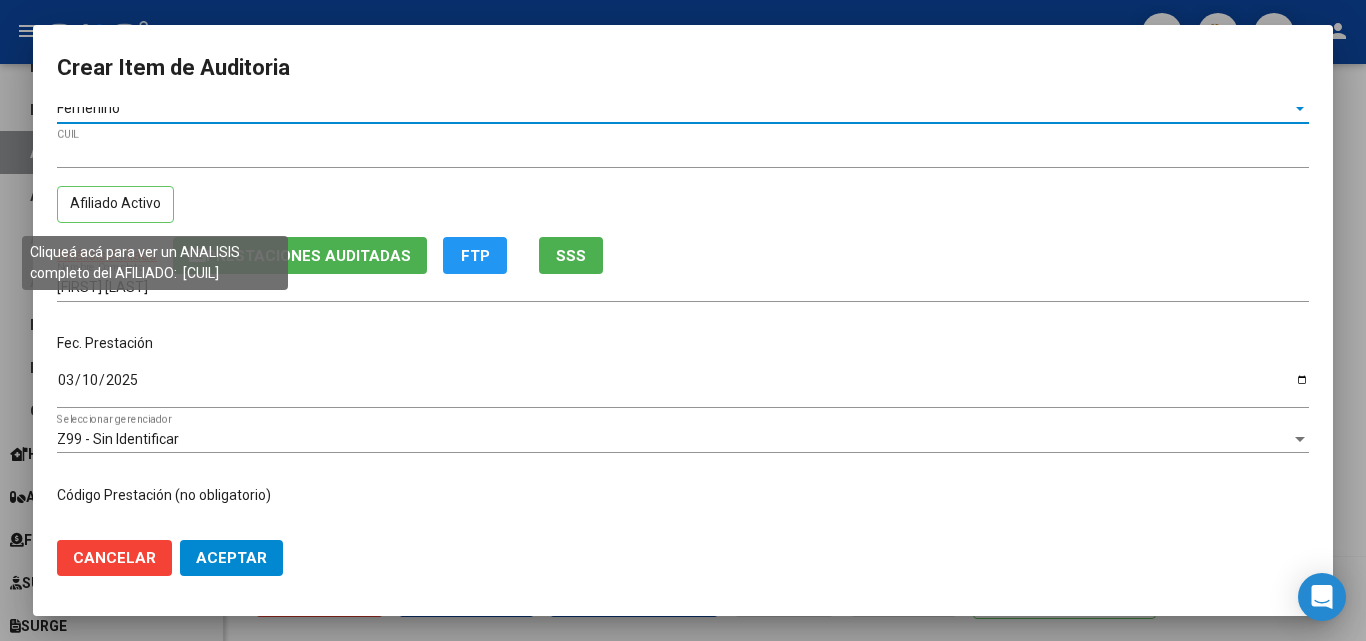 scroll, scrollTop: 0, scrollLeft: 0, axis: both 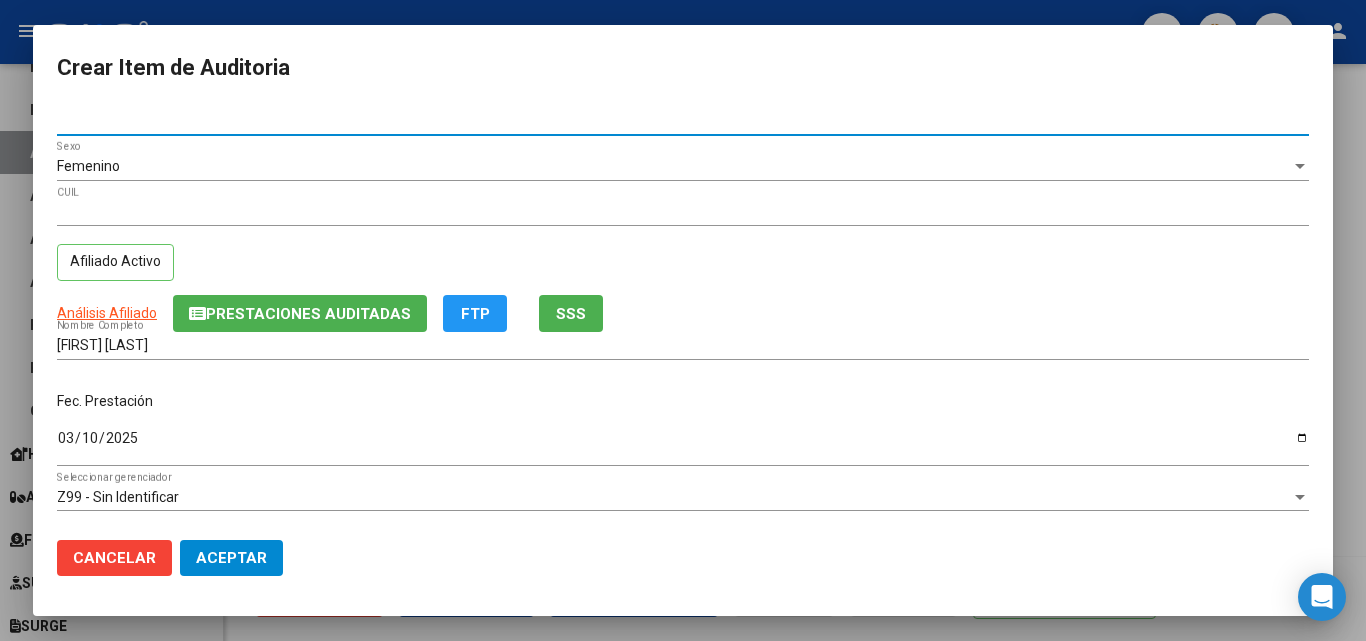 drag, startPoint x: 129, startPoint y: 123, endPoint x: 34, endPoint y: 129, distance: 95.189285 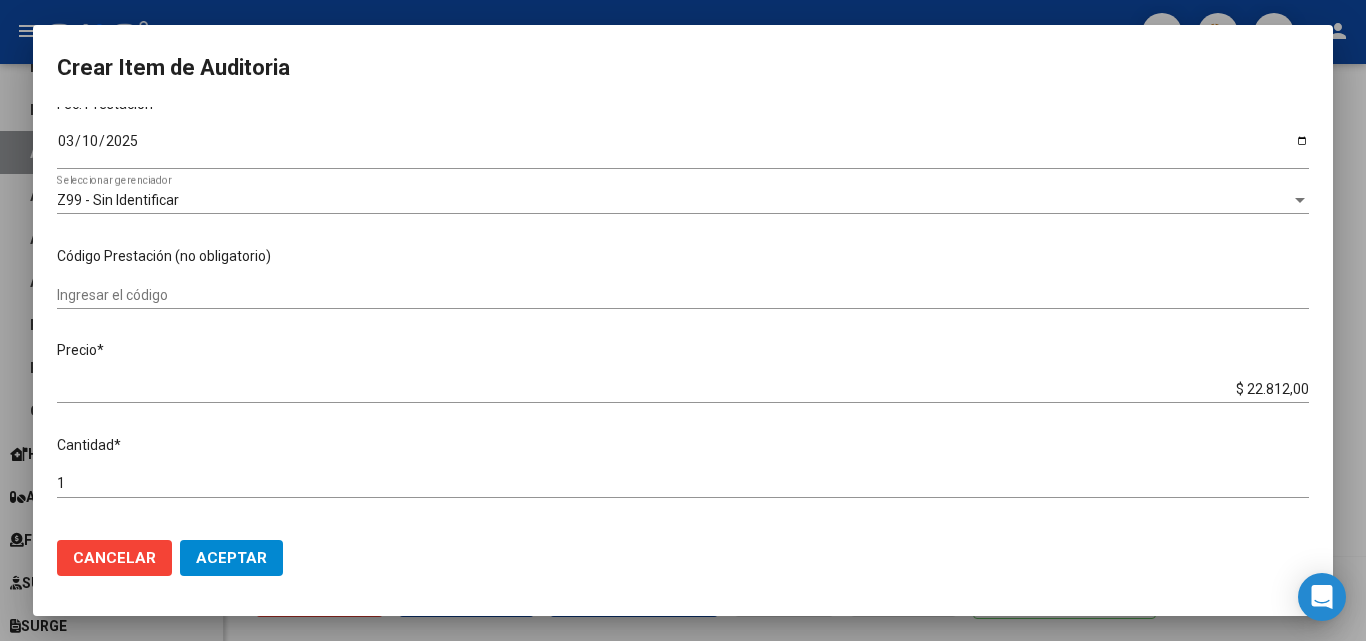 scroll, scrollTop: 300, scrollLeft: 0, axis: vertical 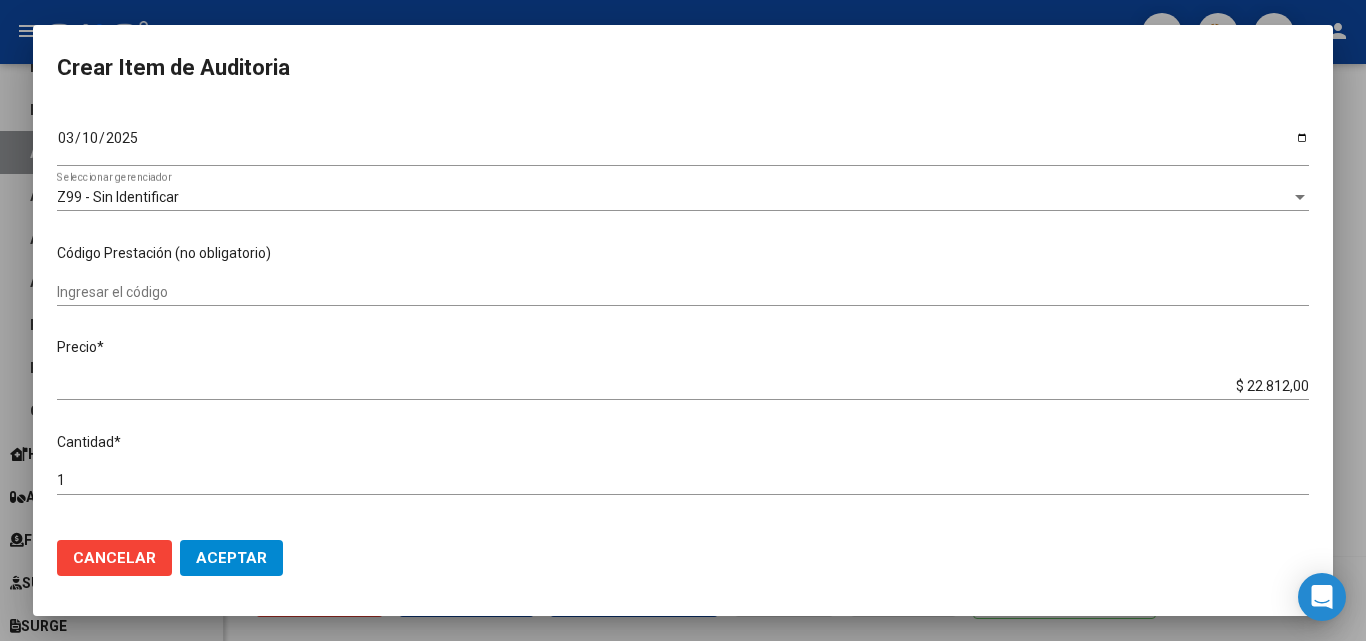 click on "Z99 - Sin Identificar  Seleccionar gerenciador" at bounding box center [683, 197] 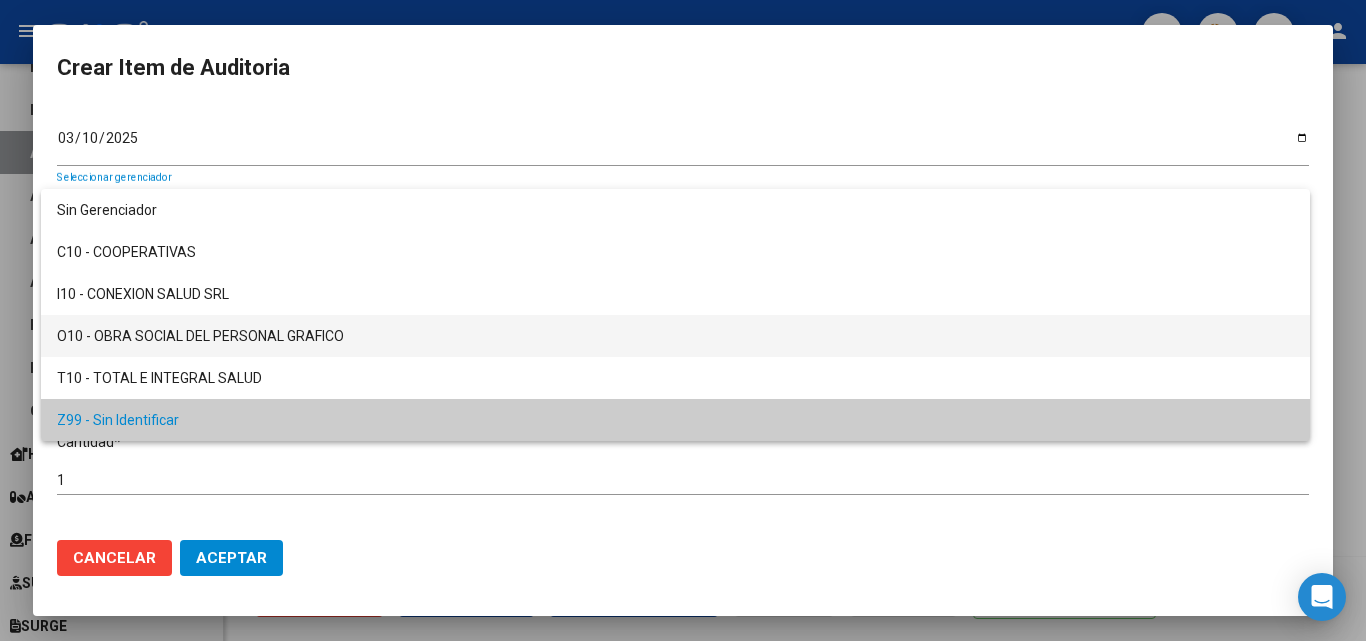 click on "O10 - OBRA SOCIAL DEL PERSONAL GRAFICO" at bounding box center [675, 336] 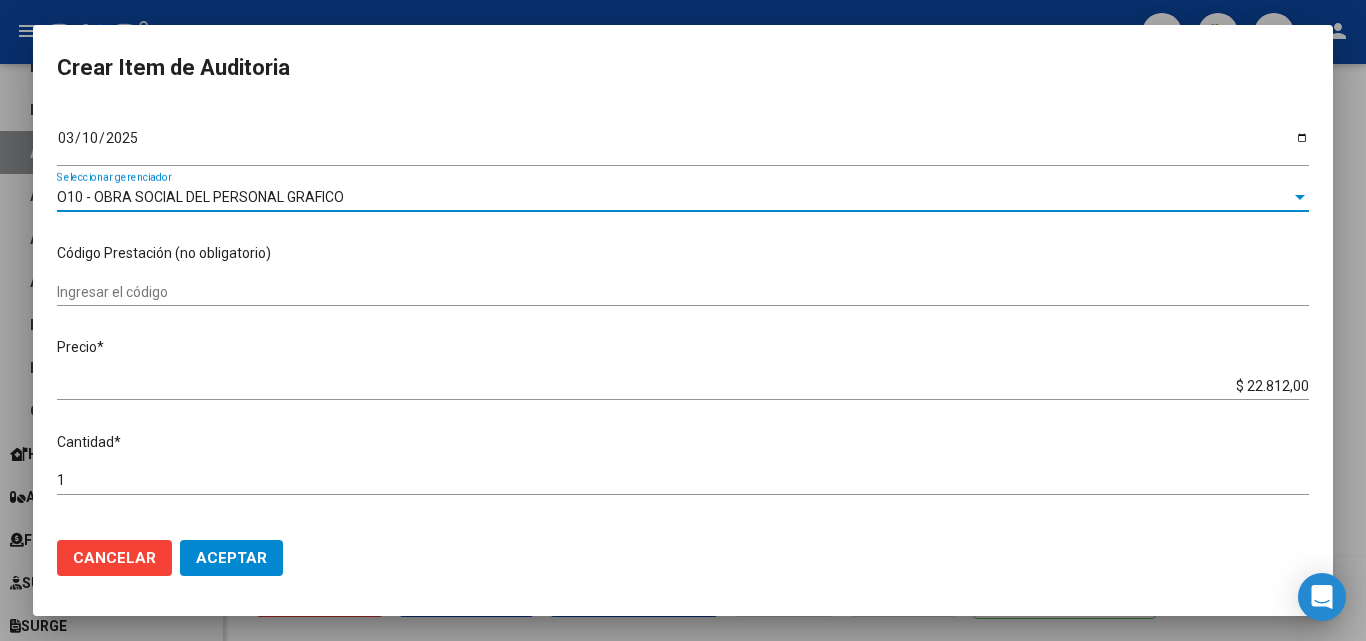 click on "Aceptar" 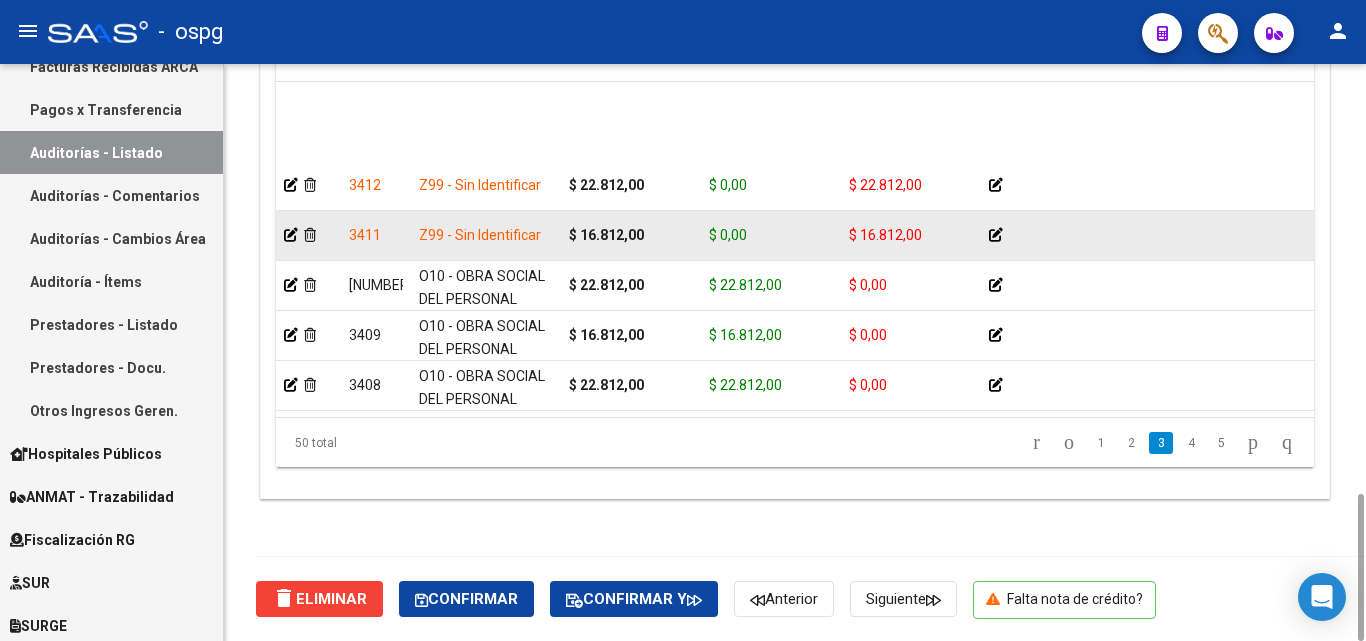 scroll, scrollTop: 500, scrollLeft: 0, axis: vertical 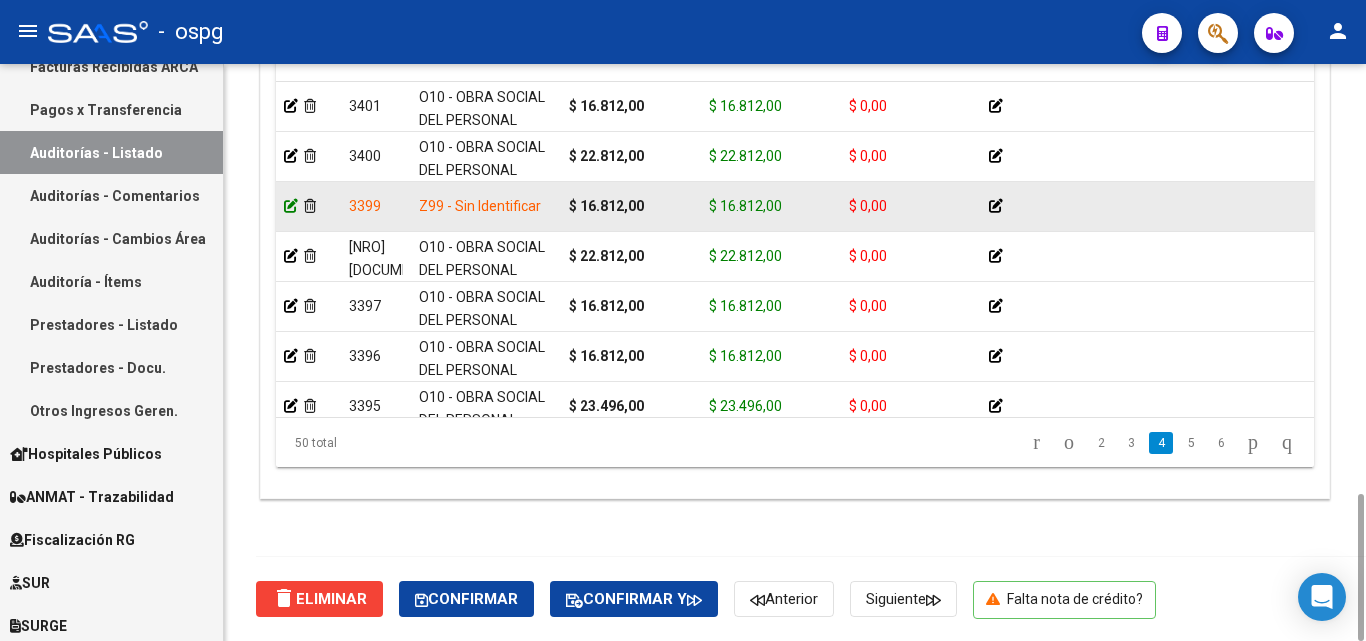 click 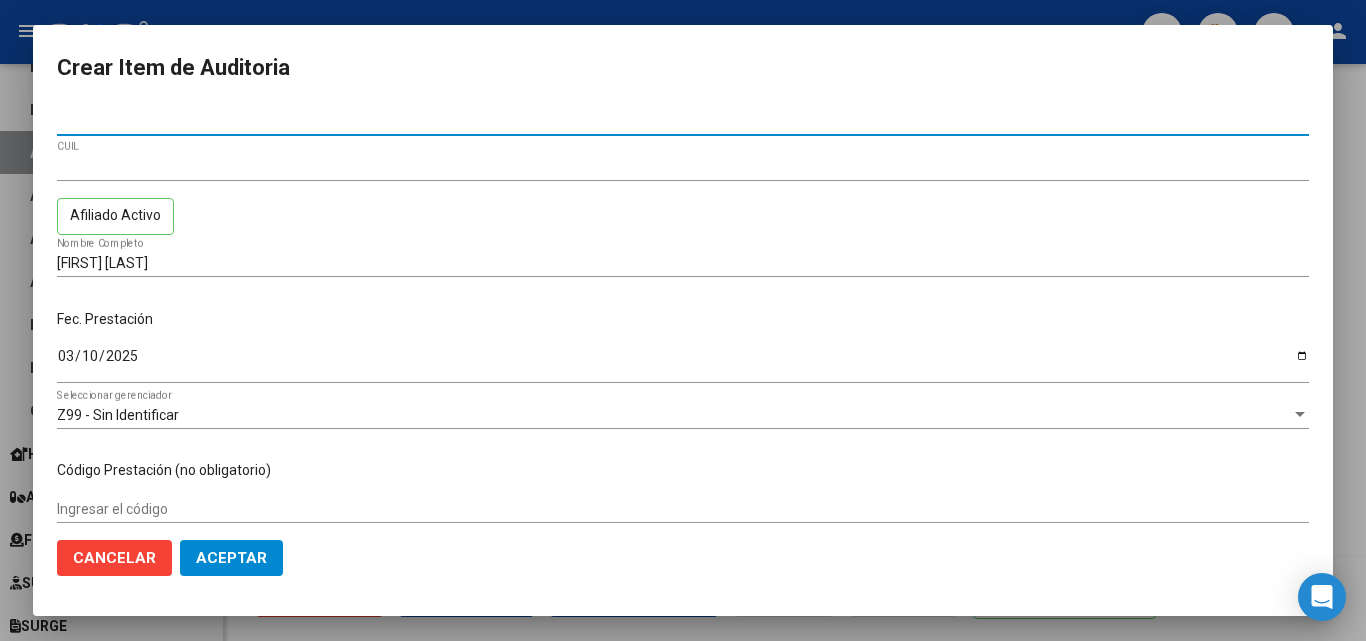 click on "Z99 - Sin Identificar" at bounding box center [674, 415] 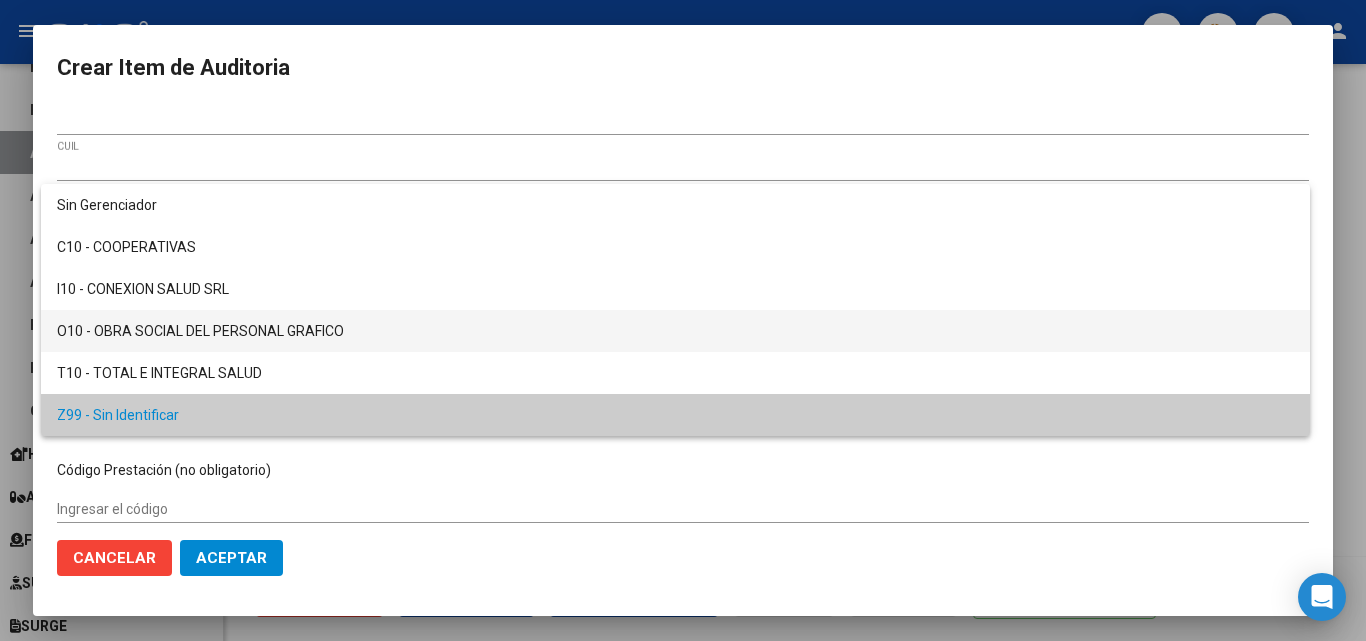 click on "O10 - OBRA SOCIAL DEL PERSONAL GRAFICO" at bounding box center (675, 331) 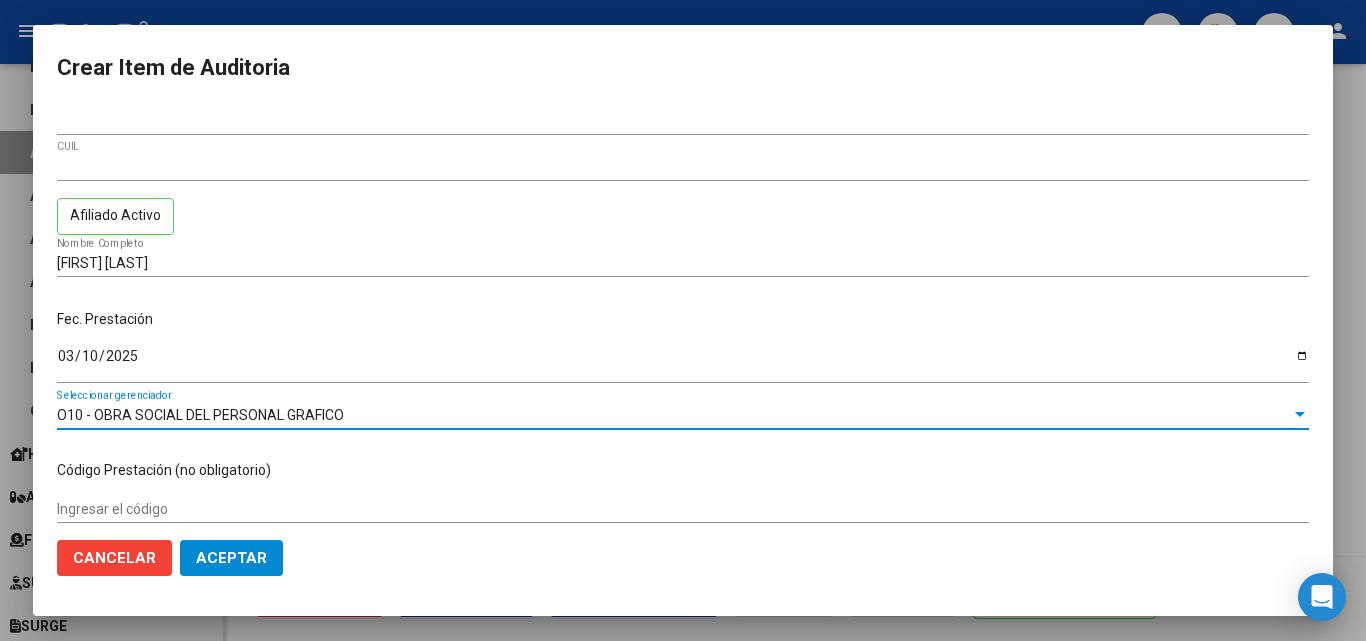 click on "Aceptar" 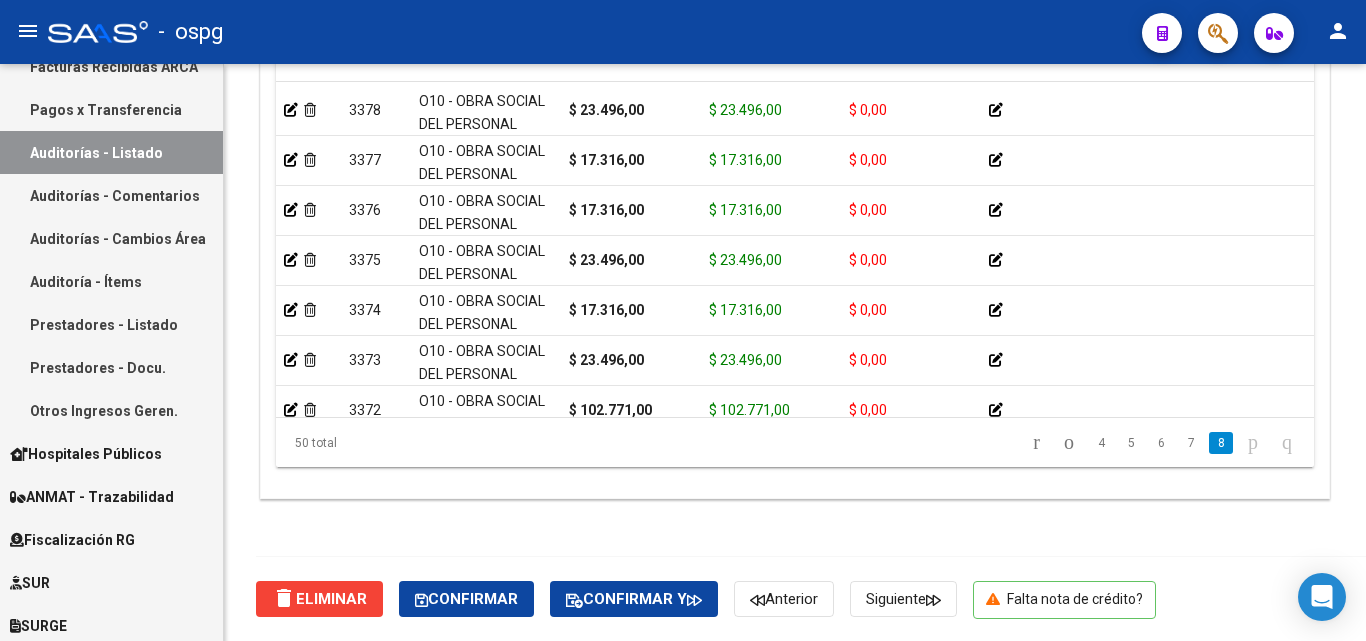 scroll, scrollTop: 2187, scrollLeft: 0, axis: vertical 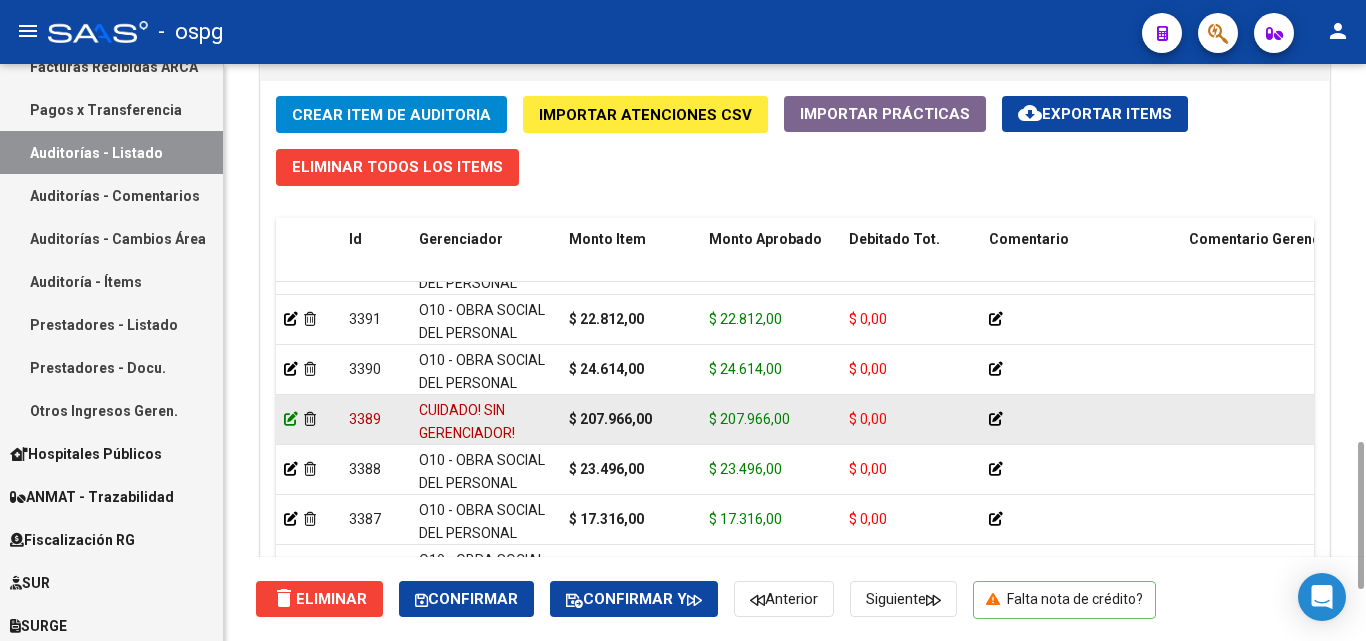 click 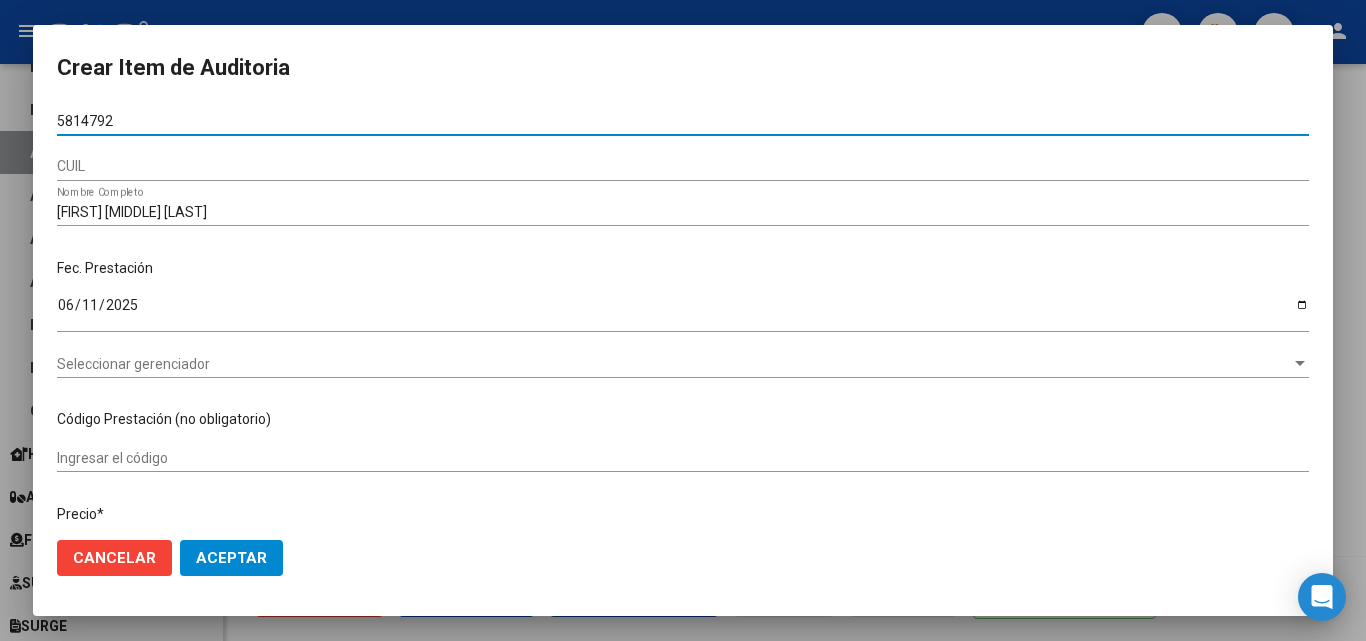 click on "5814792" at bounding box center (683, 121) 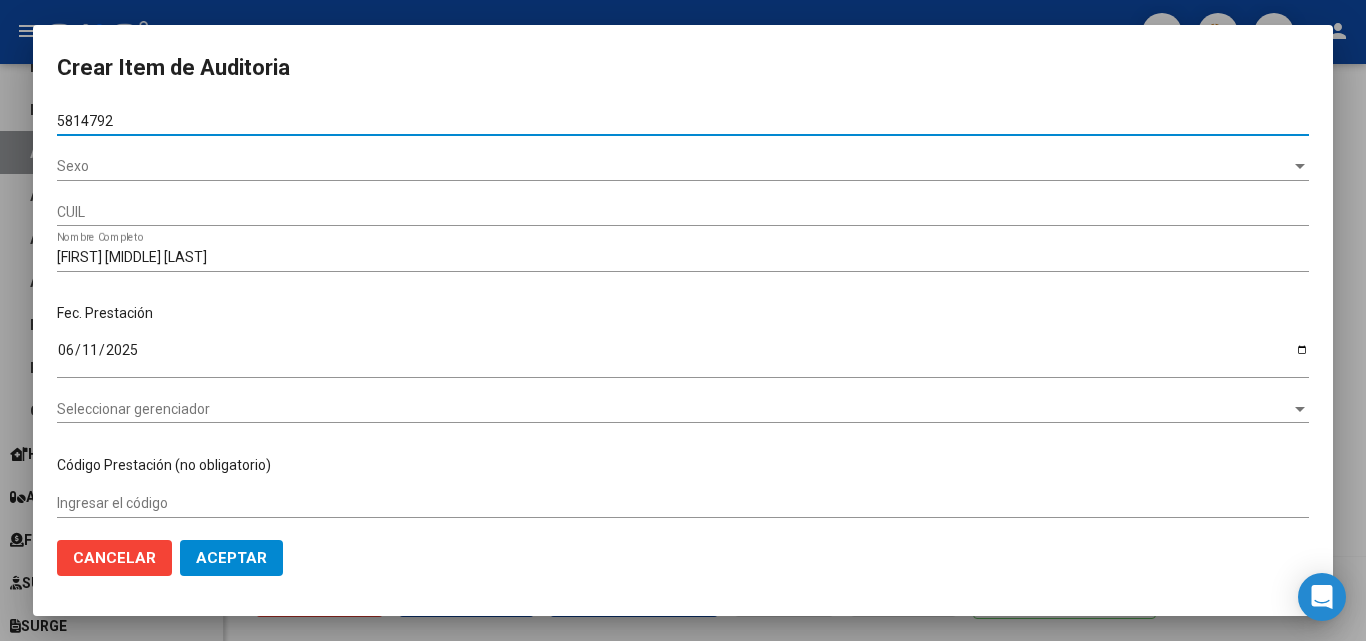 type on "5814792" 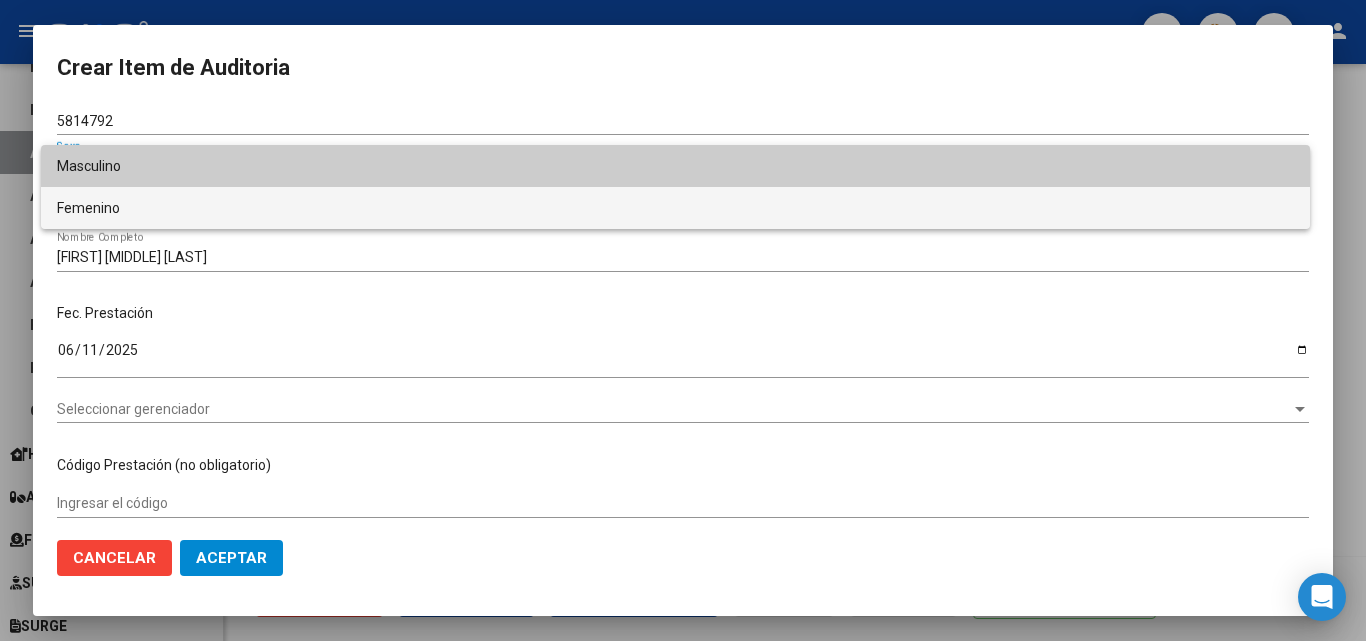 click on "Femenino" at bounding box center [675, 208] 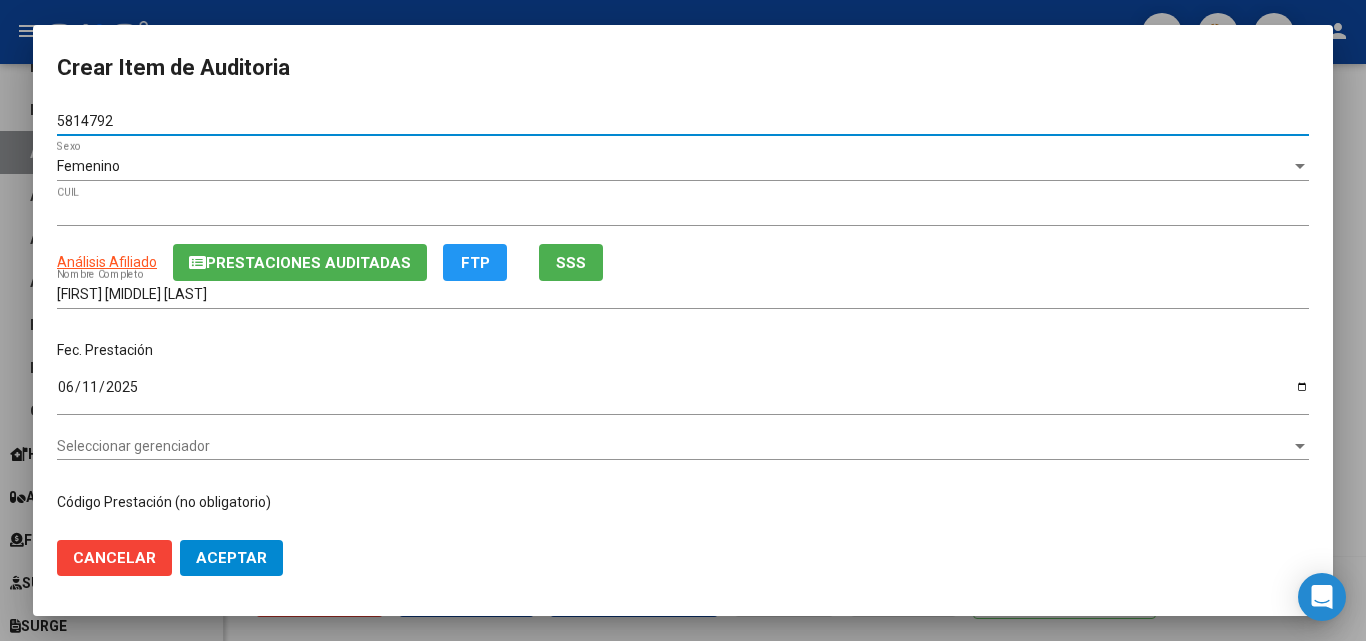 drag, startPoint x: 126, startPoint y: 122, endPoint x: 50, endPoint y: 121, distance: 76.00658 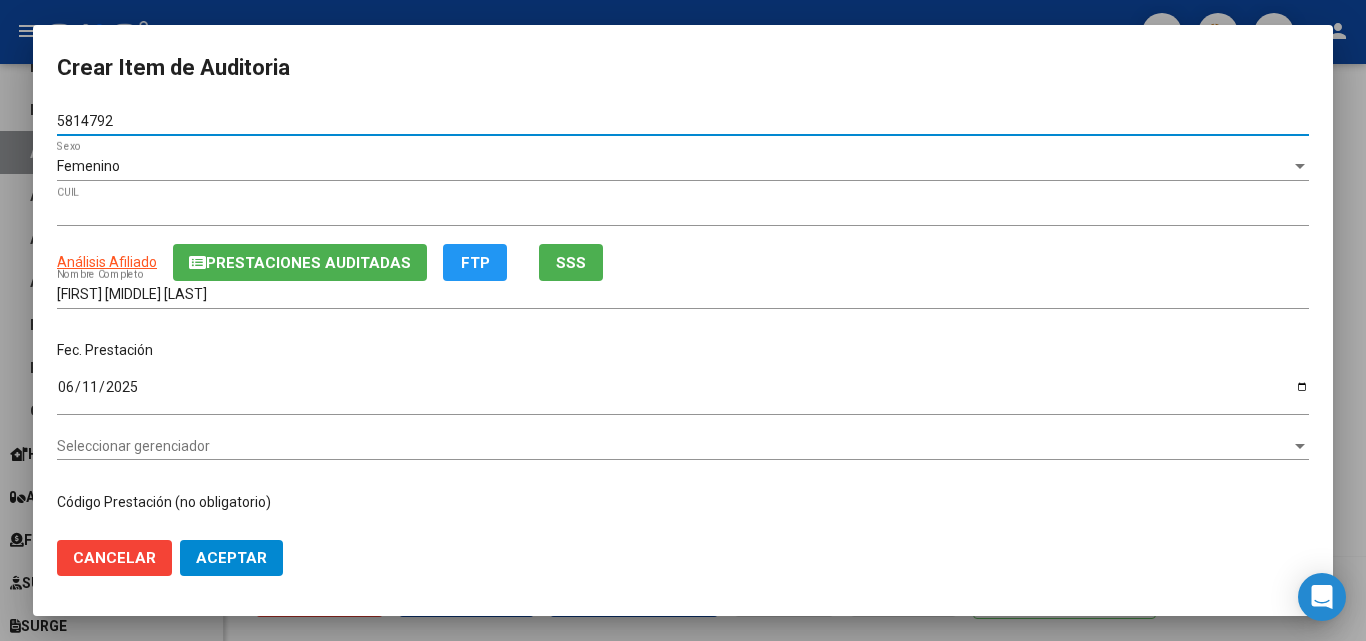 click on "5814792" at bounding box center (683, 121) 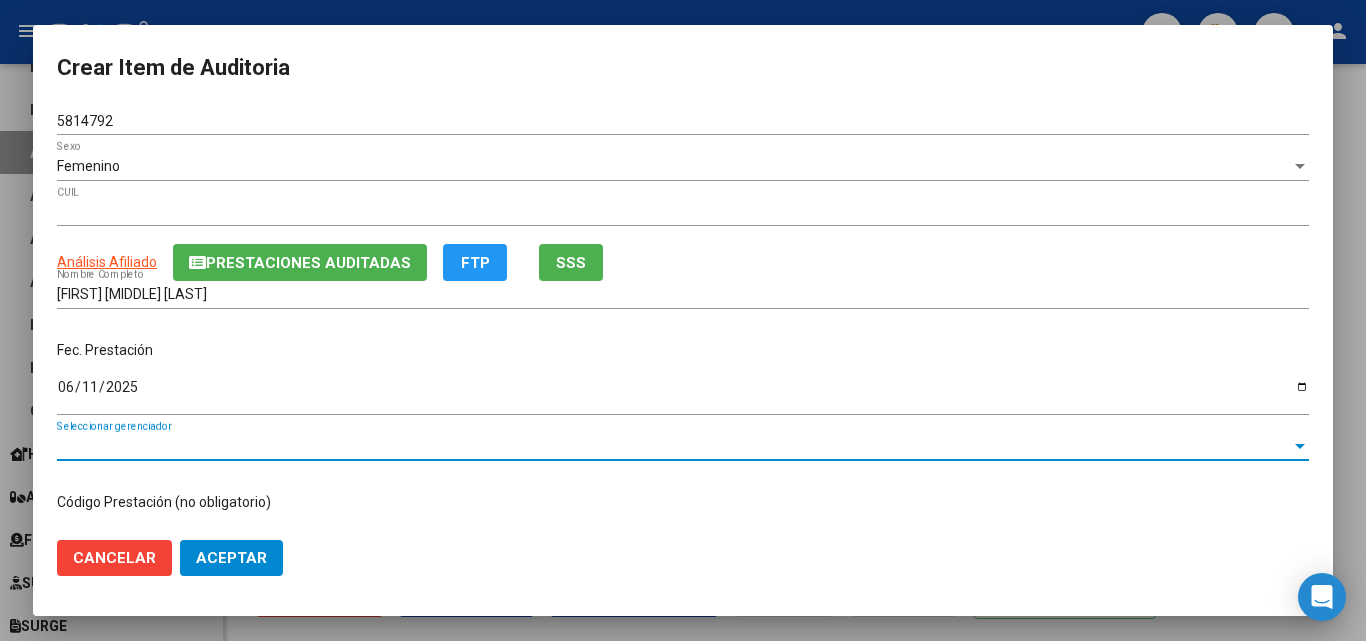 click on "Seleccionar gerenciador" at bounding box center [674, 446] 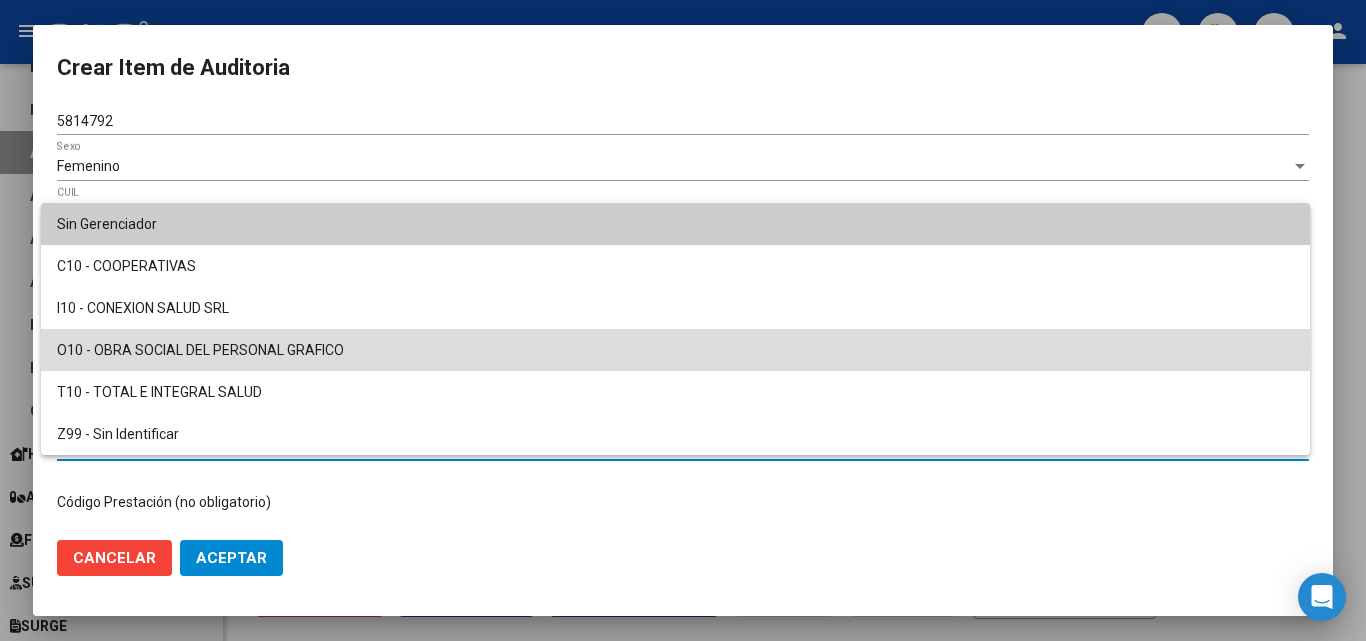 click on "O10 - OBRA SOCIAL DEL PERSONAL GRAFICO" at bounding box center [675, 350] 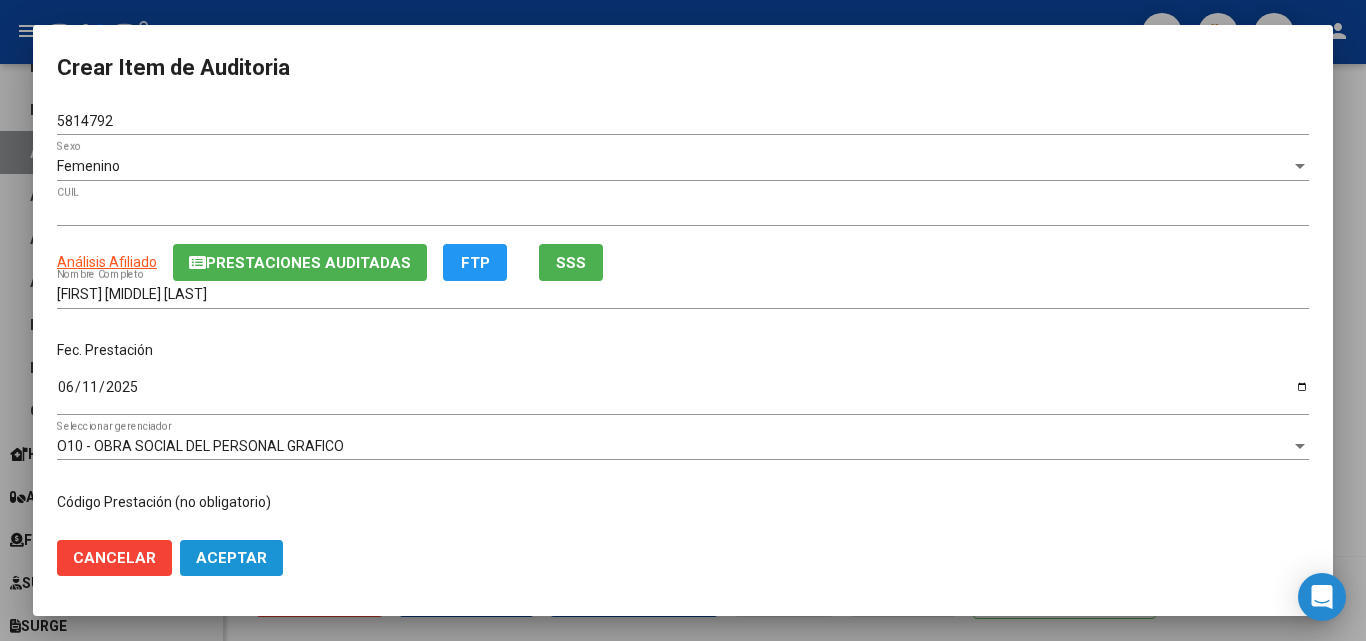 click on "Aceptar" 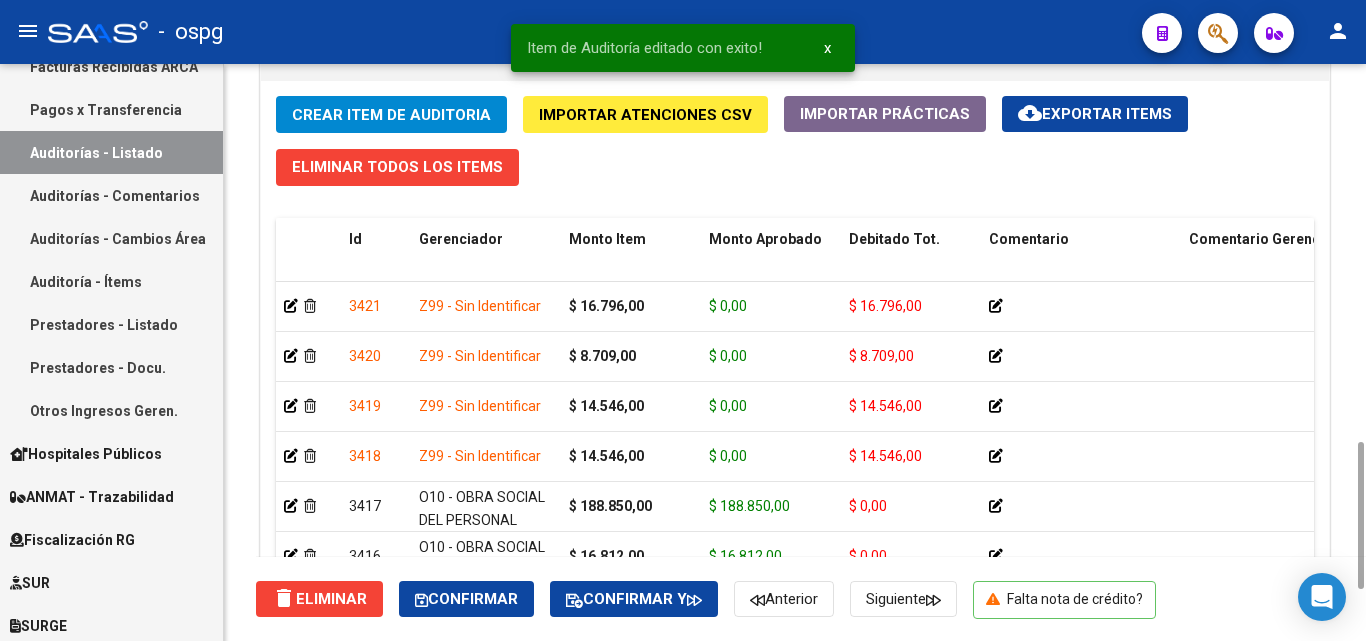 scroll, scrollTop: 1677, scrollLeft: 0, axis: vertical 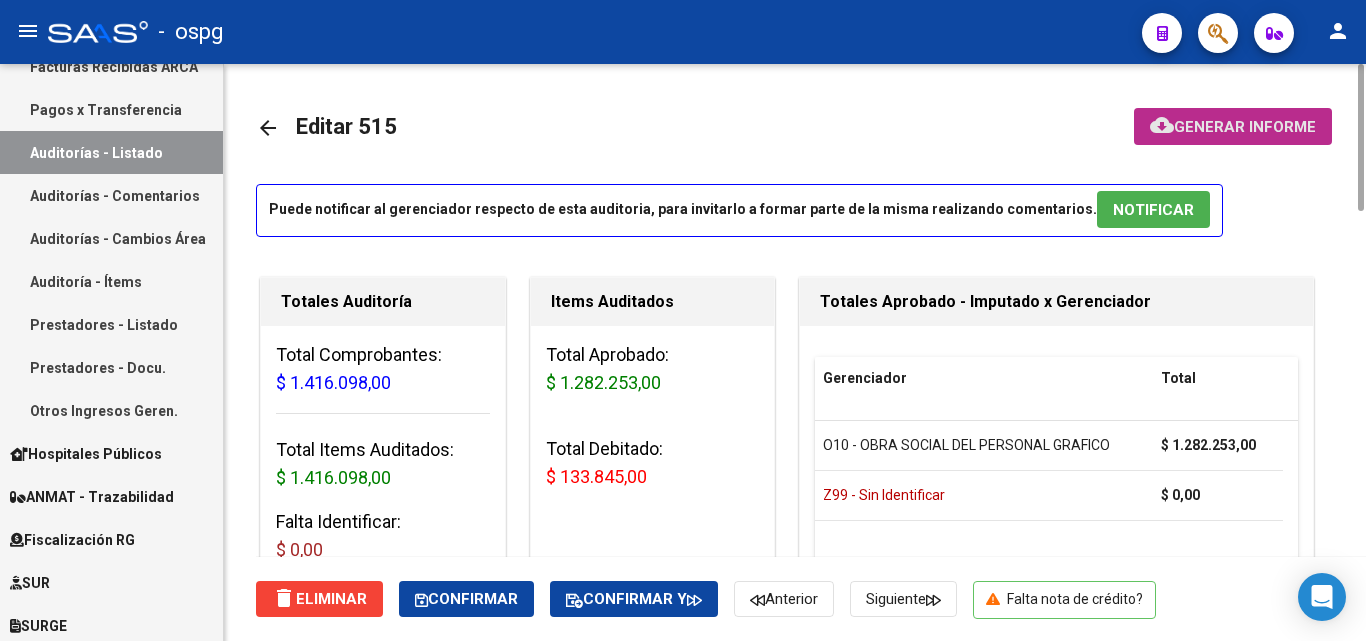 click on "Generar informe" 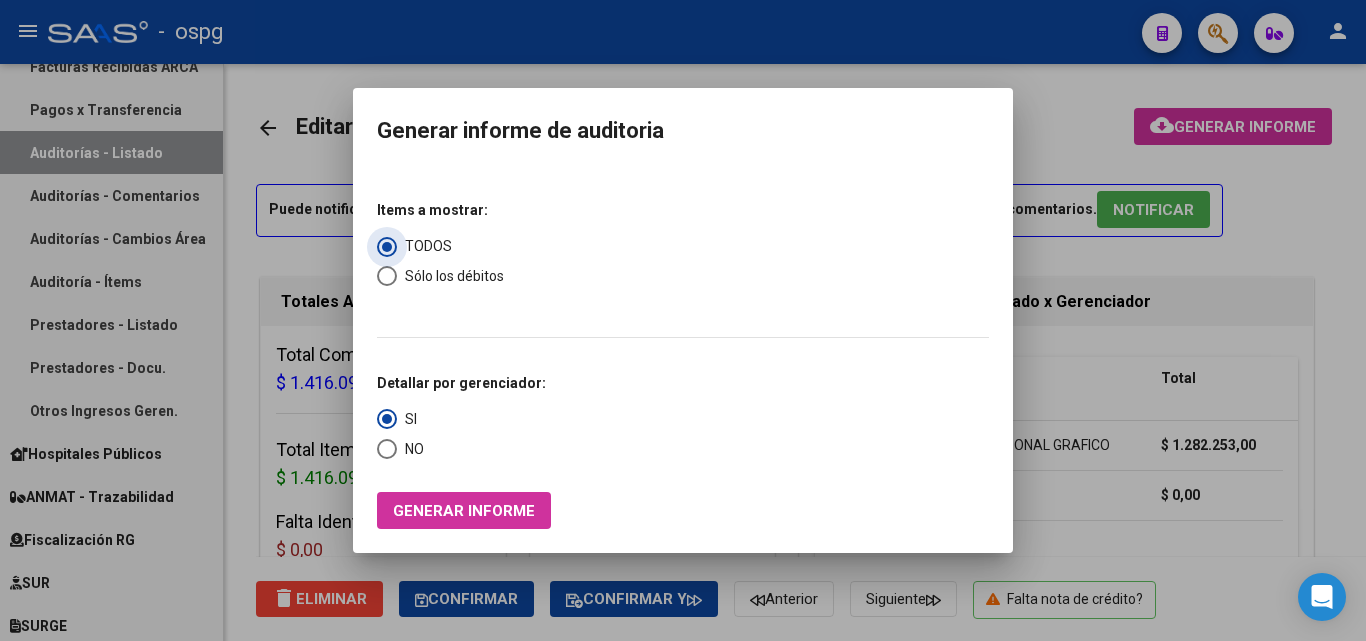 click on "Sólo los débitos" at bounding box center [450, 276] 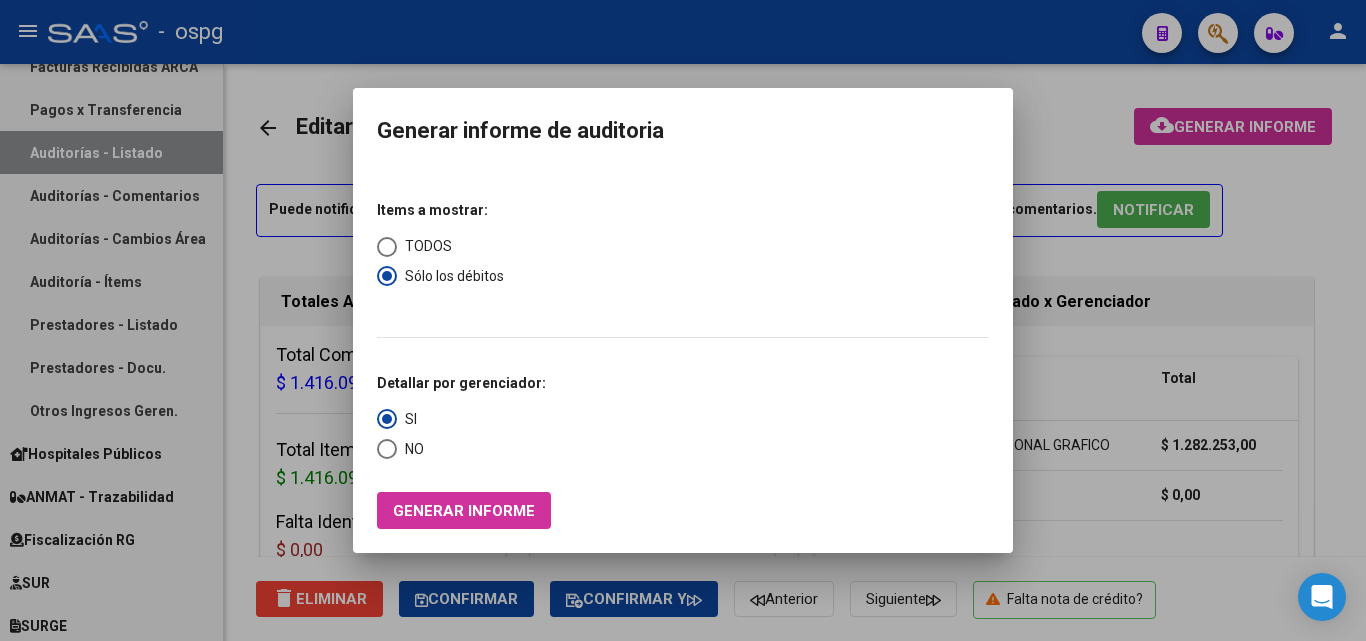 click on "Generar informe" at bounding box center [464, 511] 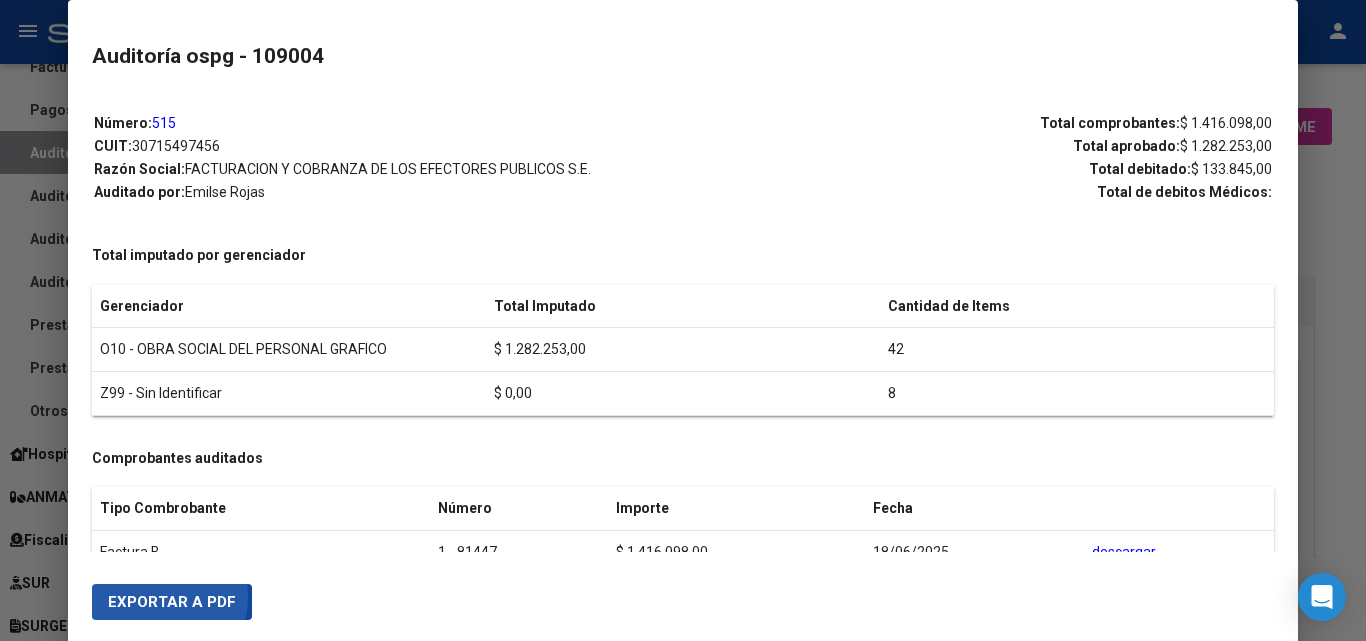 click on "Exportar a PDF" at bounding box center (172, 602) 